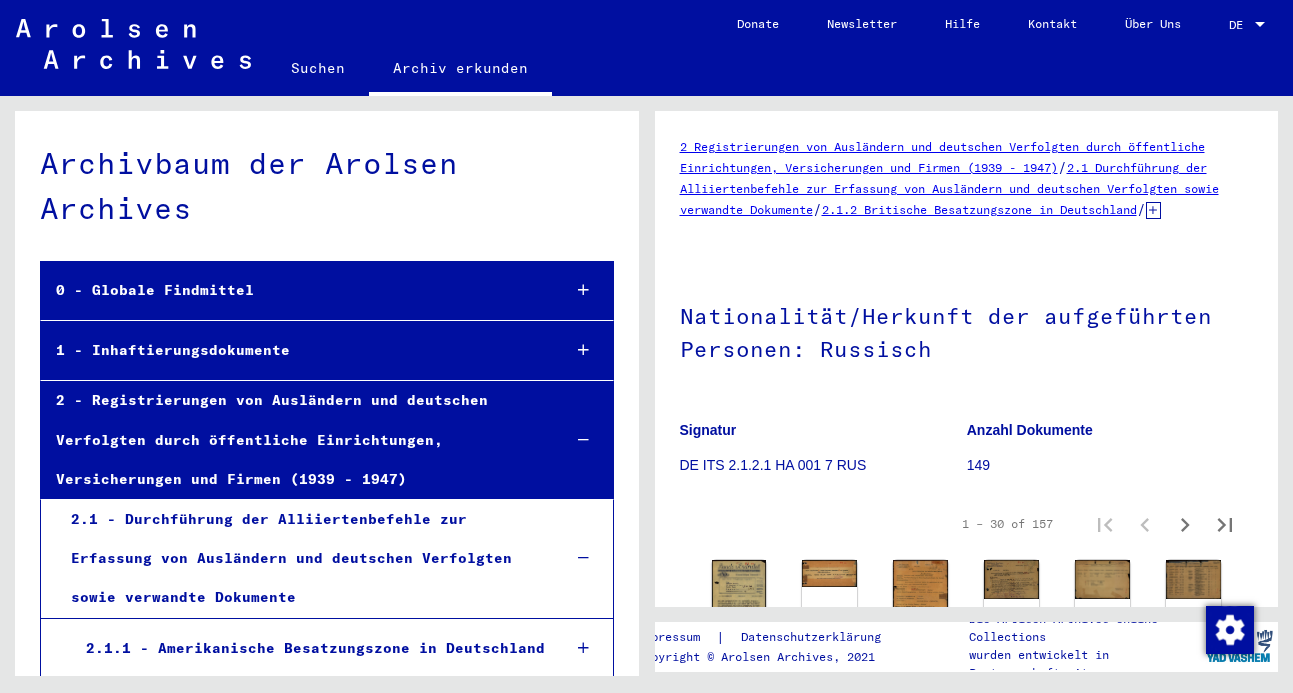 scroll, scrollTop: 0, scrollLeft: 0, axis: both 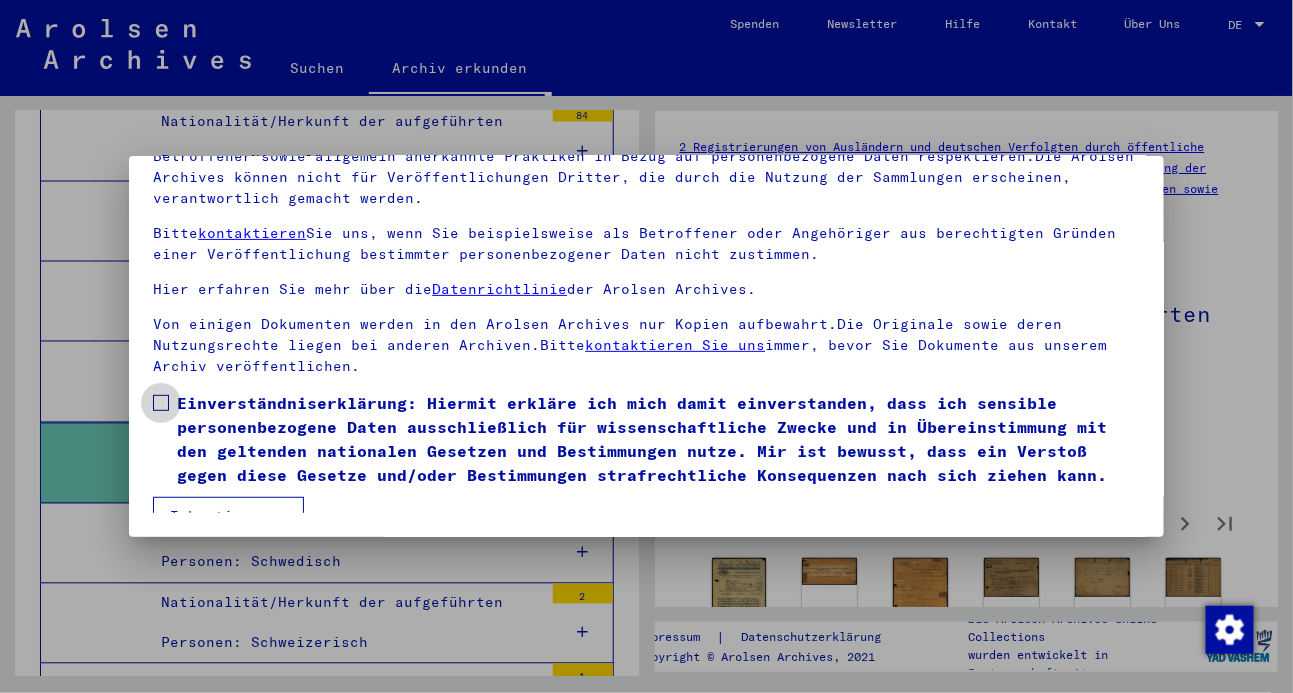 click at bounding box center [161, 403] 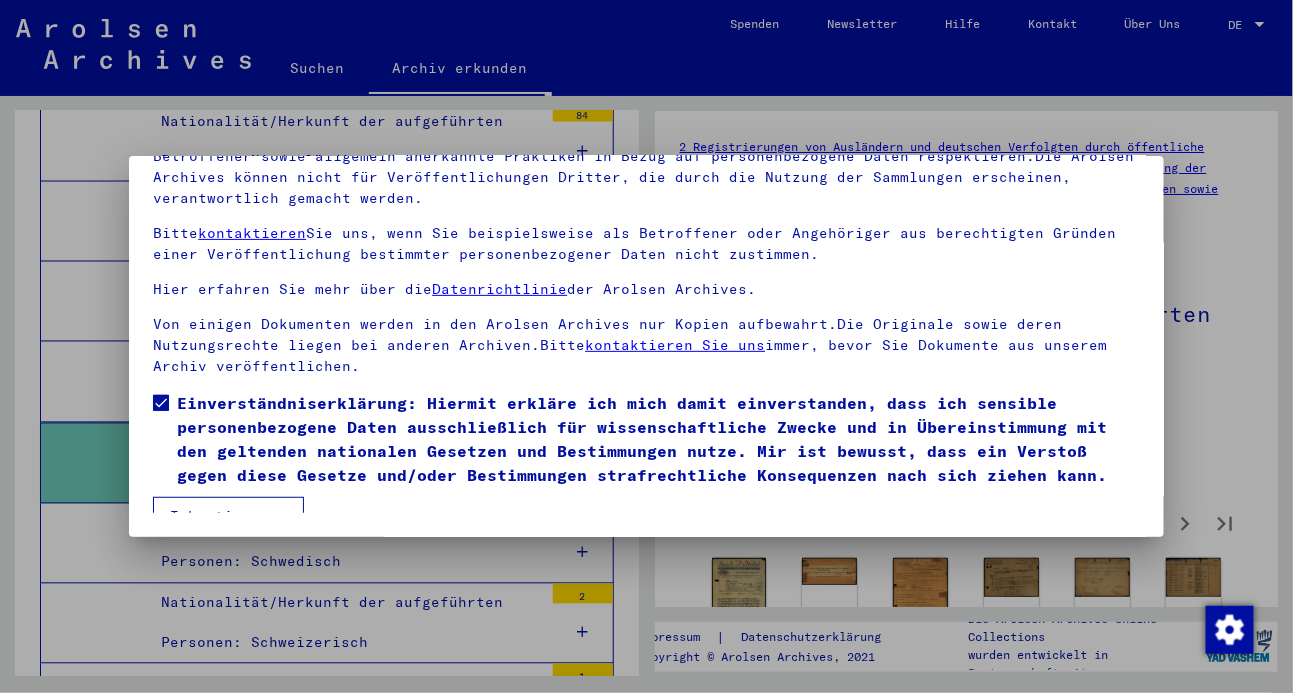 click on "Ich stimme zu" at bounding box center [228, 516] 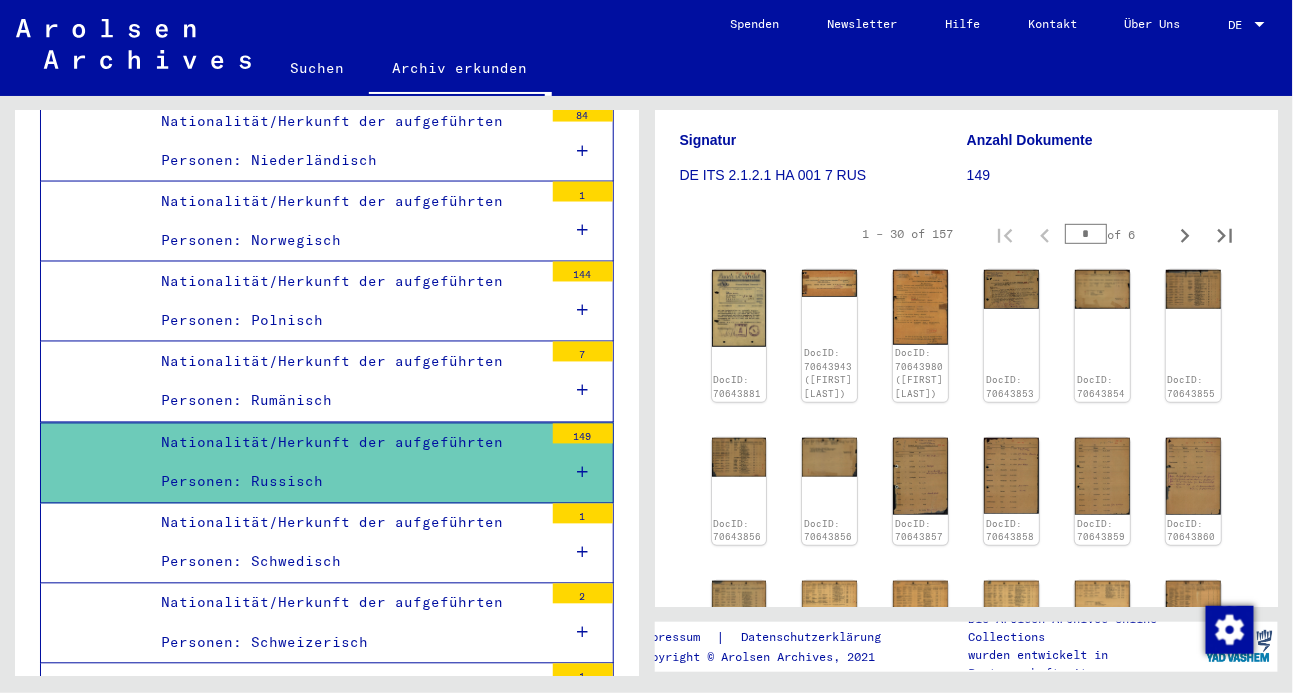 scroll, scrollTop: 298, scrollLeft: 0, axis: vertical 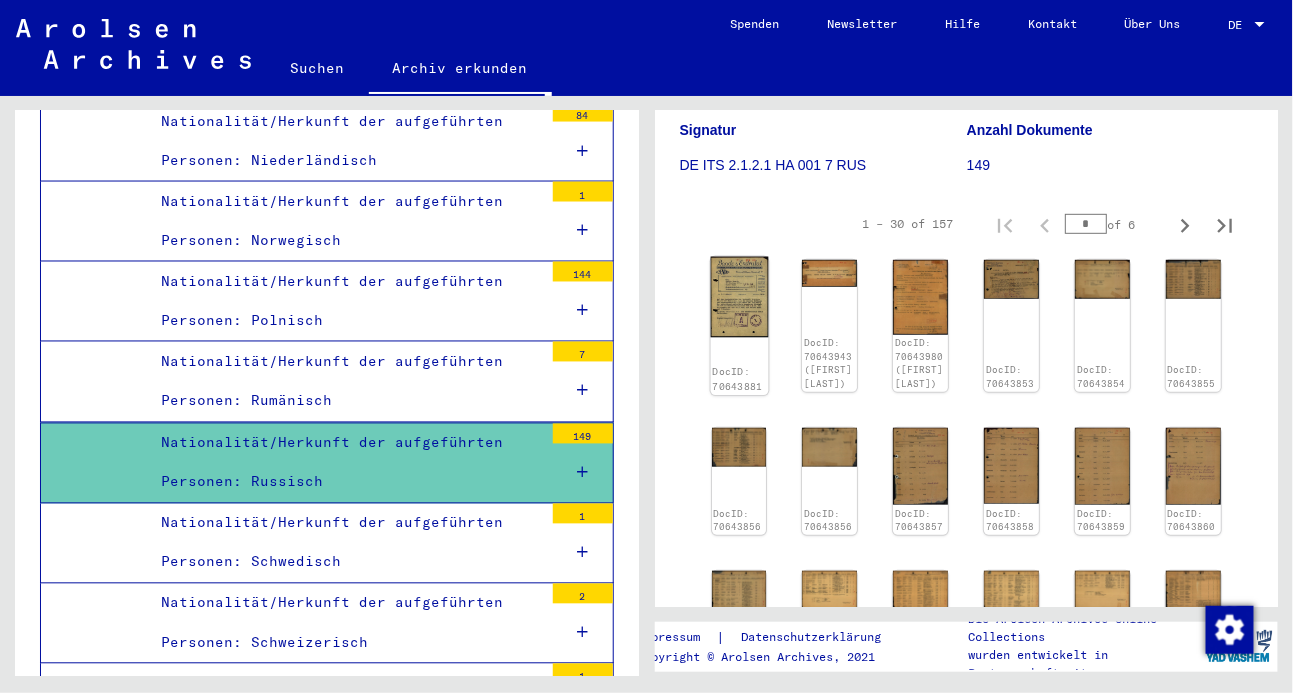 click 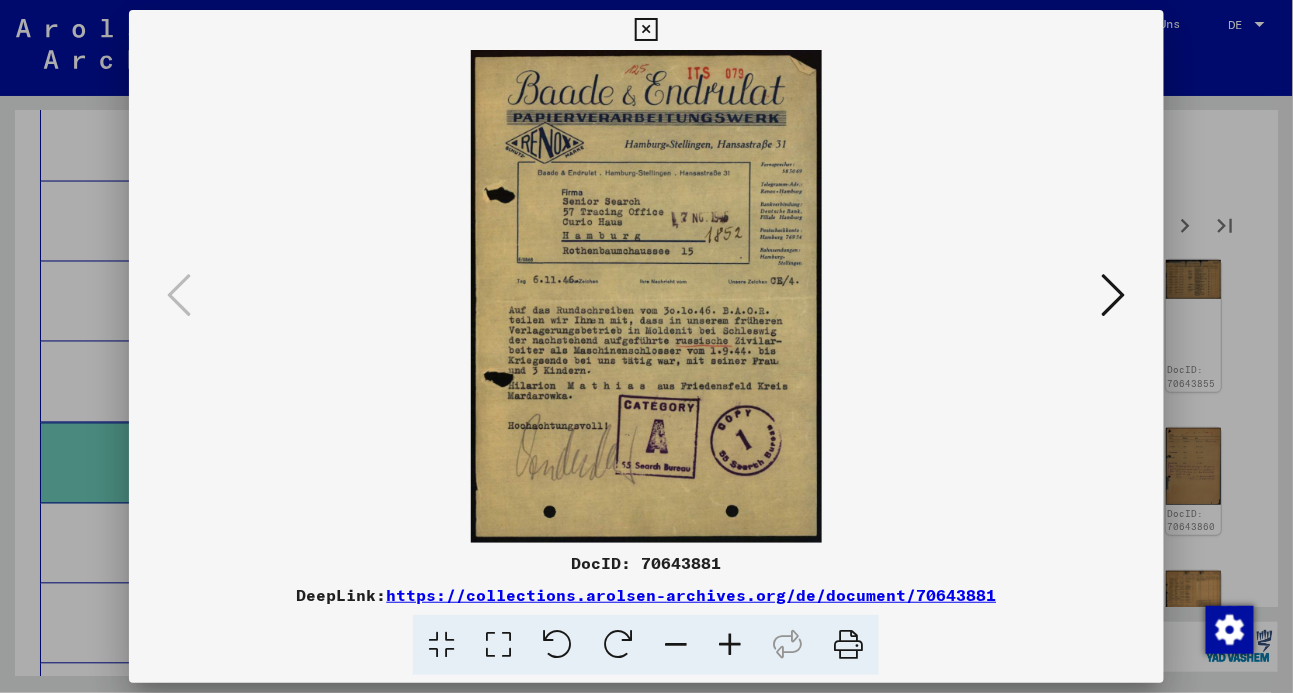 click at bounding box center [1114, 295] 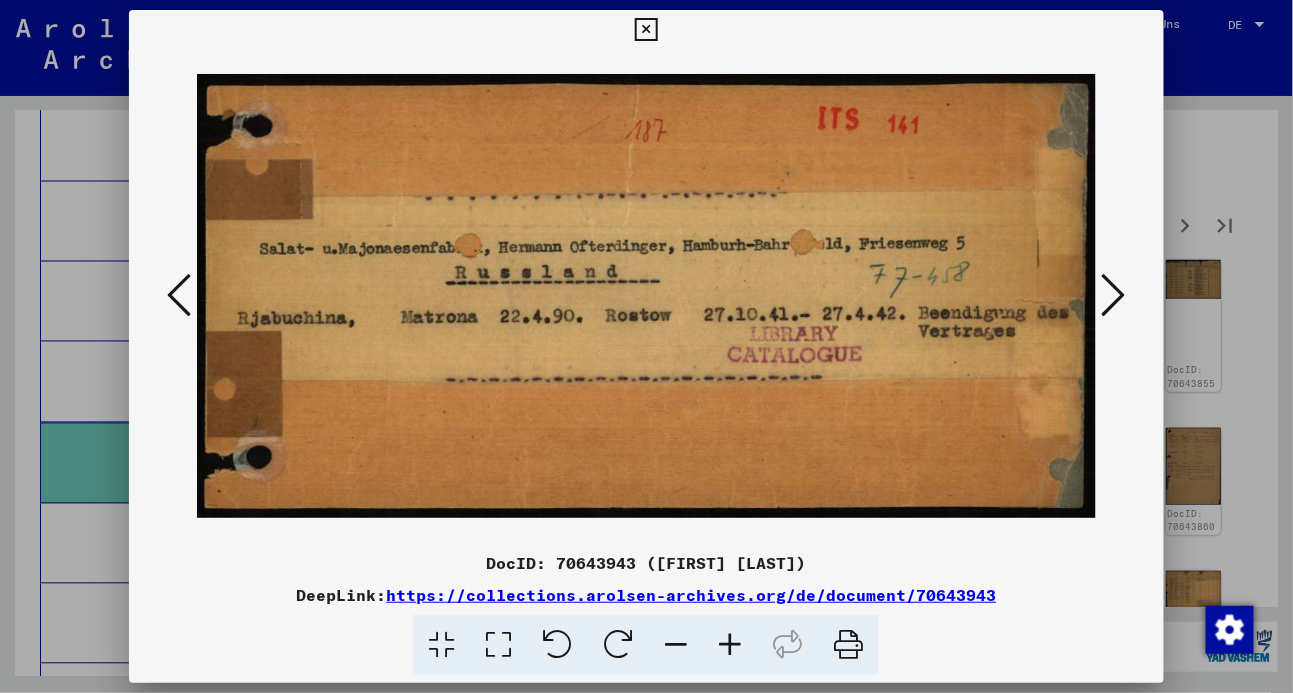 click at bounding box center [1114, 295] 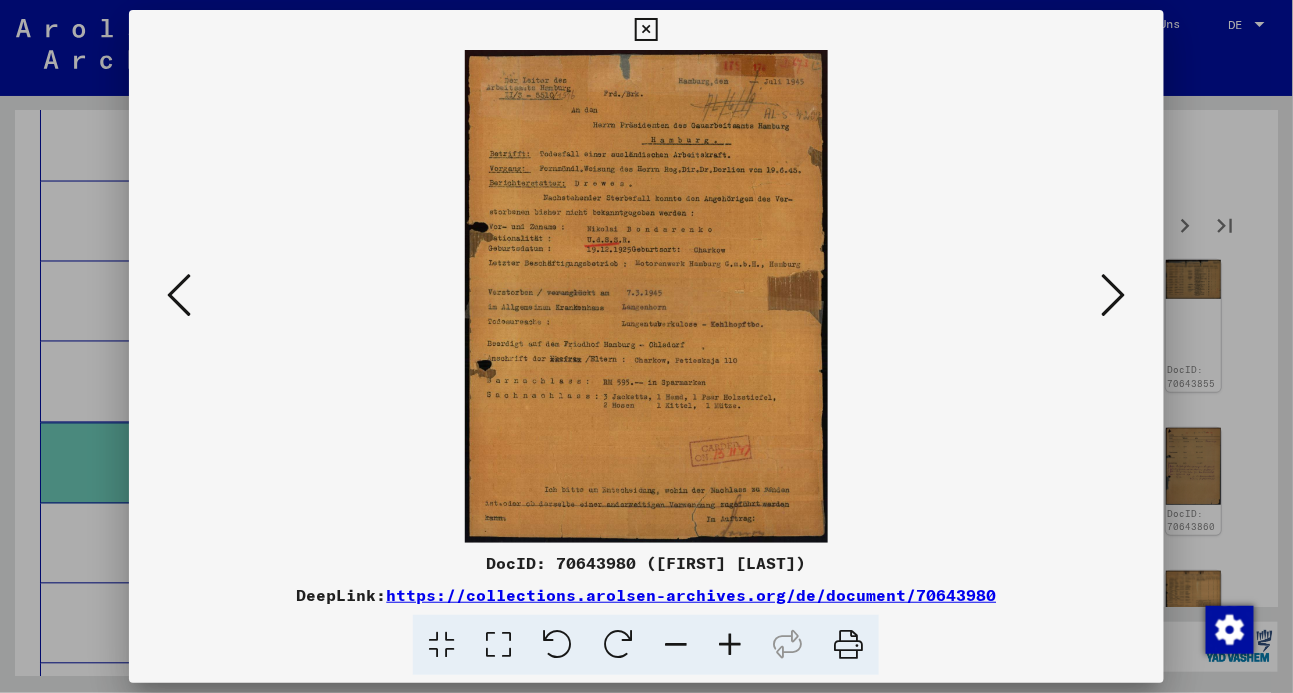 click at bounding box center (1114, 295) 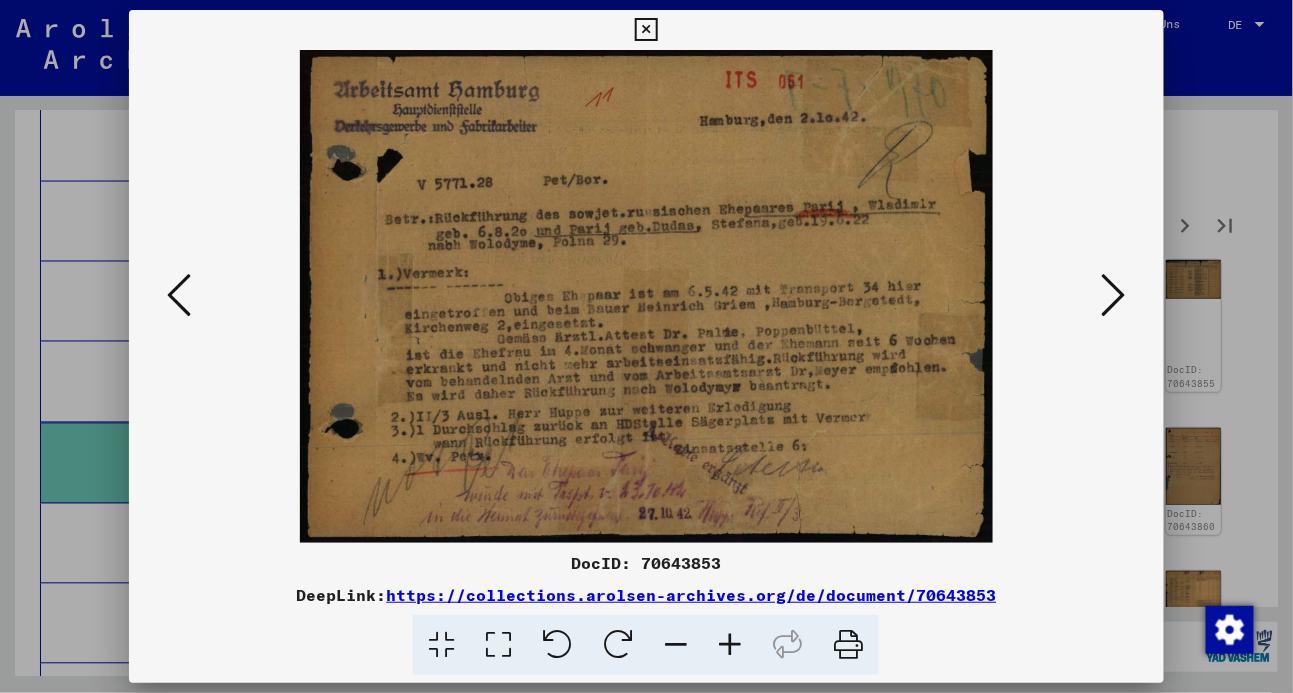 click at bounding box center [1114, 295] 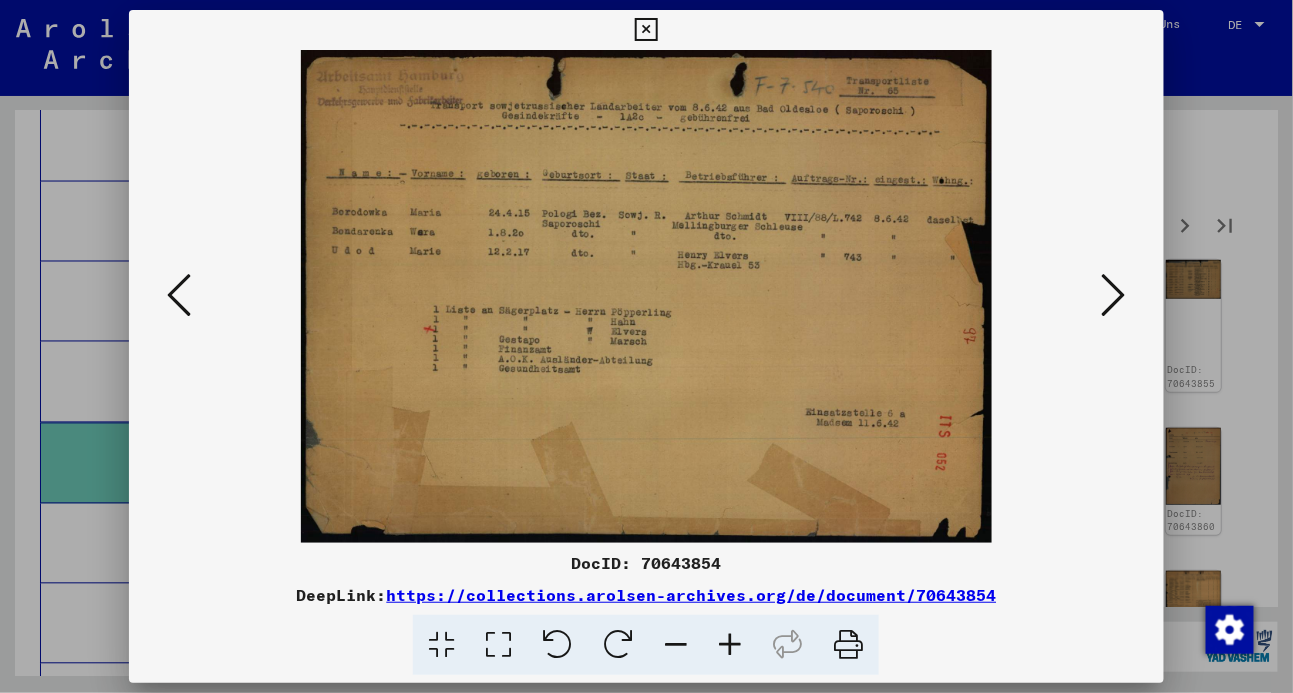click at bounding box center (1114, 295) 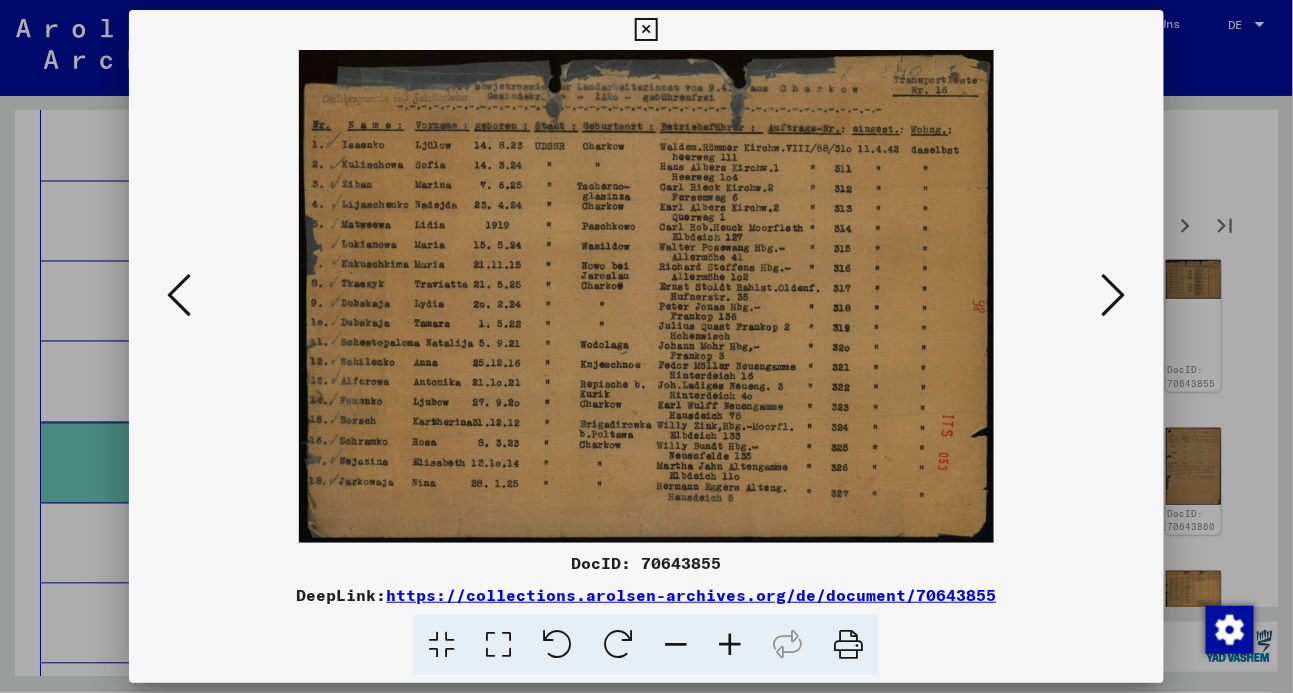 click at bounding box center [1114, 295] 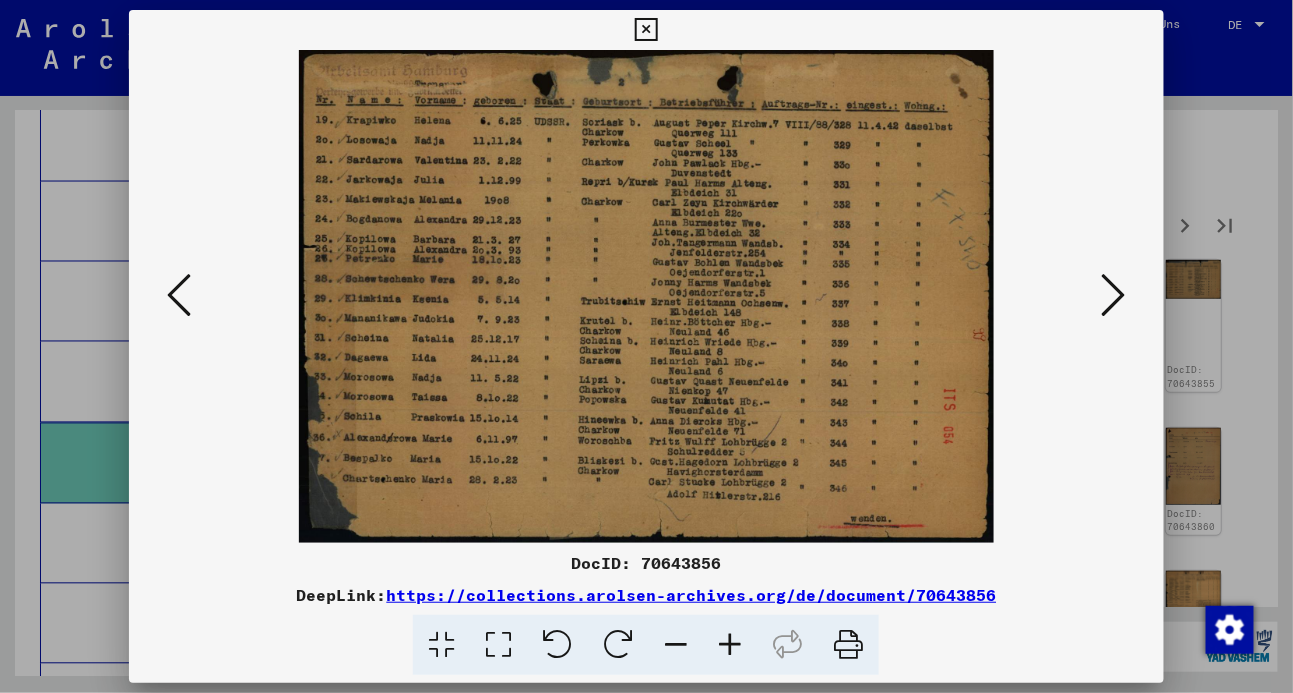 click at bounding box center [1114, 295] 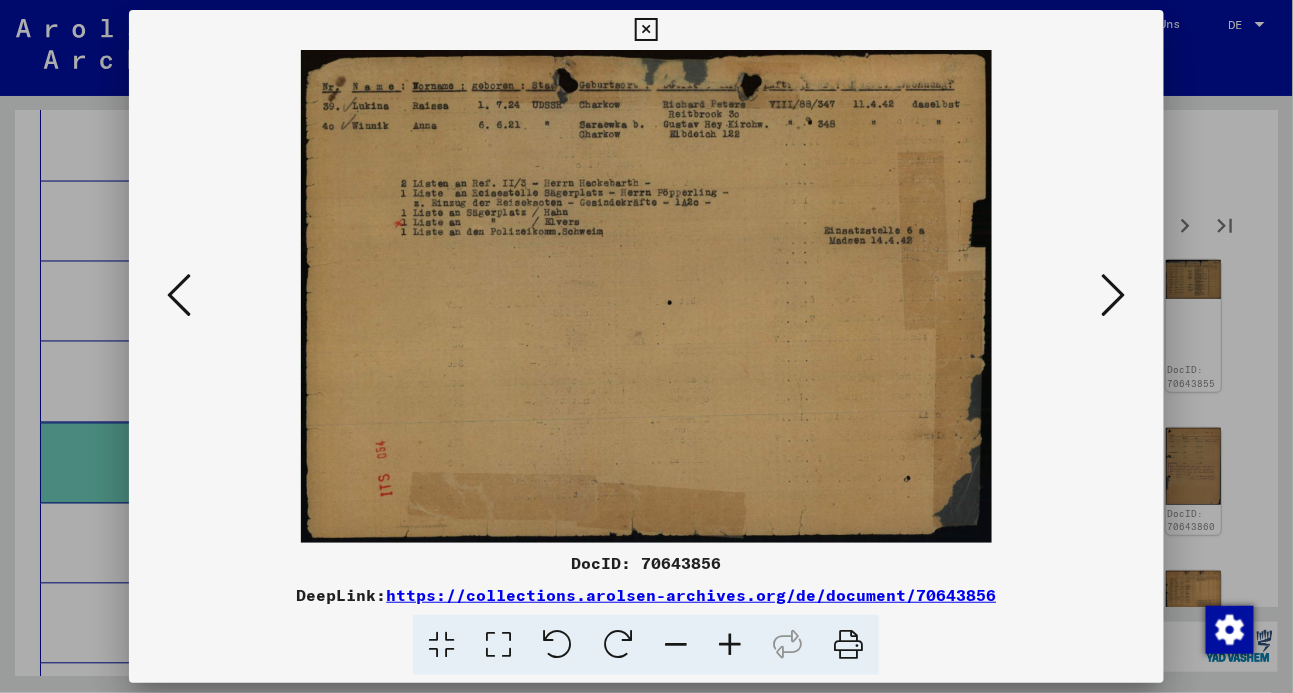 click at bounding box center (1114, 295) 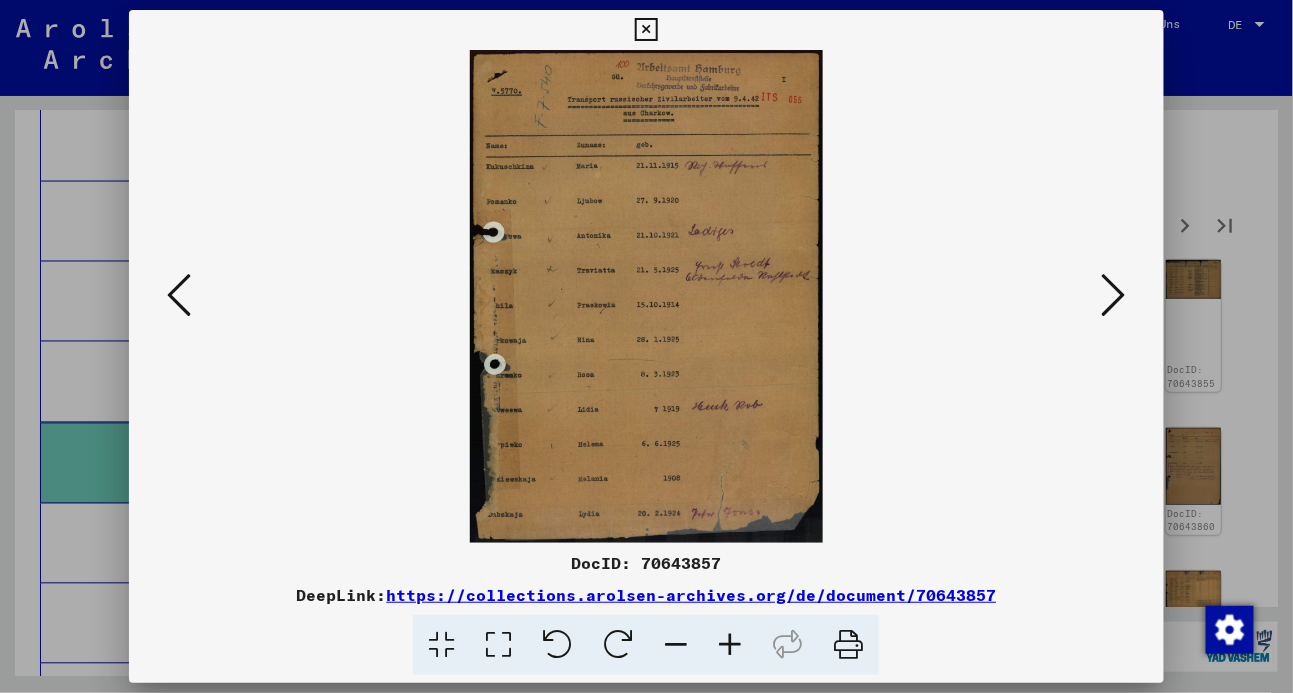 click at bounding box center [1114, 295] 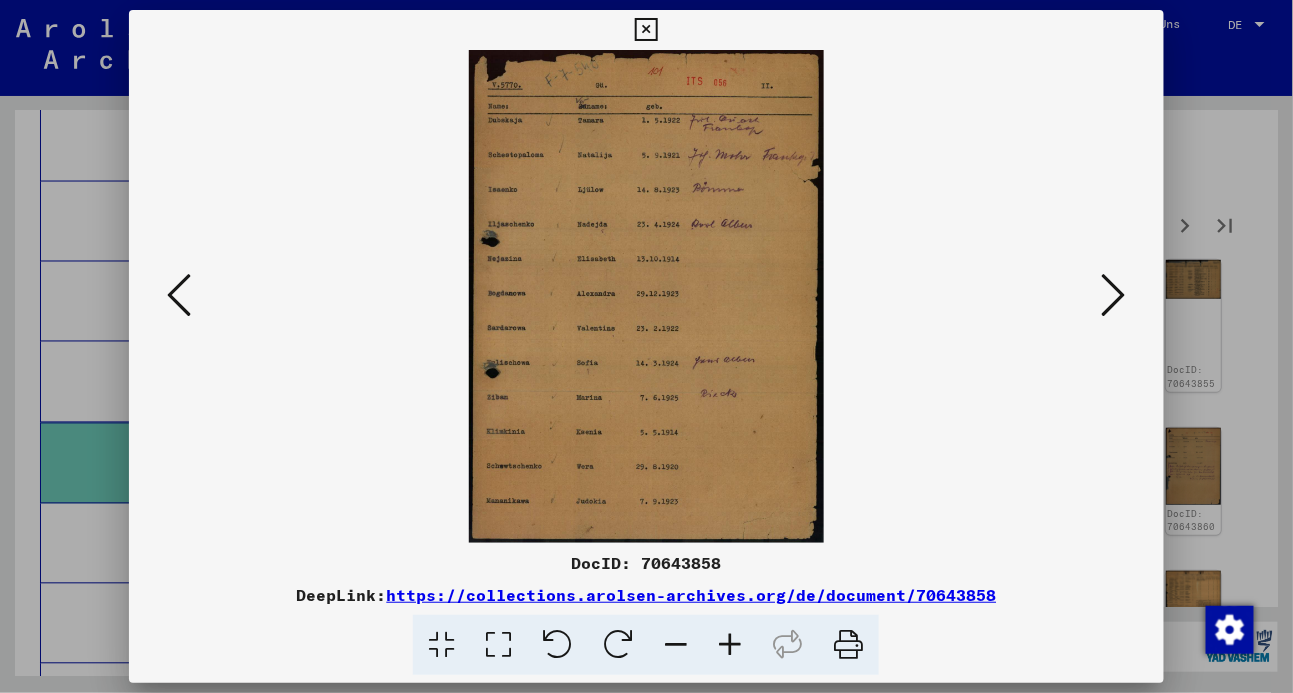 click at bounding box center [1114, 295] 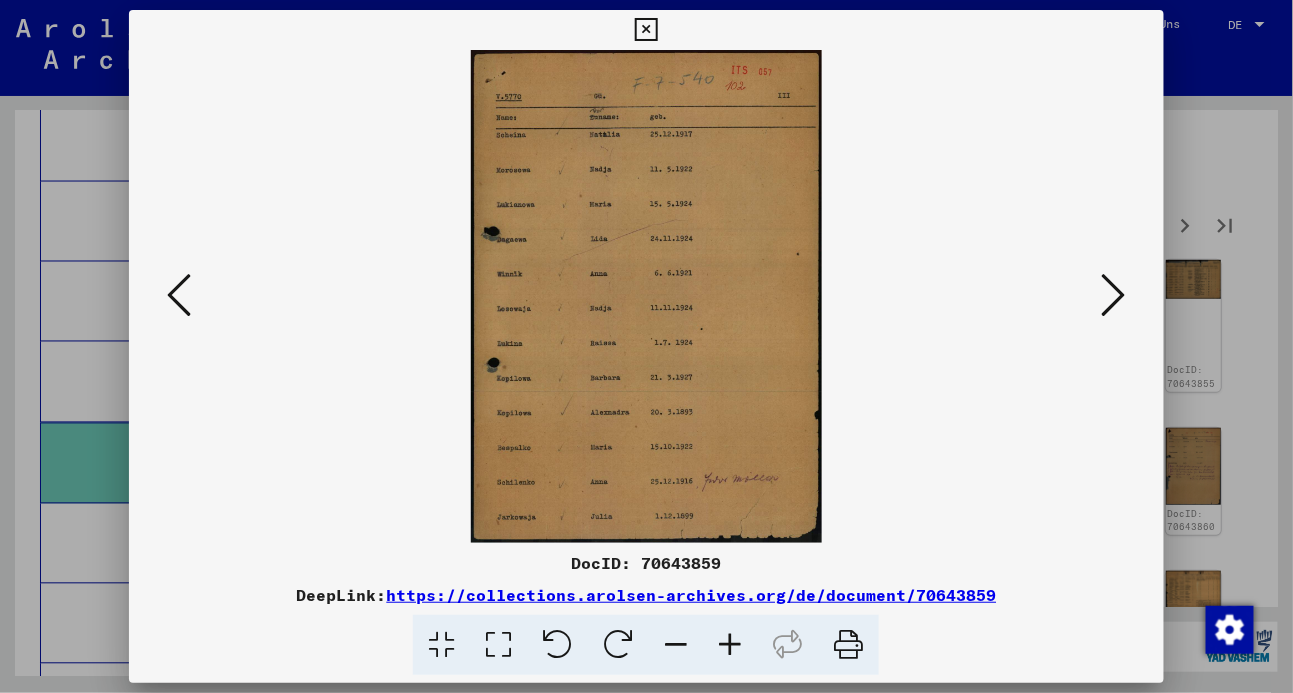 click at bounding box center (1114, 295) 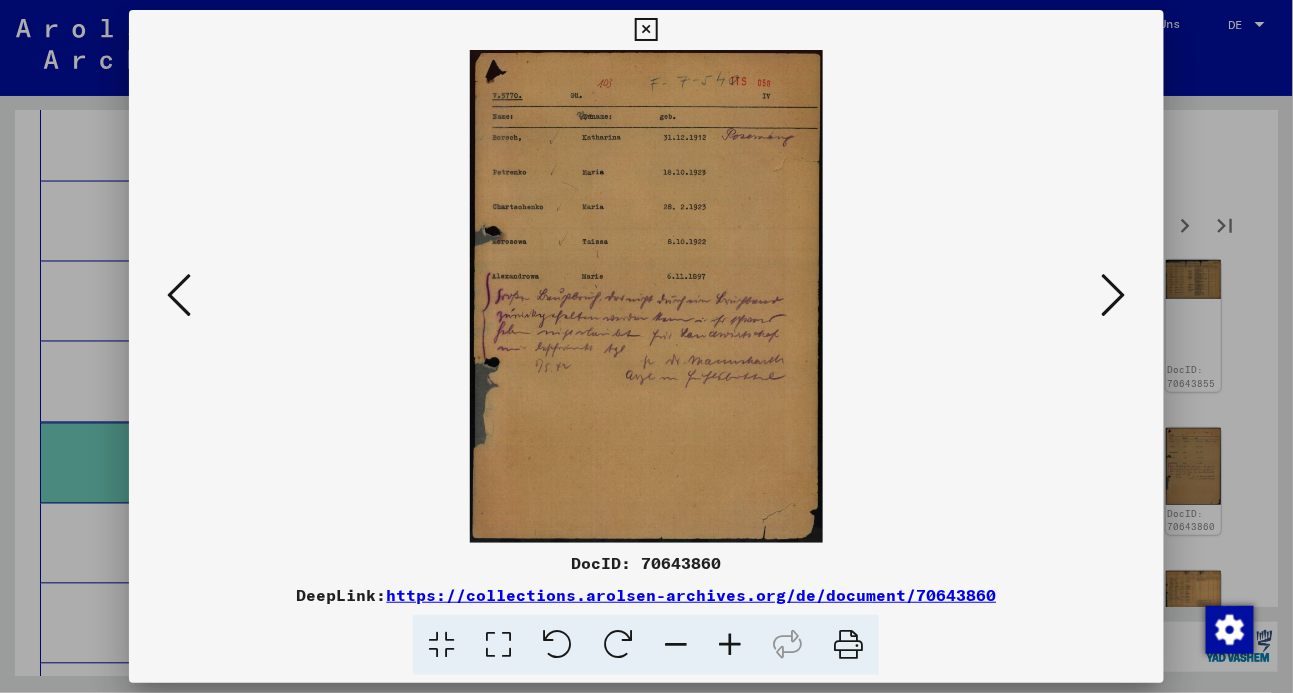 click at bounding box center (1114, 295) 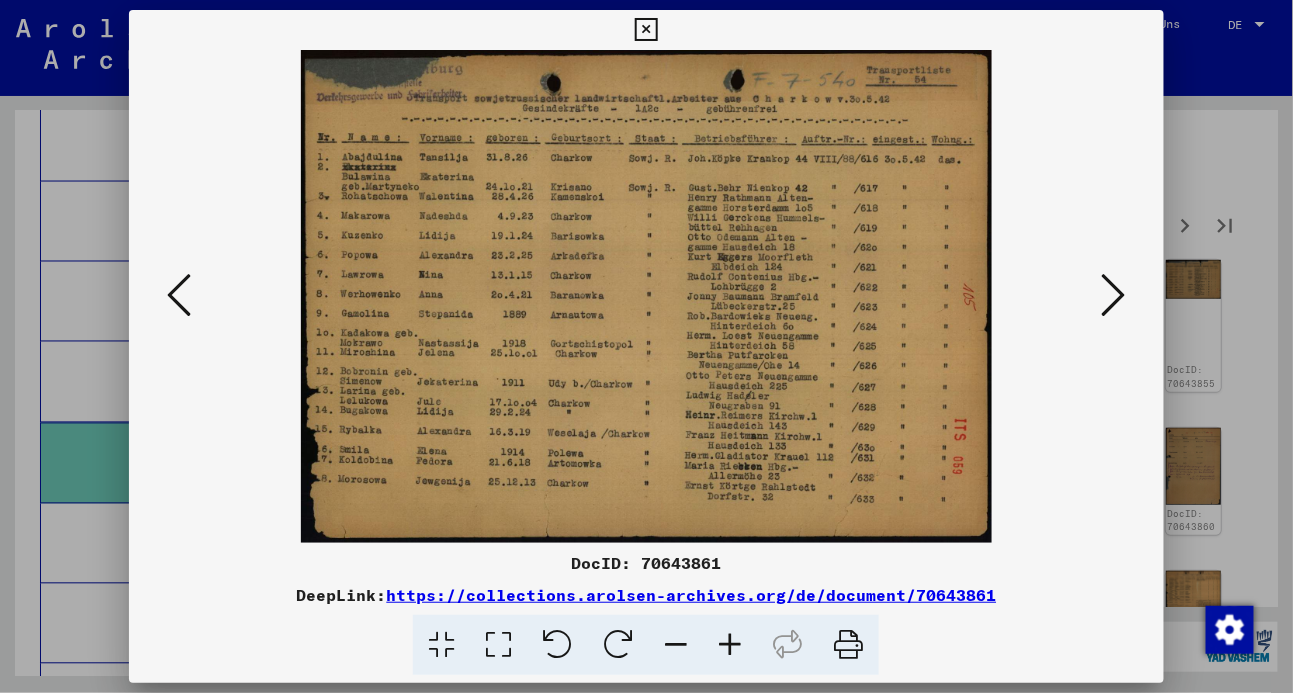 click at bounding box center (1114, 295) 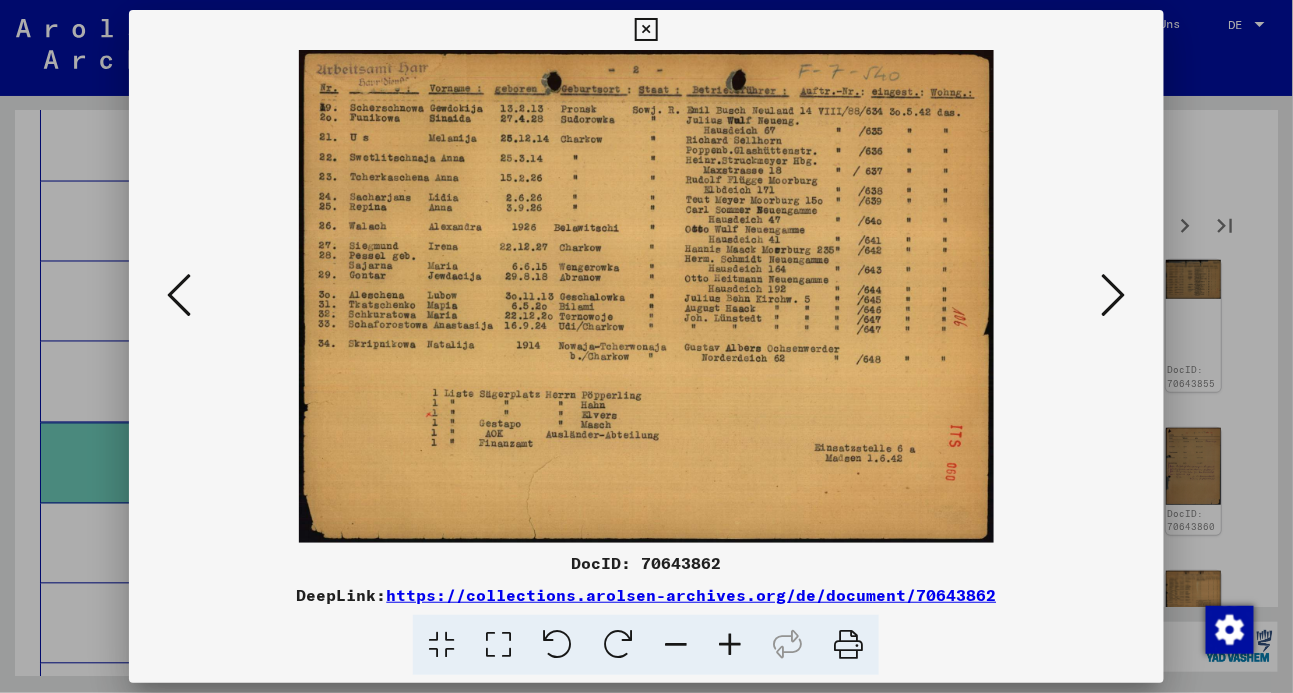 click at bounding box center (1114, 295) 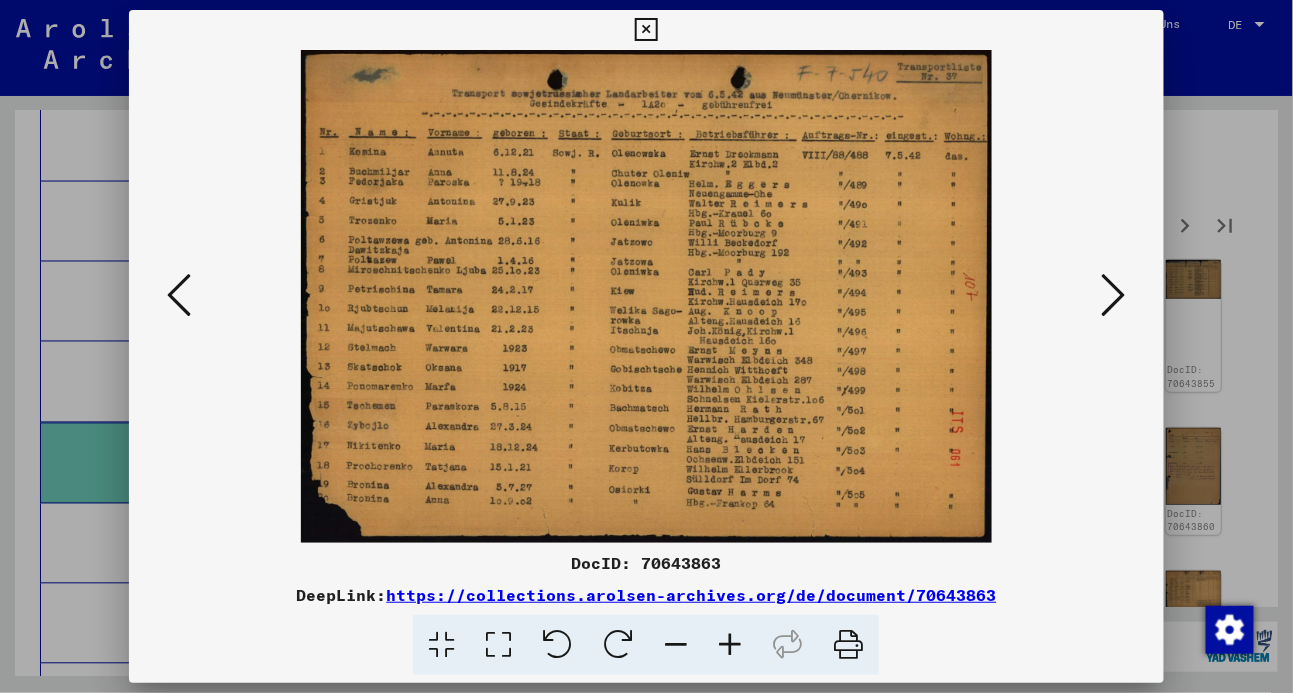 click at bounding box center (1114, 295) 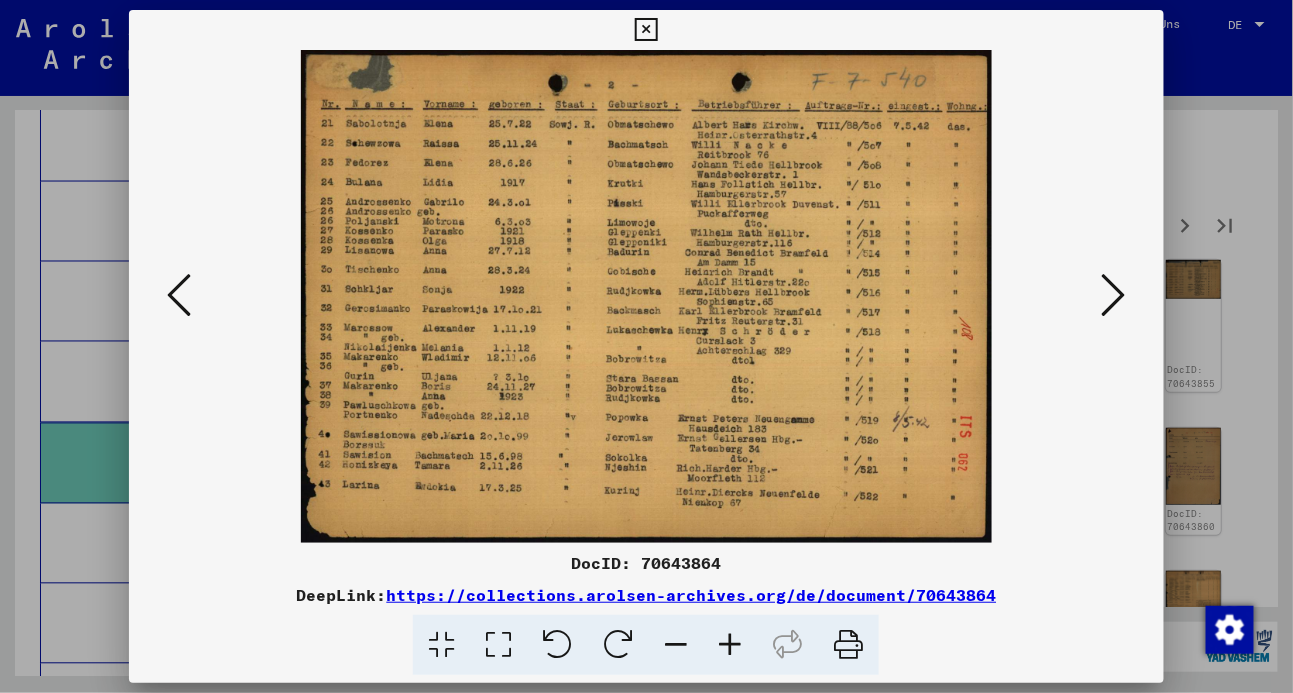 click at bounding box center [1114, 295] 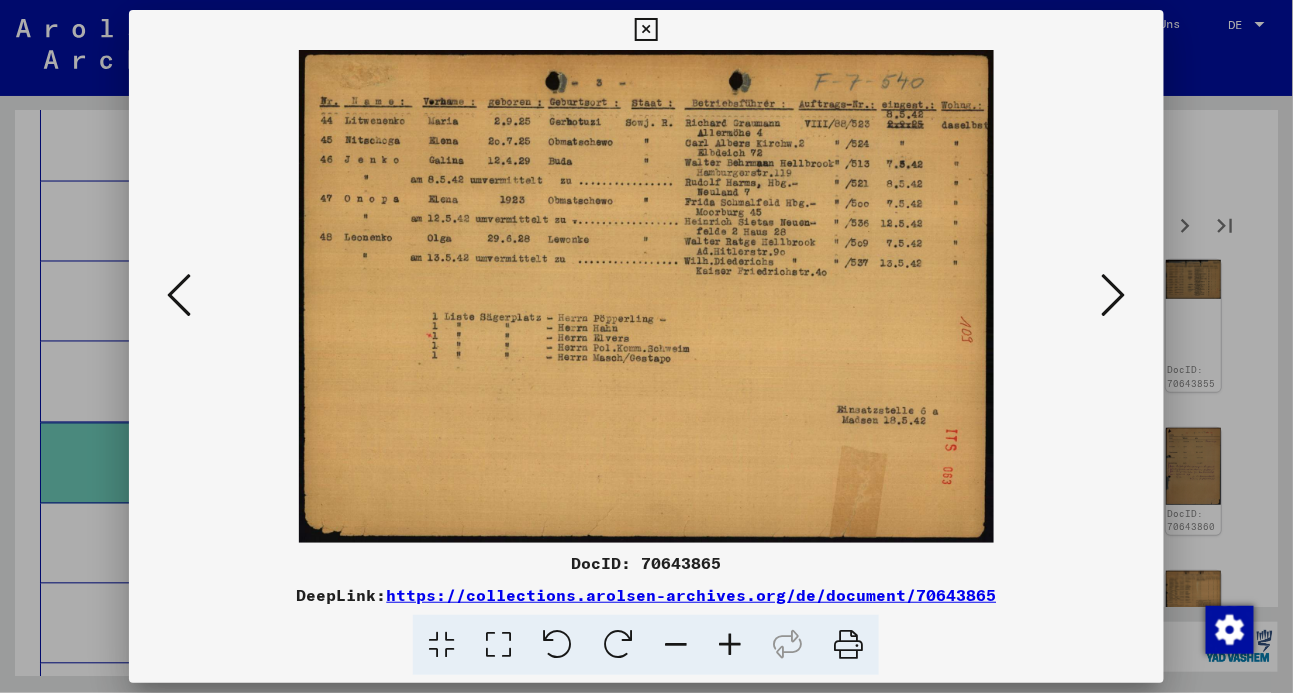 click at bounding box center (1114, 295) 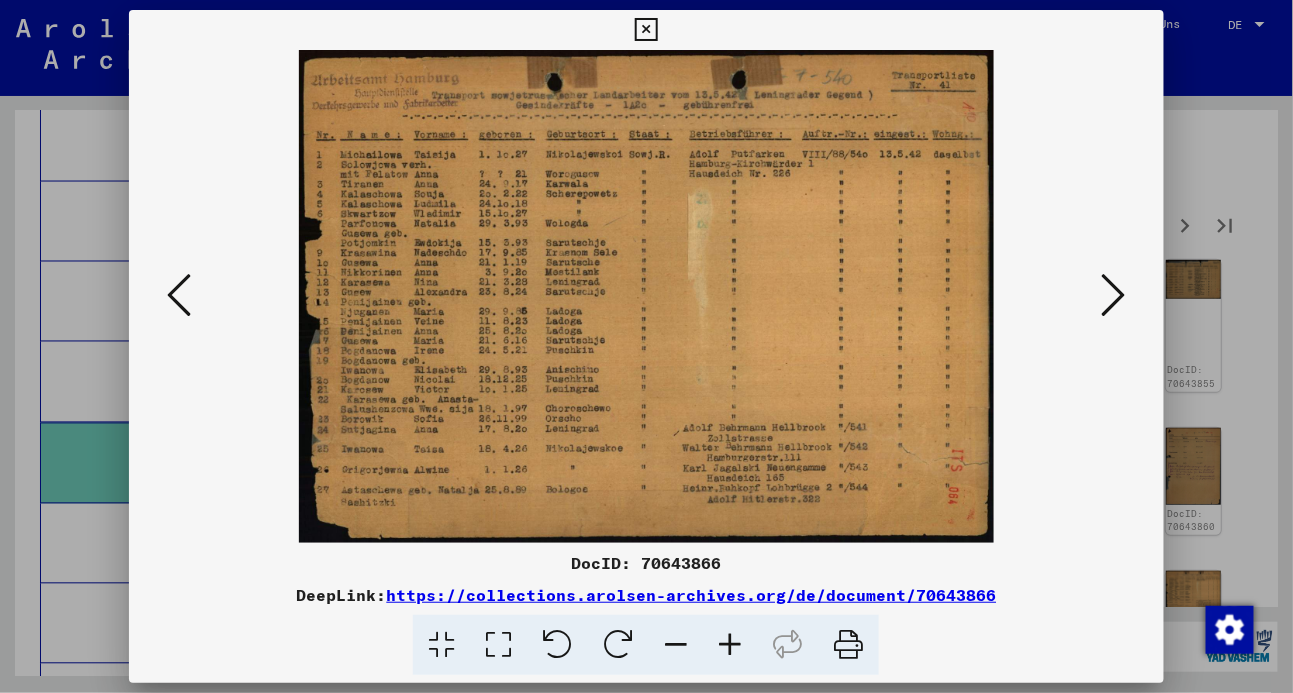 click at bounding box center (1114, 295) 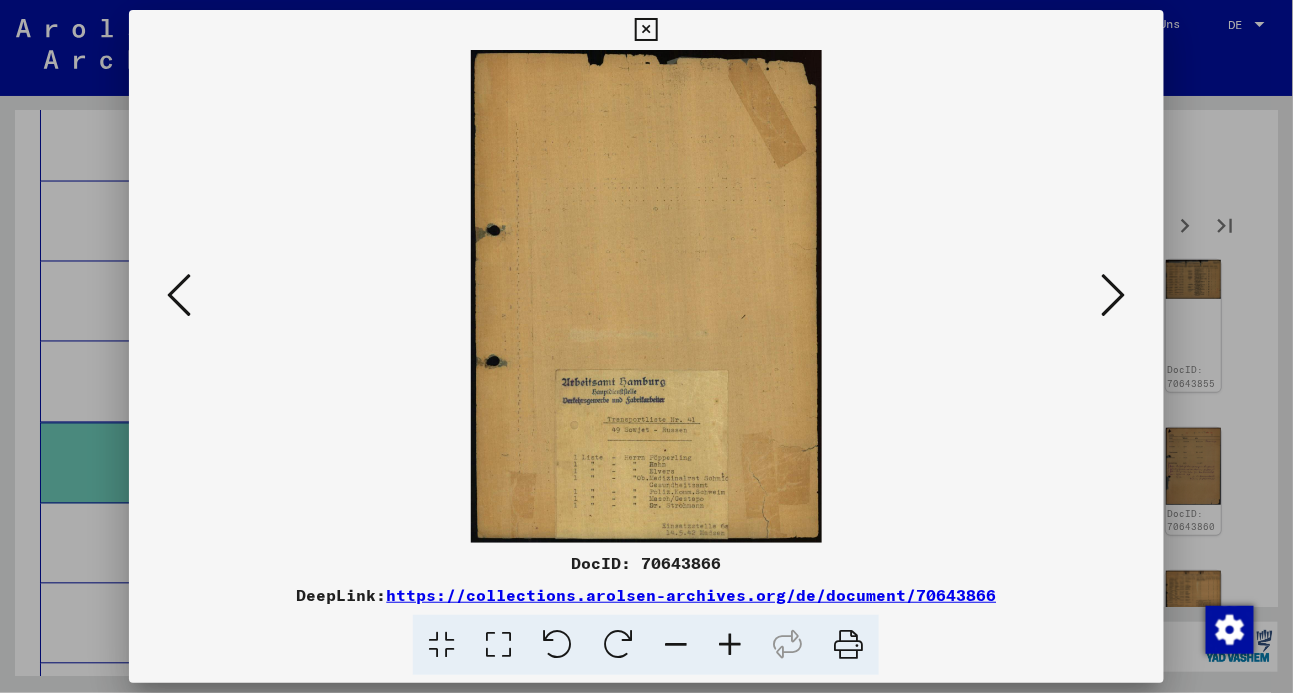 click at bounding box center (1114, 295) 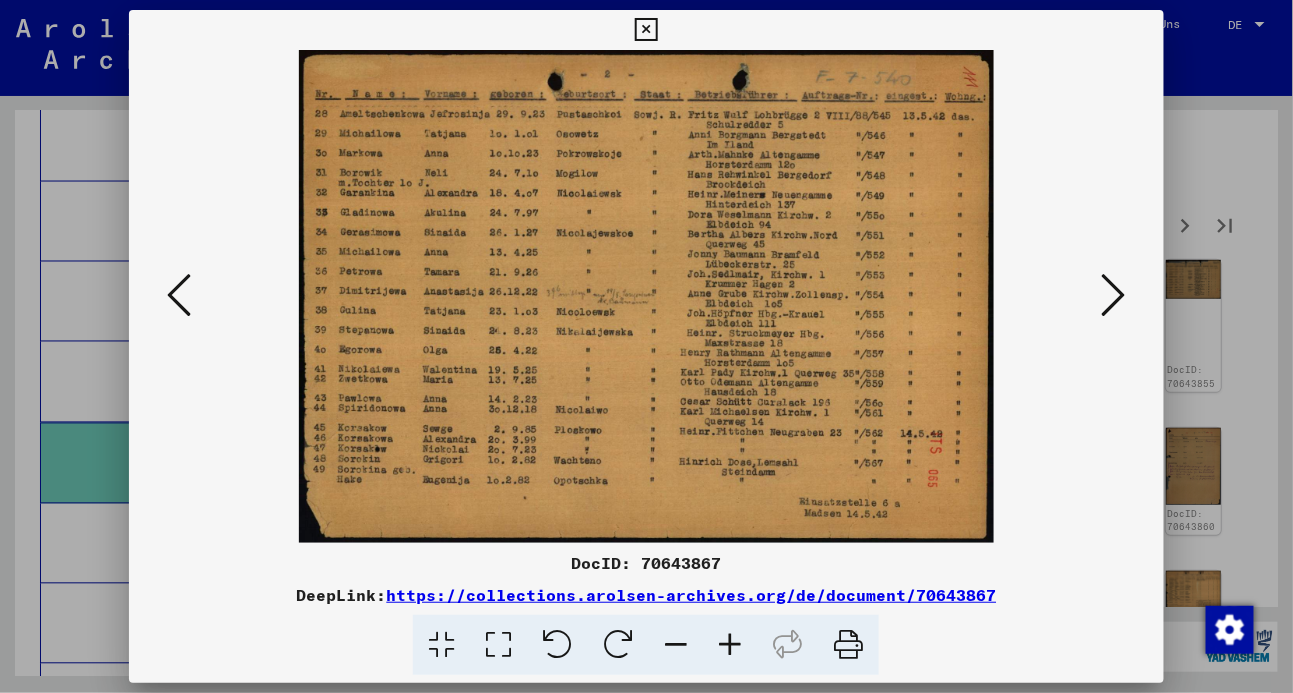 click at bounding box center (179, 295) 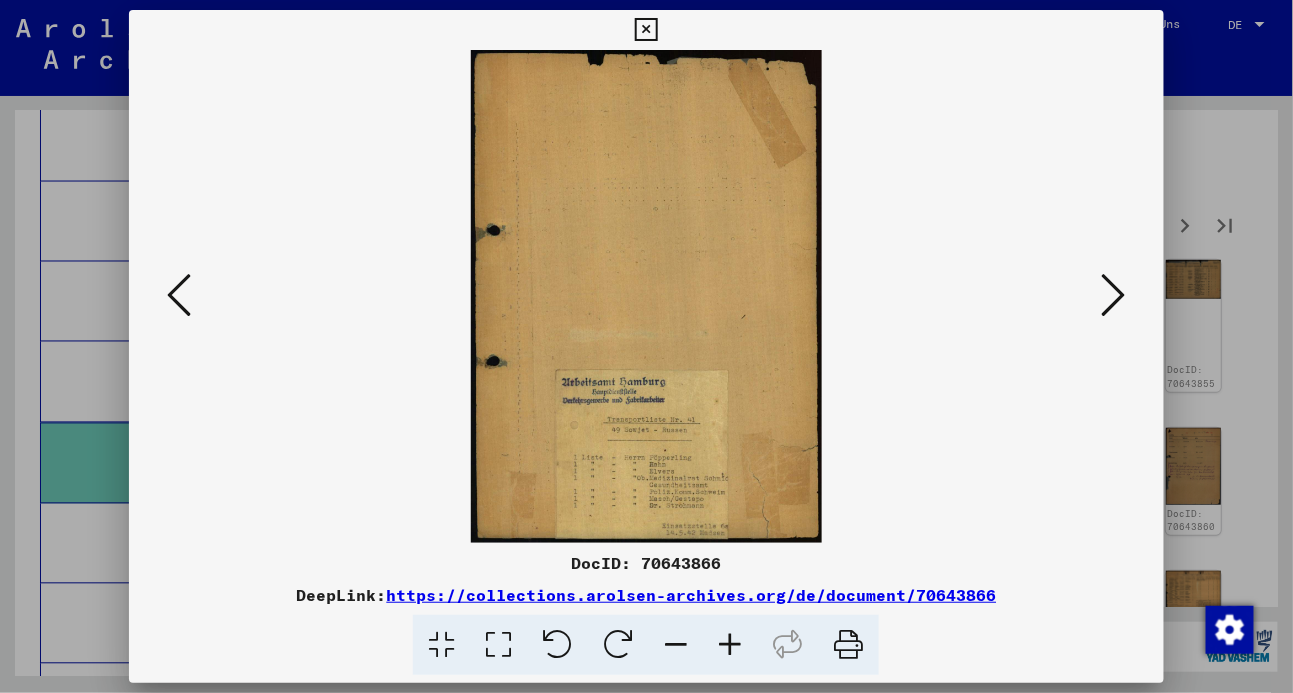 click at bounding box center (646, 296) 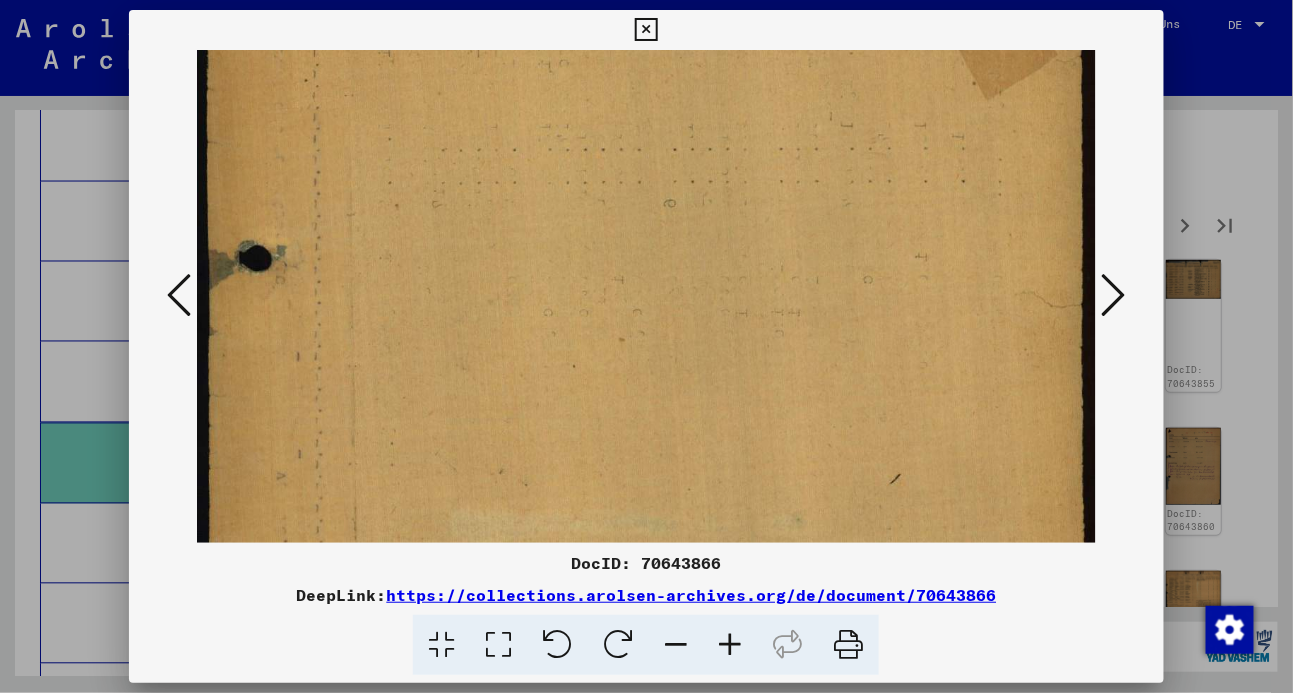 scroll, scrollTop: 268, scrollLeft: 0, axis: vertical 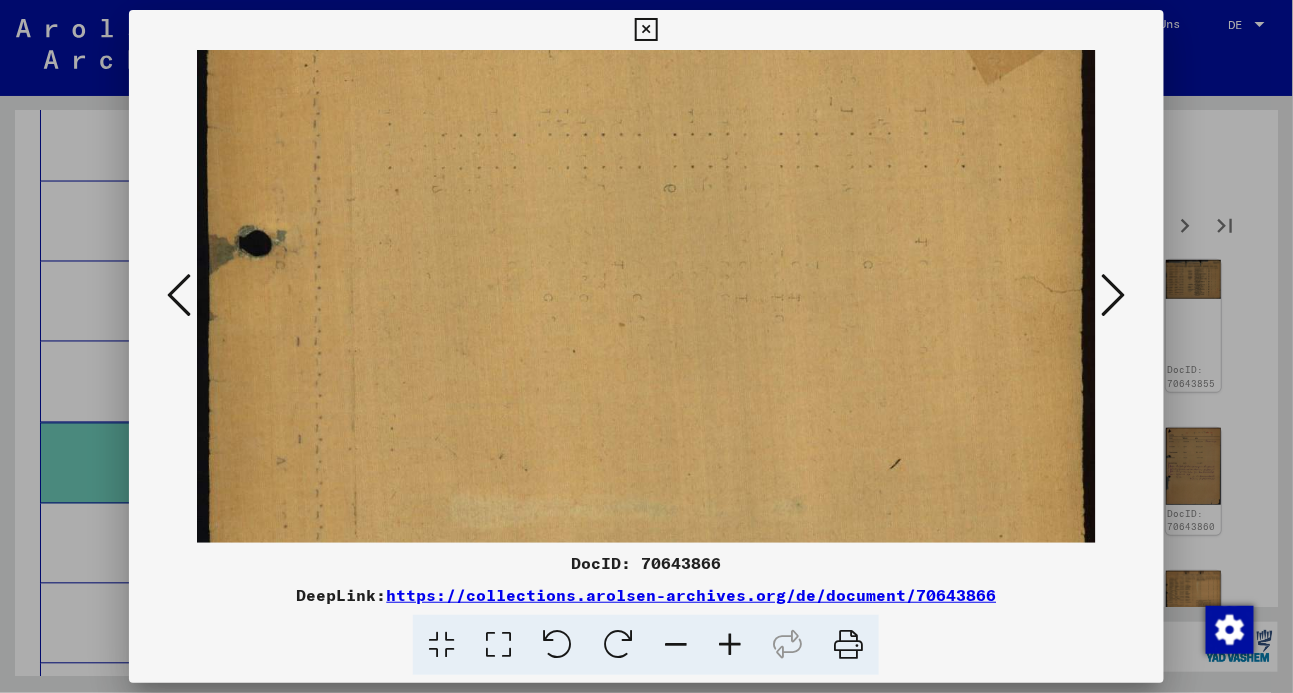 drag, startPoint x: 684, startPoint y: 337, endPoint x: 709, endPoint y: 75, distance: 263.19003 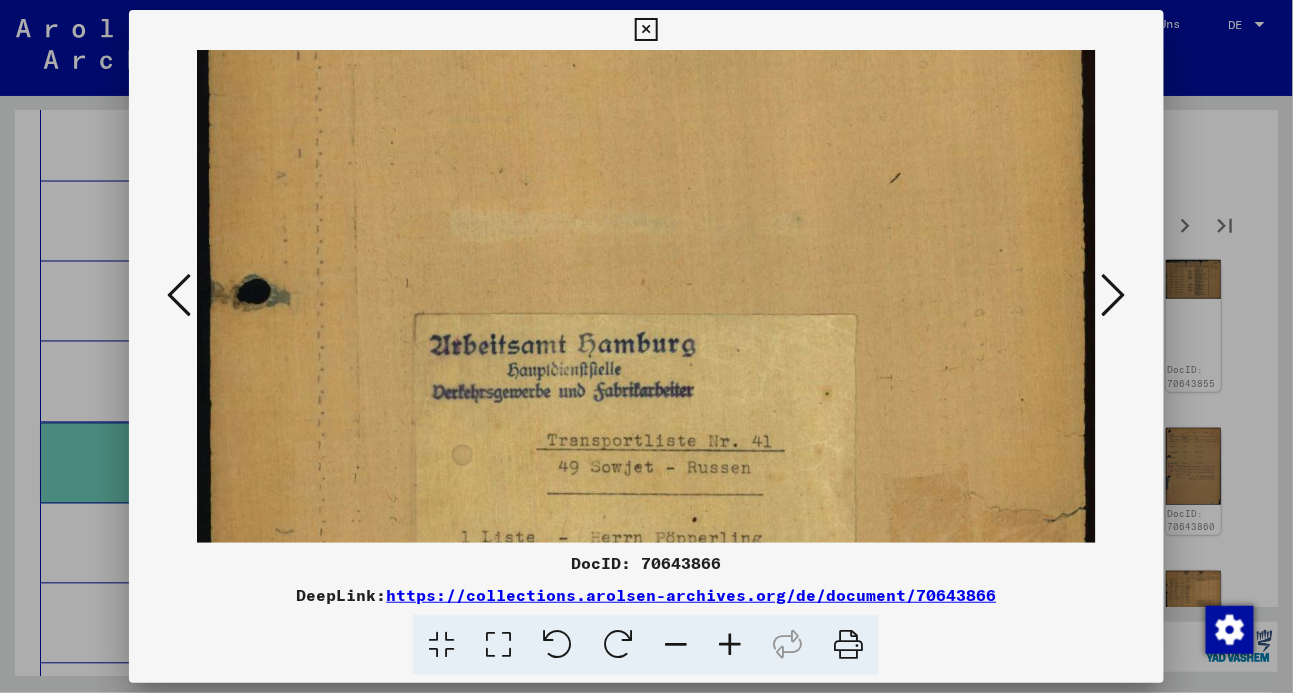 scroll, scrollTop: 553, scrollLeft: 0, axis: vertical 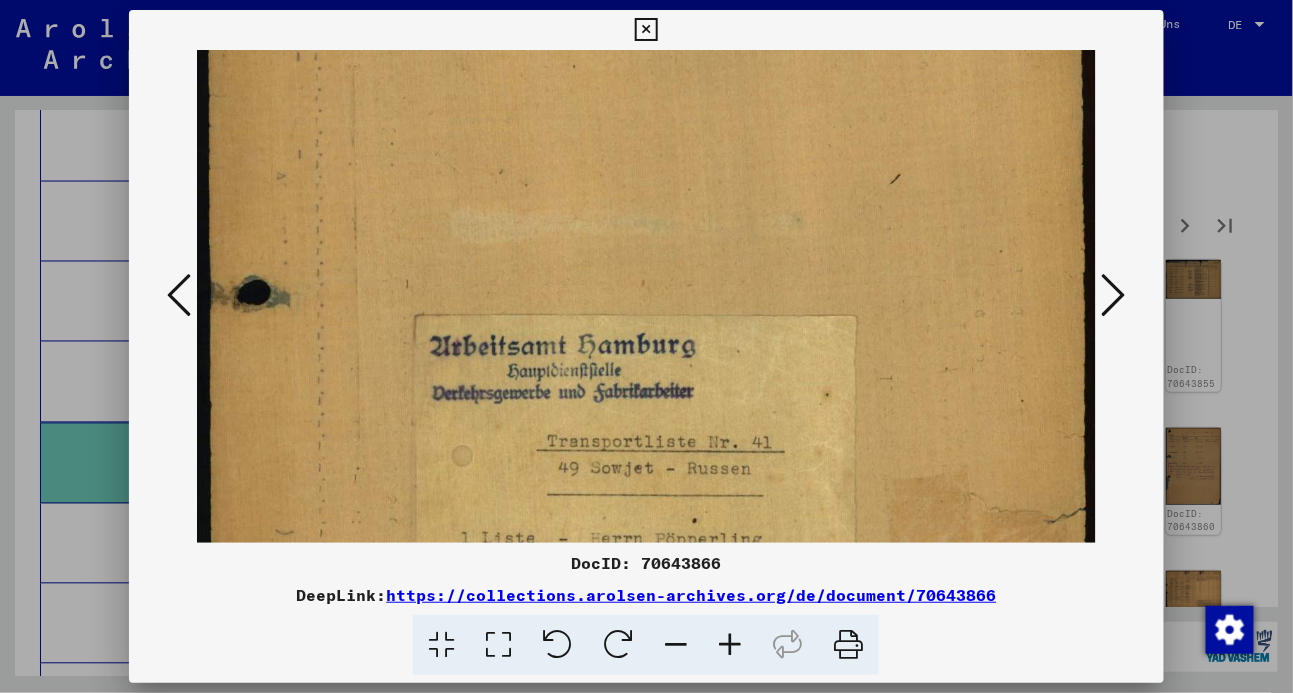 drag, startPoint x: 836, startPoint y: 150, endPoint x: 860, endPoint y: -131, distance: 282.02304 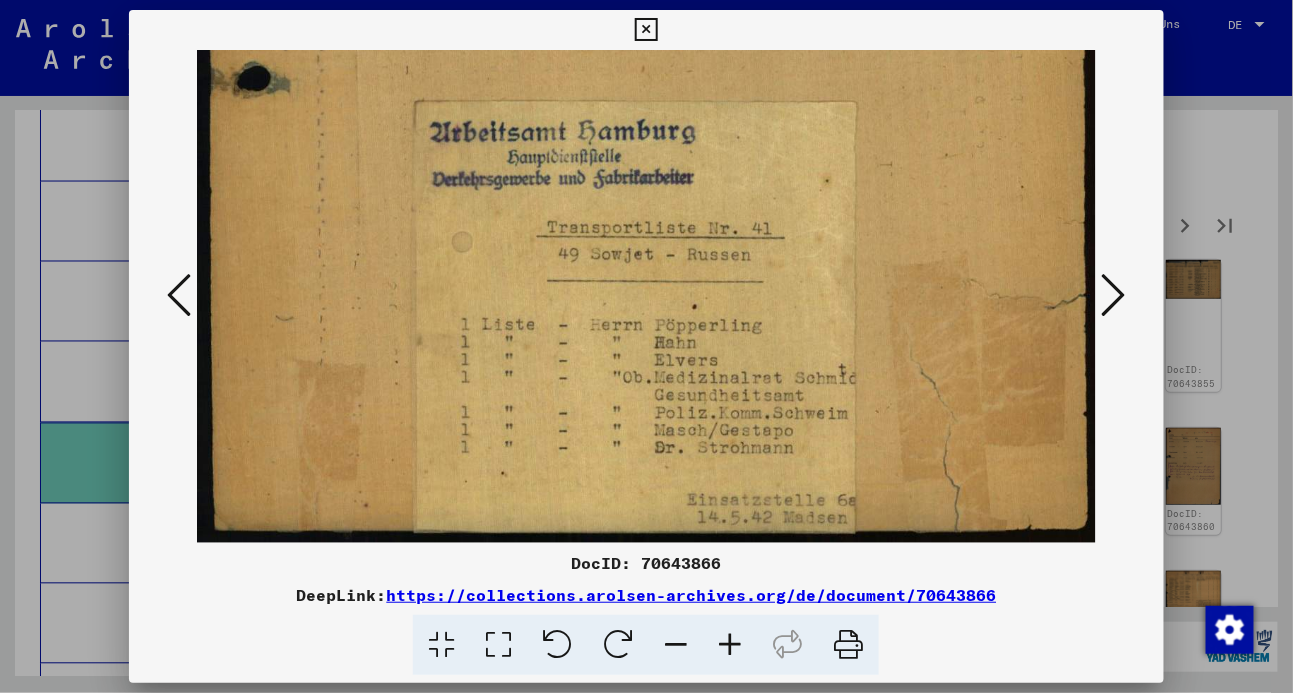 drag, startPoint x: 692, startPoint y: 366, endPoint x: 762, endPoint y: 7, distance: 365.76086 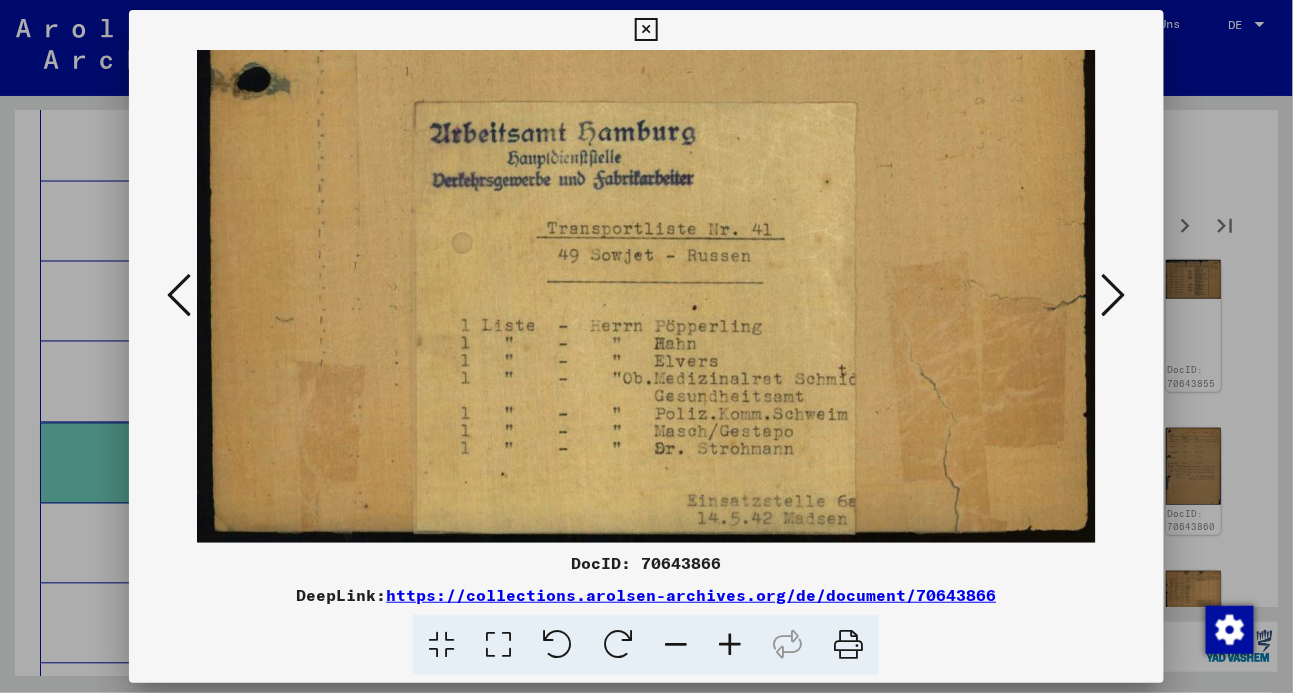 click at bounding box center (646, 30) 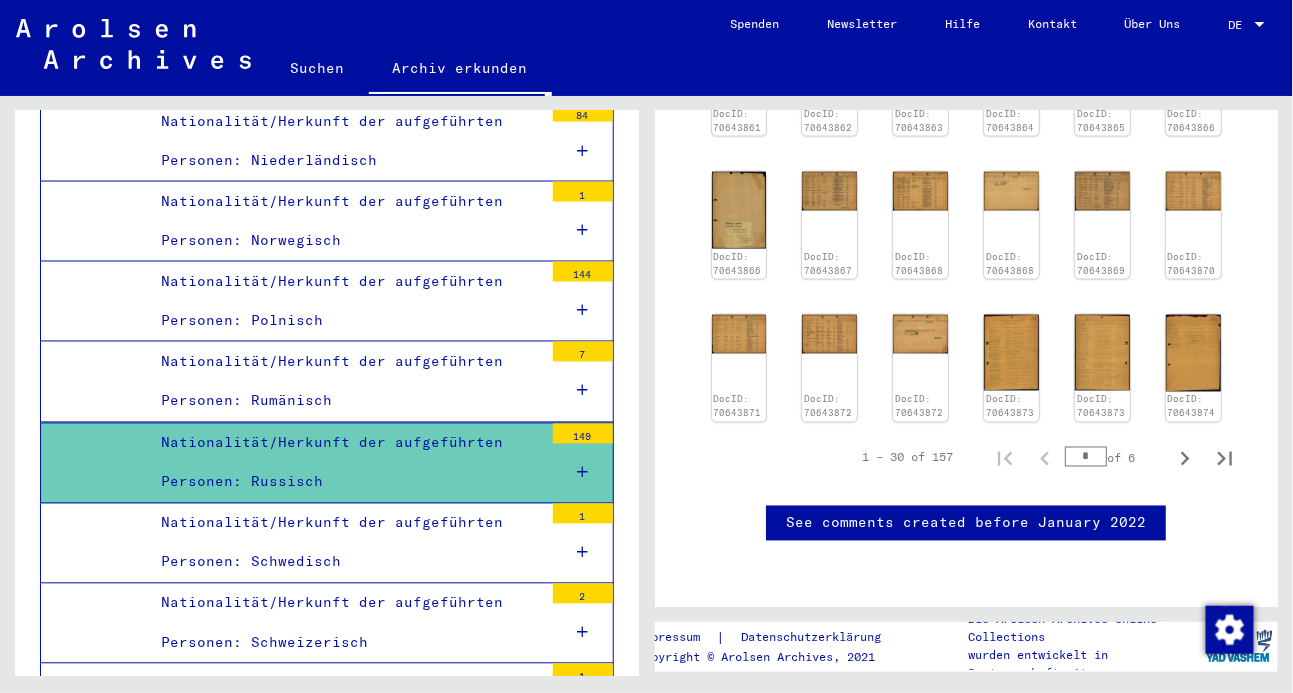 scroll, scrollTop: 855, scrollLeft: 0, axis: vertical 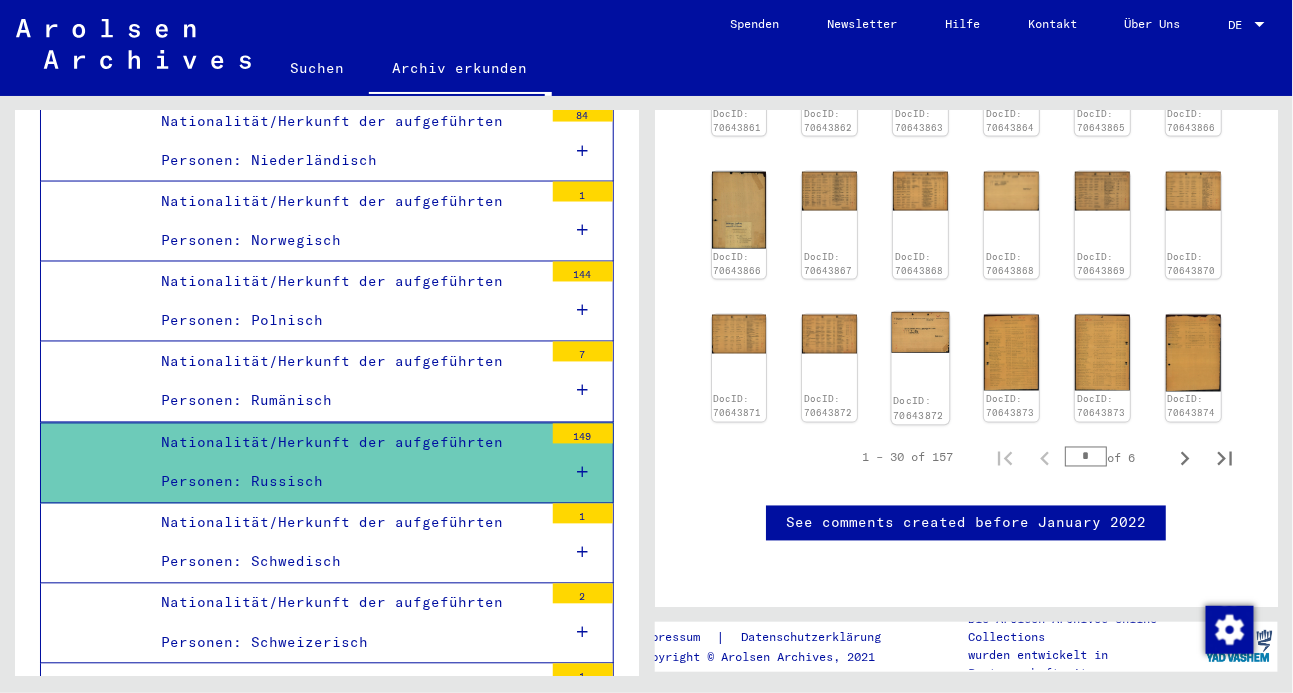 click 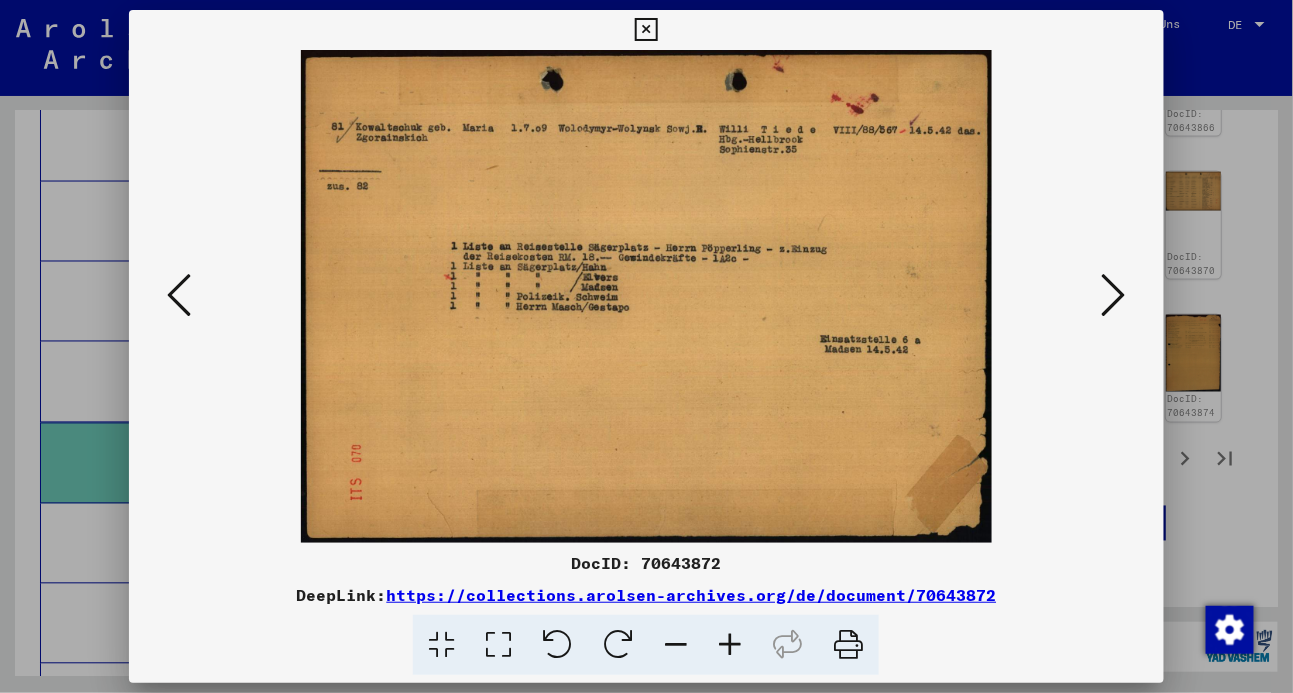 click at bounding box center [1114, 295] 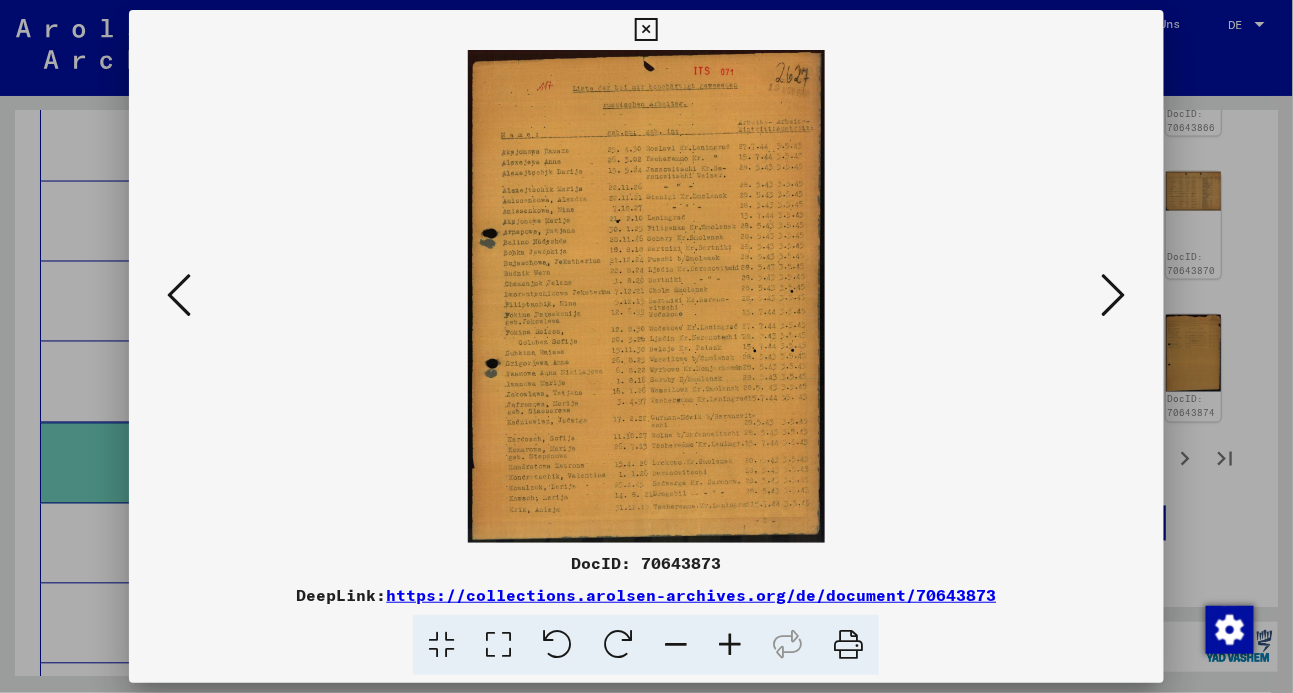 click at bounding box center (498, 645) 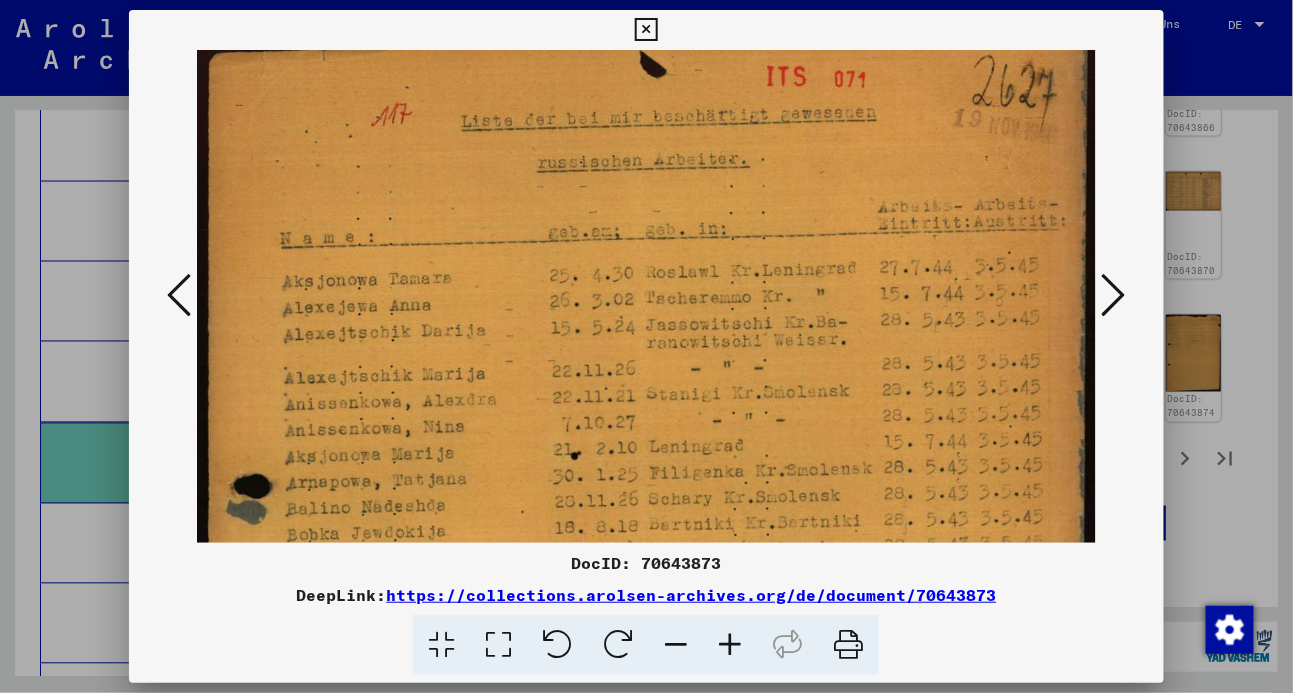 drag, startPoint x: 650, startPoint y: 435, endPoint x: 638, endPoint y: 426, distance: 15 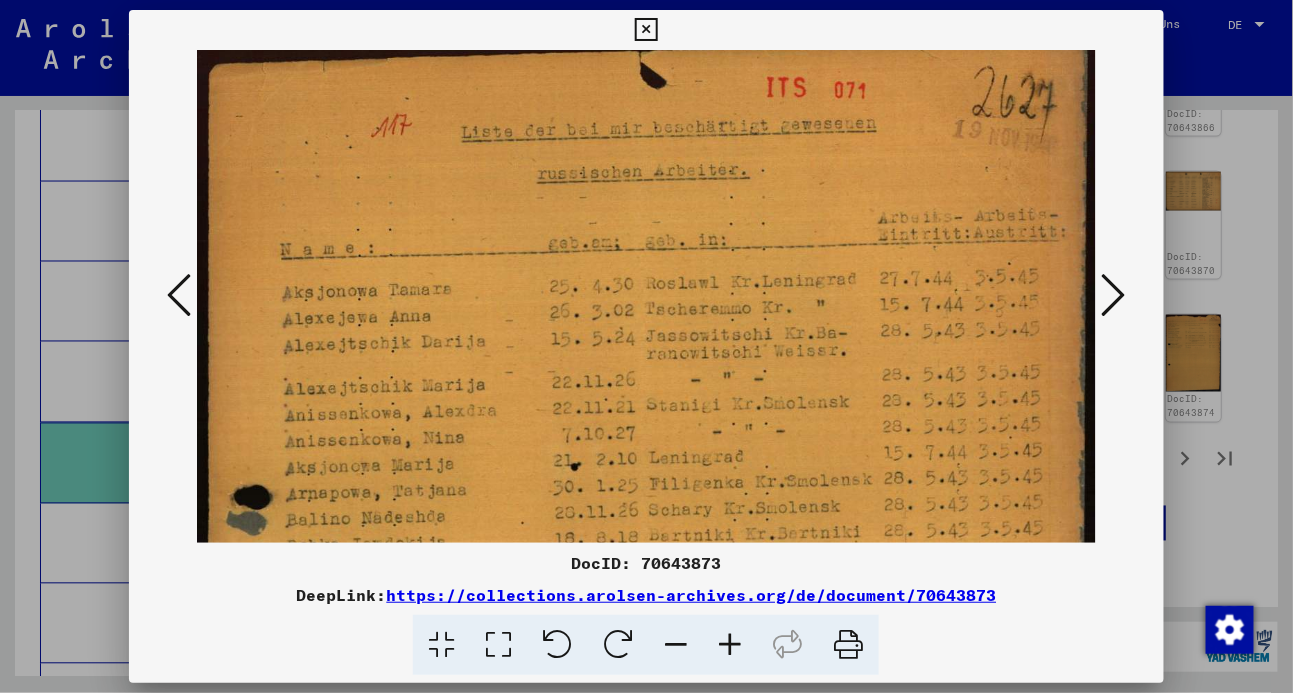 click at bounding box center [1114, 295] 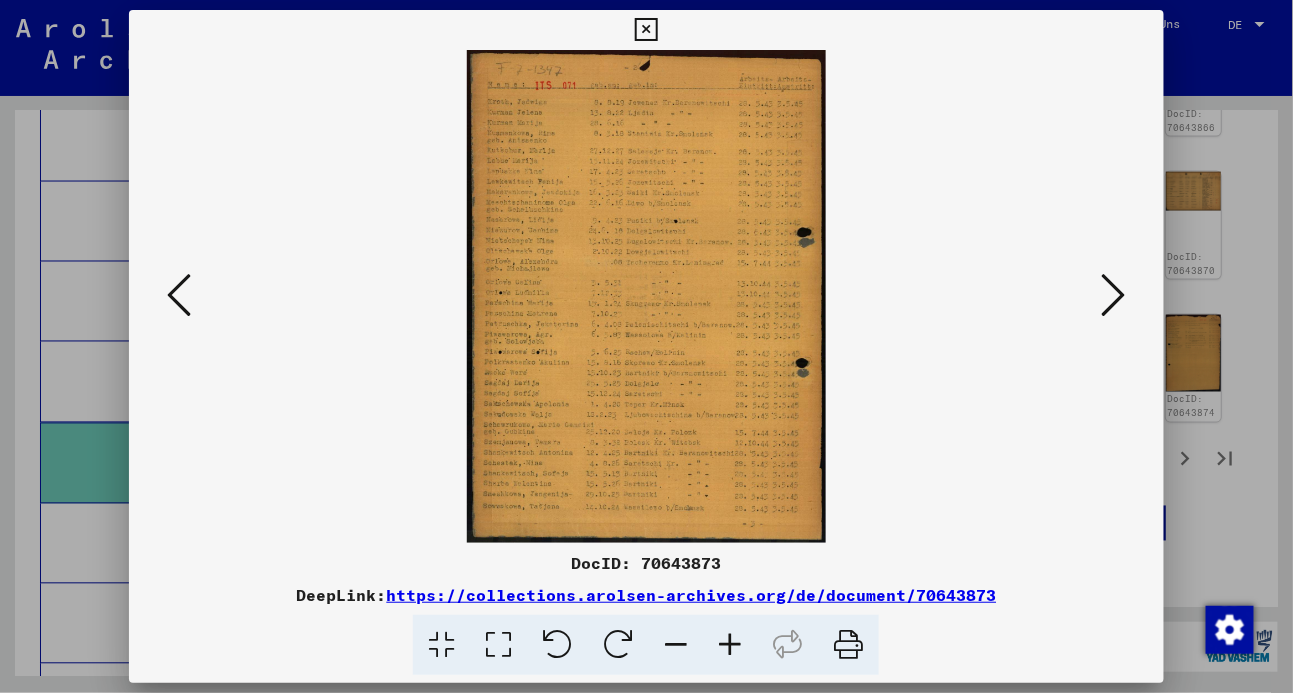 scroll, scrollTop: 0, scrollLeft: 0, axis: both 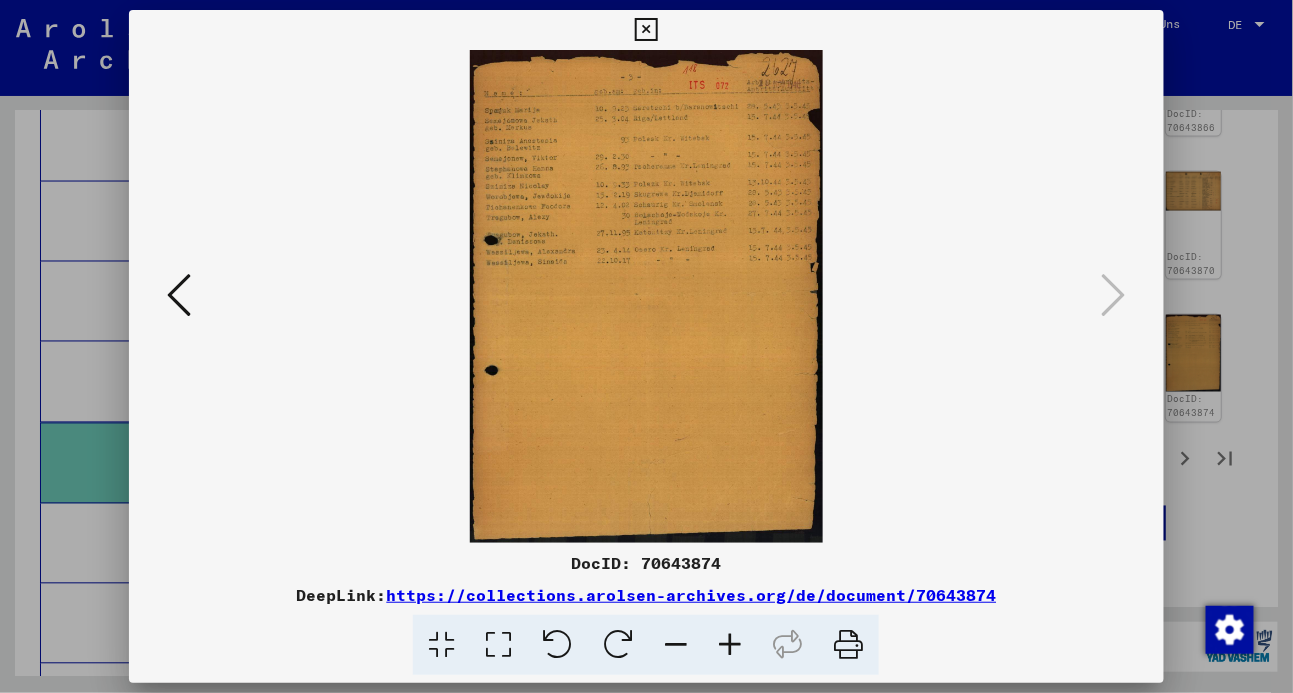 click at bounding box center [646, 30] 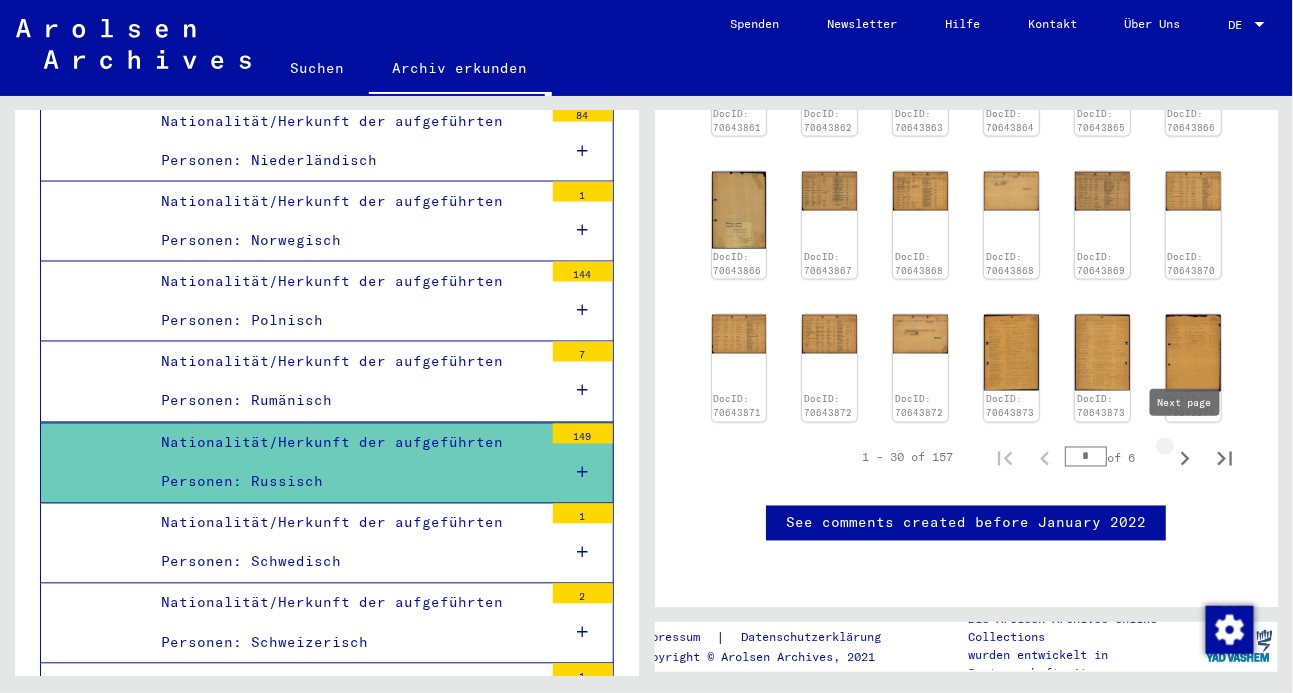 click 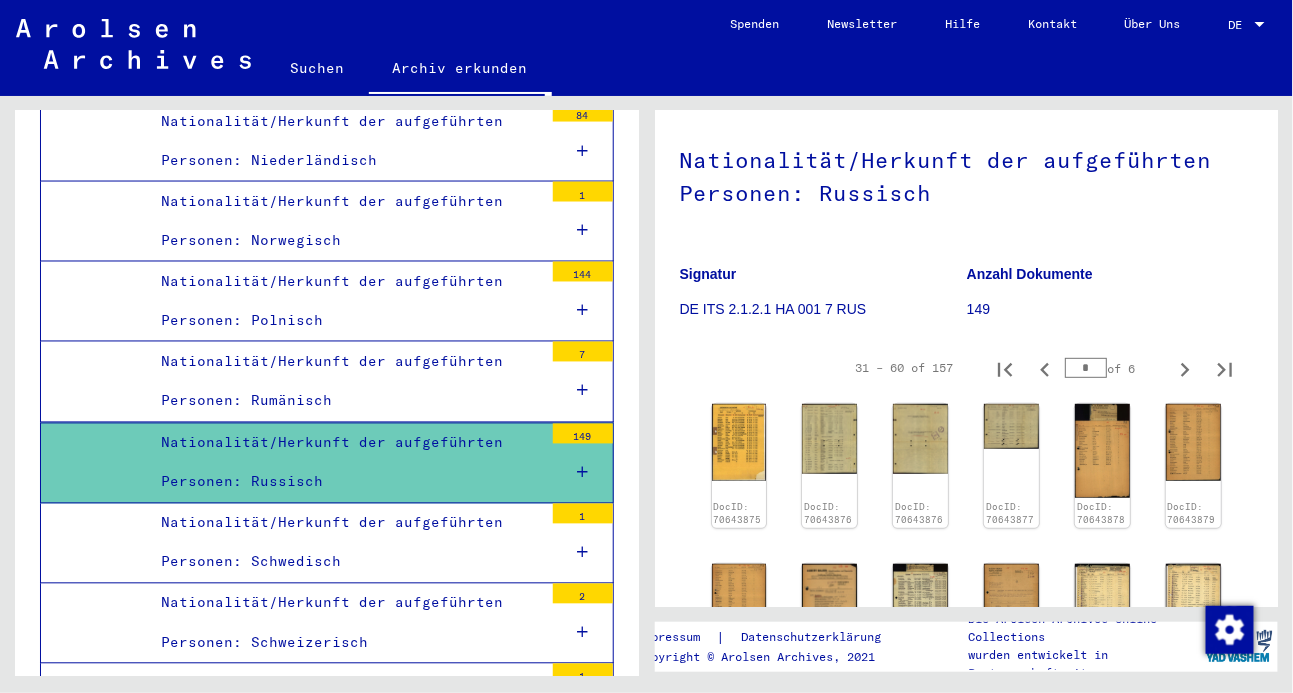 scroll, scrollTop: 156, scrollLeft: 0, axis: vertical 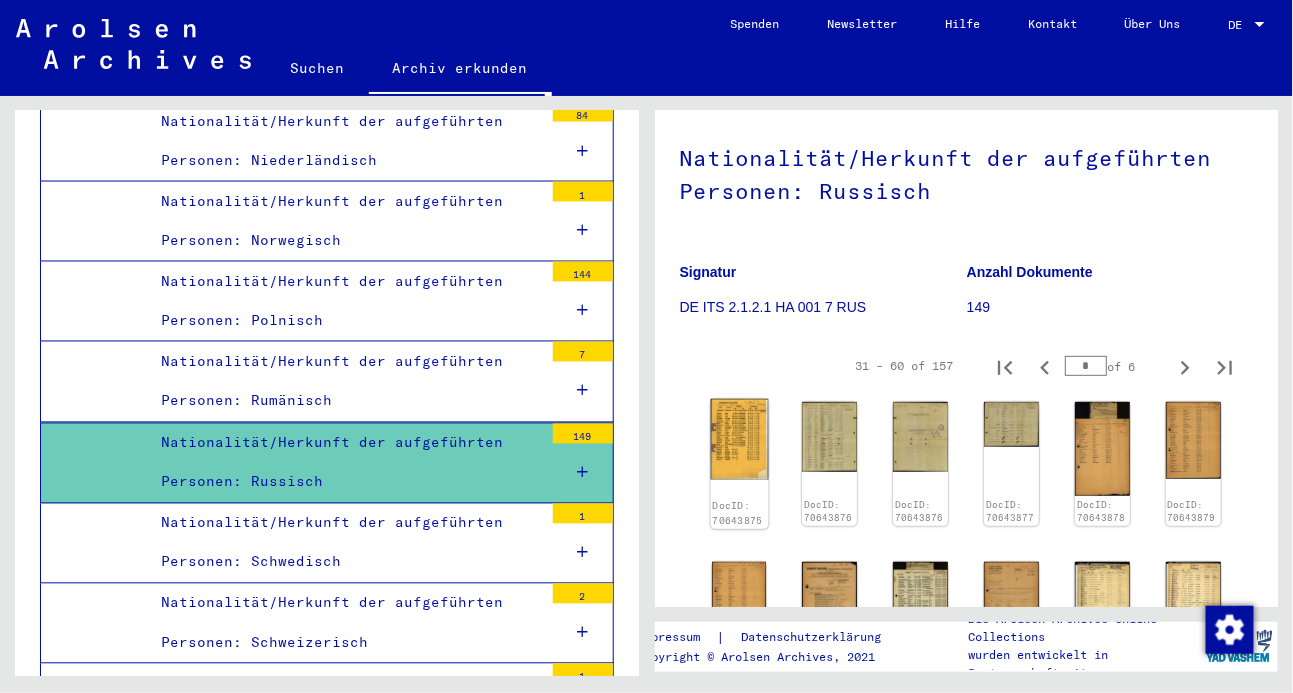 click 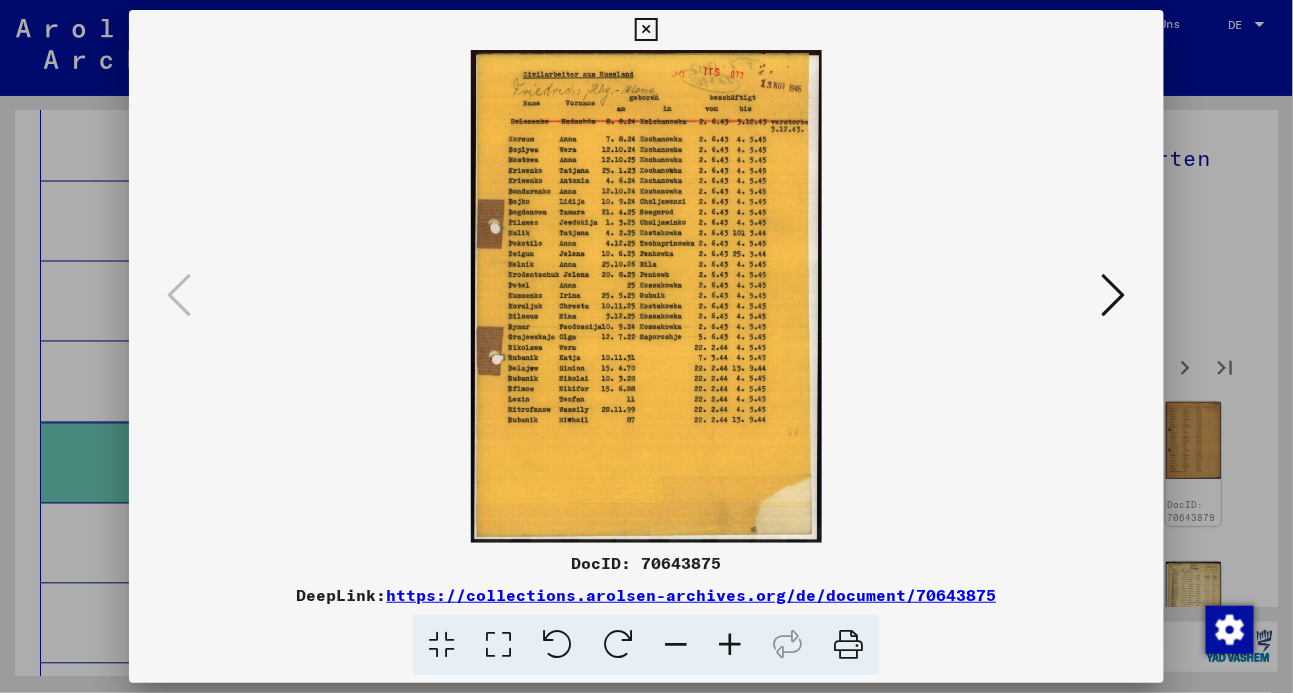 click at bounding box center (498, 645) 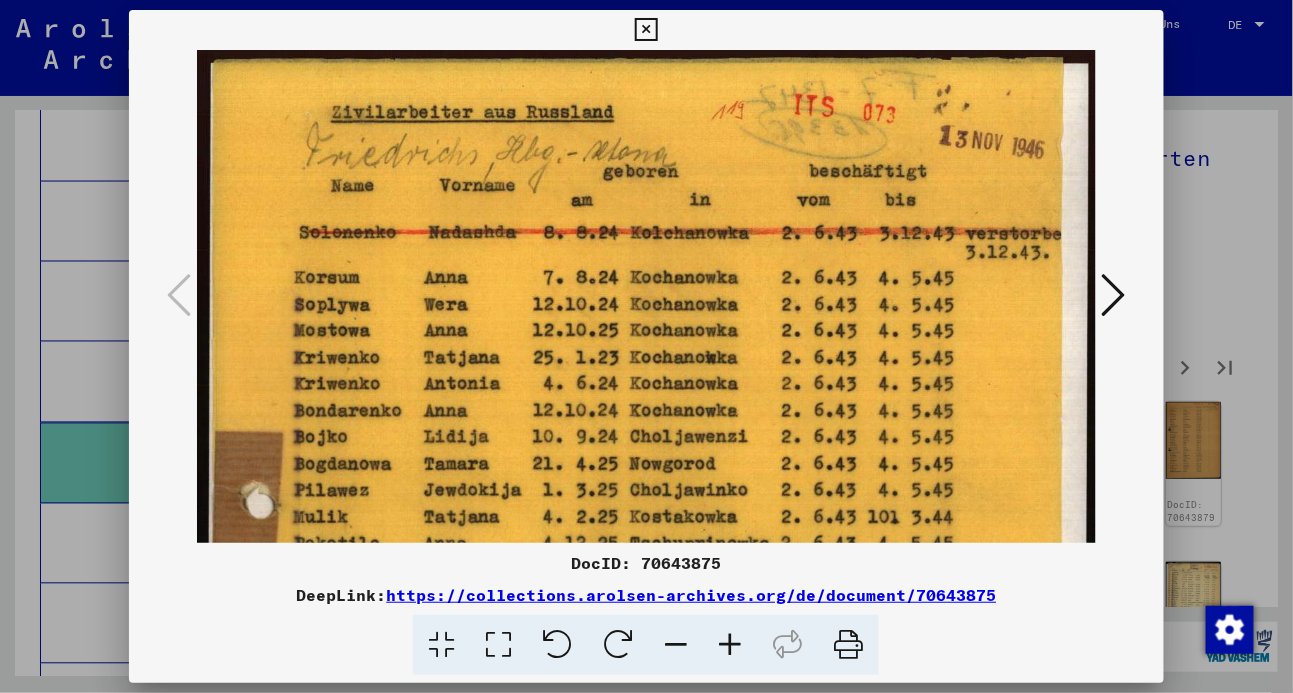 click at bounding box center (1114, 295) 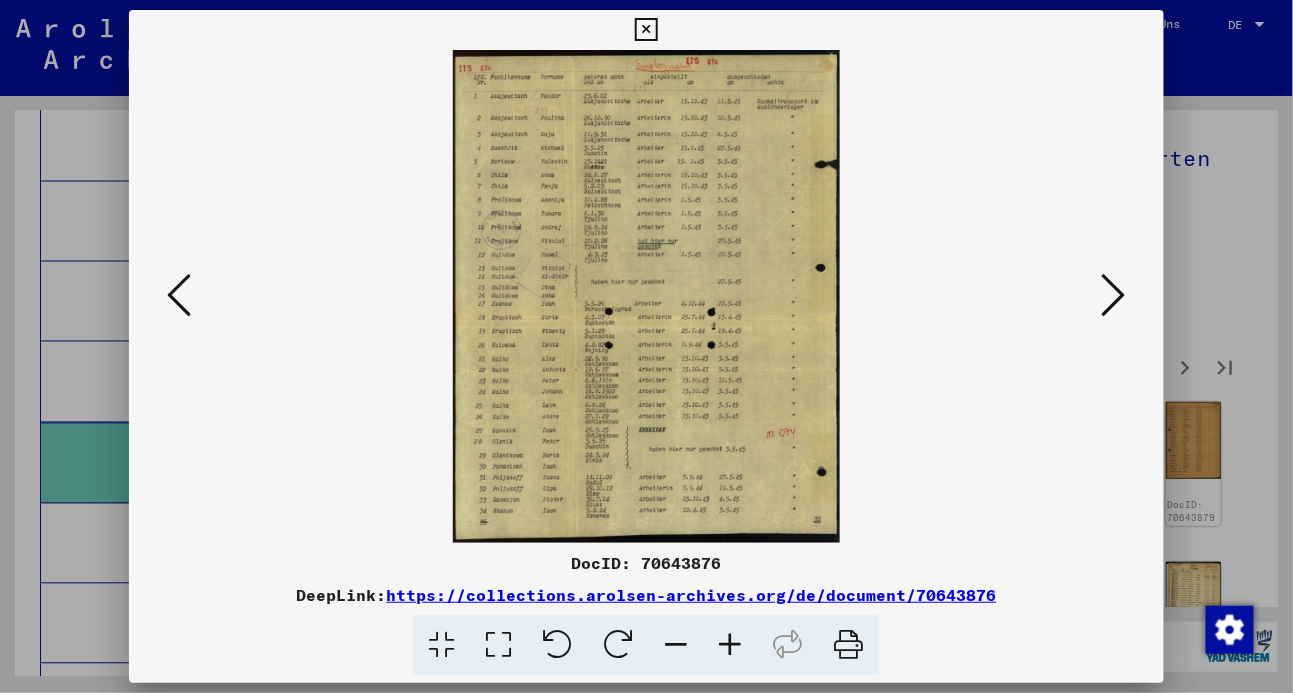 click at bounding box center (498, 645) 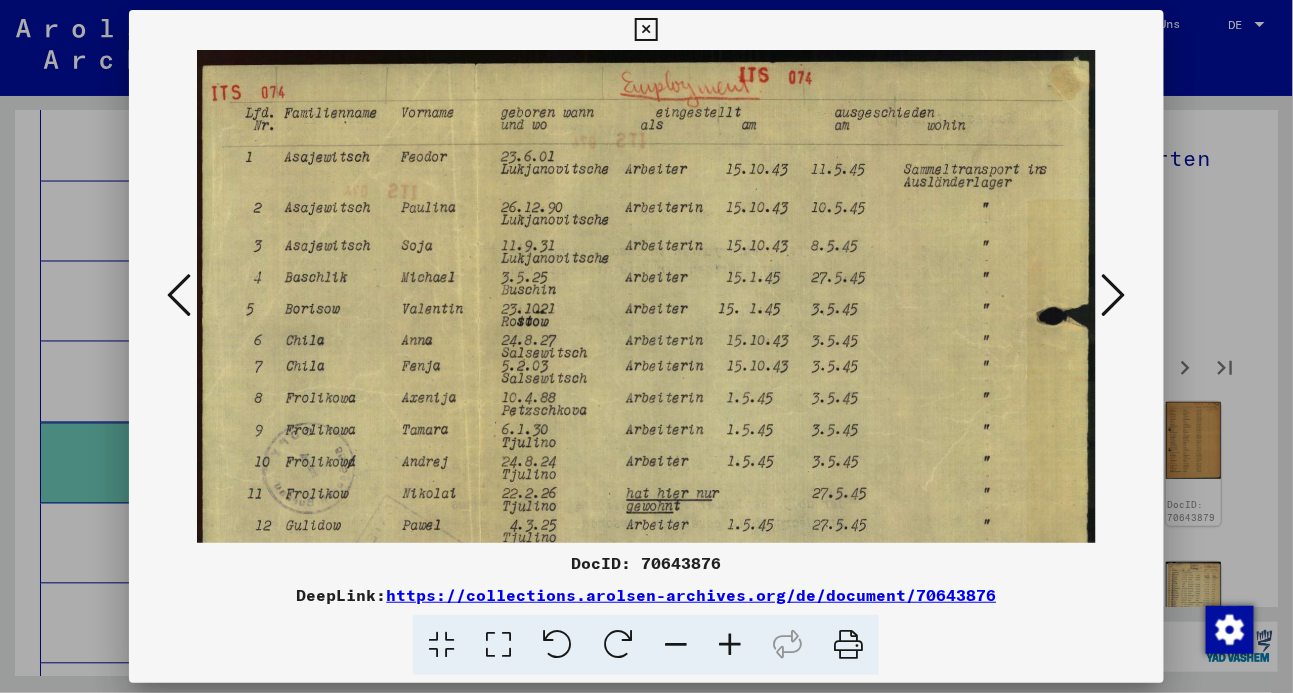 click at bounding box center (646, 30) 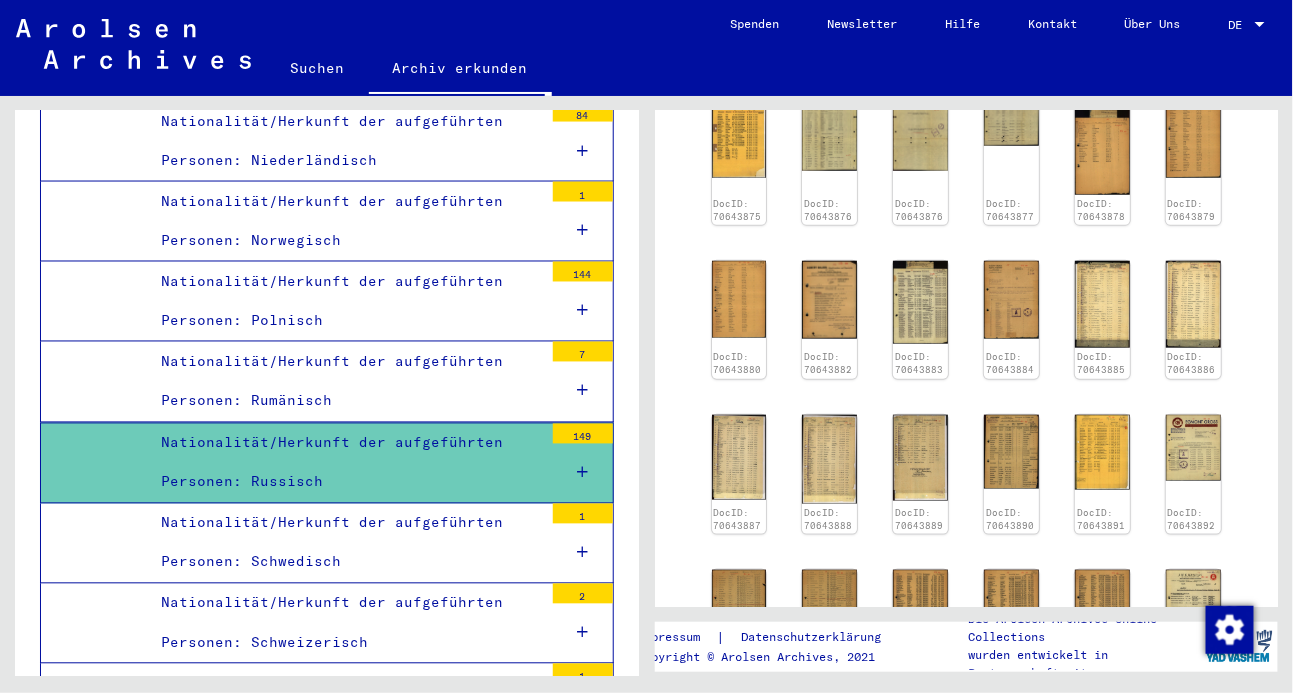 scroll, scrollTop: 467, scrollLeft: 0, axis: vertical 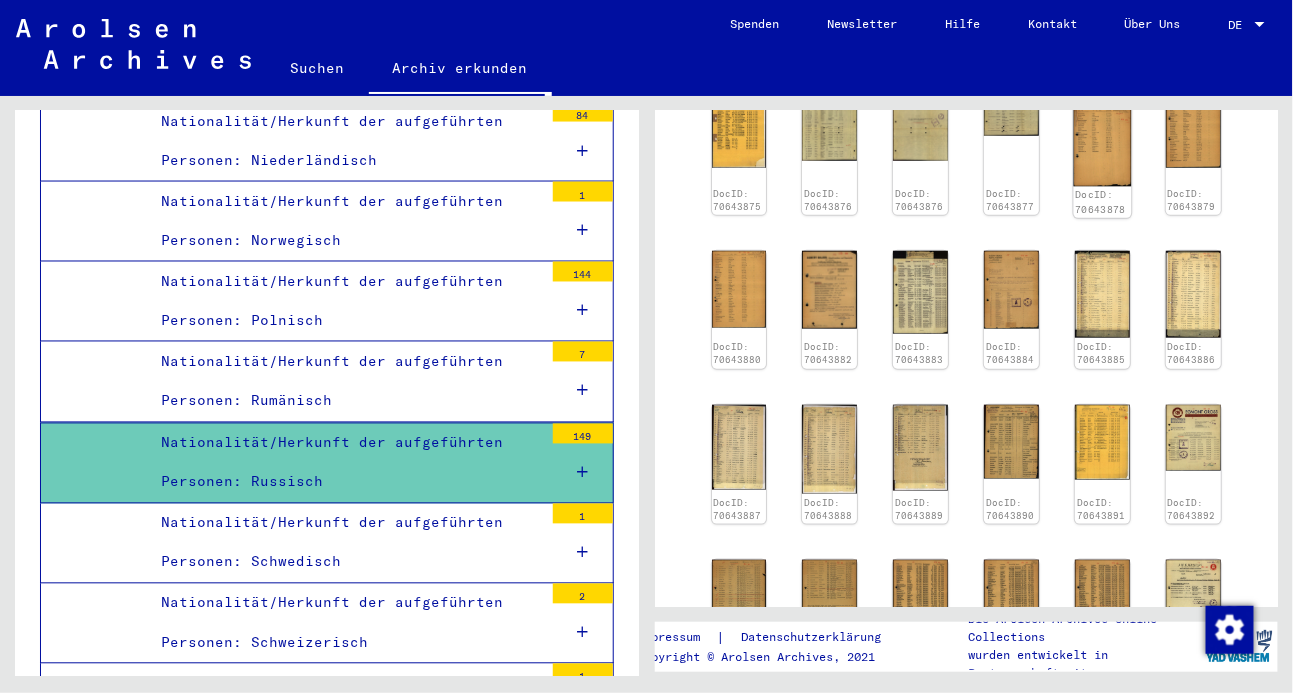 click 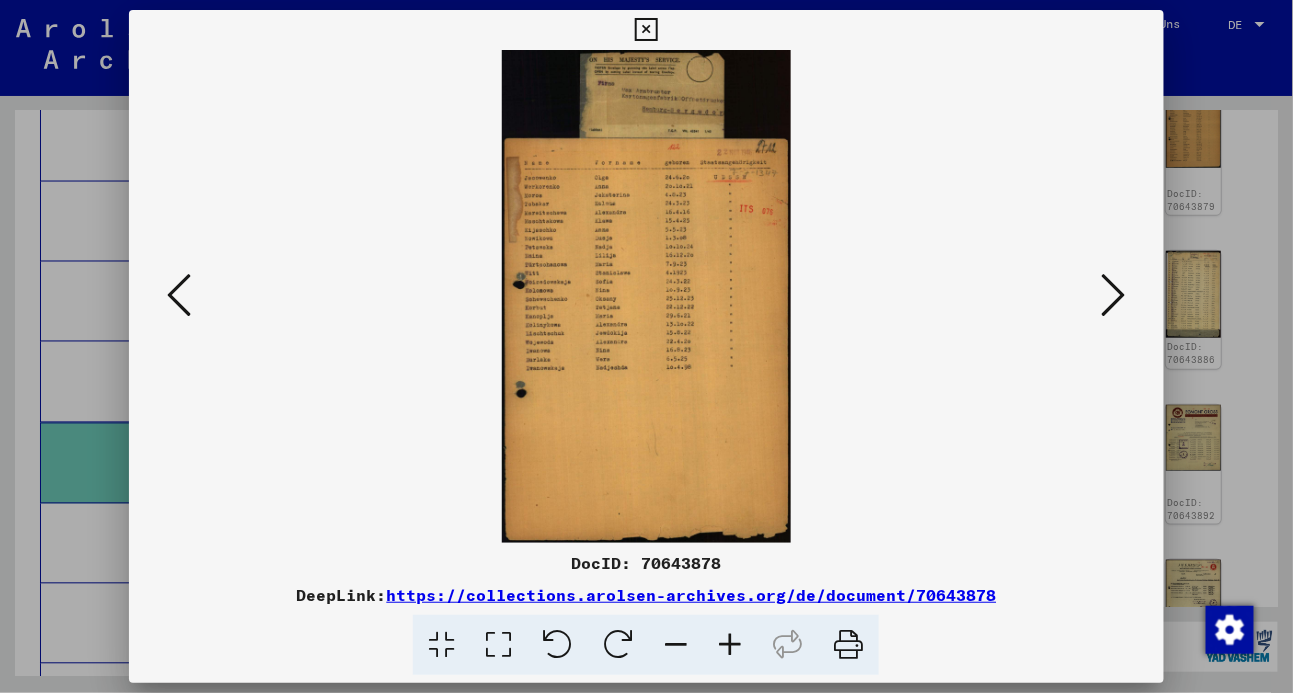 click at bounding box center (1114, 295) 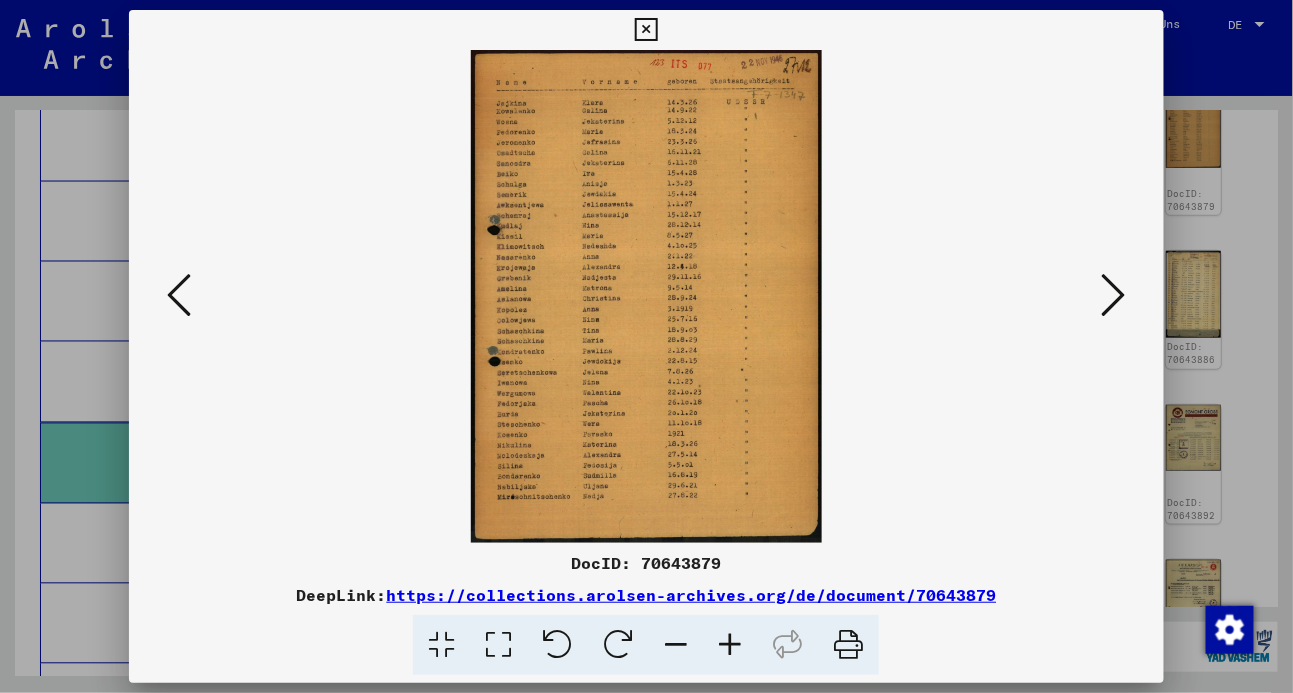 click at bounding box center (1114, 295) 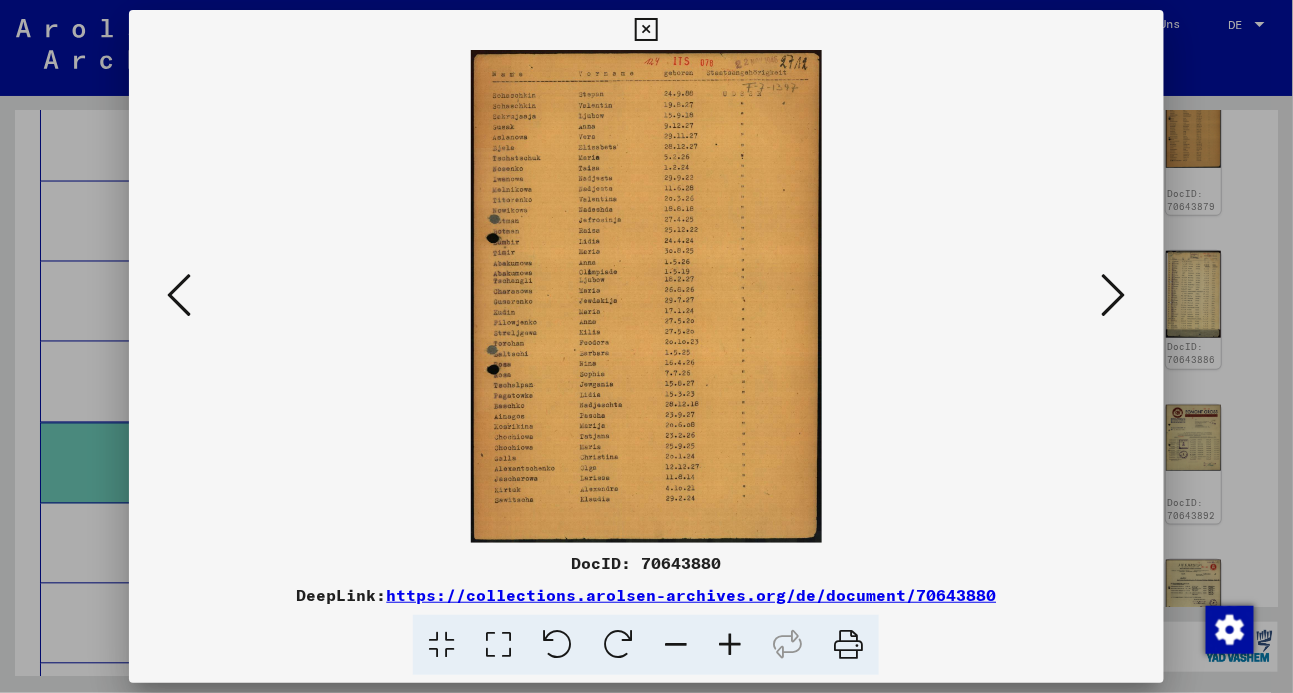 click at bounding box center [1114, 295] 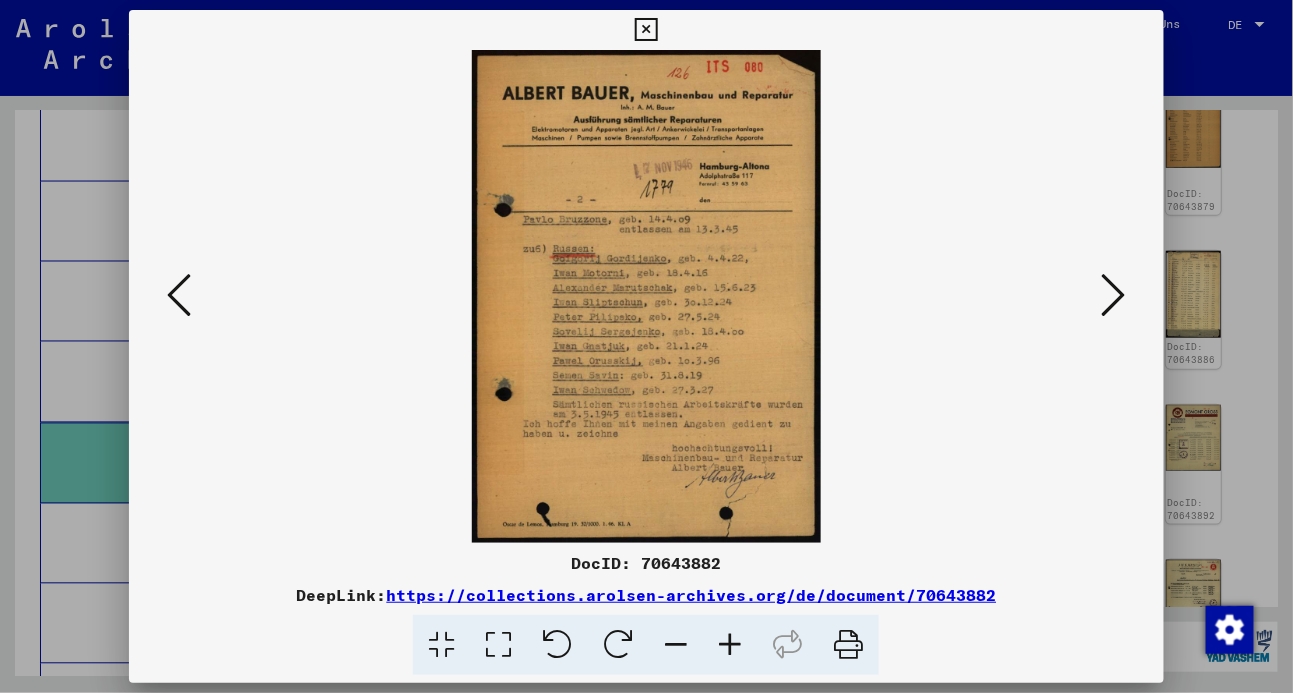 click at bounding box center (1114, 295) 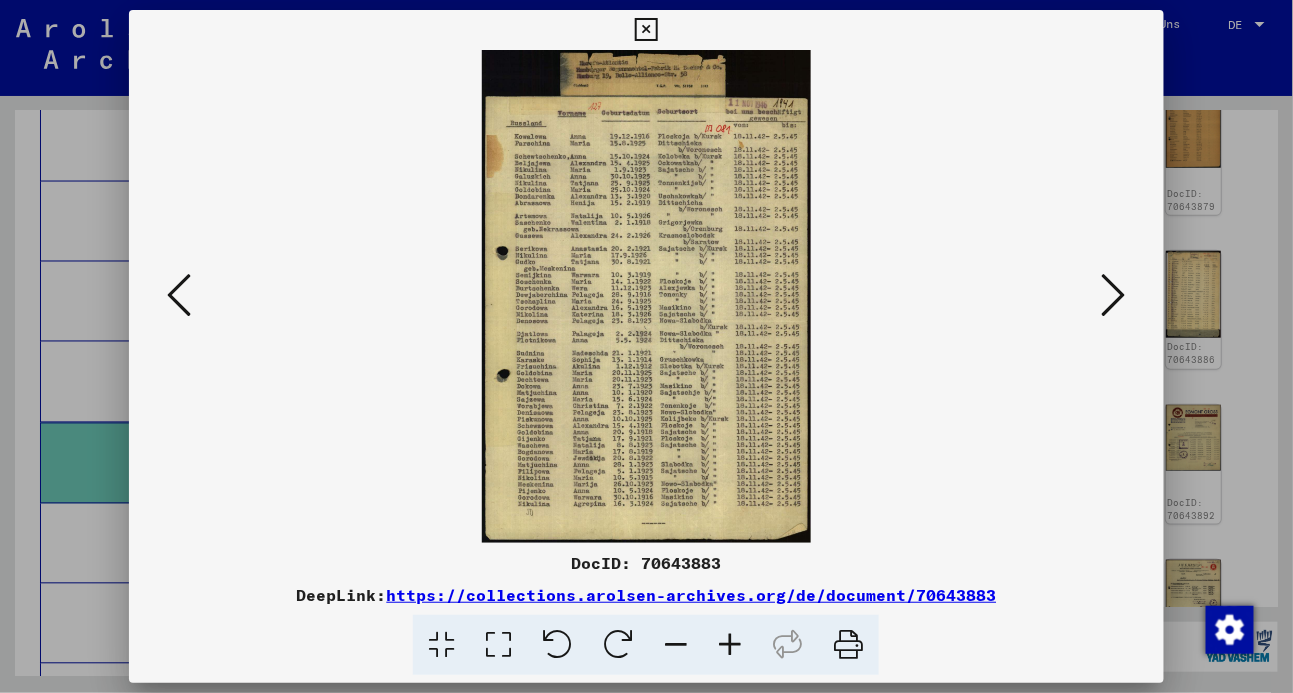 click at bounding box center (1114, 295) 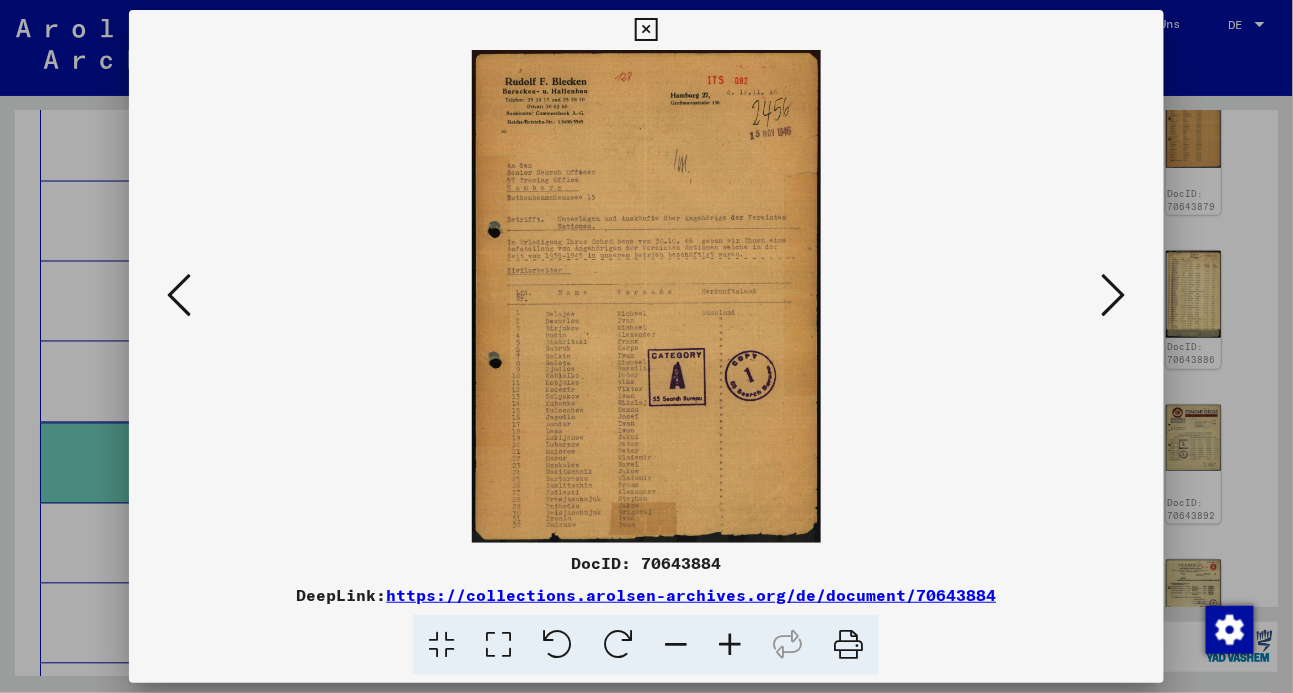 click at bounding box center (1114, 295) 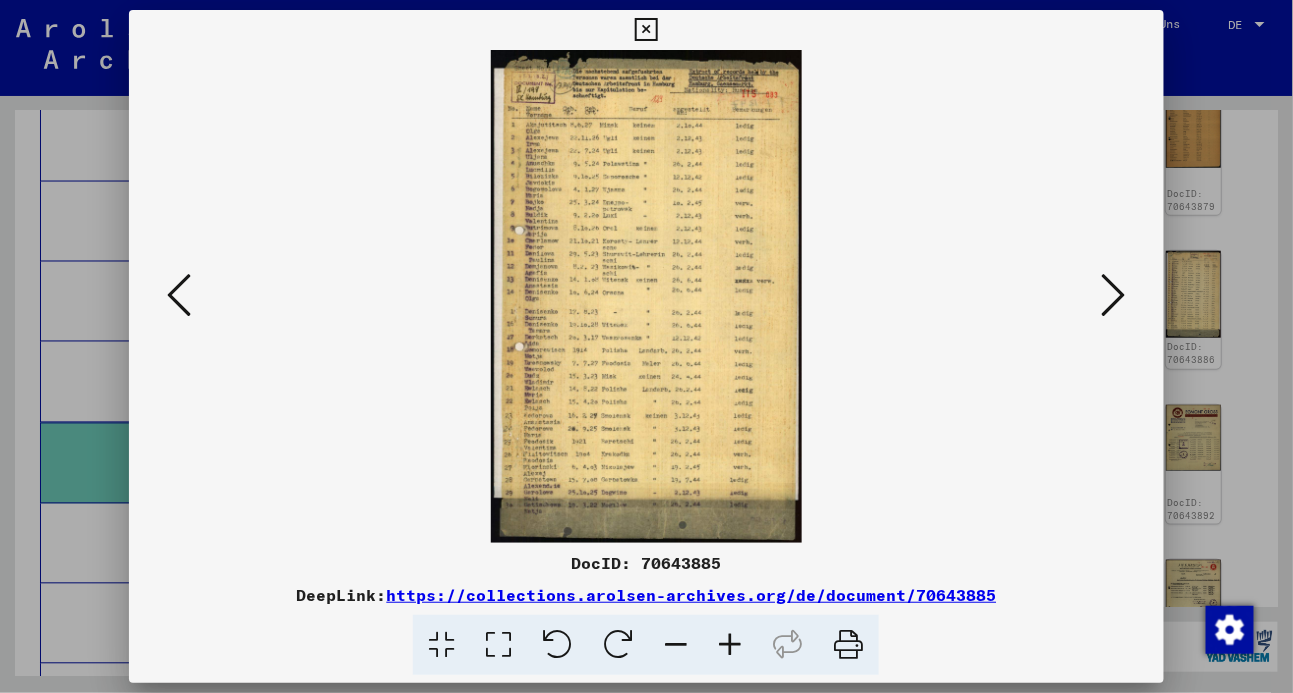 click at bounding box center (1114, 295) 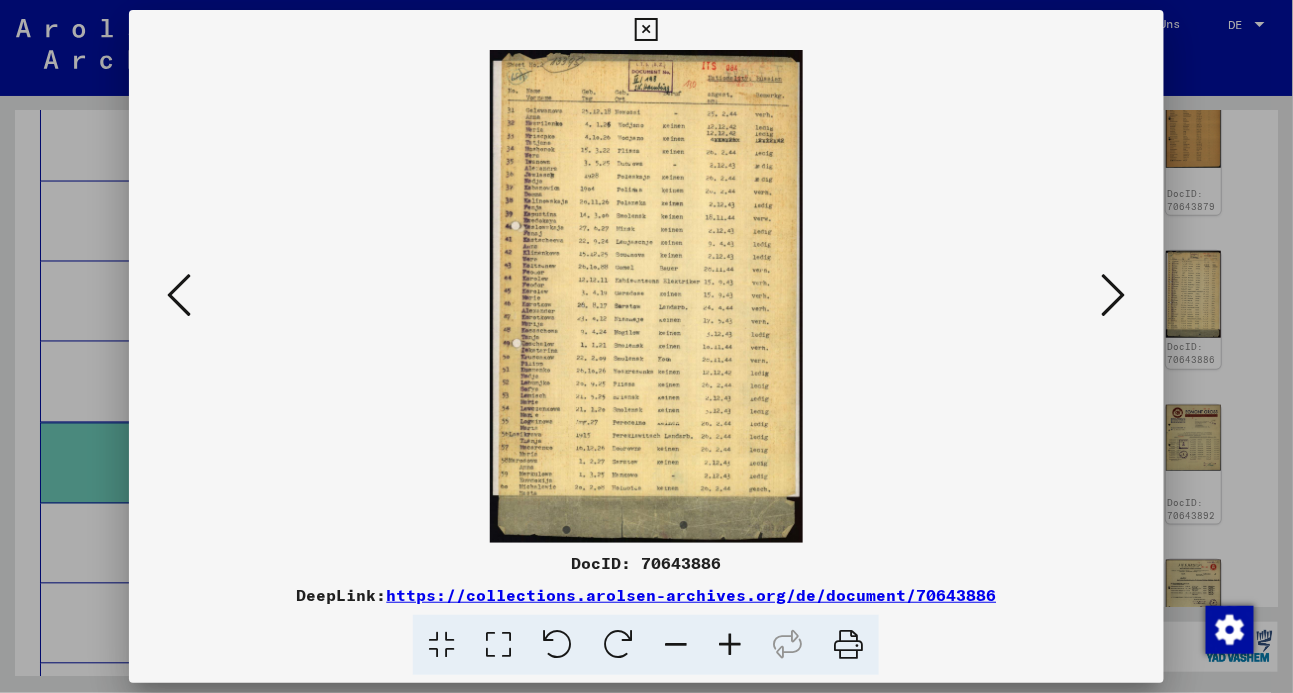 click at bounding box center [1114, 295] 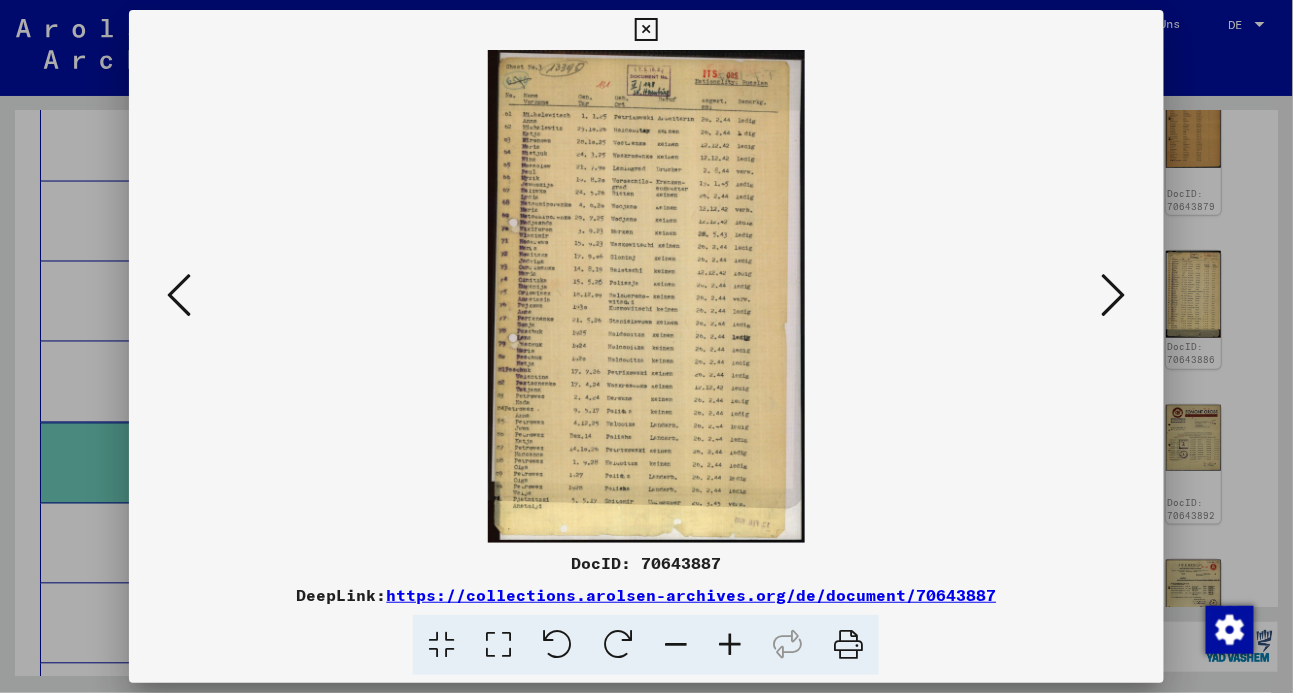 click at bounding box center (1114, 295) 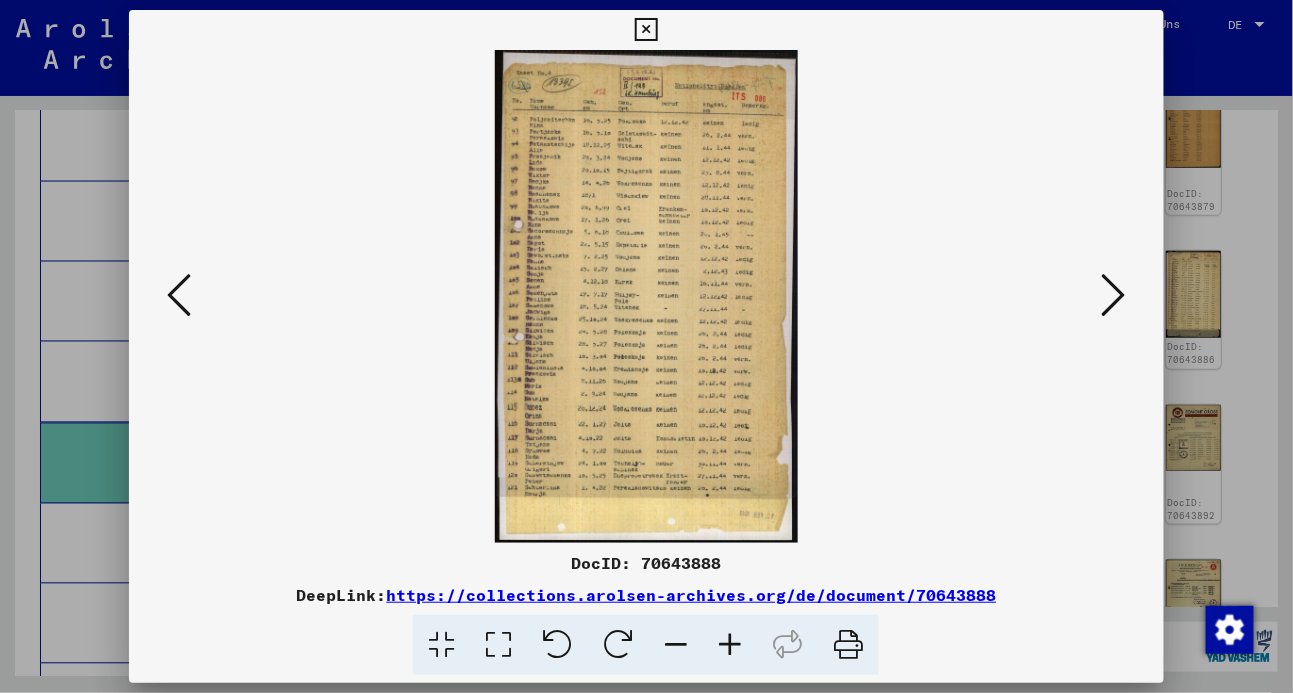 click at bounding box center (1114, 295) 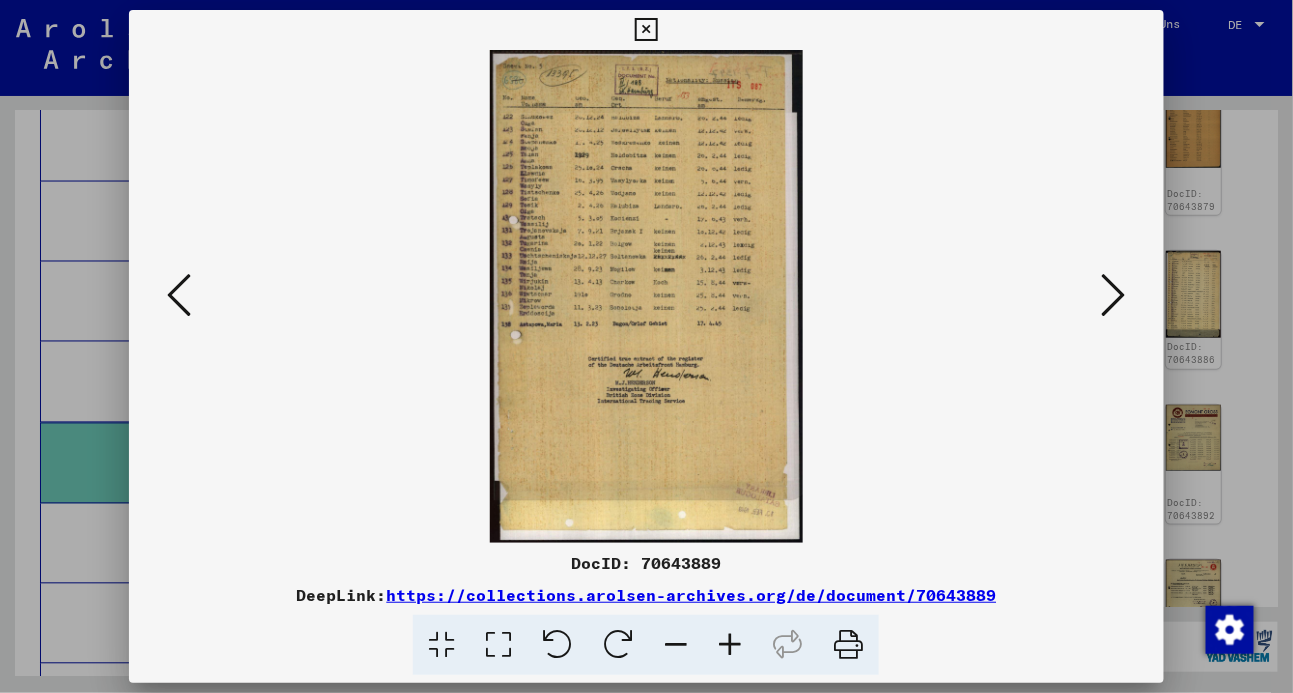 click at bounding box center (1114, 295) 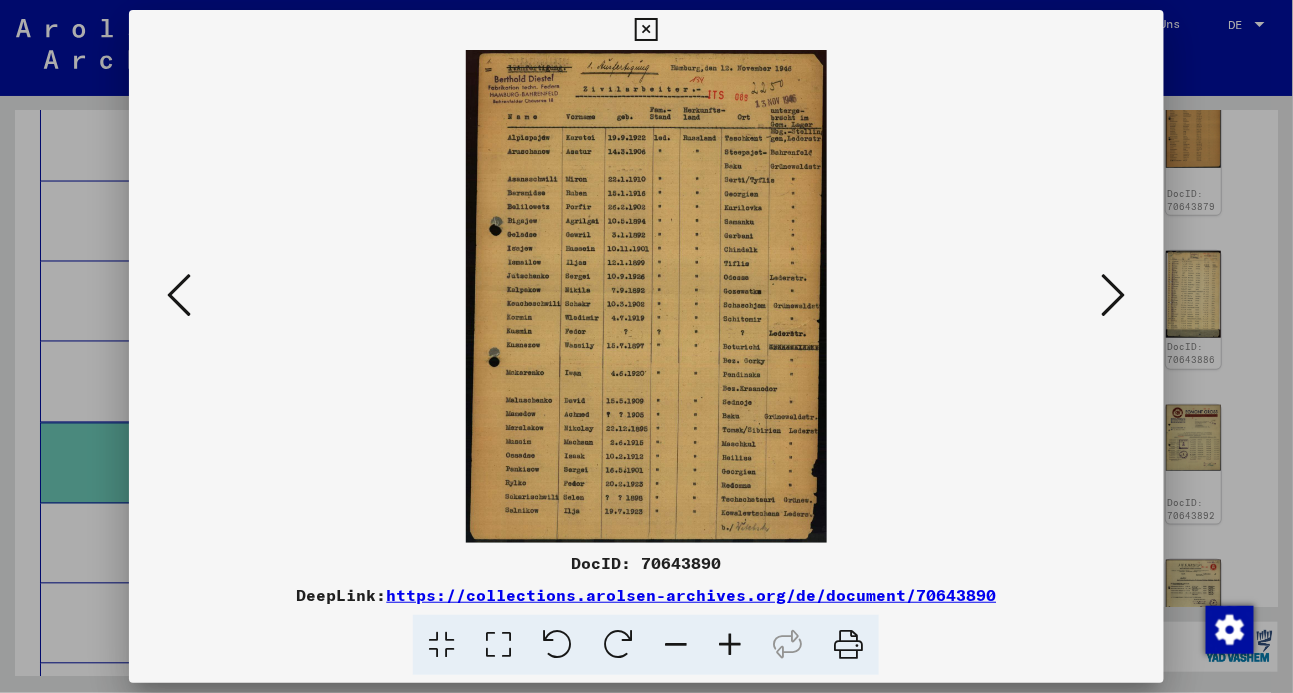 click at bounding box center [1114, 295] 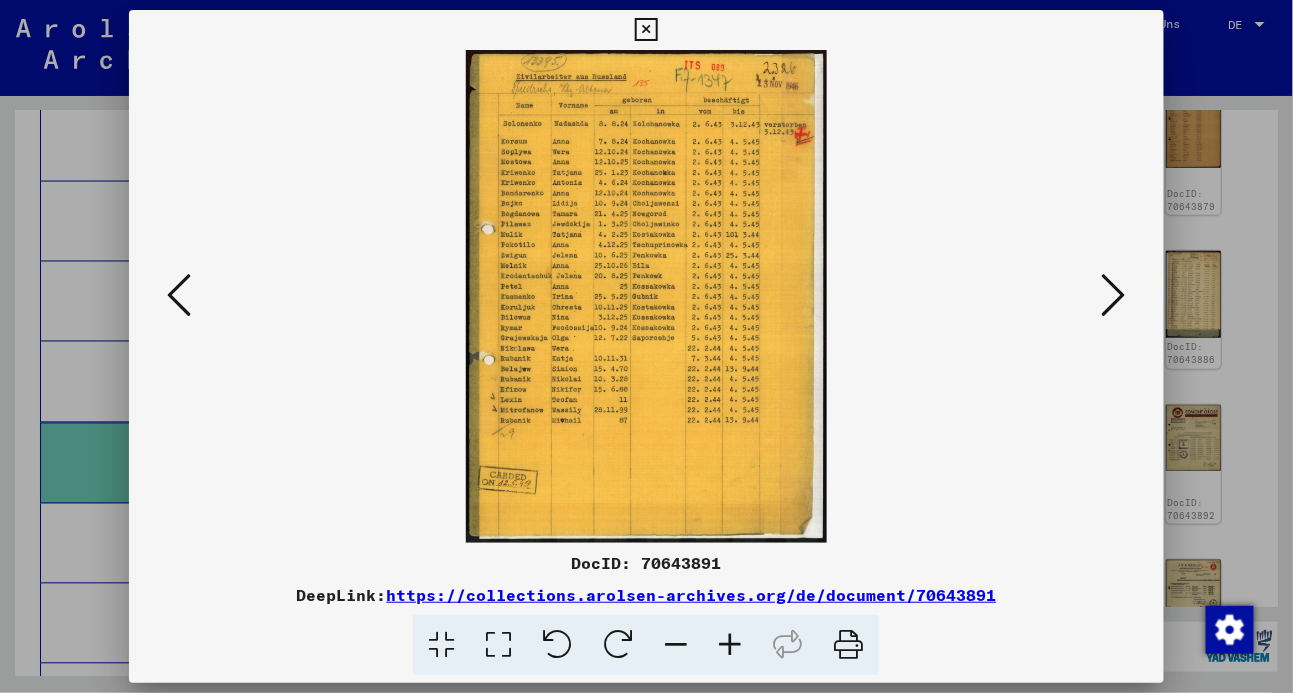 click at bounding box center (1114, 295) 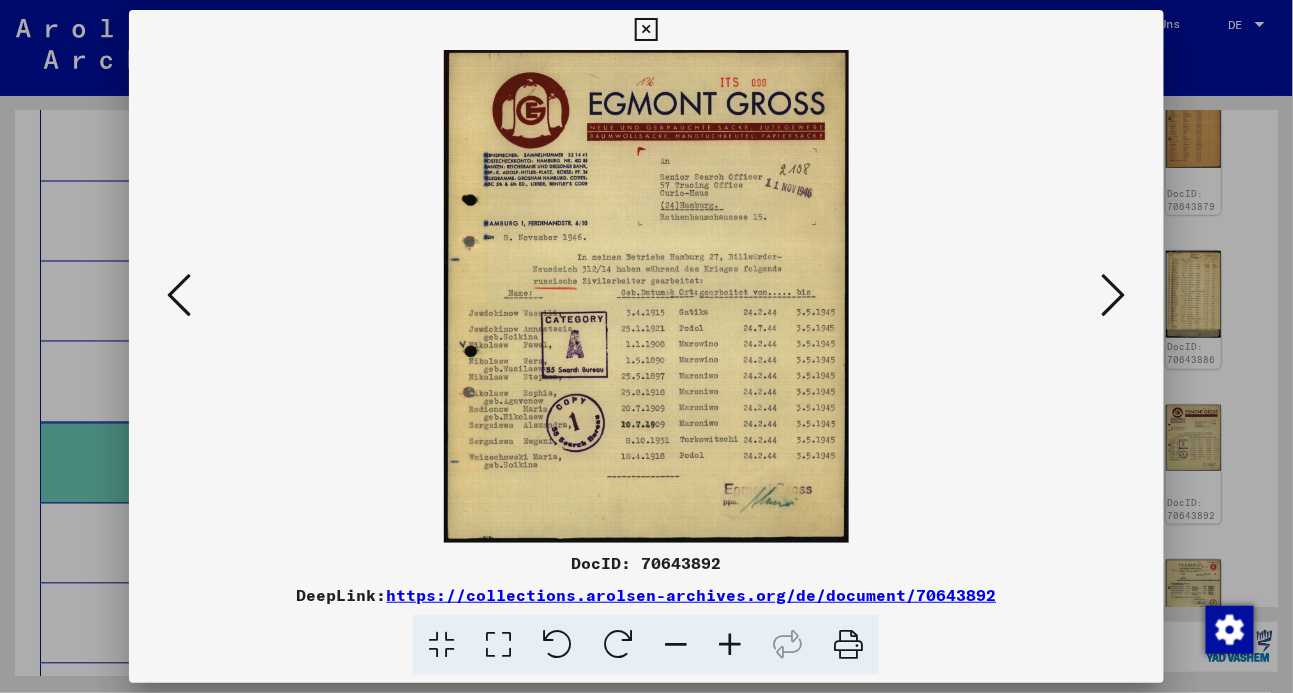 click at bounding box center (1114, 295) 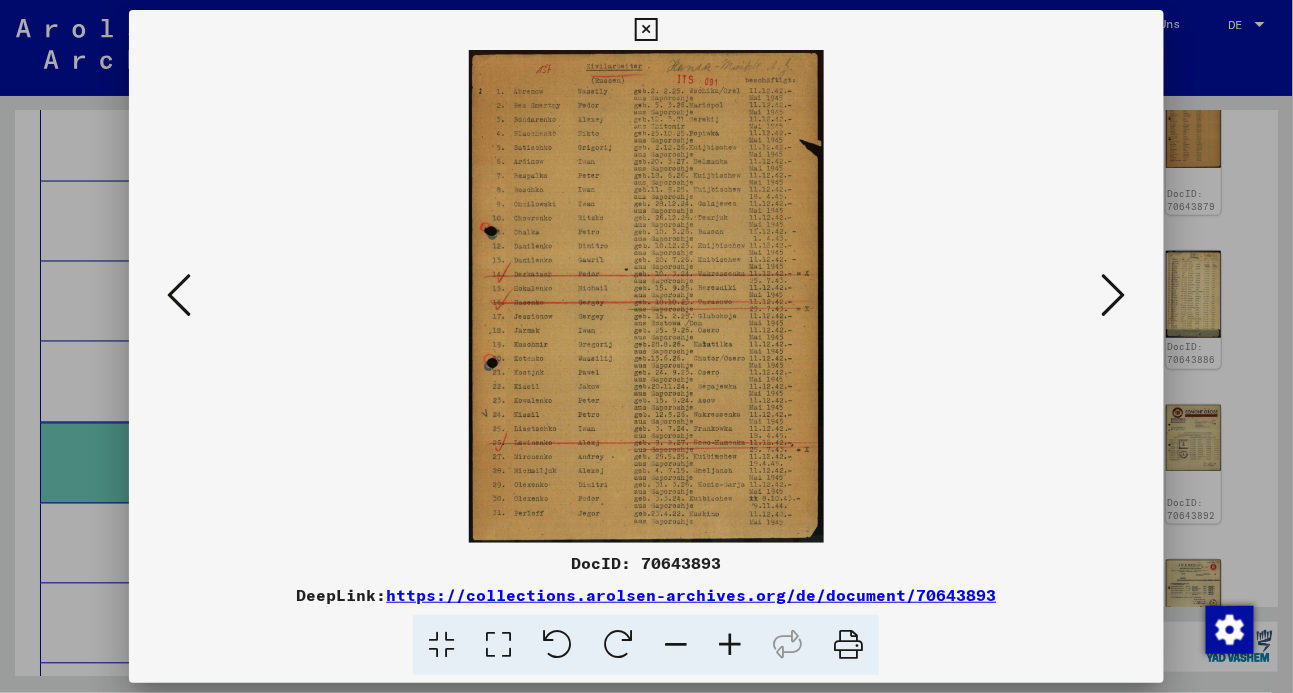 click at bounding box center [1114, 295] 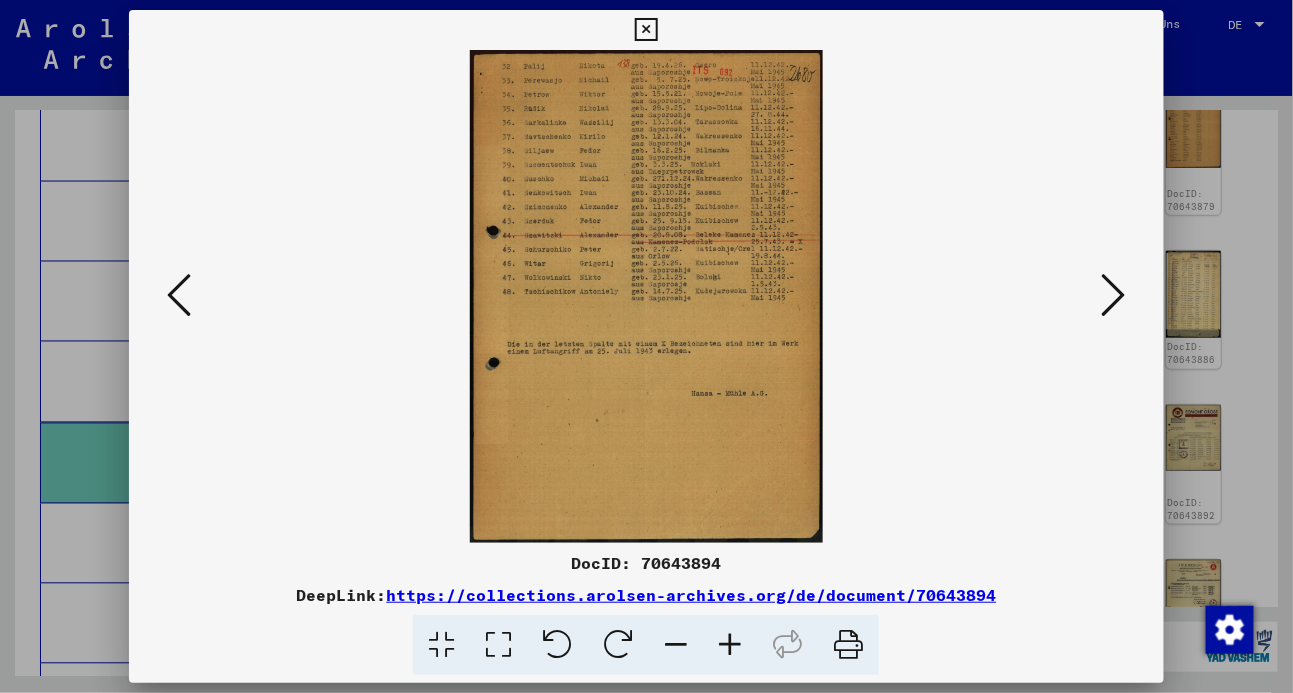 click at bounding box center (1114, 295) 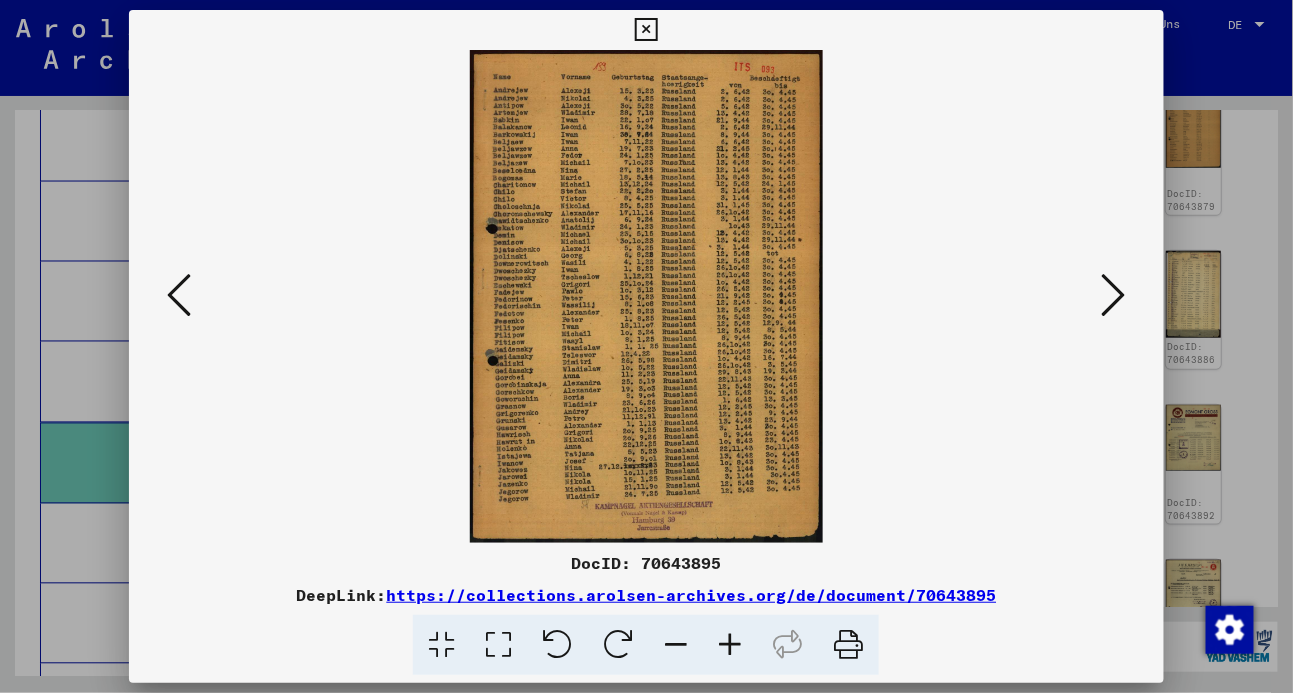 click at bounding box center [1114, 295] 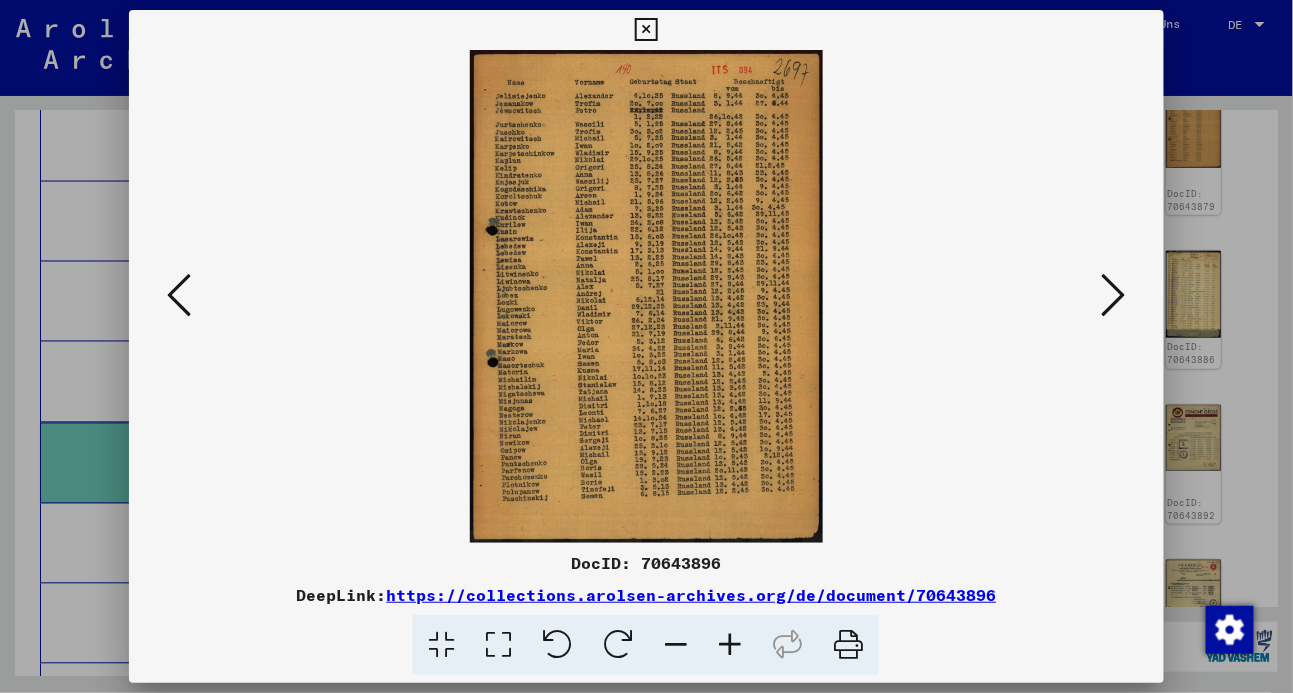 click at bounding box center [1114, 295] 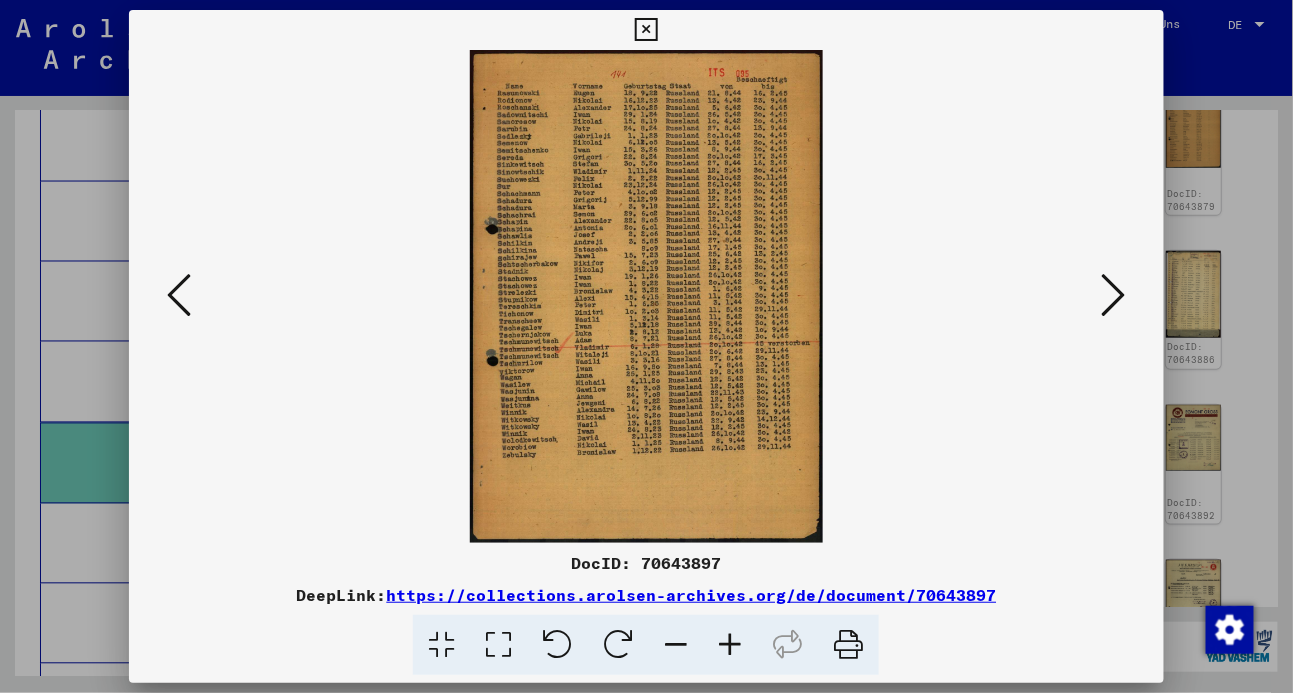click at bounding box center [1114, 295] 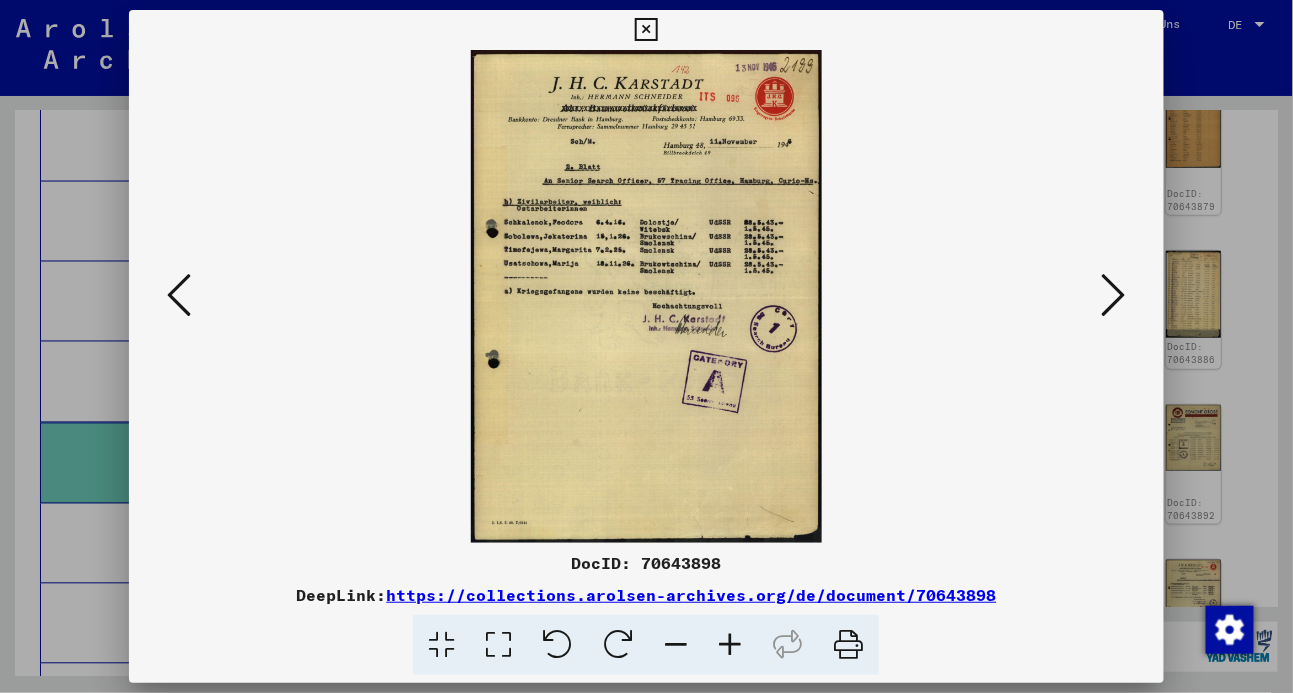click at bounding box center (1114, 295) 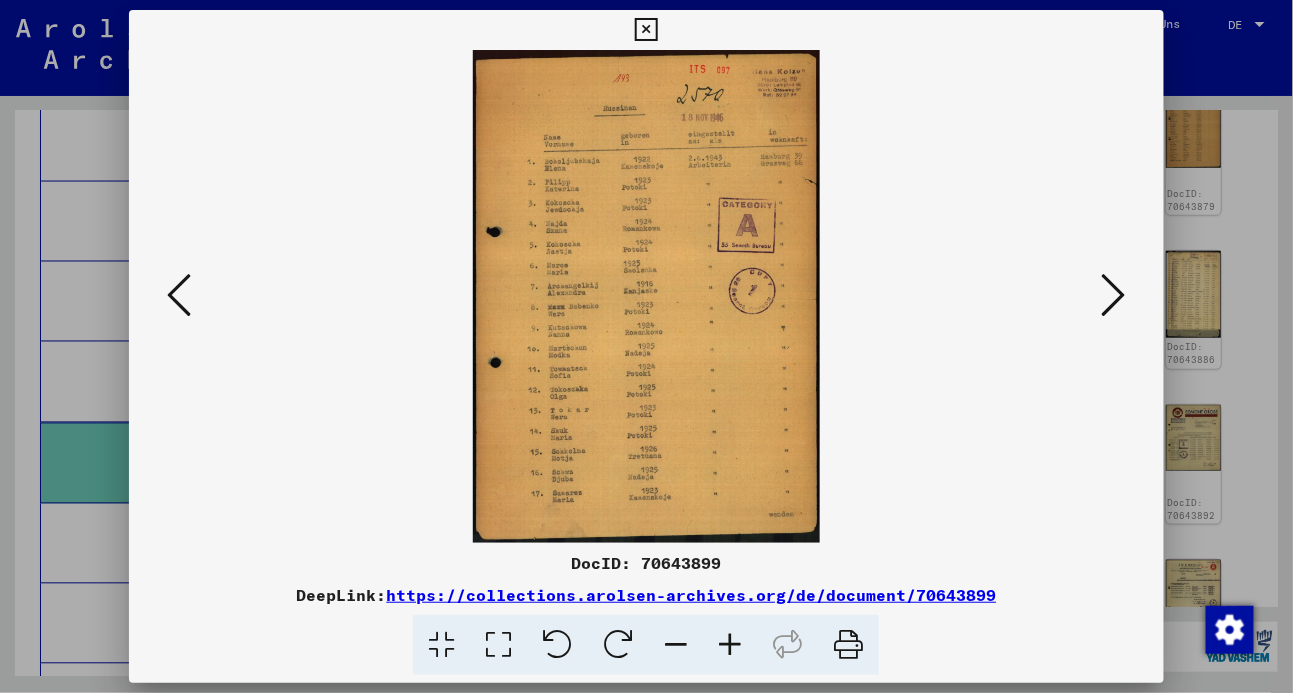 click at bounding box center [1114, 295] 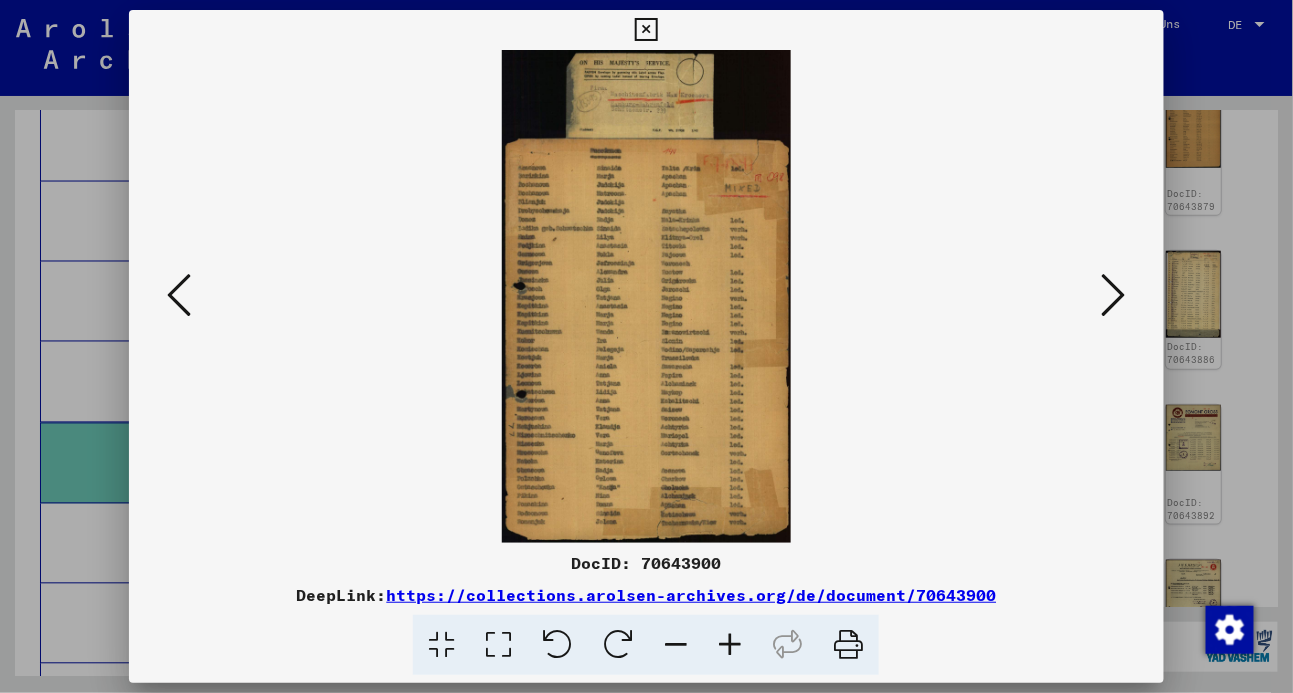 click at bounding box center (1114, 295) 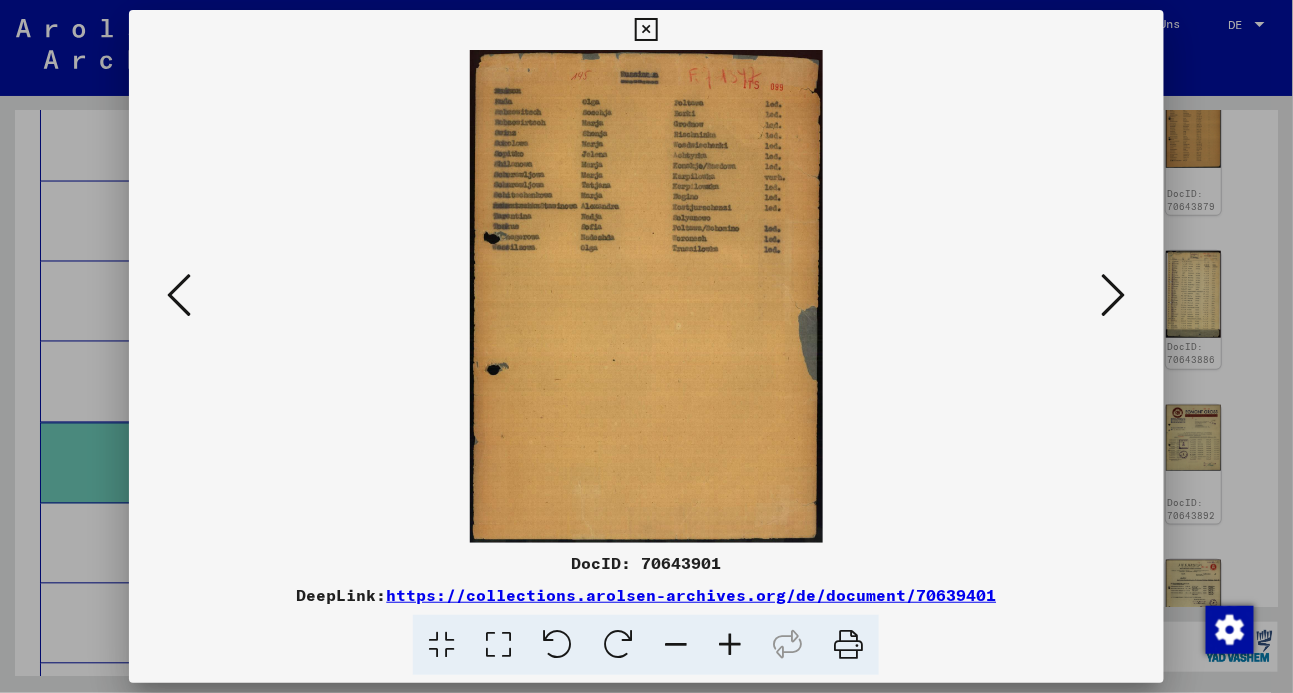 click at bounding box center (1114, 295) 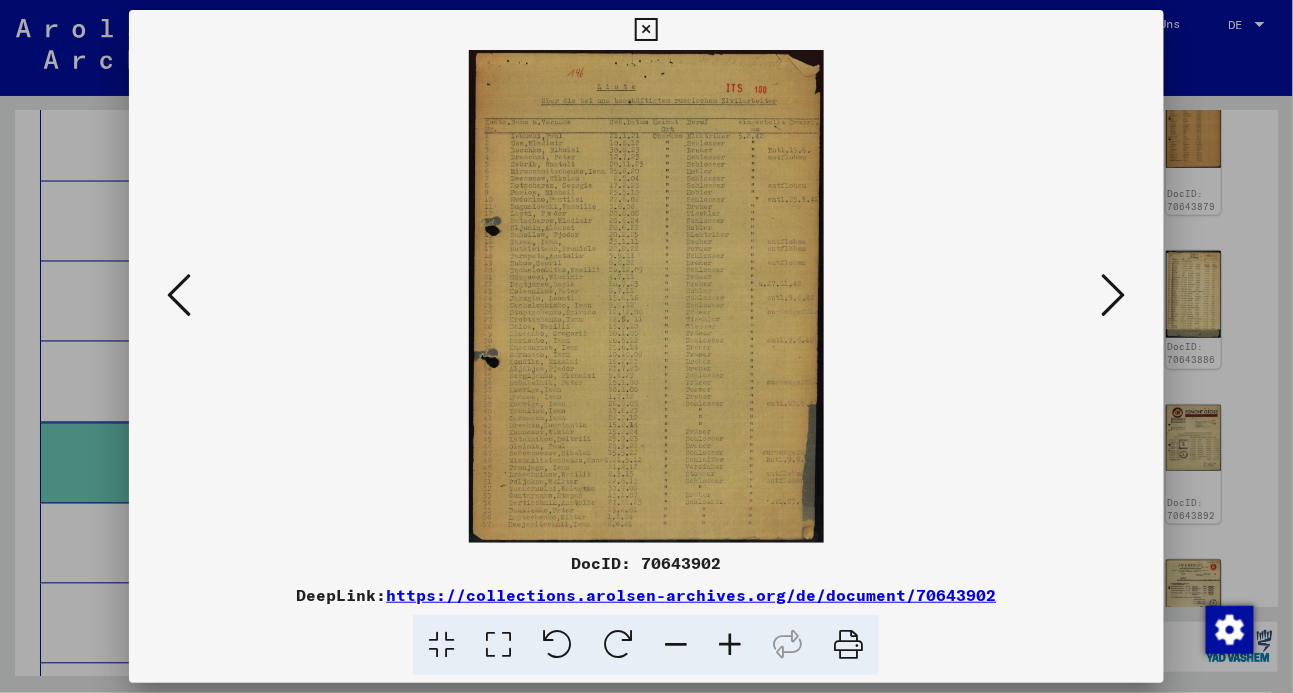 click at bounding box center [1114, 295] 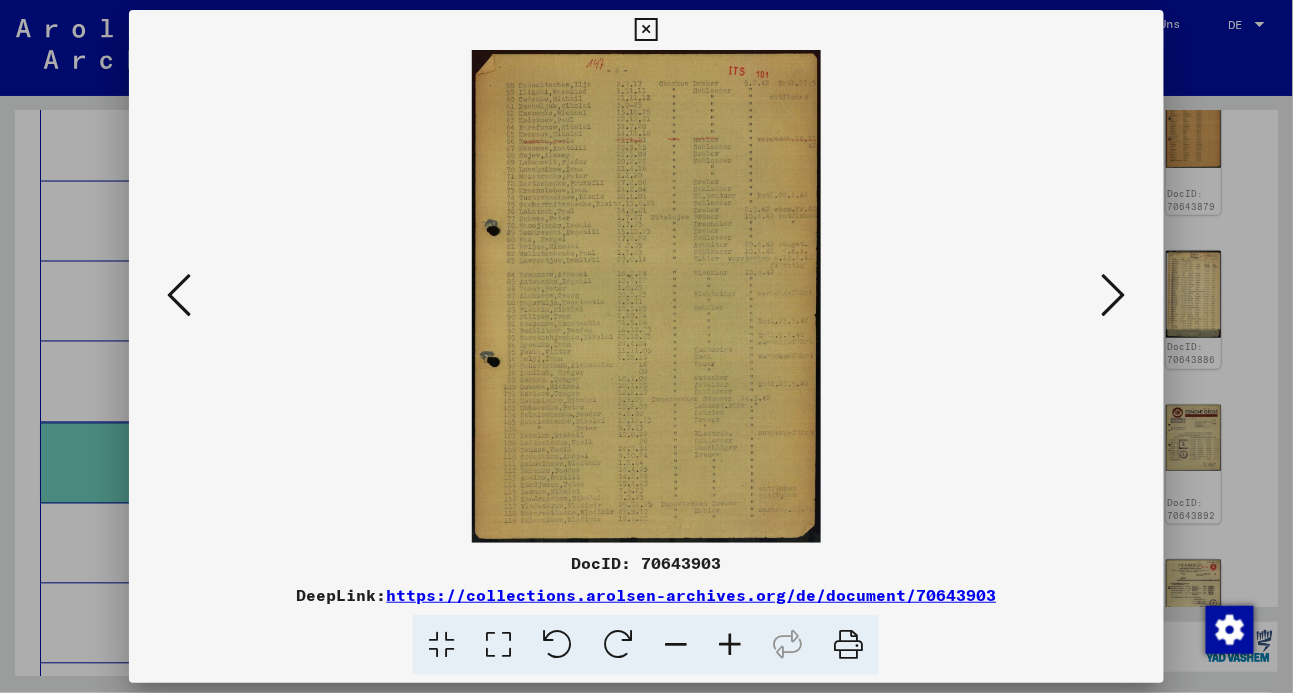 click at bounding box center (1114, 295) 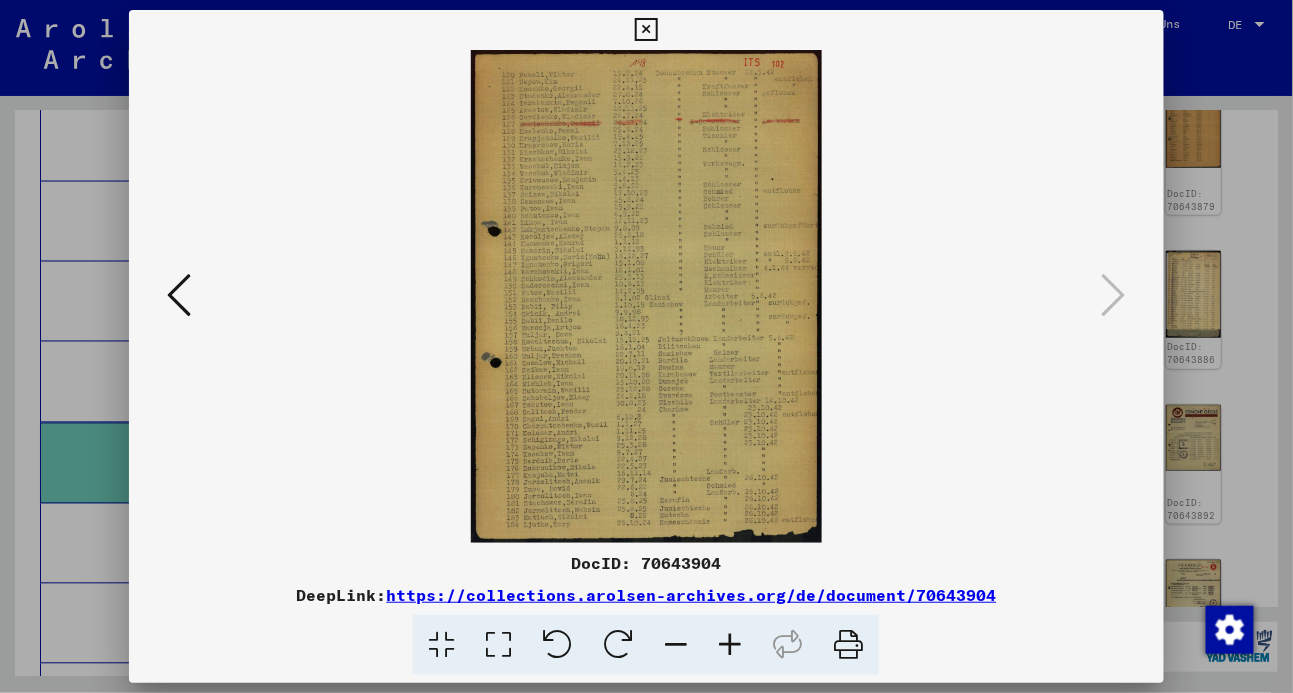 click at bounding box center [646, 30] 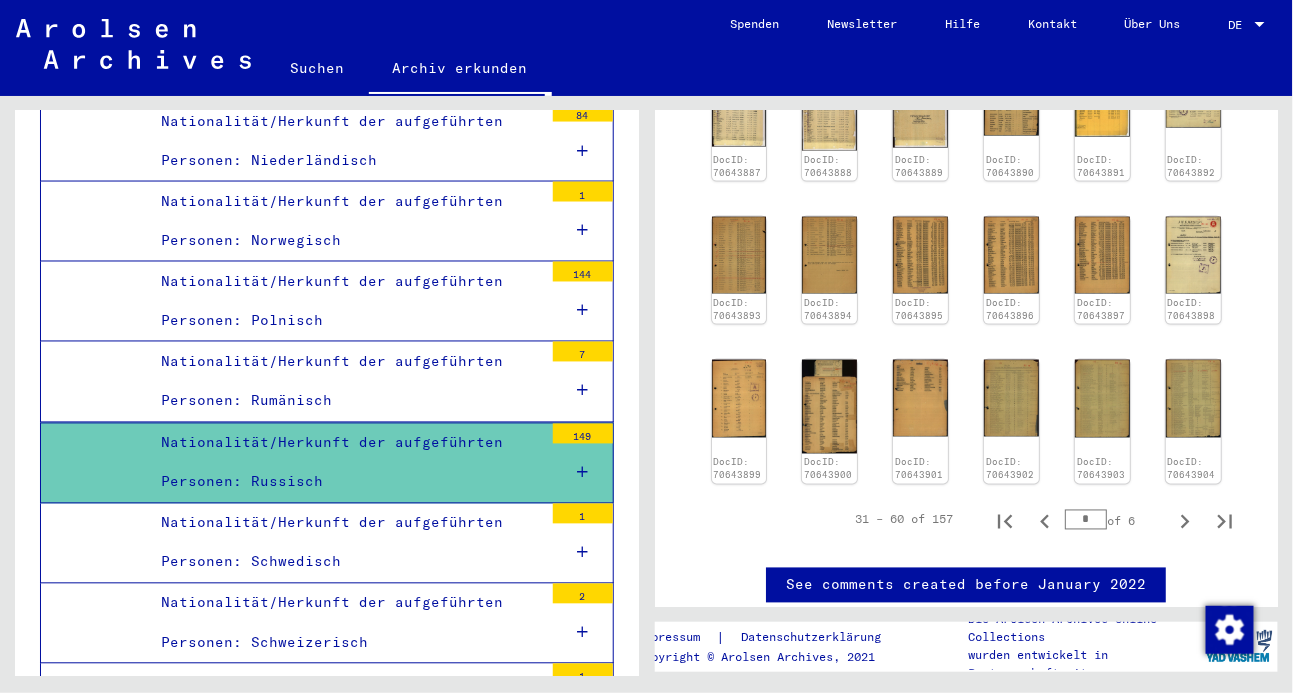 scroll, scrollTop: 828, scrollLeft: 0, axis: vertical 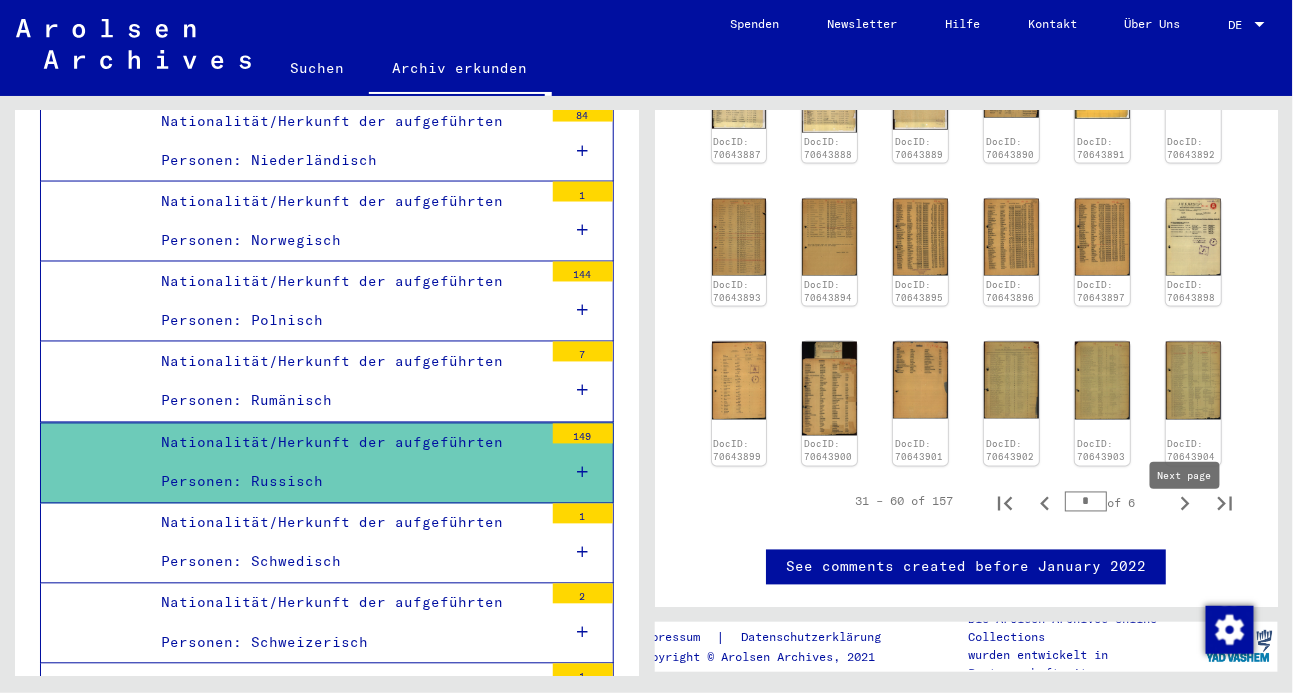 click 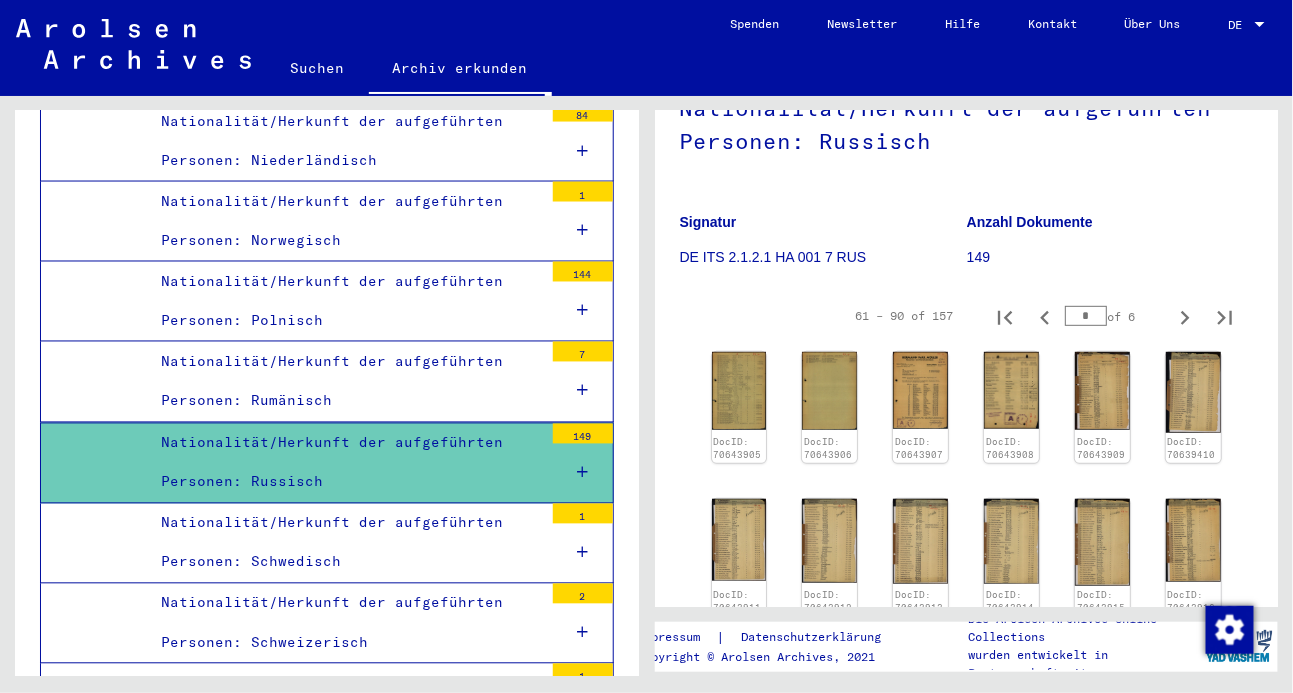 scroll, scrollTop: 200, scrollLeft: 0, axis: vertical 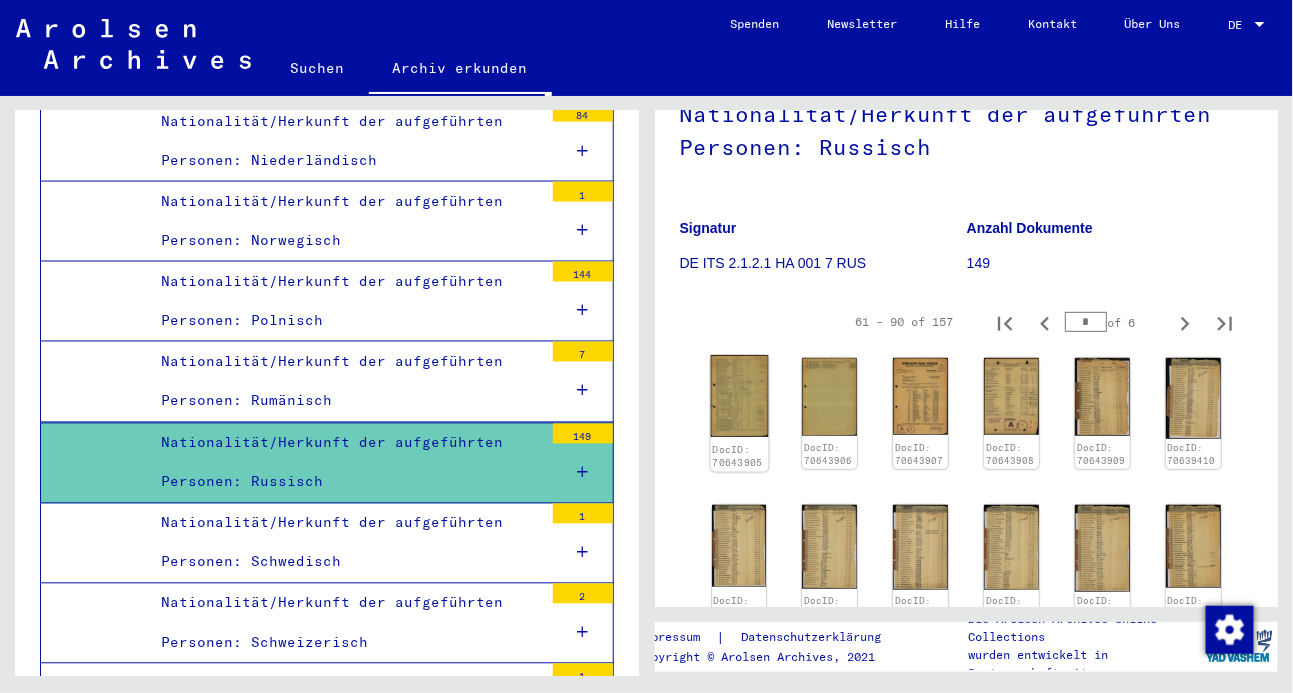 click 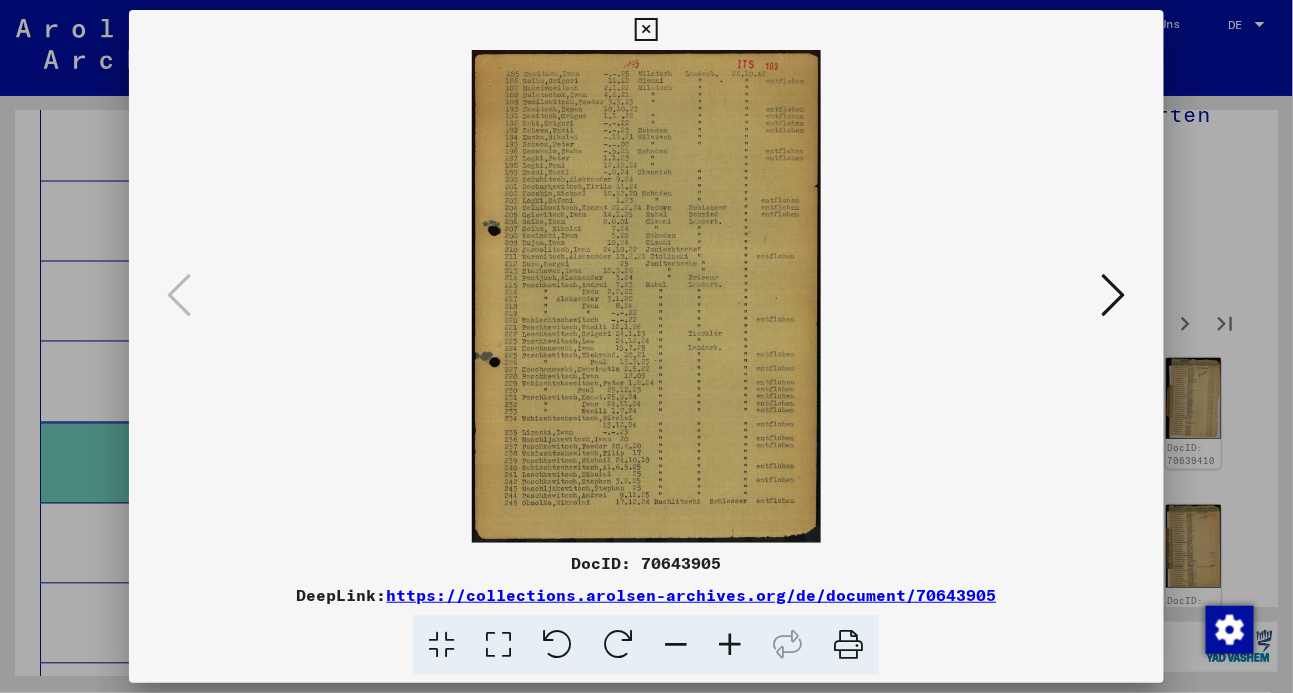 click at bounding box center [1114, 295] 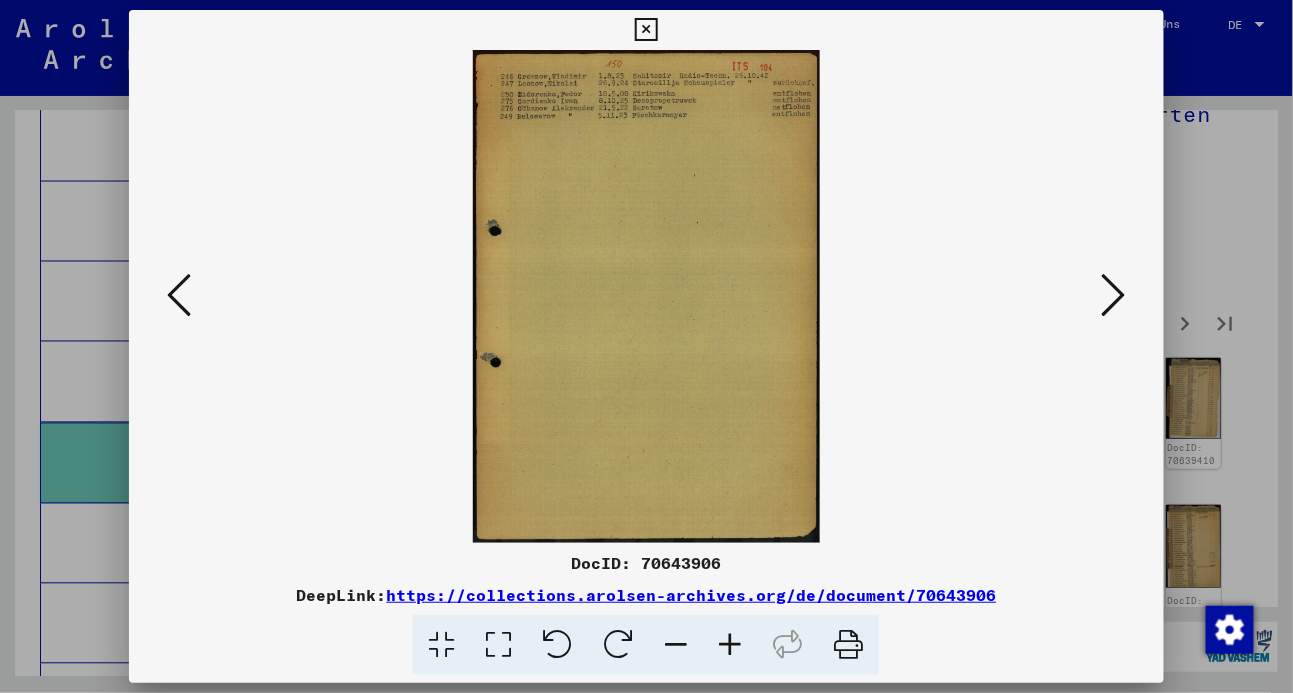 click at bounding box center [1114, 295] 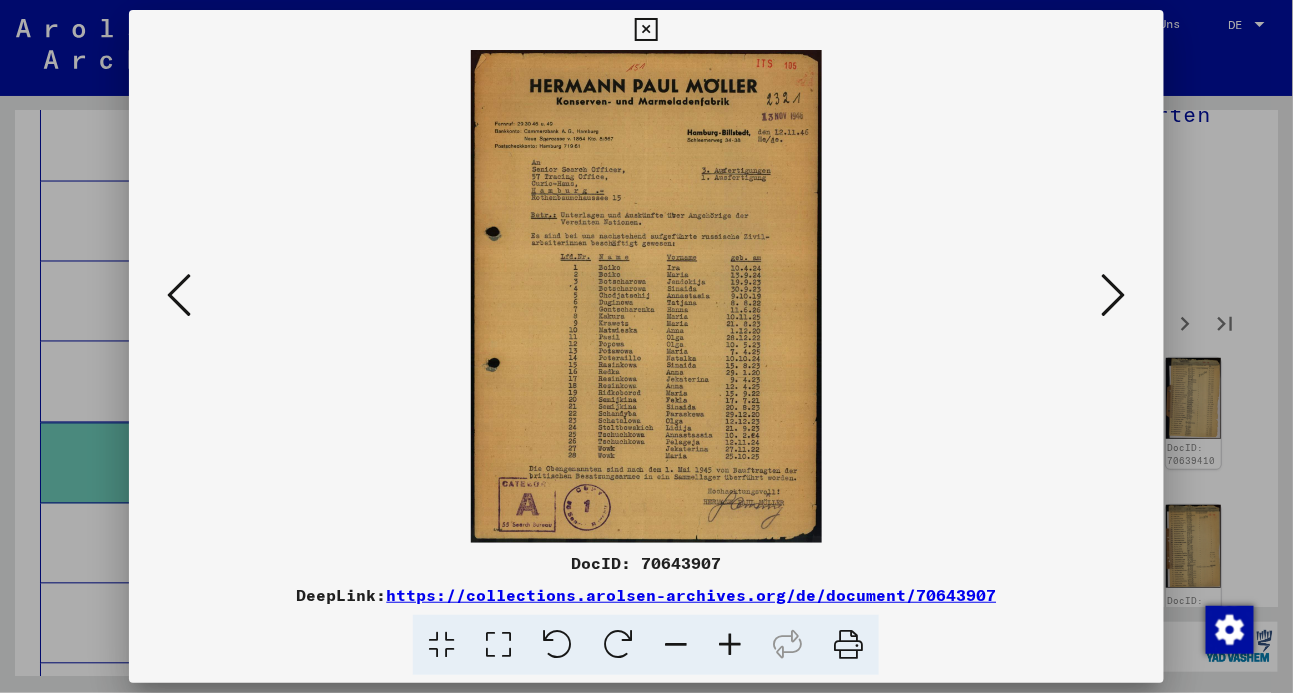 click at bounding box center (1114, 295) 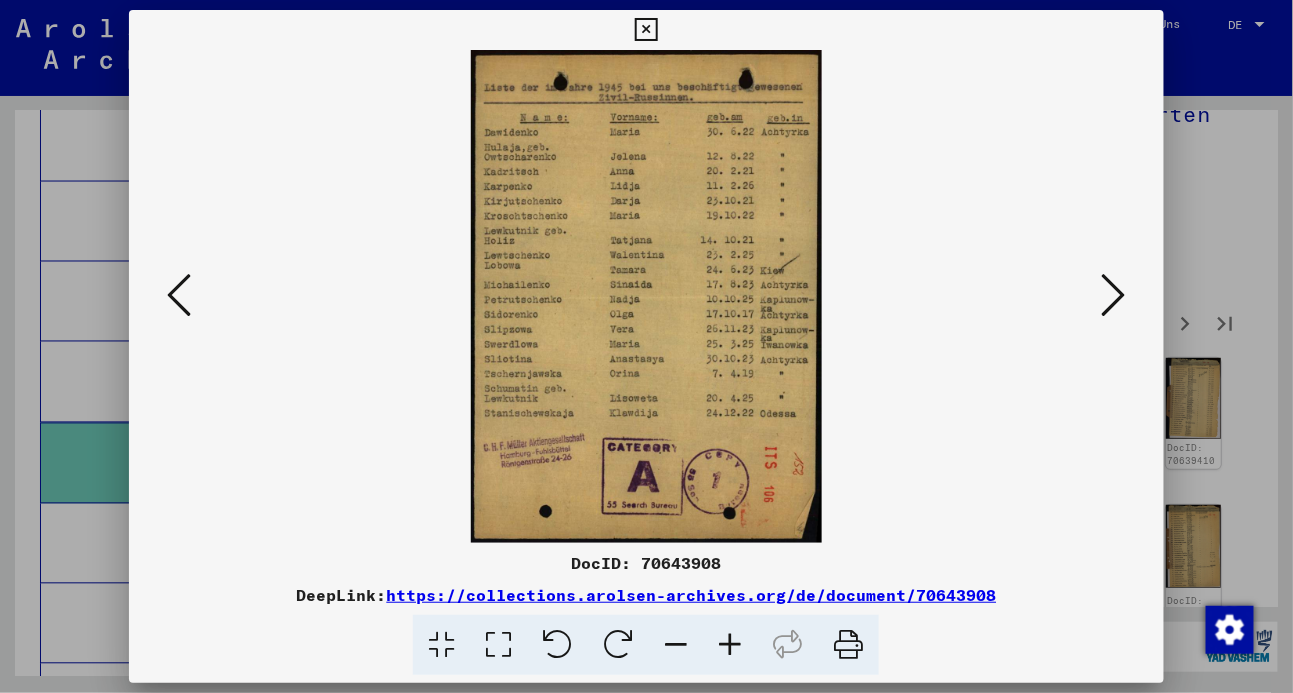 click at bounding box center [1114, 295] 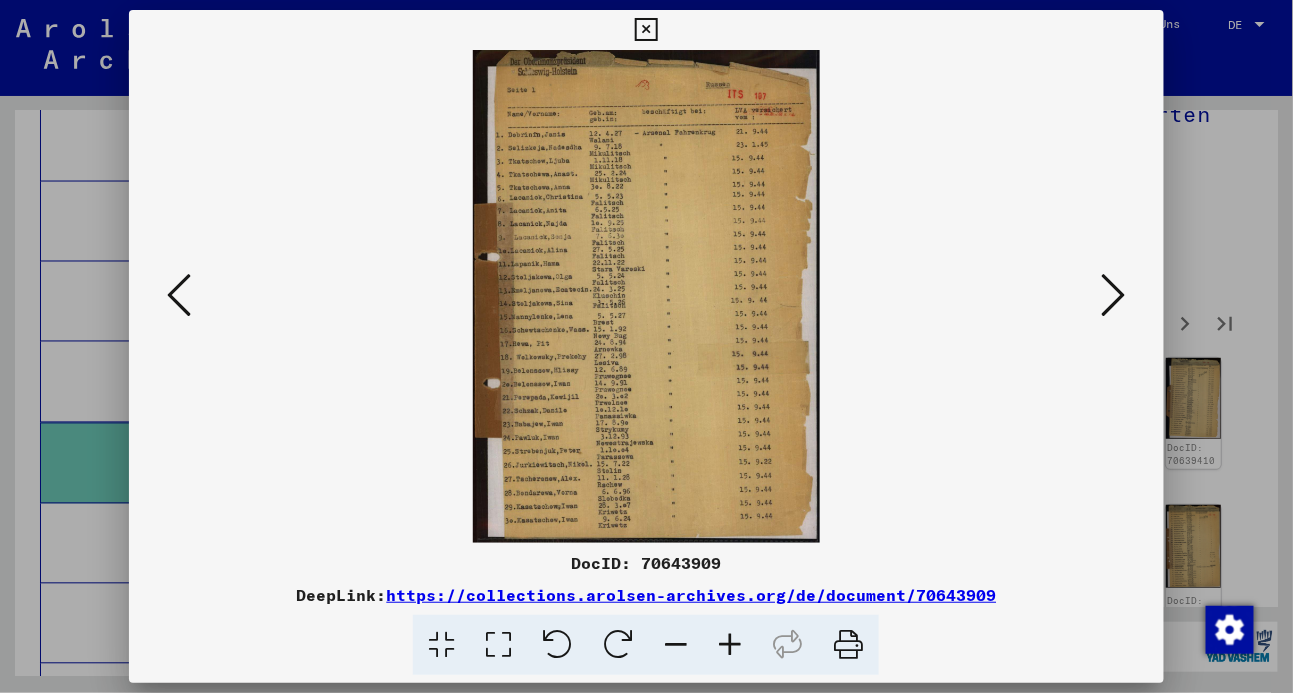click at bounding box center (1114, 295) 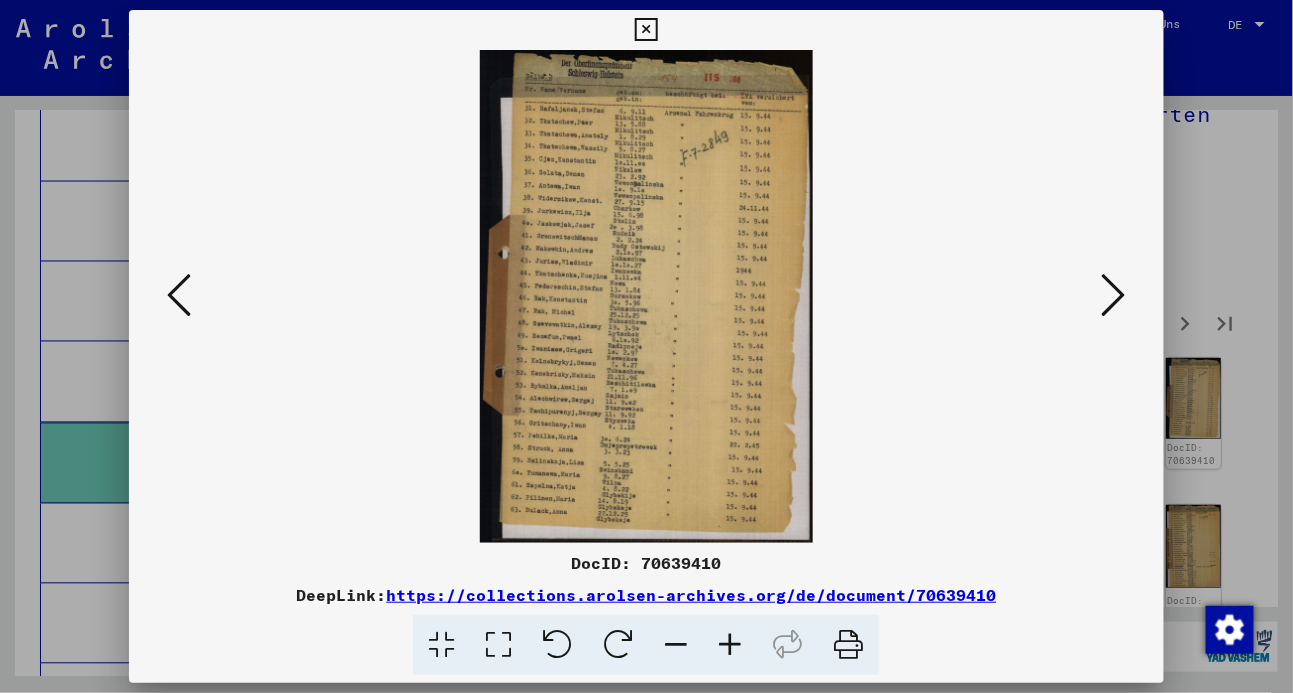 click at bounding box center [1114, 295] 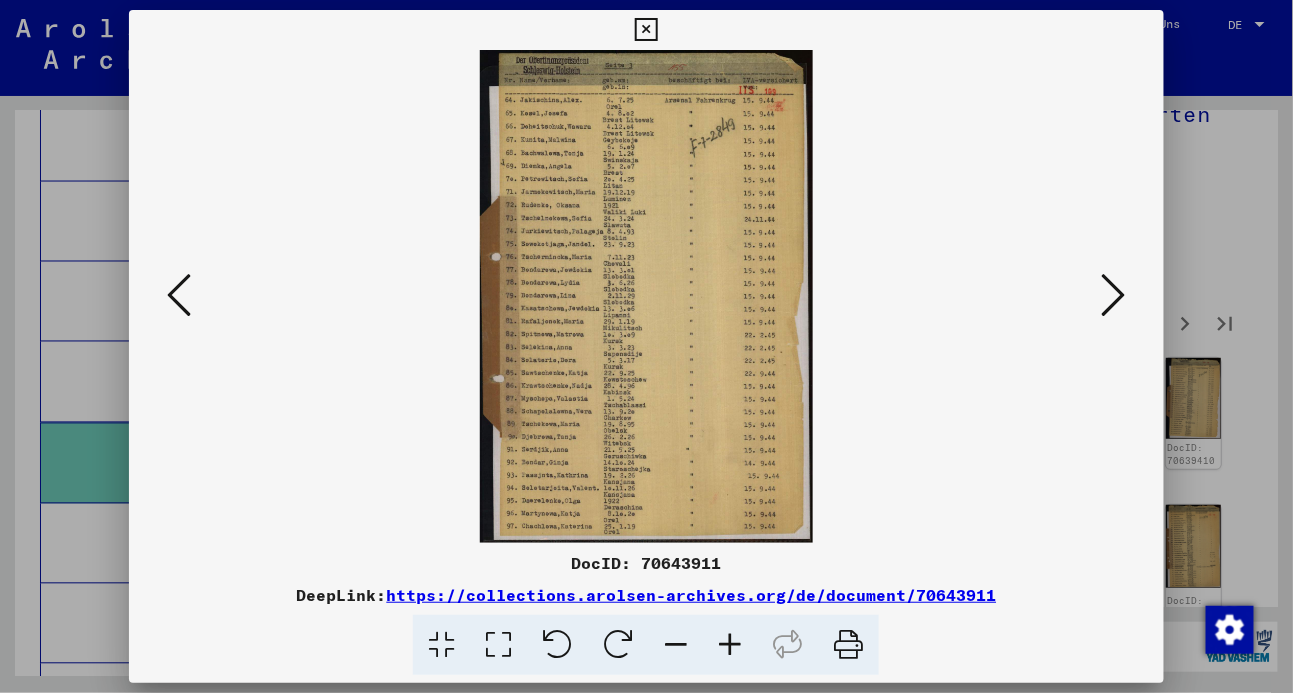 click at bounding box center [1114, 295] 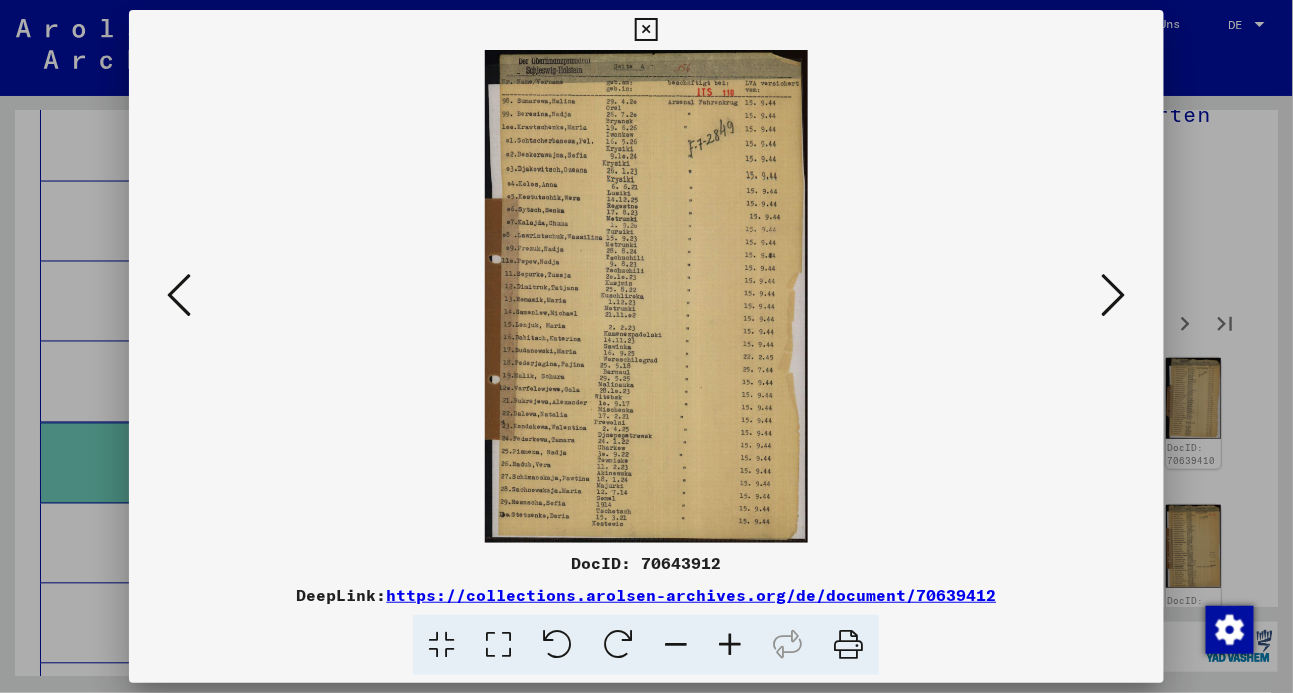 click at bounding box center [1114, 295] 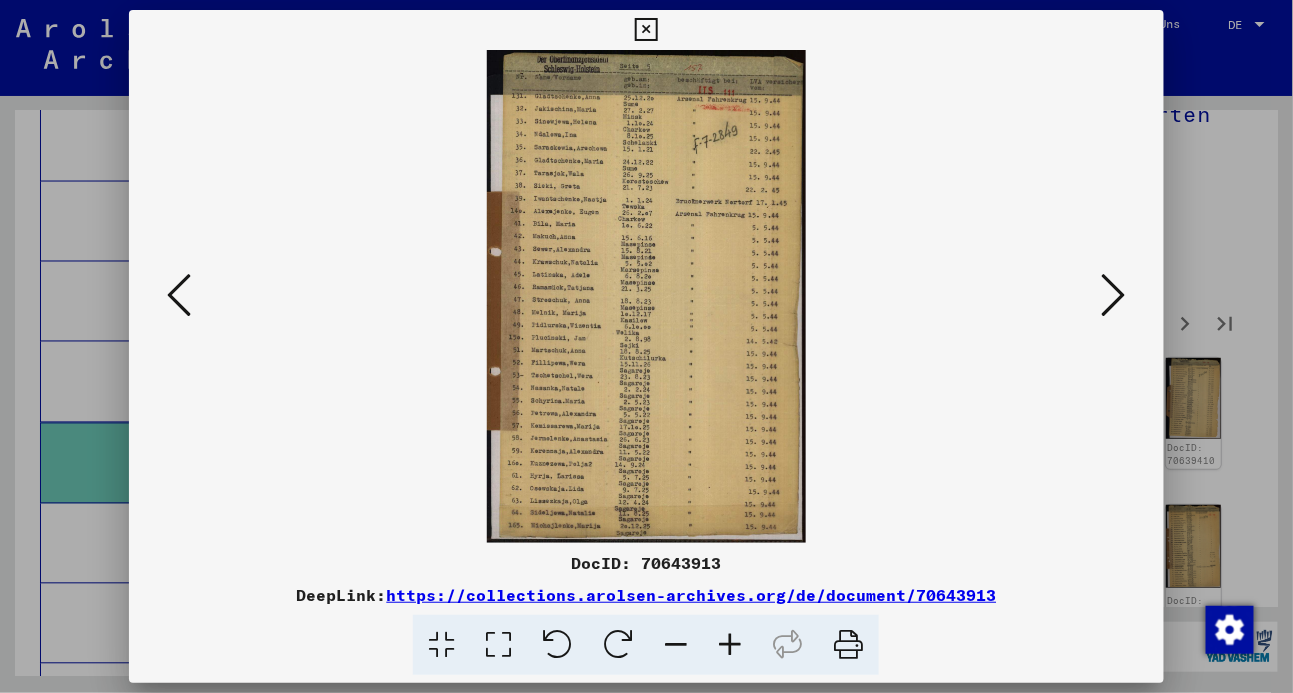 click at bounding box center (1114, 295) 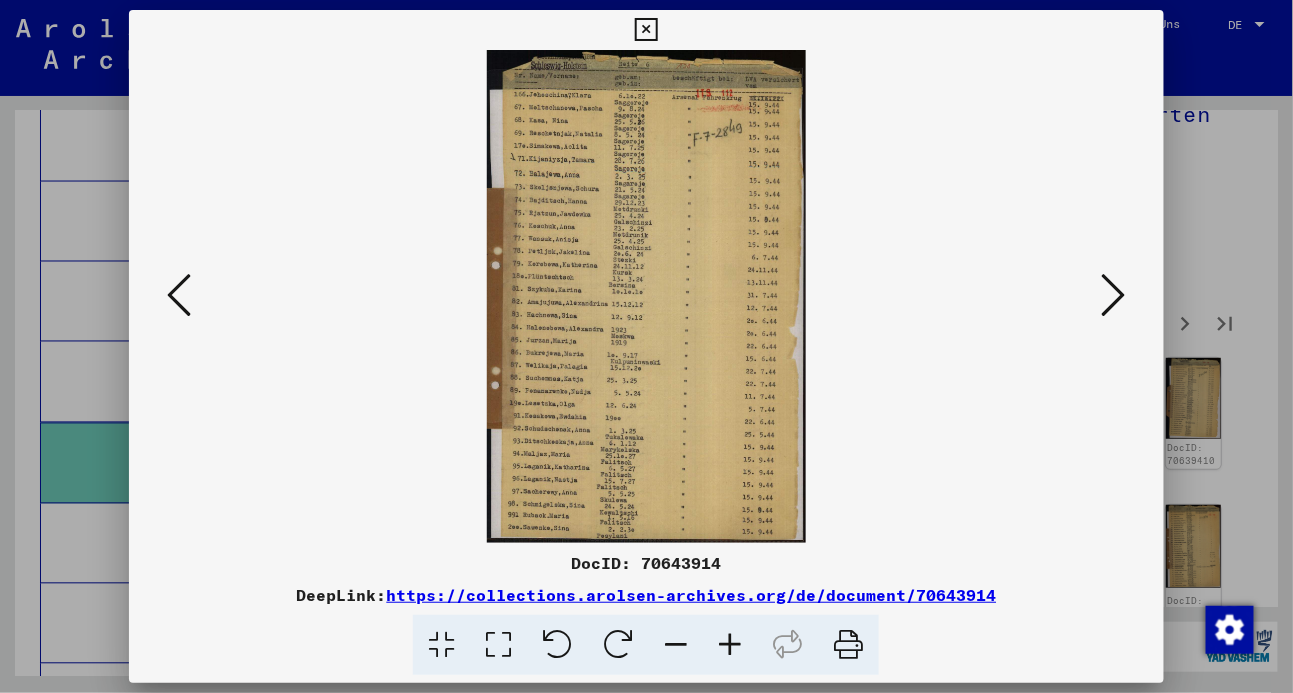 click at bounding box center [1114, 295] 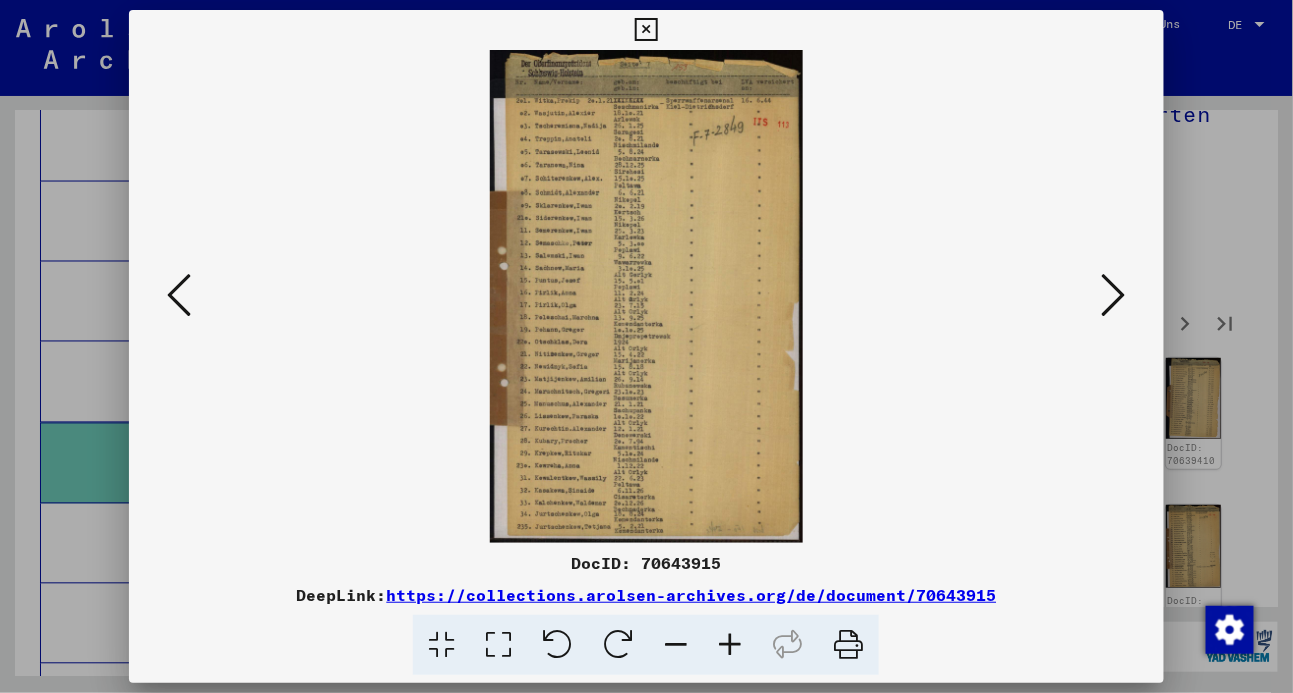 click at bounding box center (1114, 295) 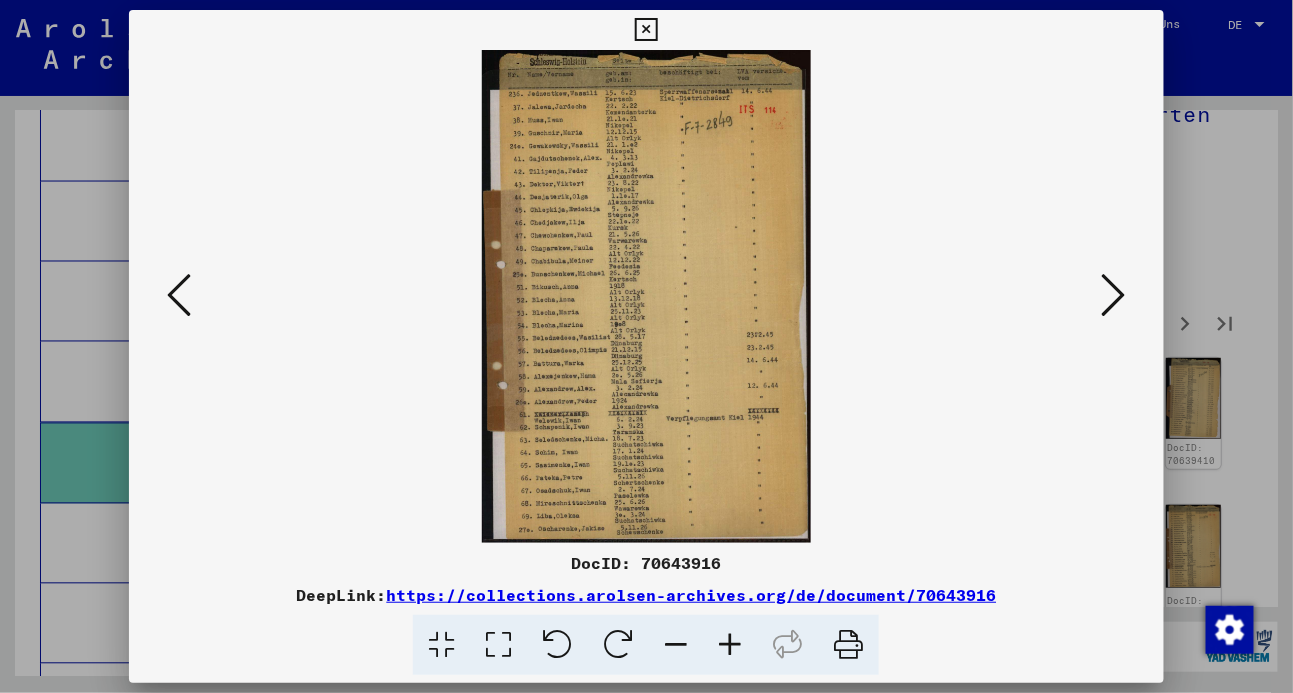 click at bounding box center [1114, 295] 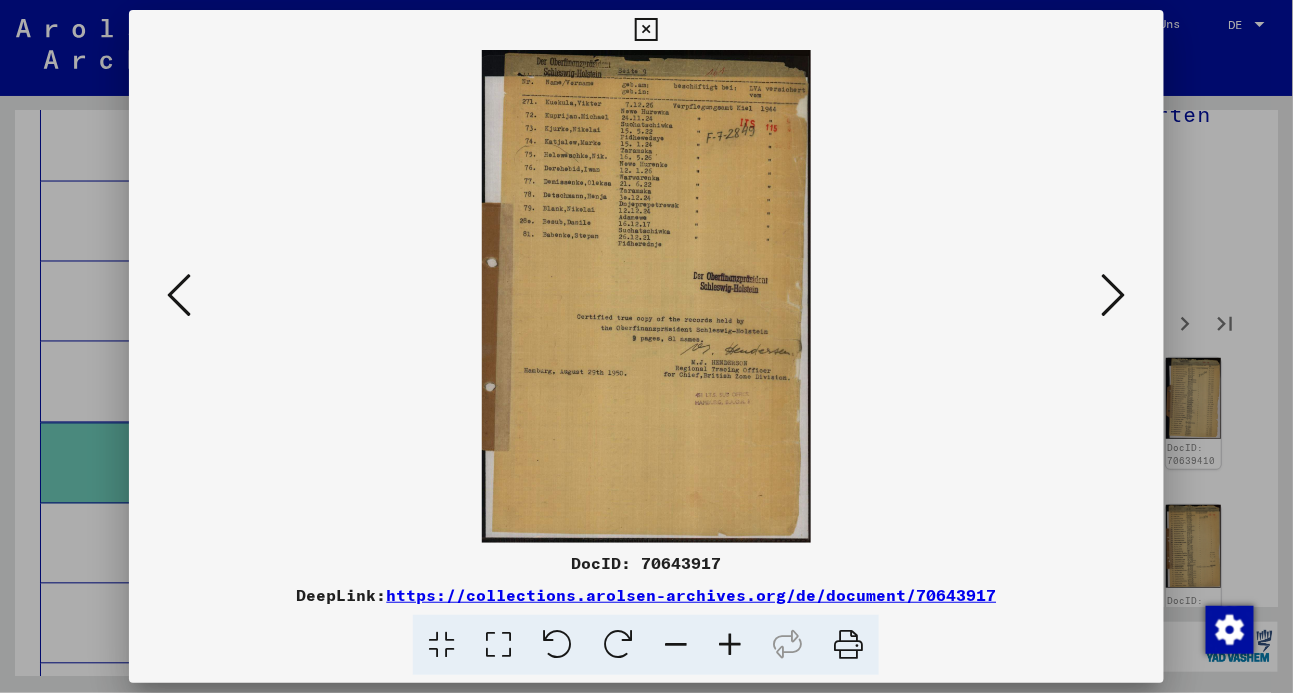 click at bounding box center [1114, 295] 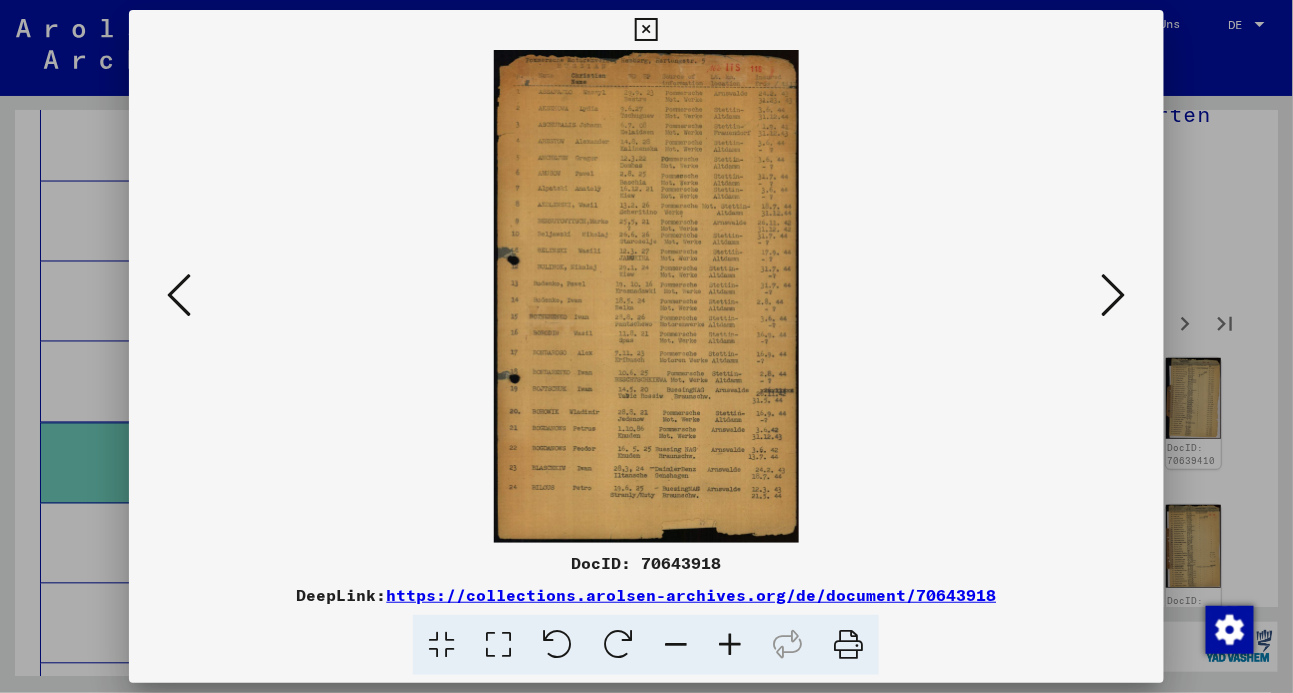 click at bounding box center (1114, 295) 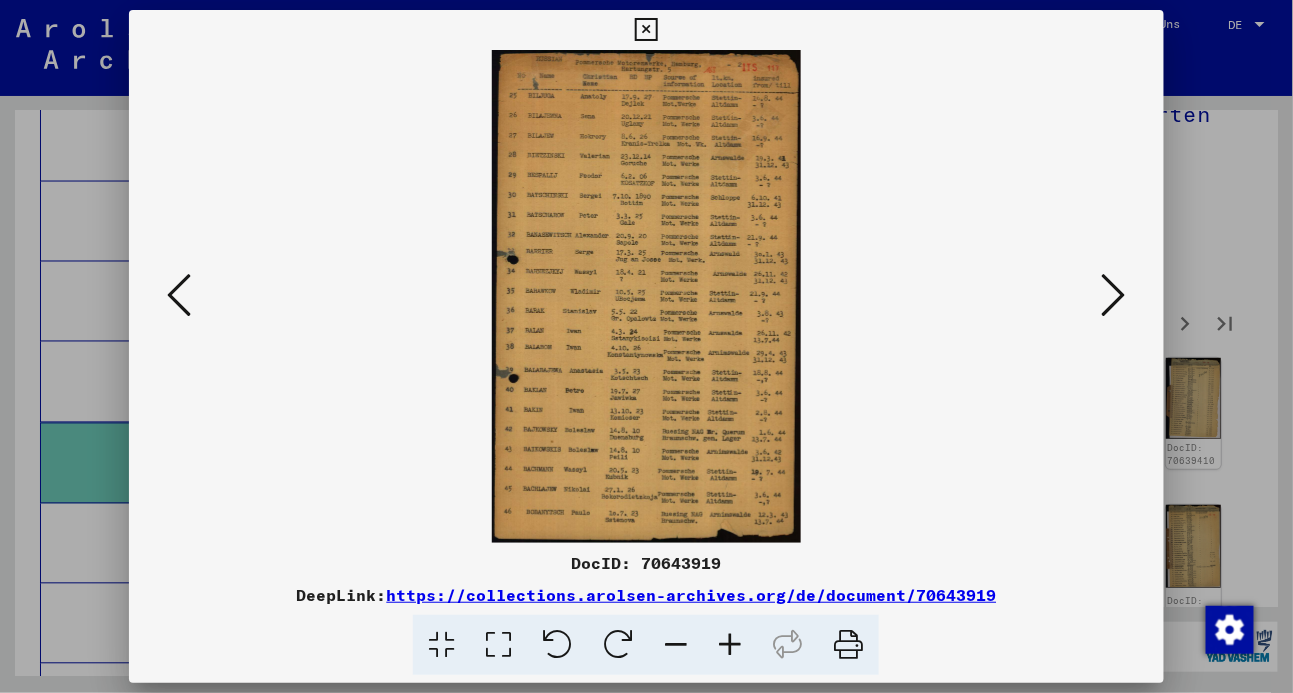 click at bounding box center [1114, 295] 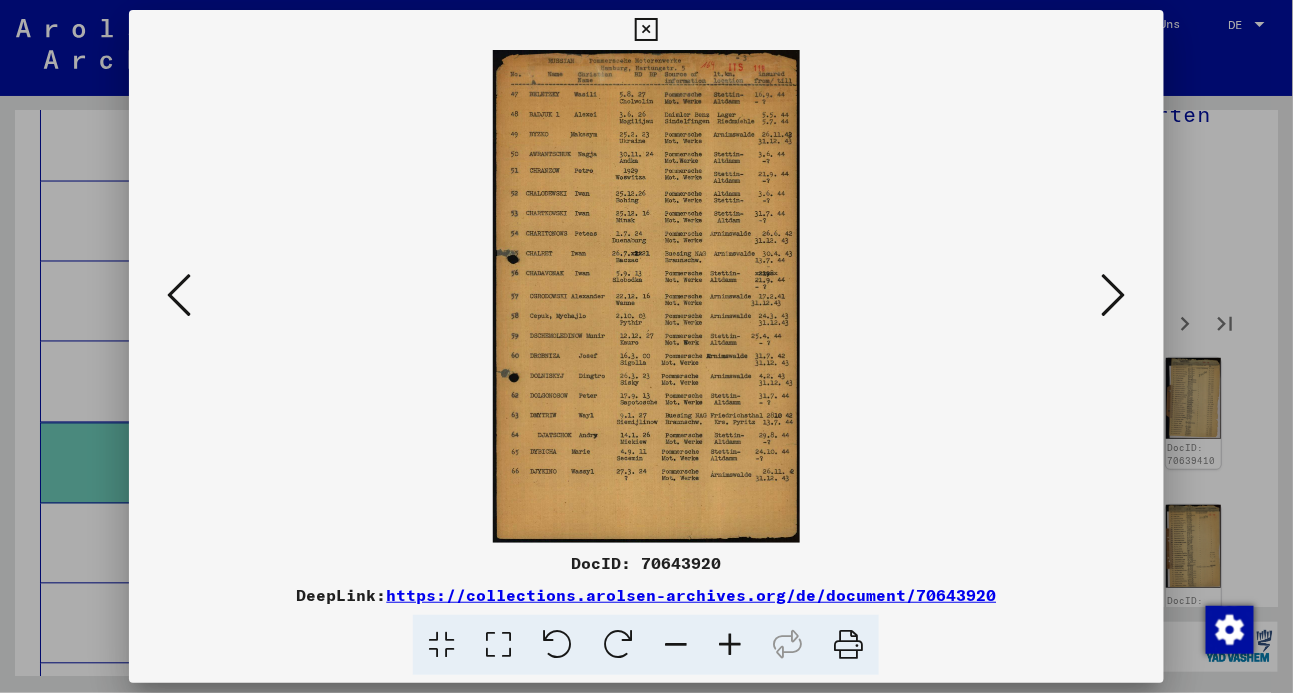 click at bounding box center [1114, 295] 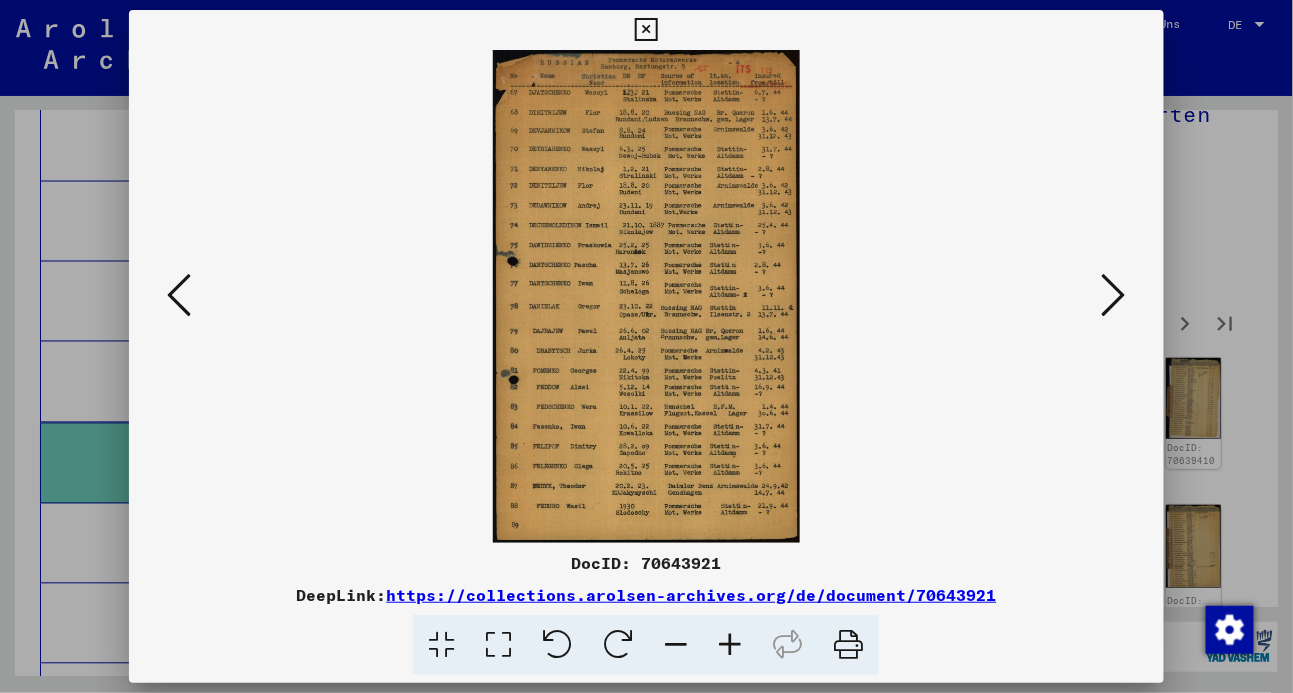 click at bounding box center [1114, 295] 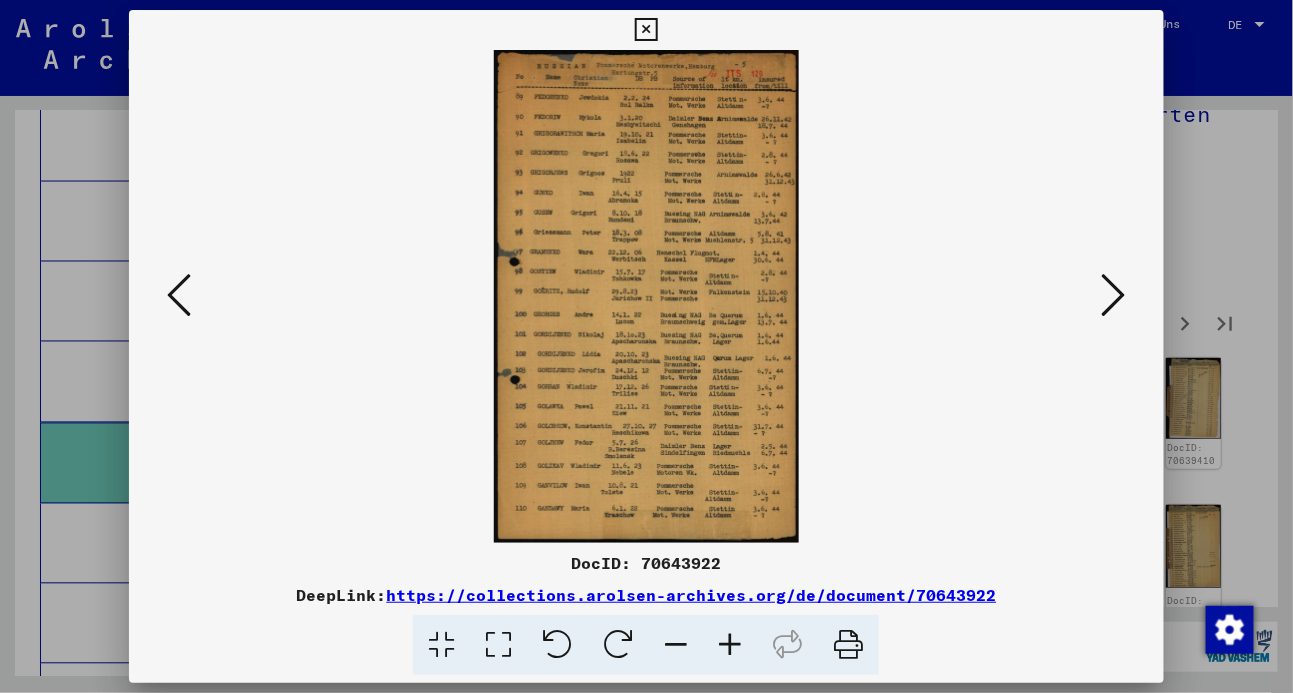 click at bounding box center [1114, 295] 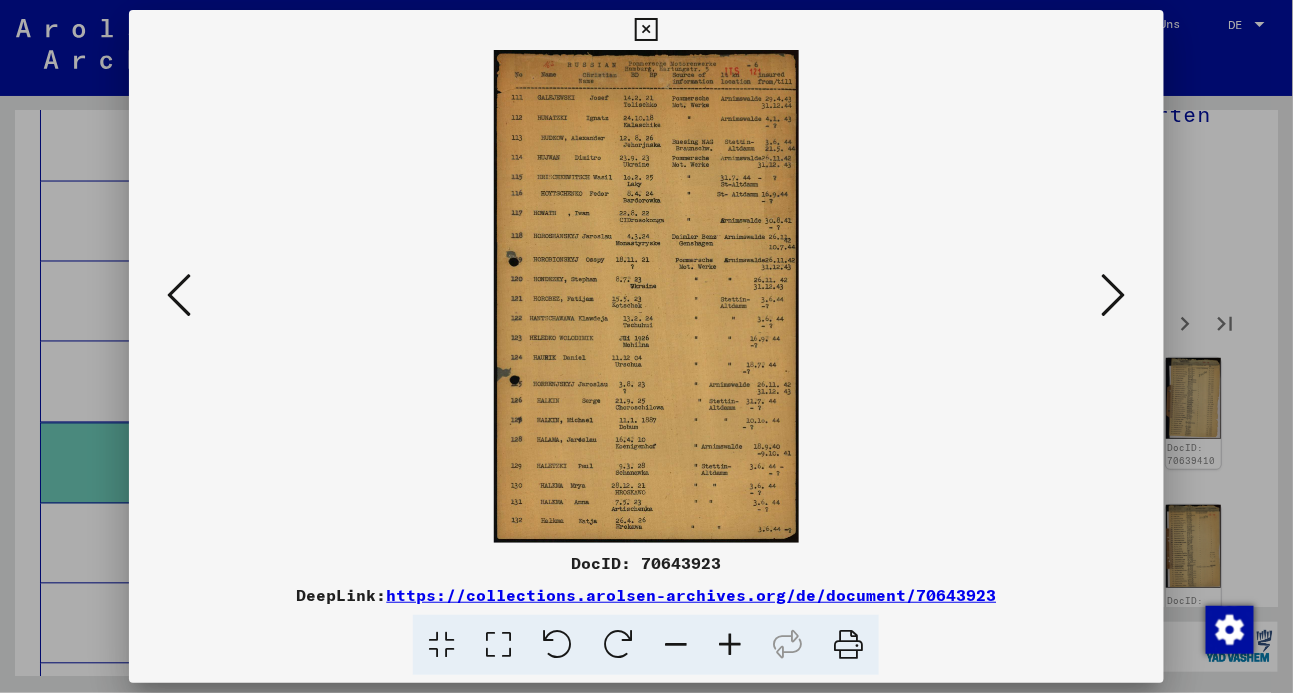 click at bounding box center [1114, 295] 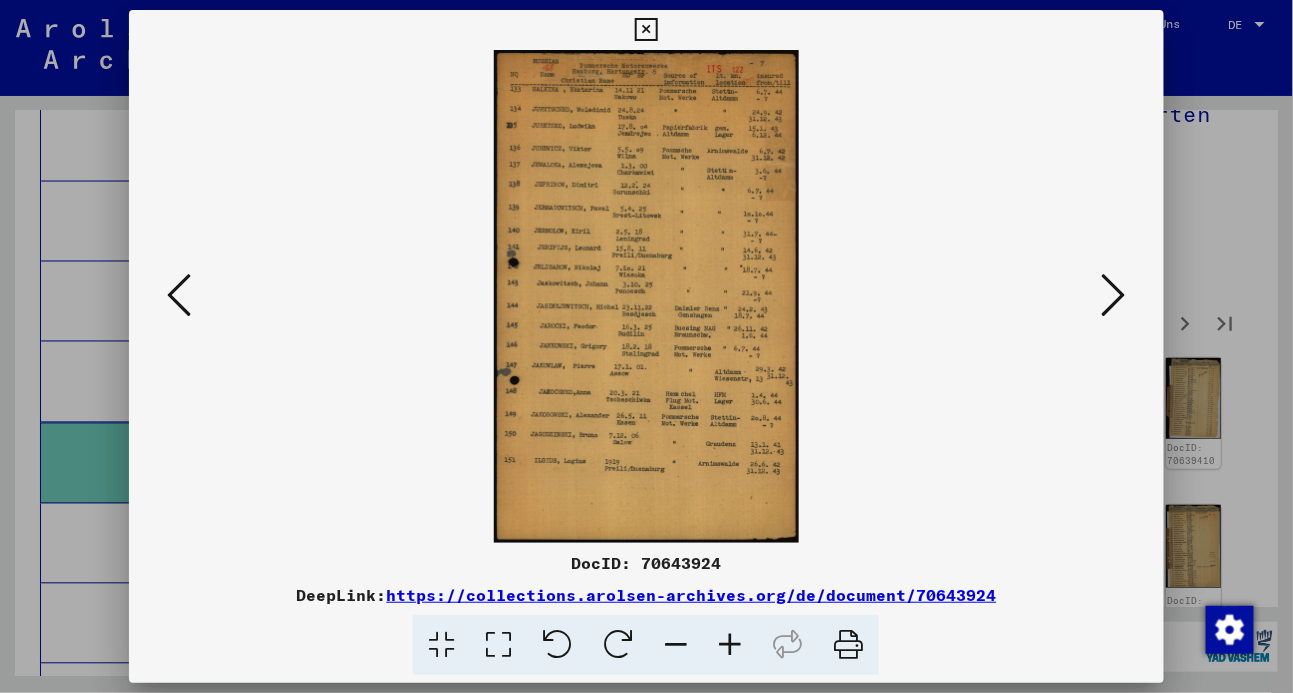 click at bounding box center [1114, 295] 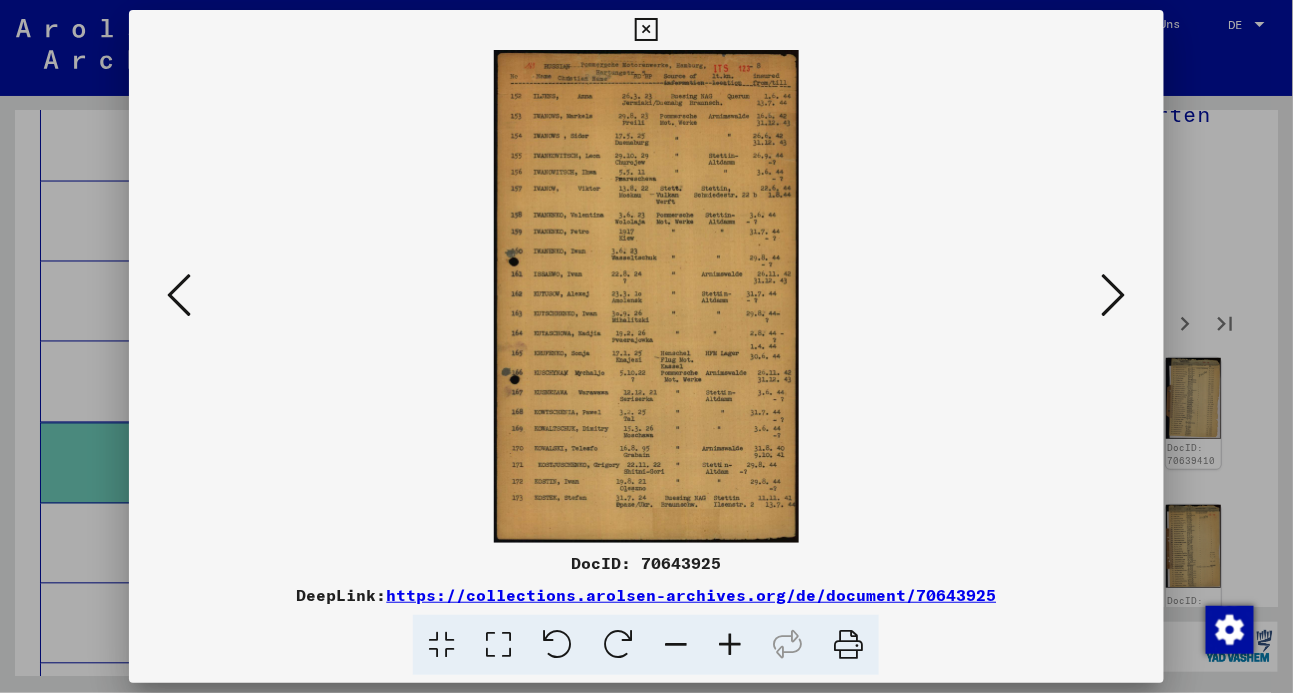 click at bounding box center (1114, 295) 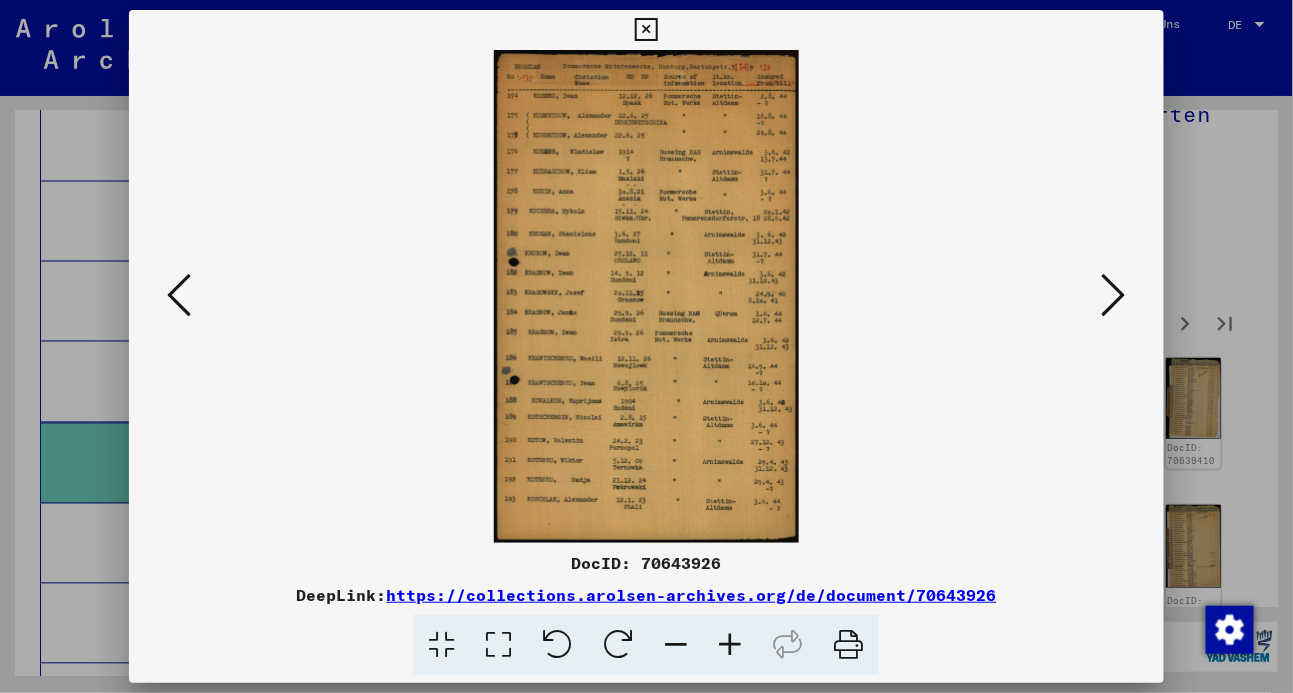 click at bounding box center (1114, 295) 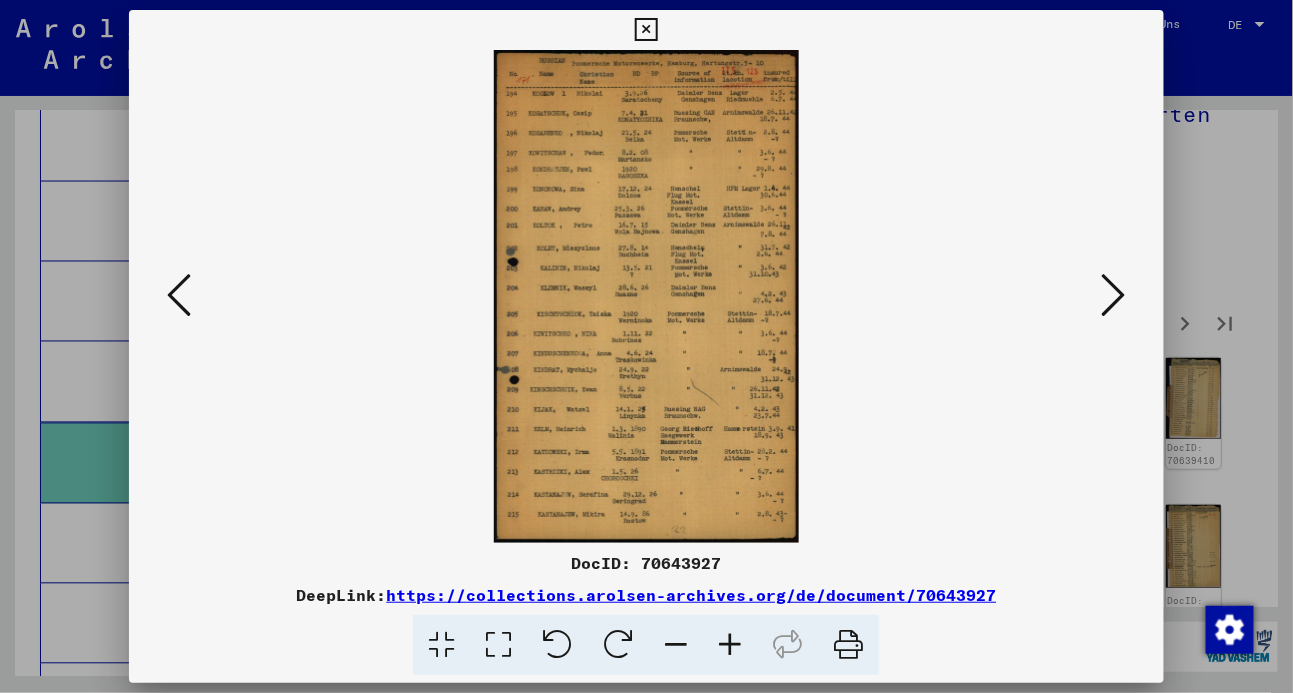 click at bounding box center (1114, 295) 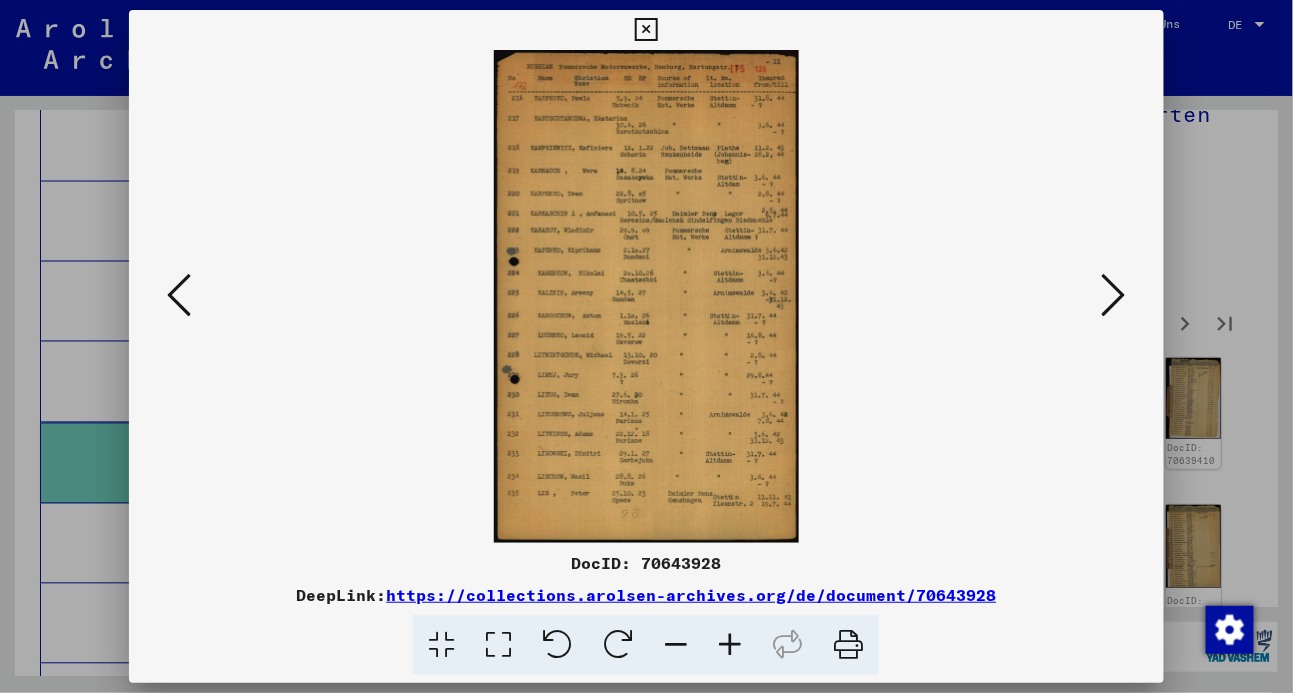 click at bounding box center (1114, 295) 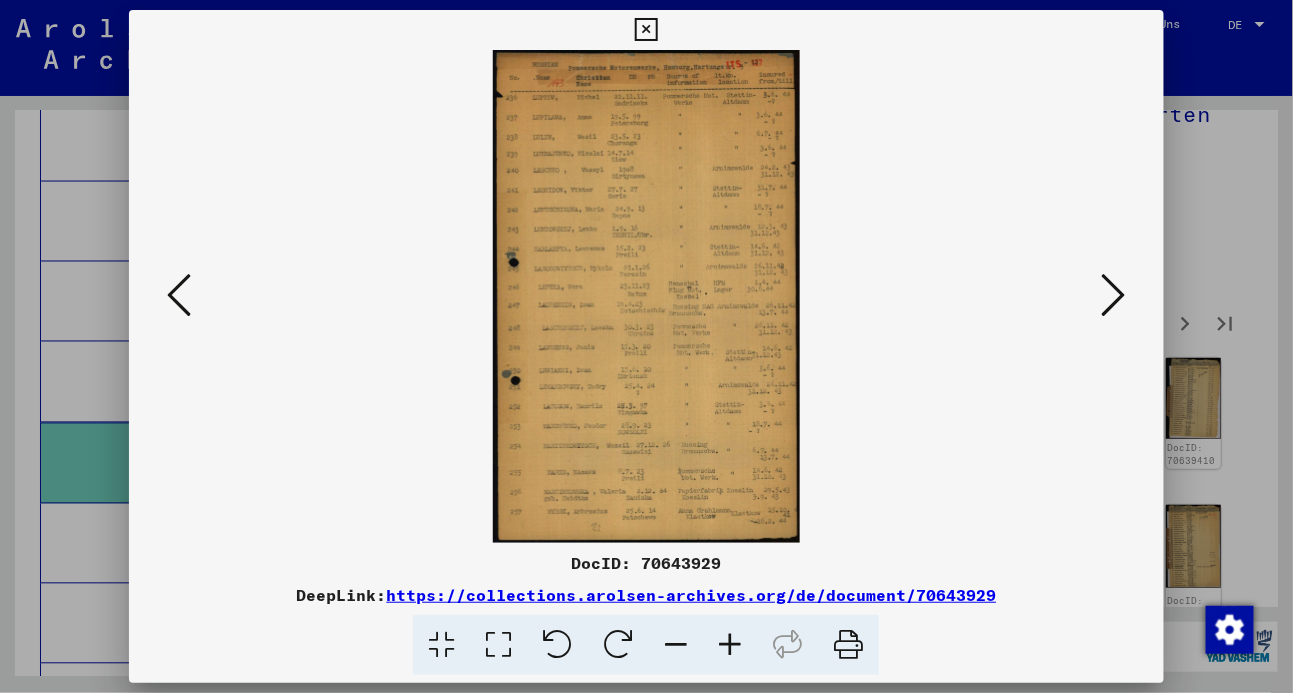 click at bounding box center (1114, 295) 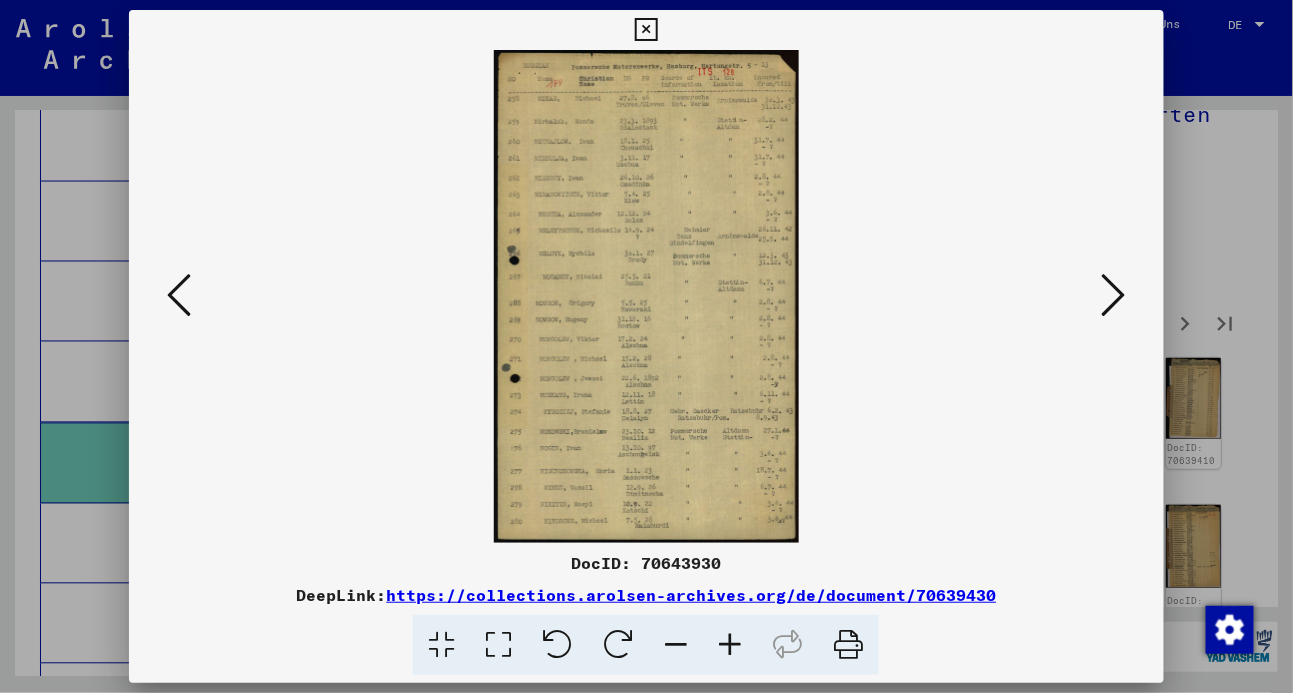 click at bounding box center [1114, 295] 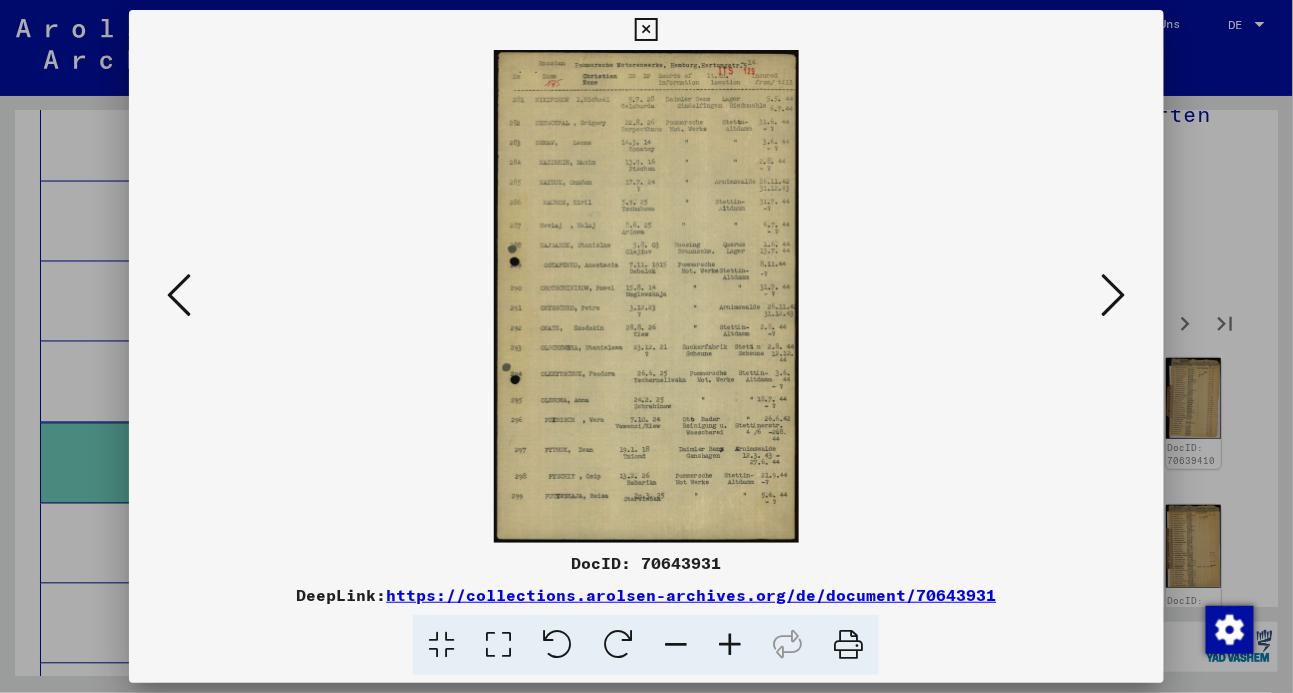 click at bounding box center (1114, 295) 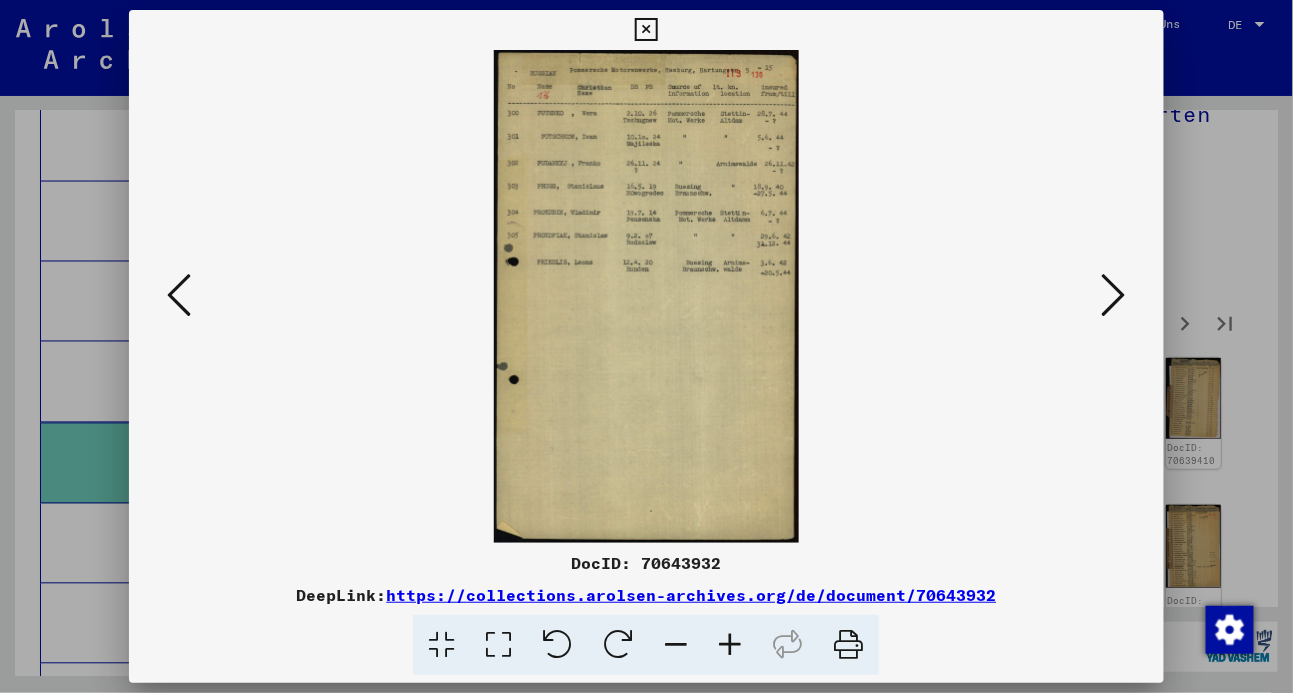 click at bounding box center (1114, 295) 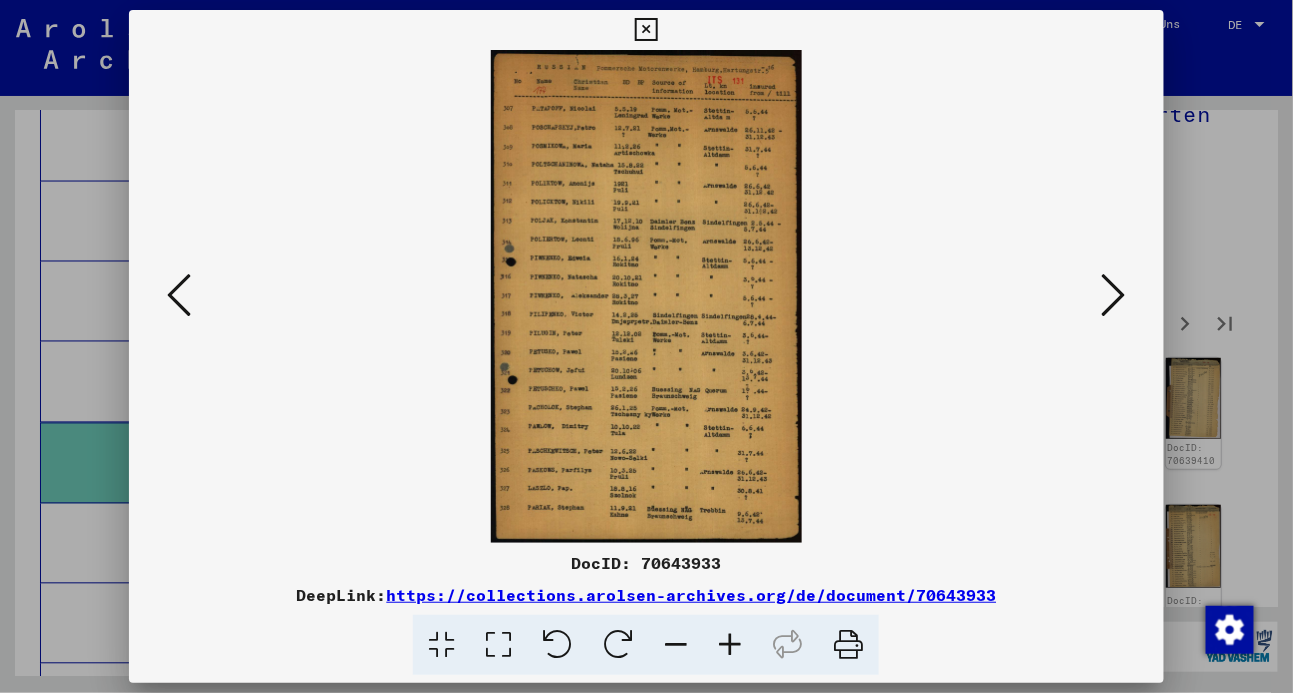 click at bounding box center (498, 645) 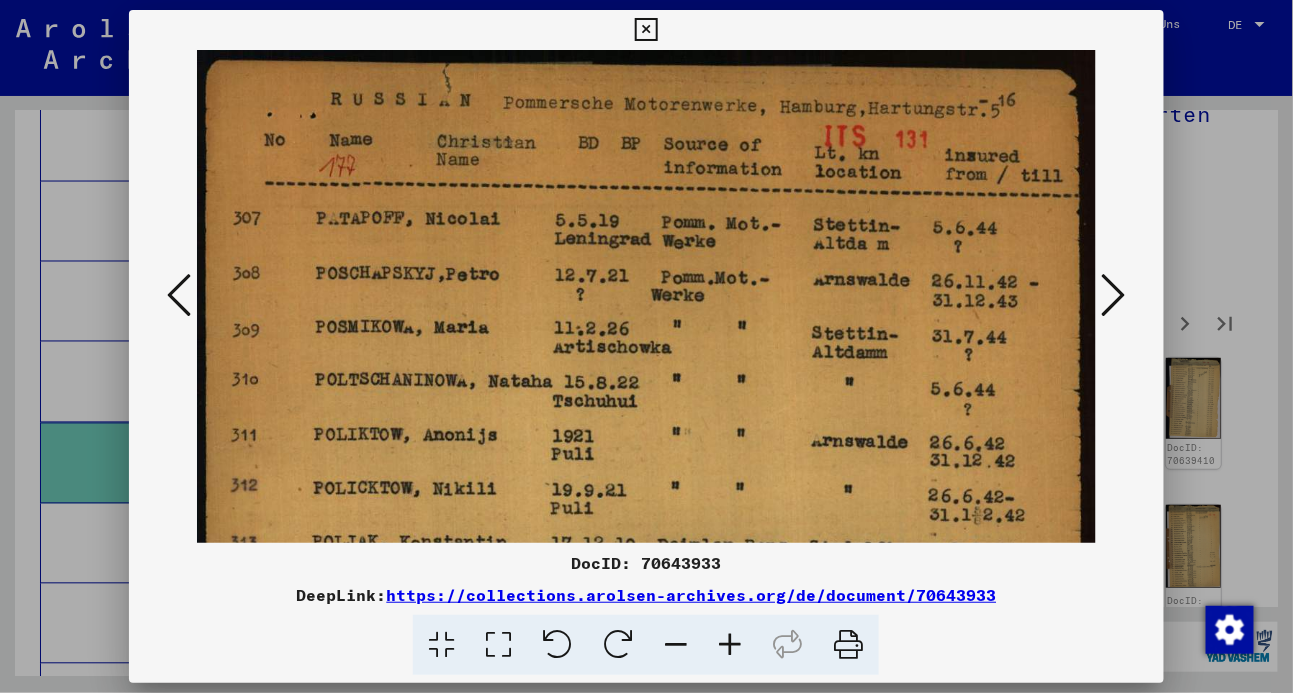 click at bounding box center (646, 30) 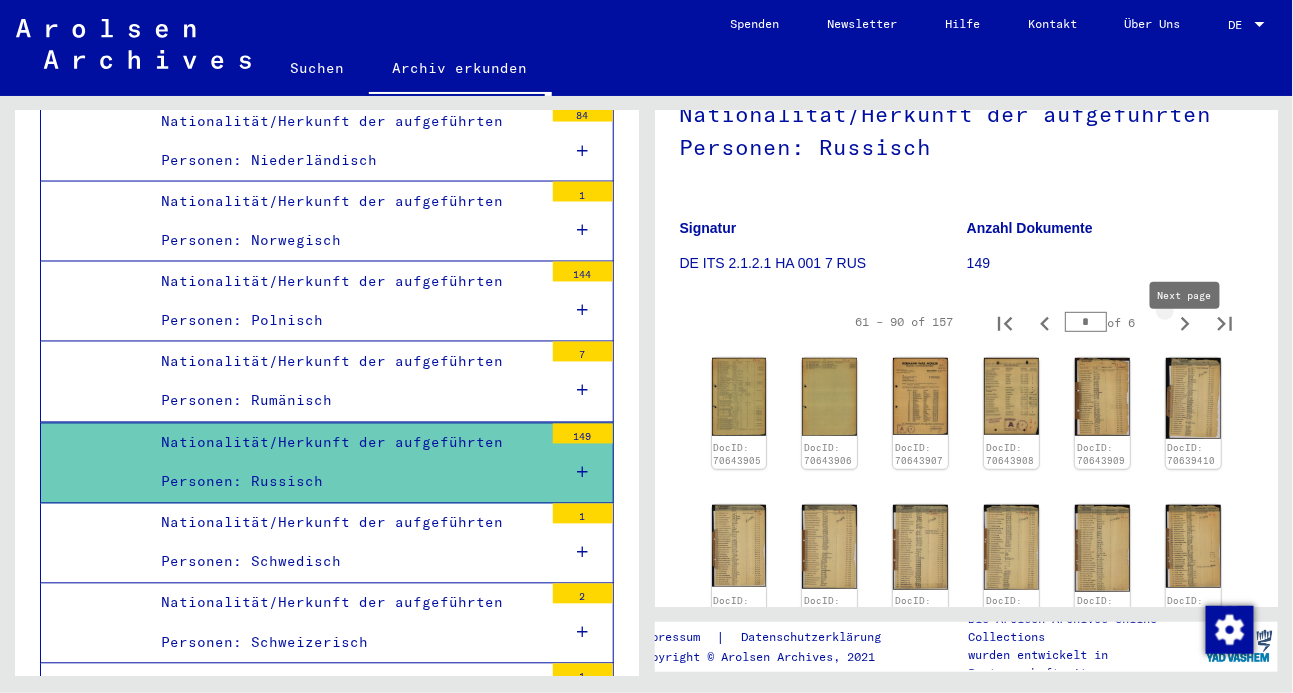 click 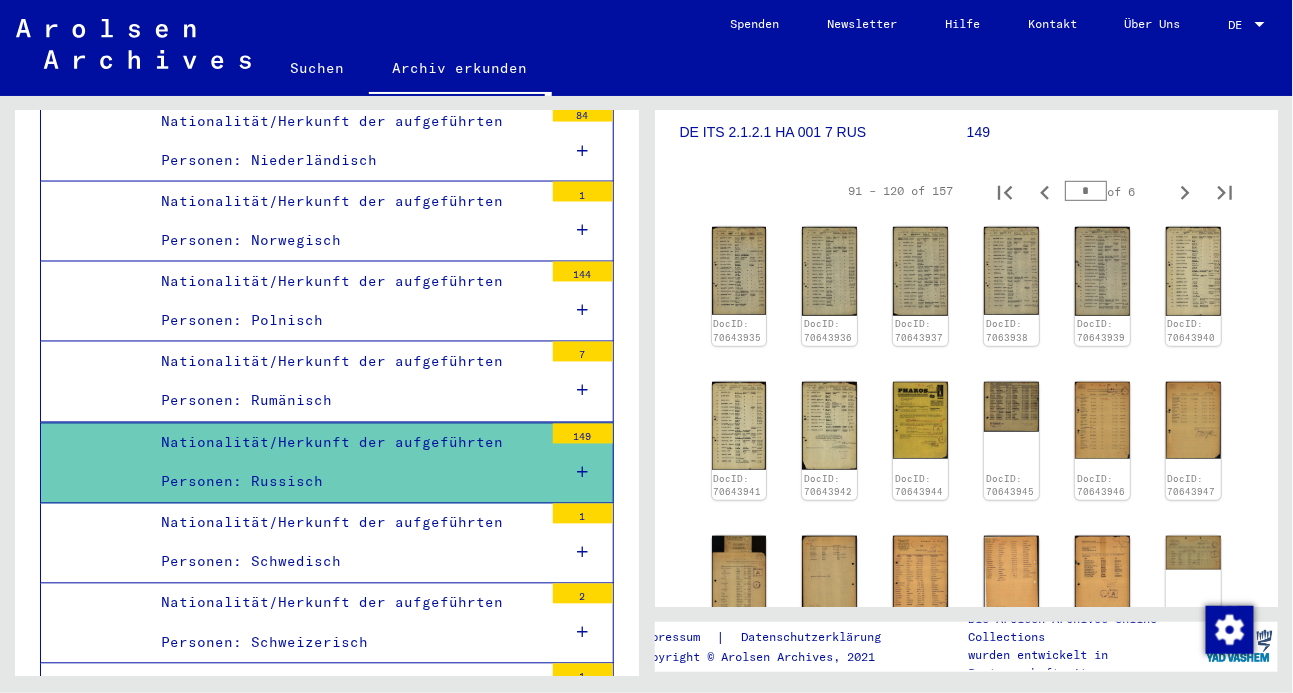 scroll, scrollTop: 359, scrollLeft: 0, axis: vertical 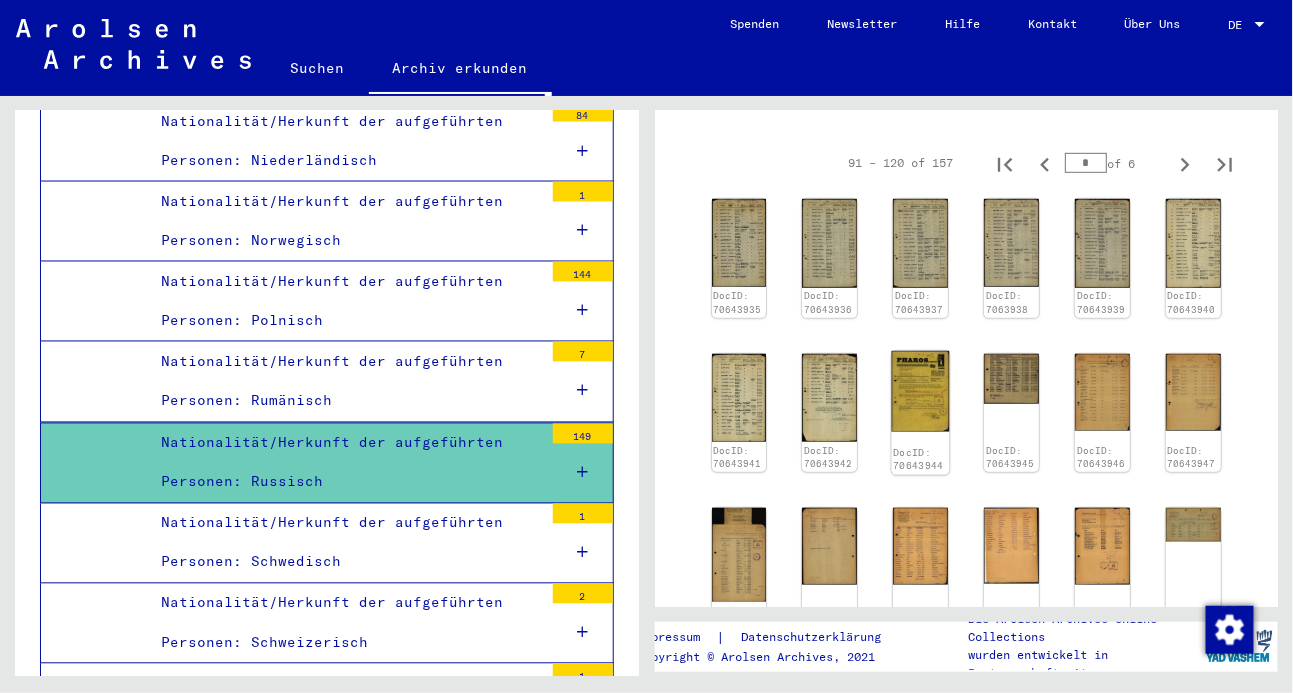 click 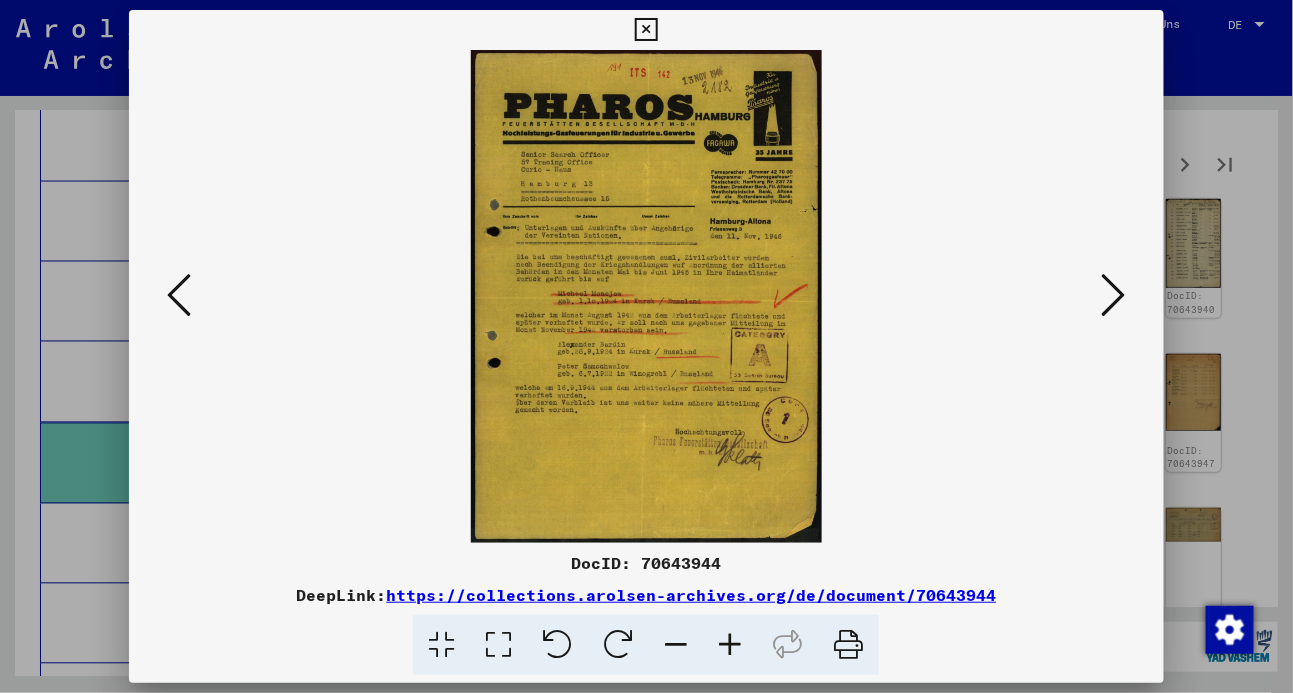 click at bounding box center [1114, 295] 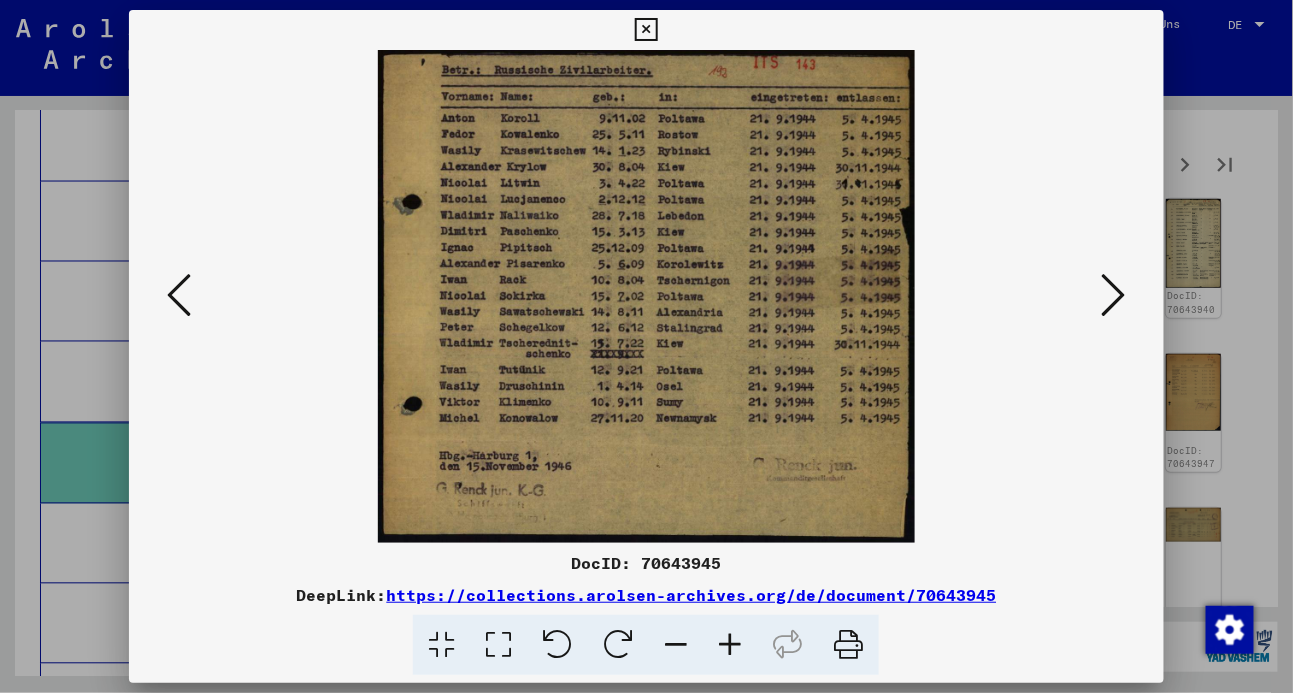 click at bounding box center [1114, 295] 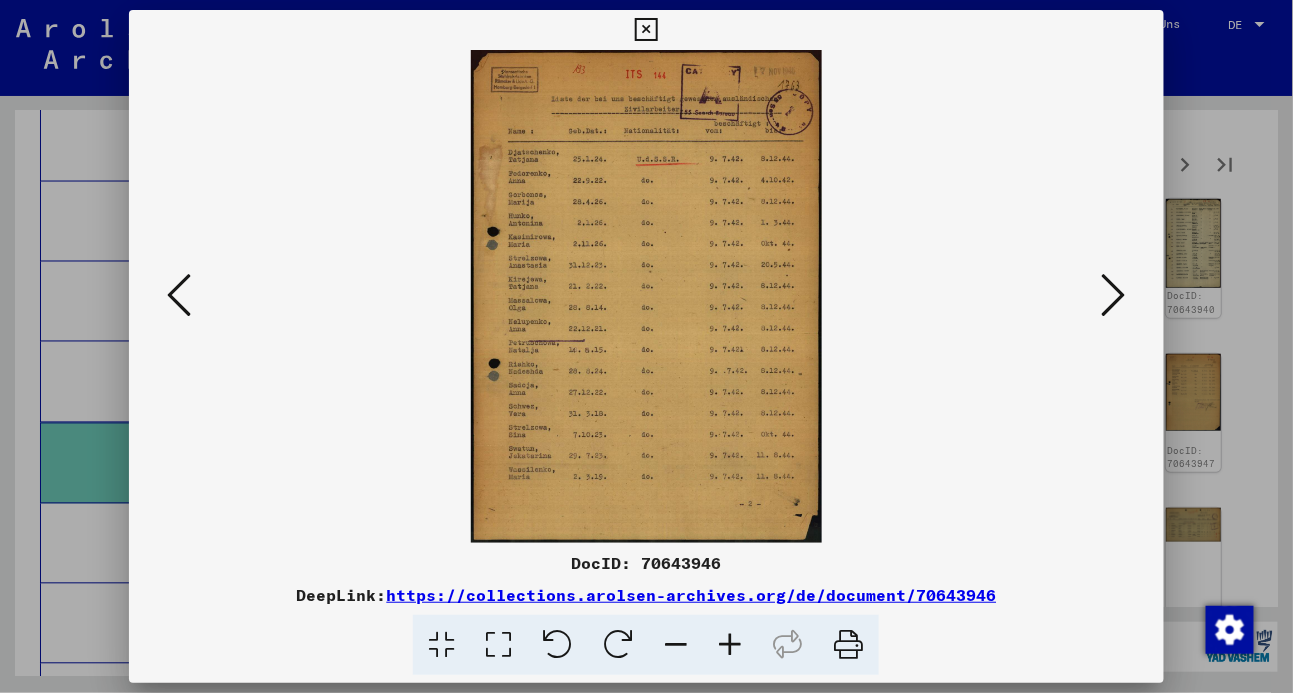 click at bounding box center (1114, 295) 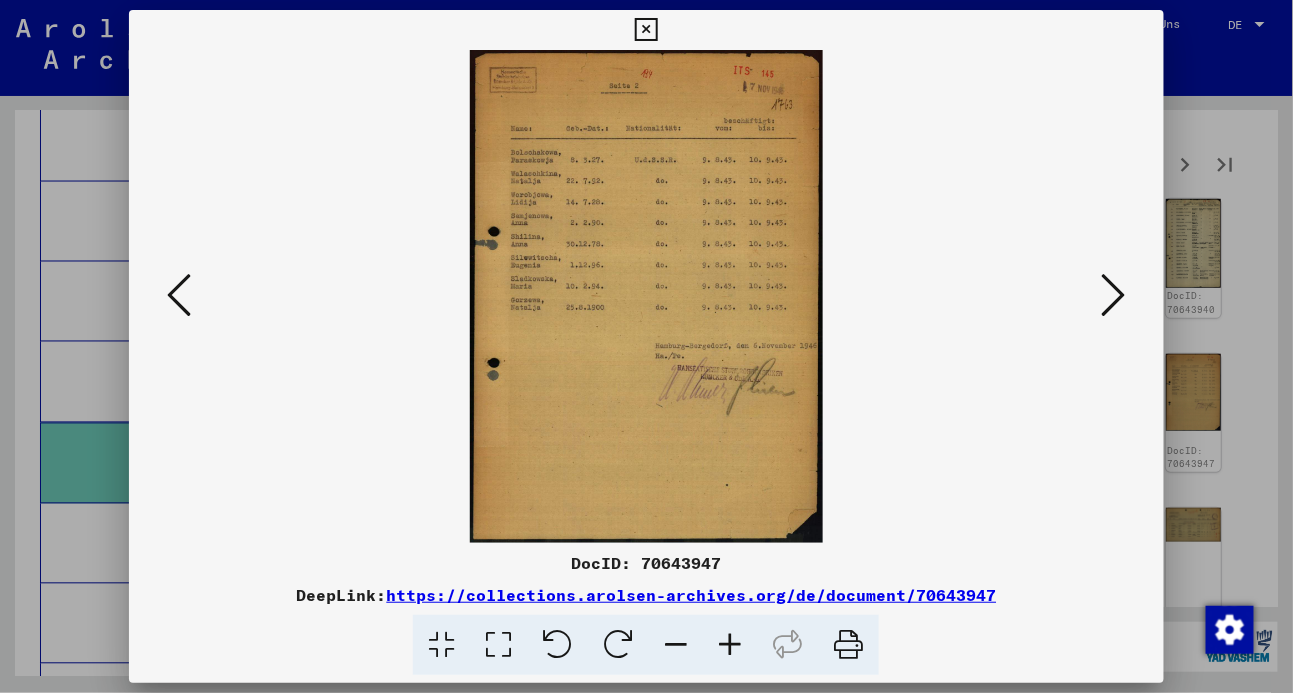 click at bounding box center (1114, 295) 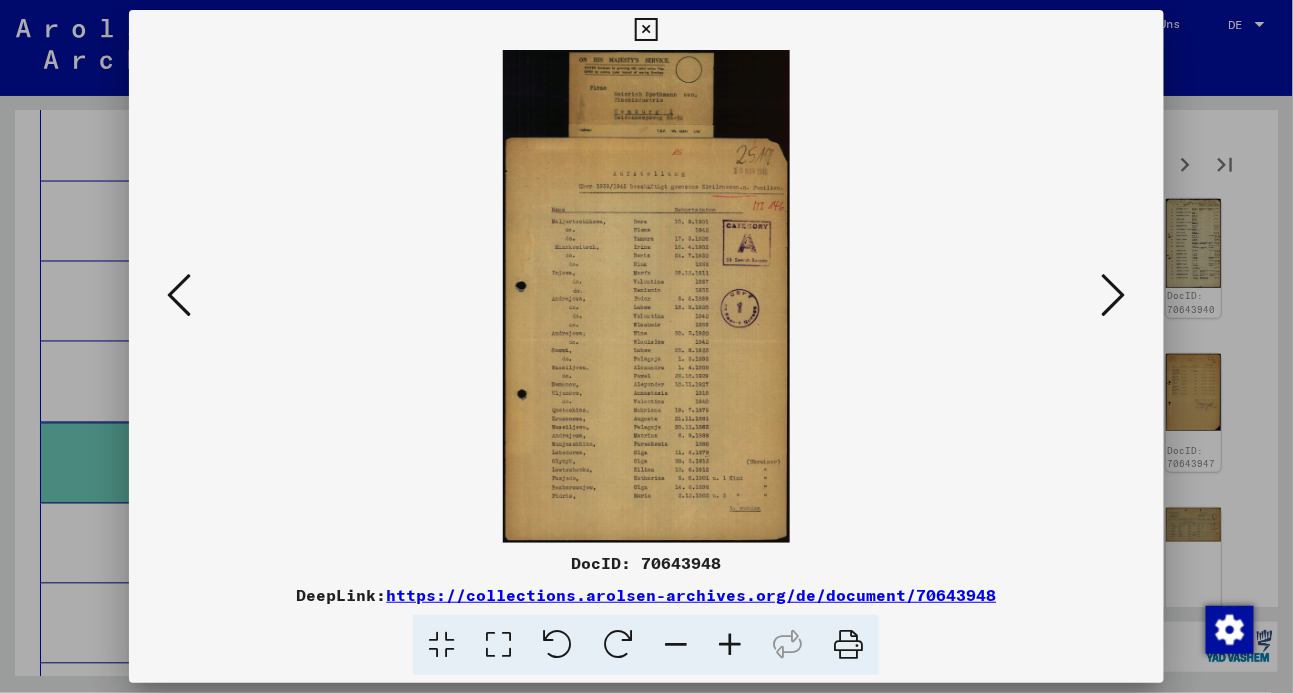 click at bounding box center (1114, 295) 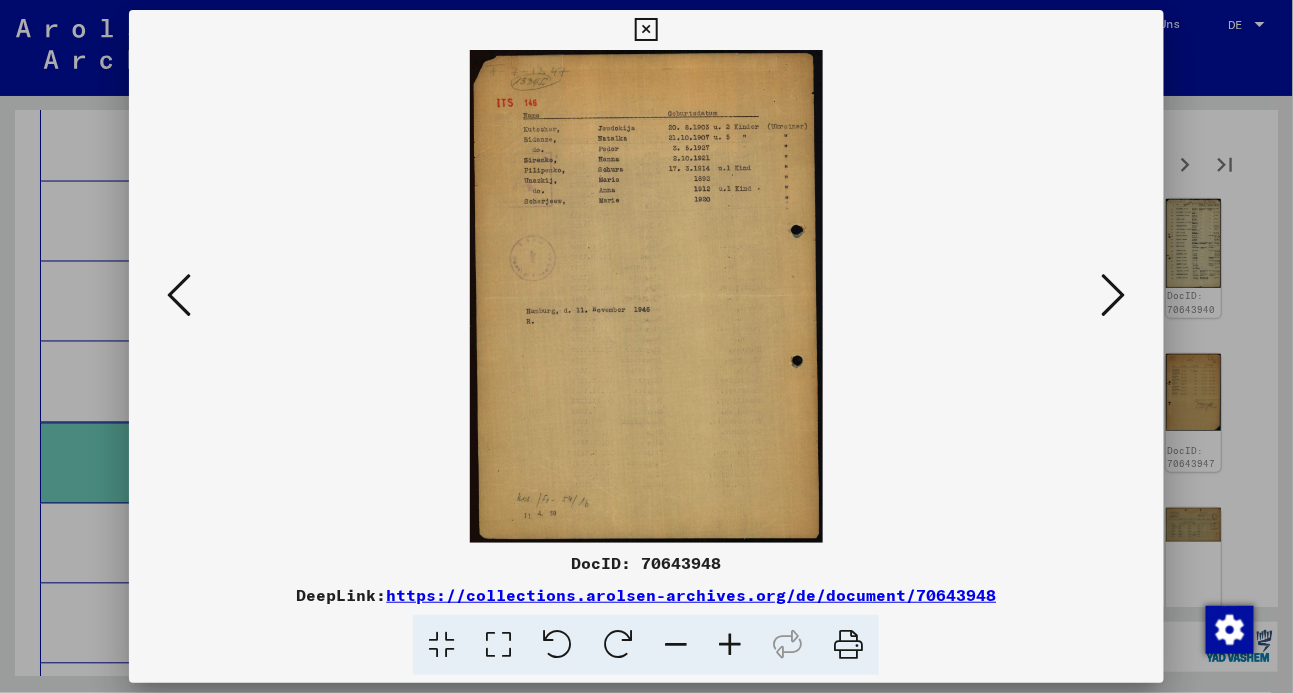 click at bounding box center [1114, 295] 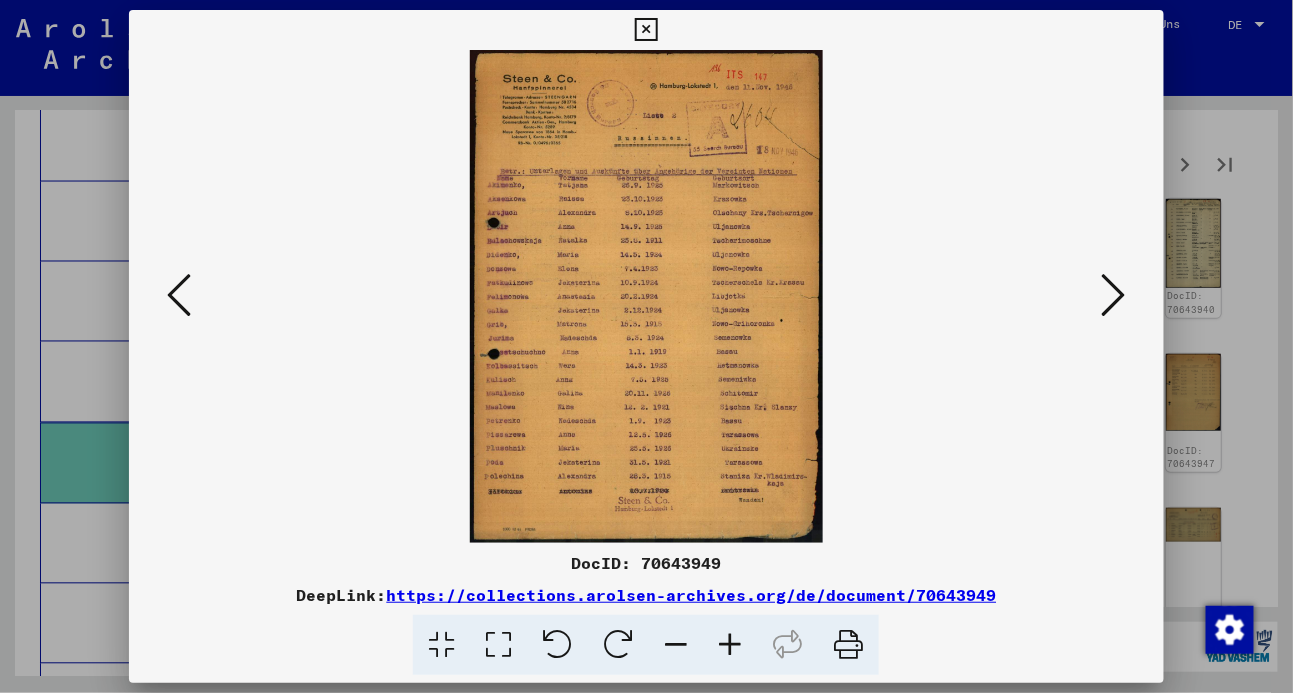click at bounding box center [1114, 295] 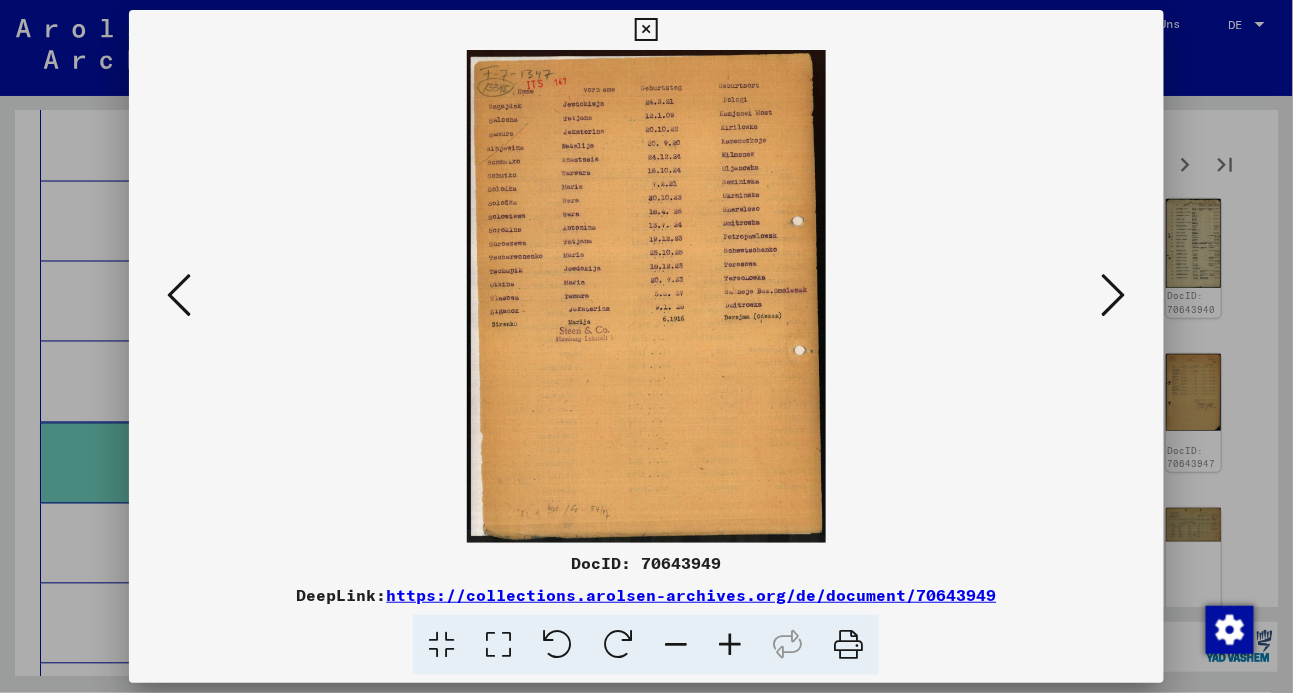 click at bounding box center [1114, 295] 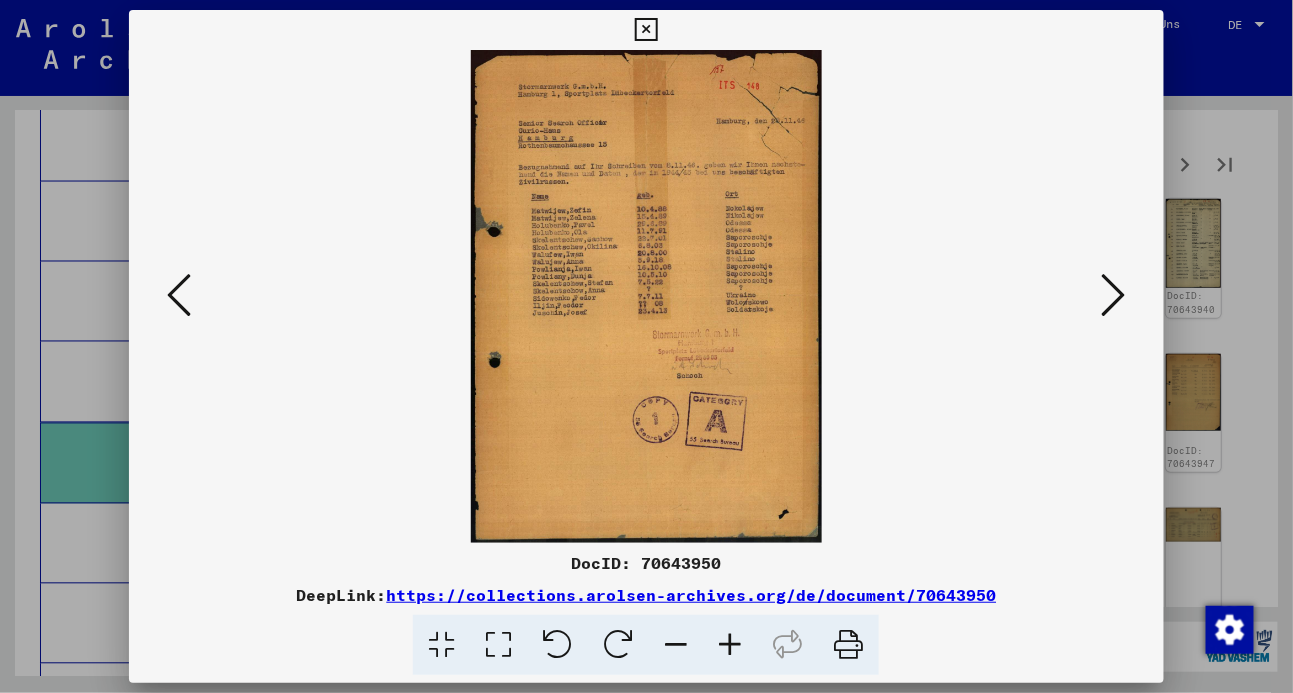 click at bounding box center (1114, 295) 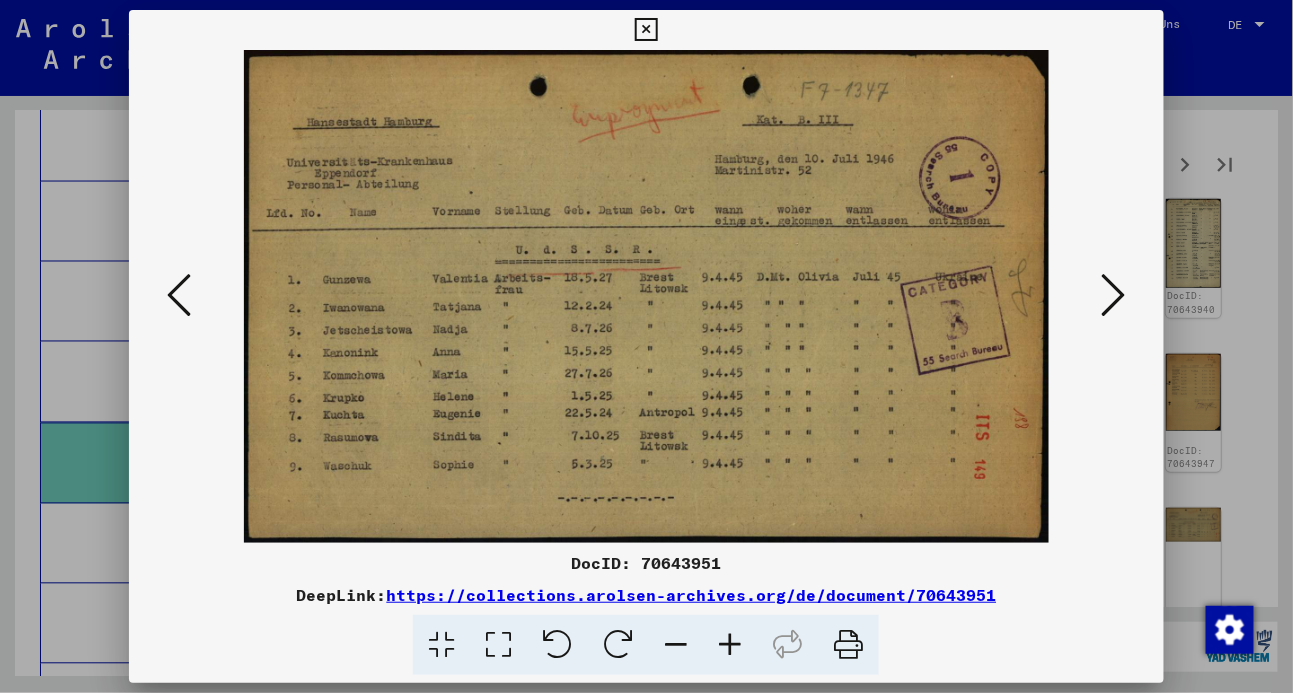 click at bounding box center [1114, 295] 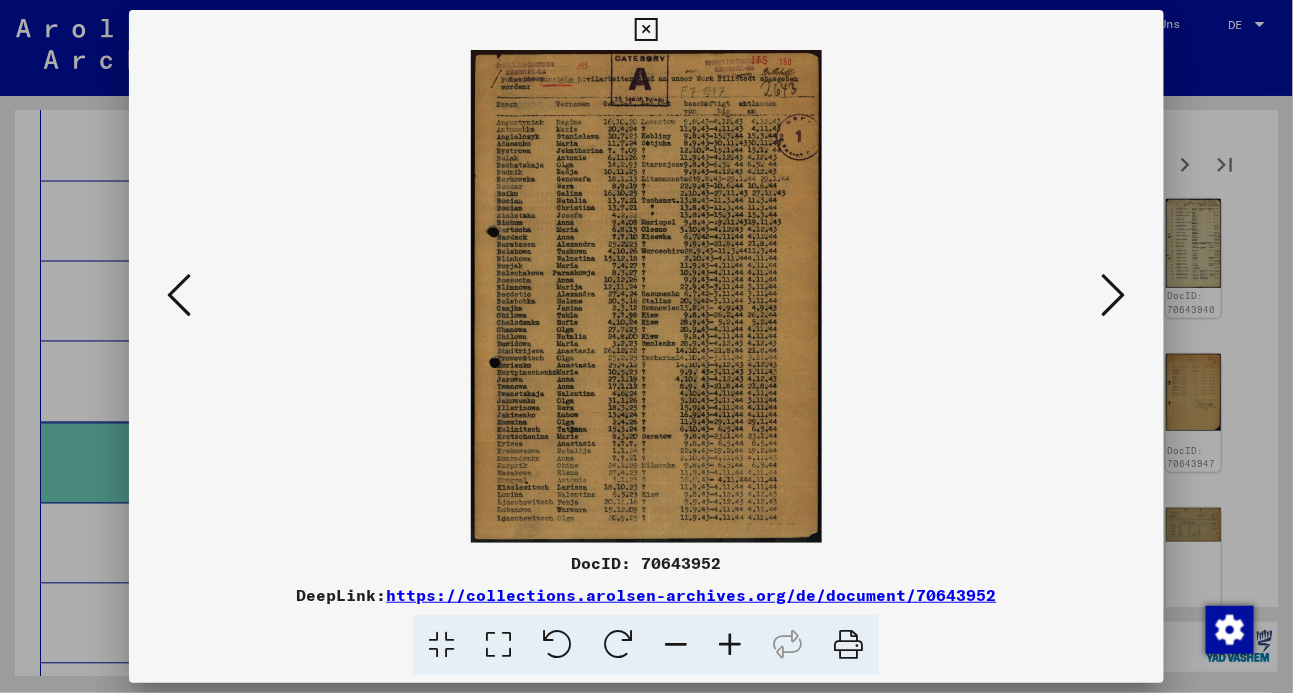 click at bounding box center (498, 645) 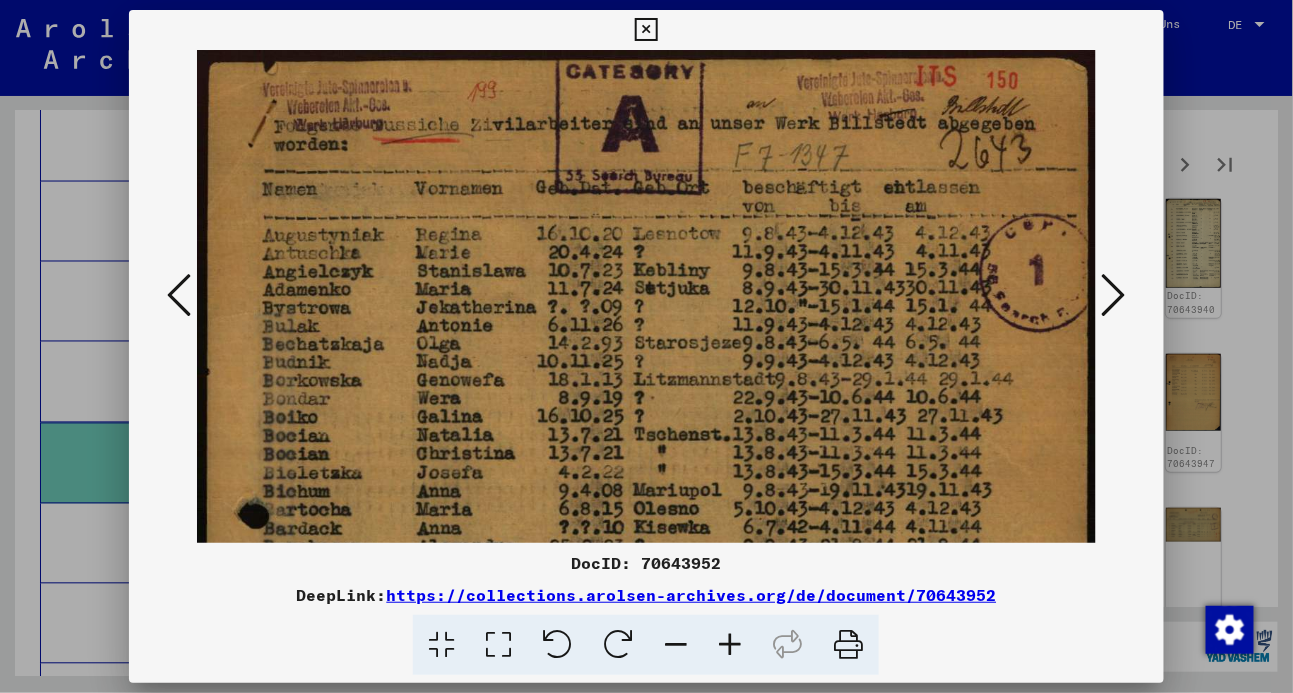 click at bounding box center (646, 30) 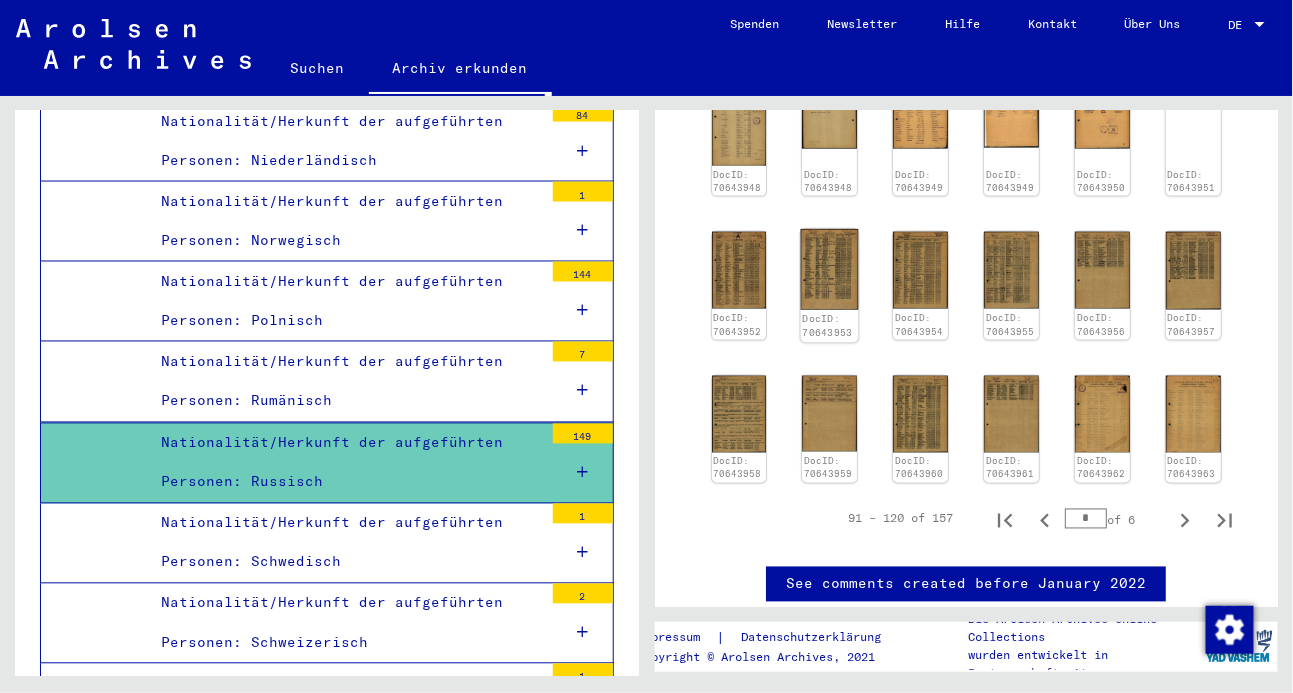 scroll, scrollTop: 785, scrollLeft: 0, axis: vertical 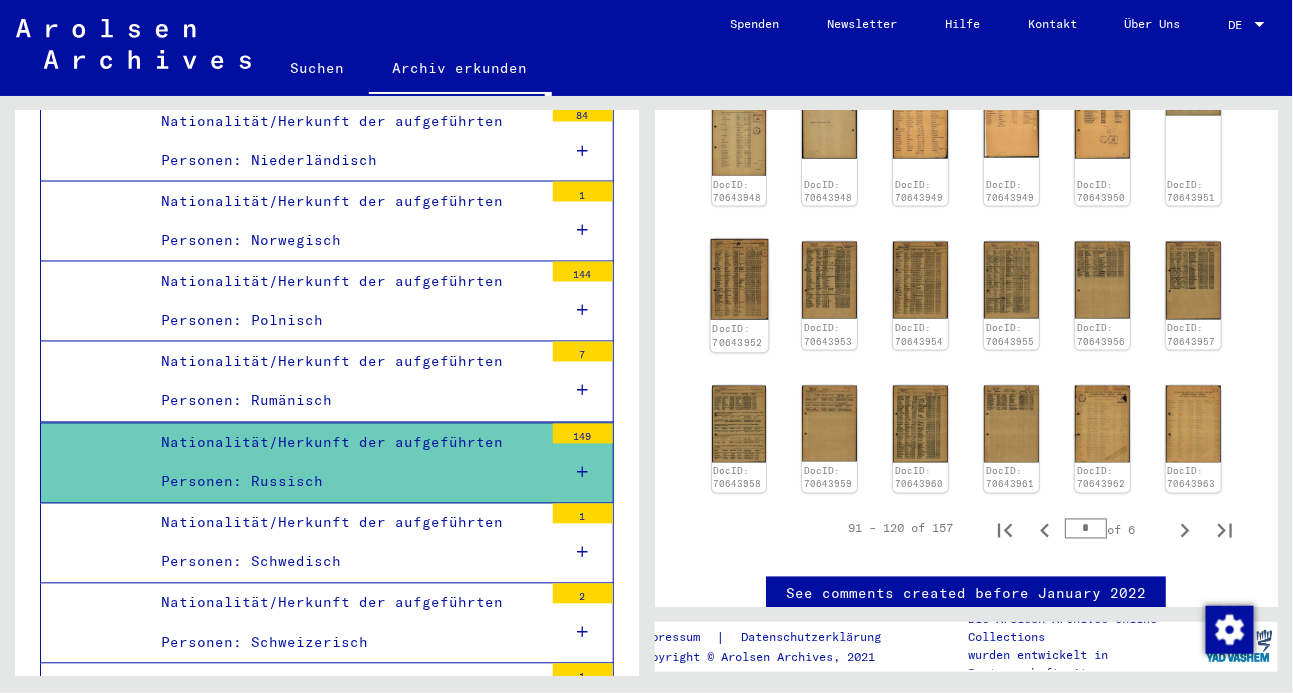 click 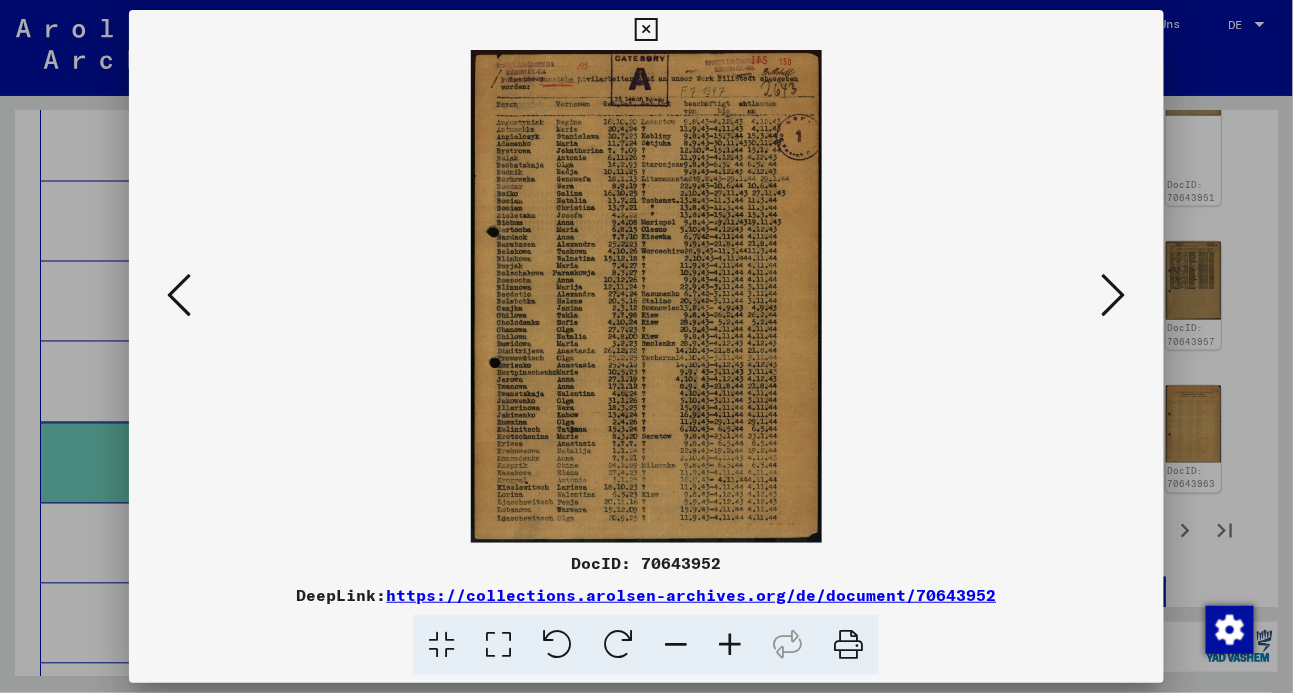 click at bounding box center (646, 30) 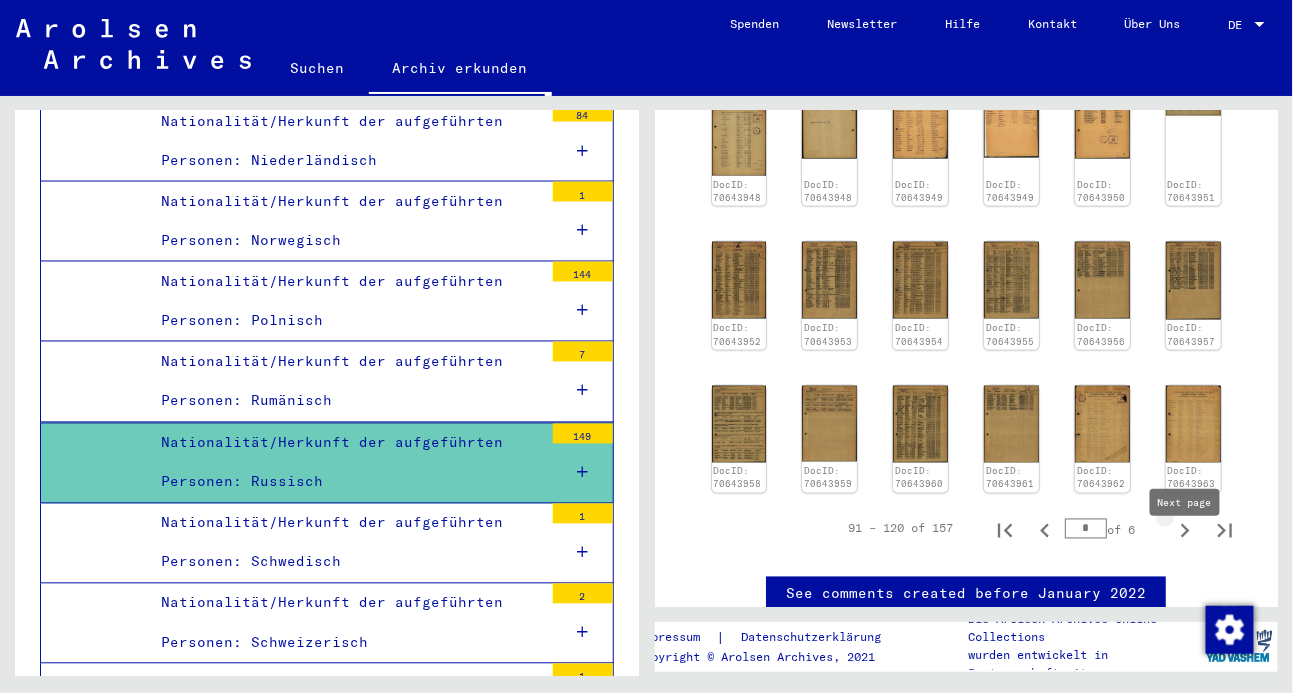 click 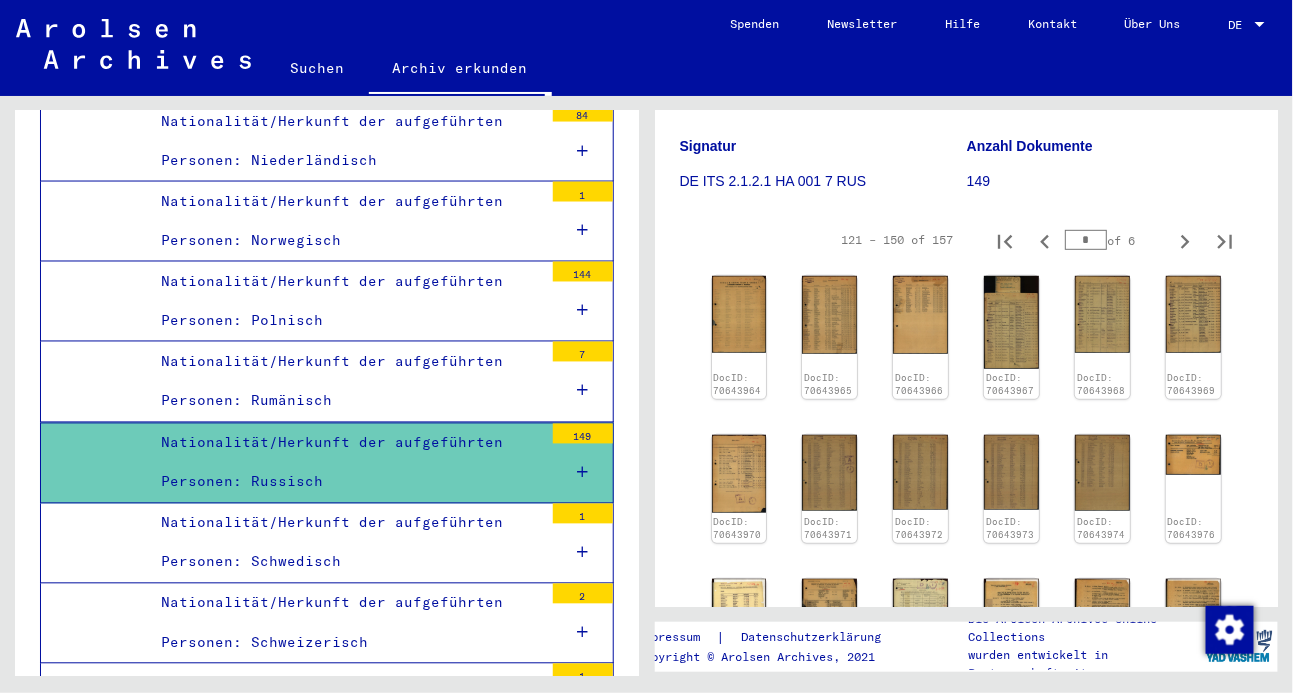 scroll, scrollTop: 282, scrollLeft: 0, axis: vertical 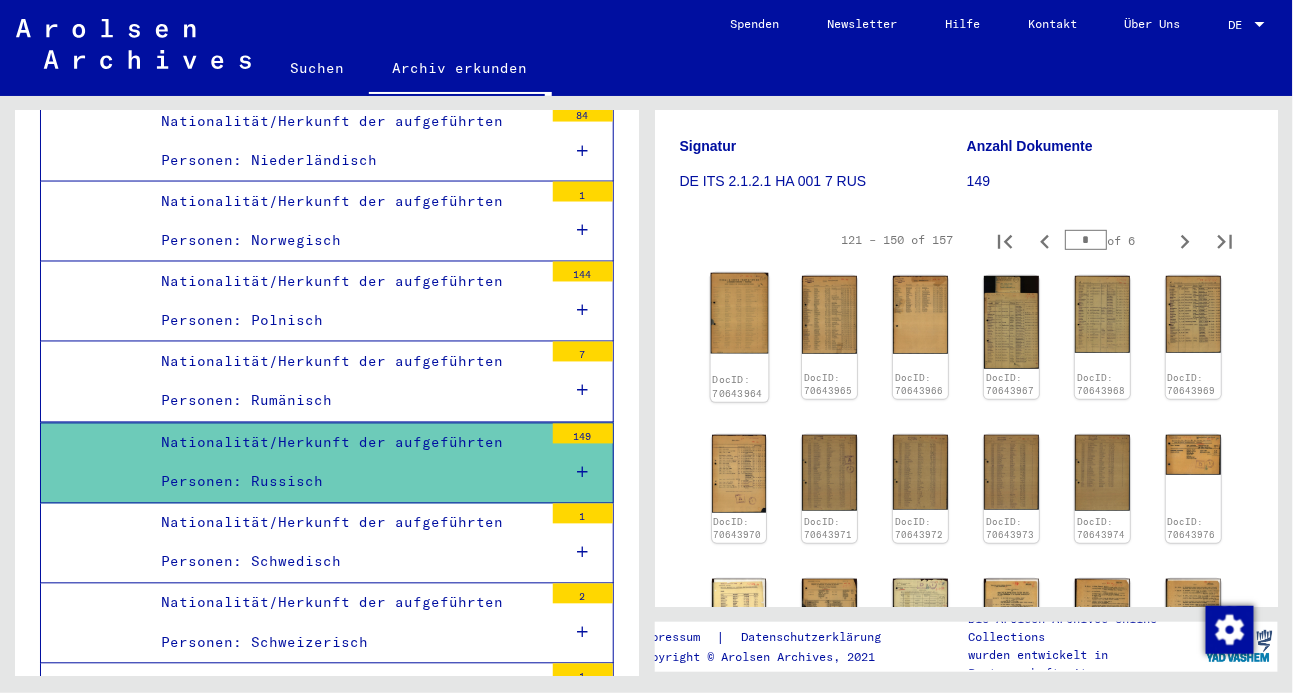 click 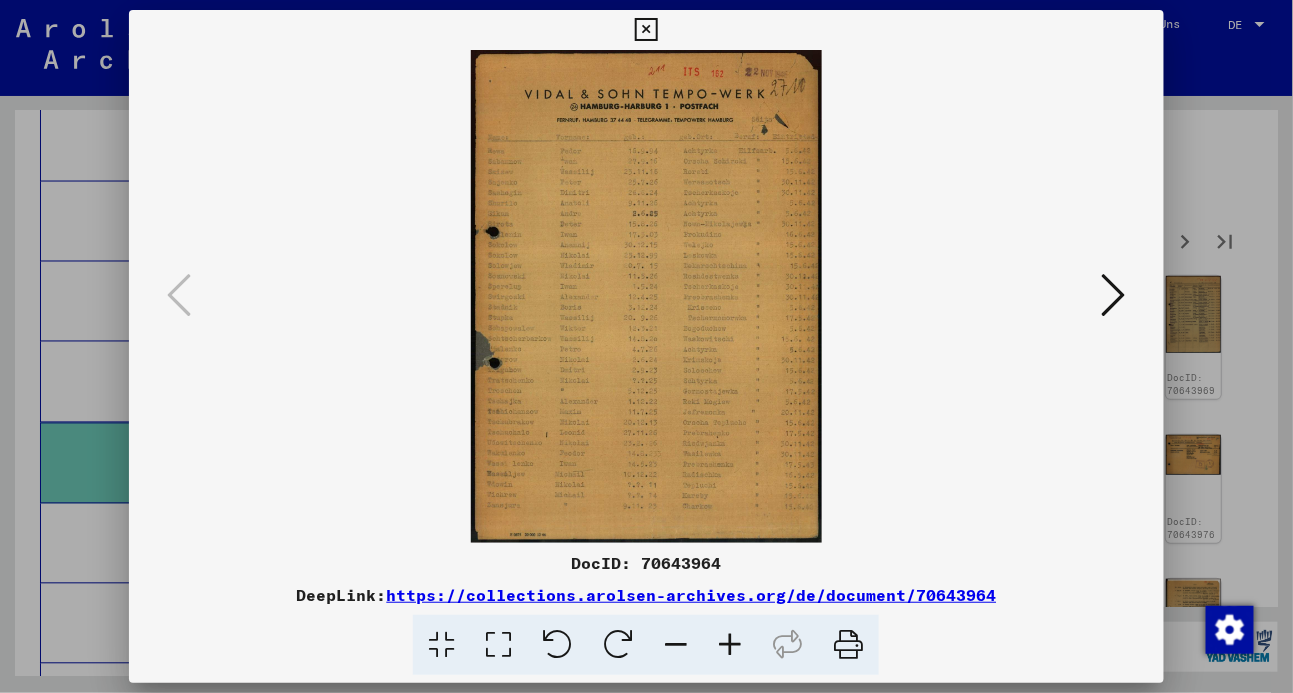 click at bounding box center [1114, 296] 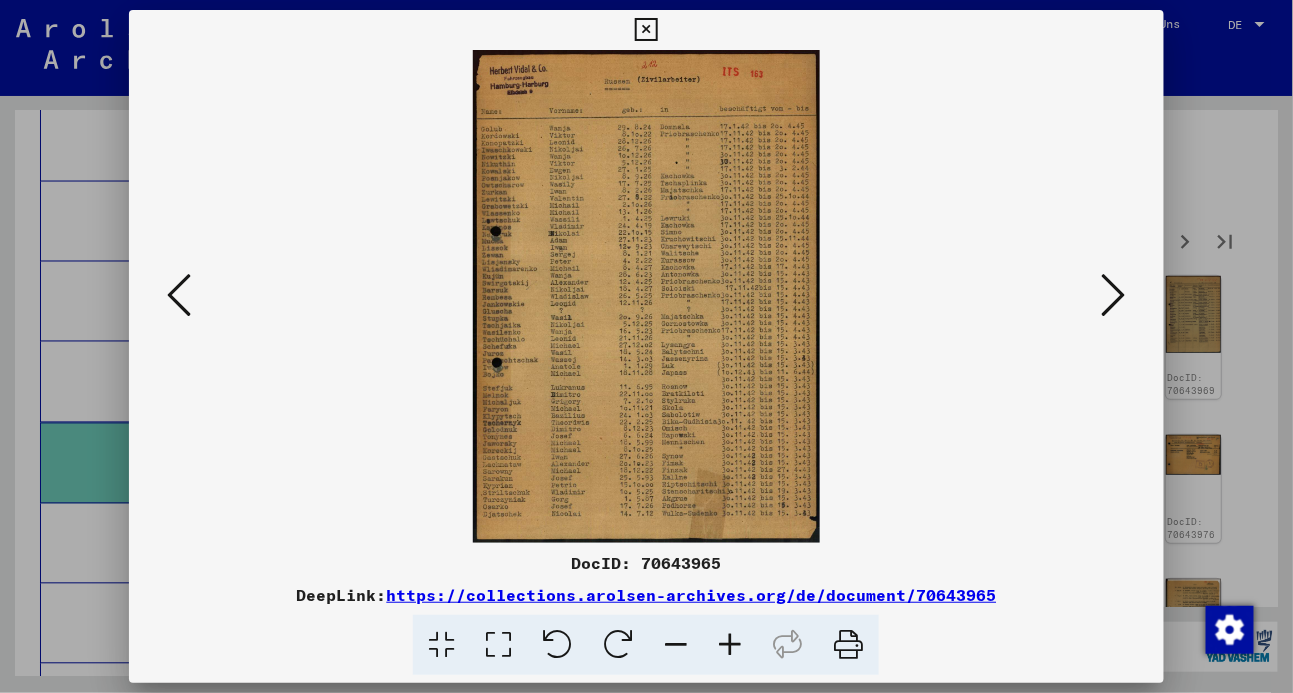 click at bounding box center [1114, 296] 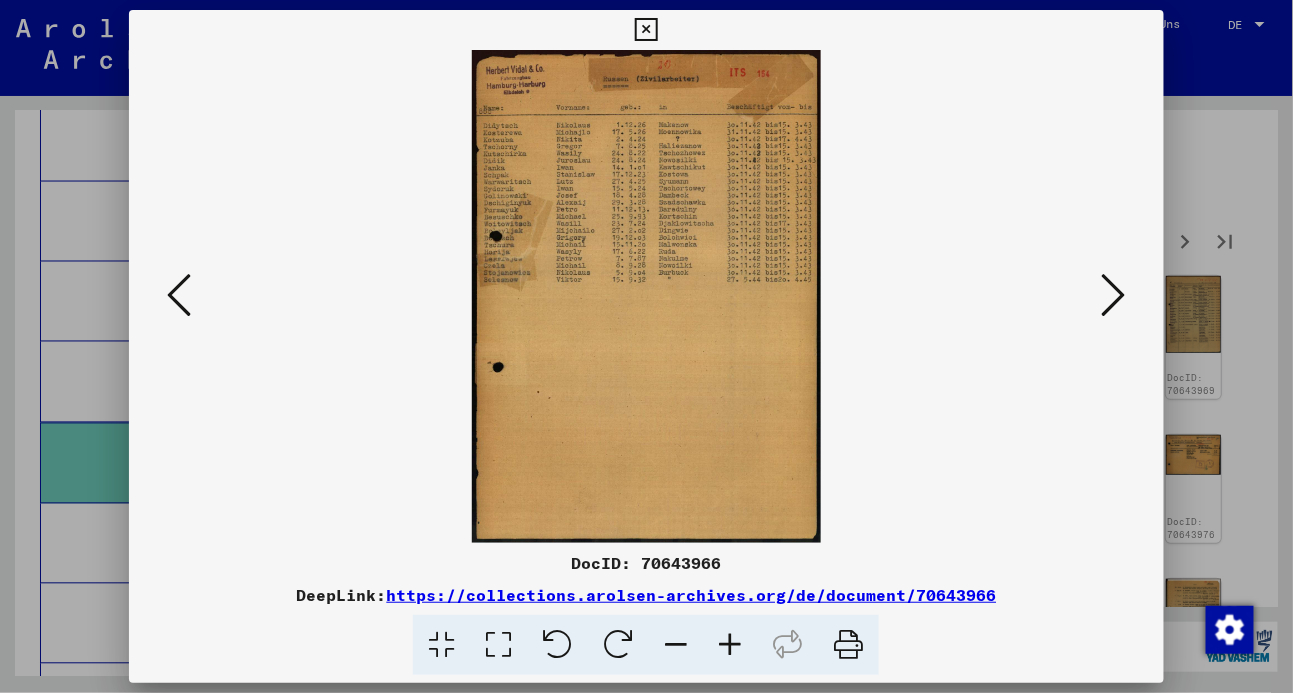 click at bounding box center [1114, 296] 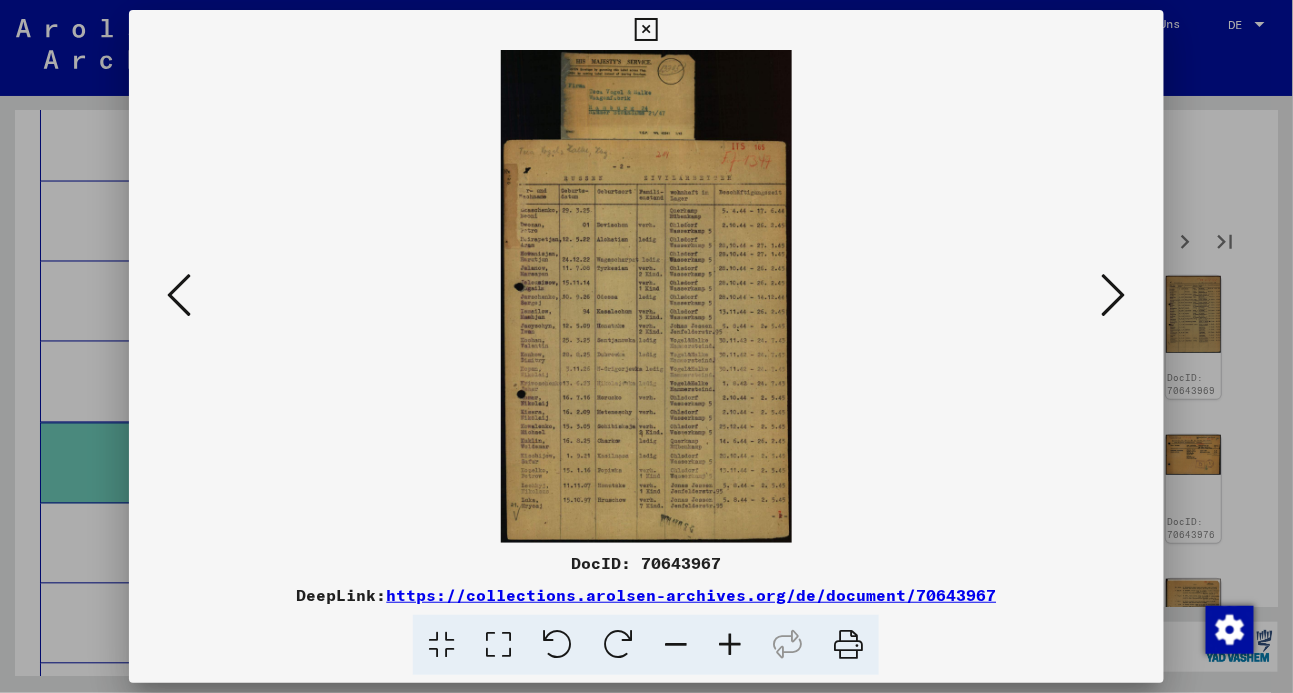 click at bounding box center (498, 645) 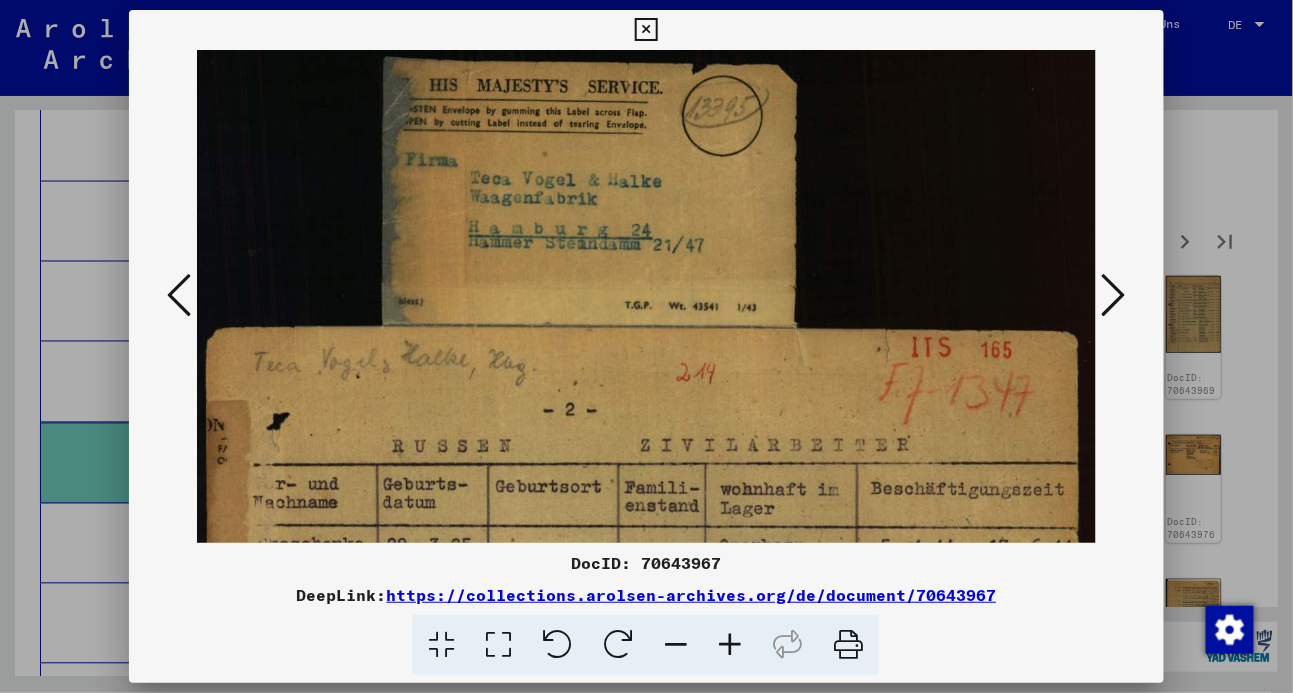 click at bounding box center [646, 30] 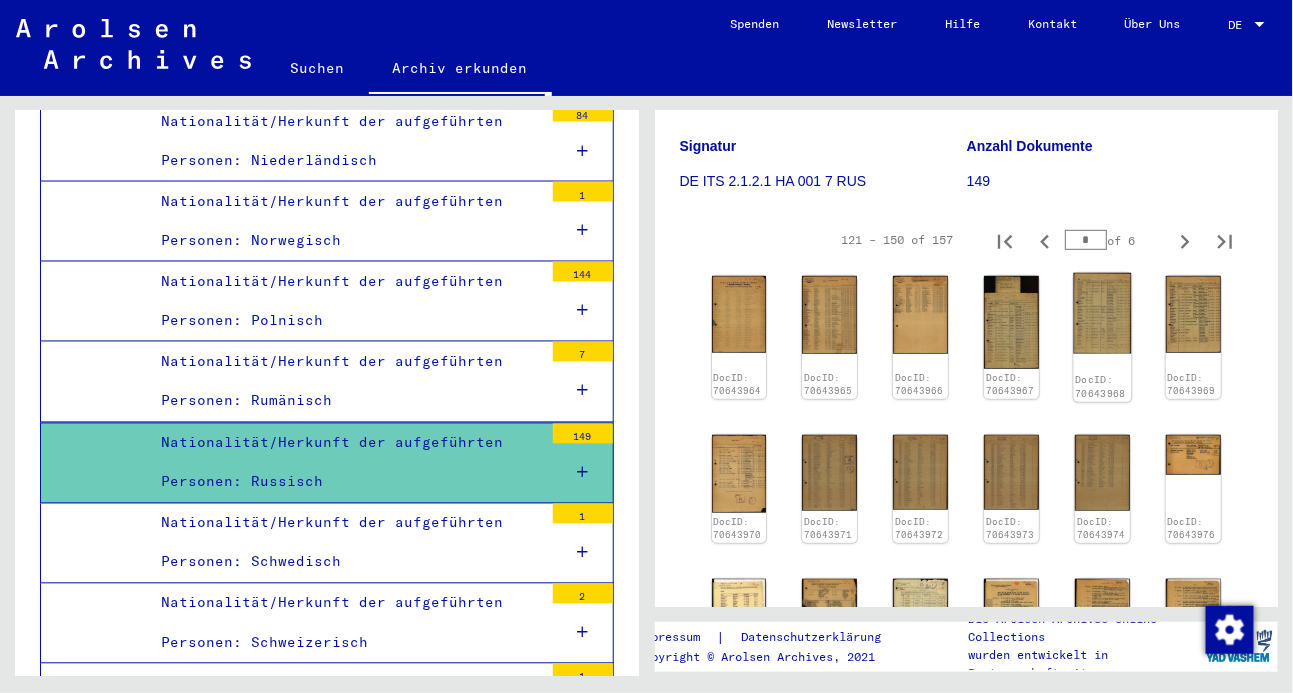 click 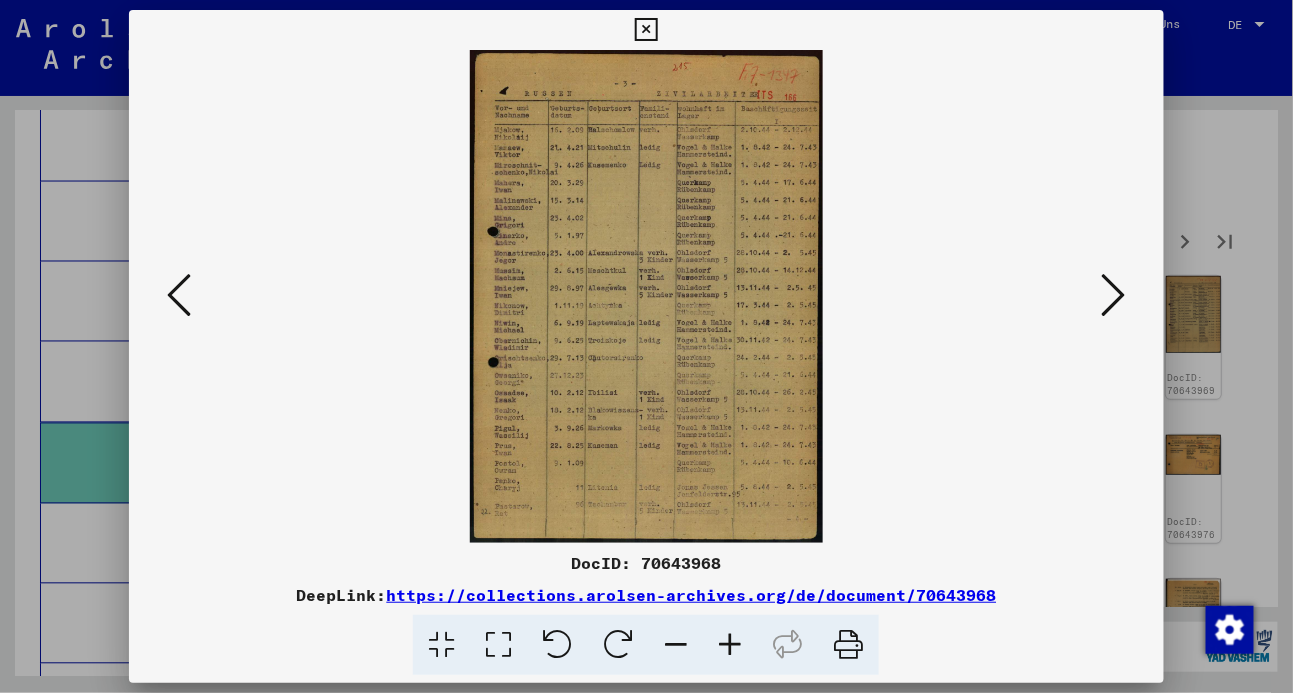 click at bounding box center [1114, 295] 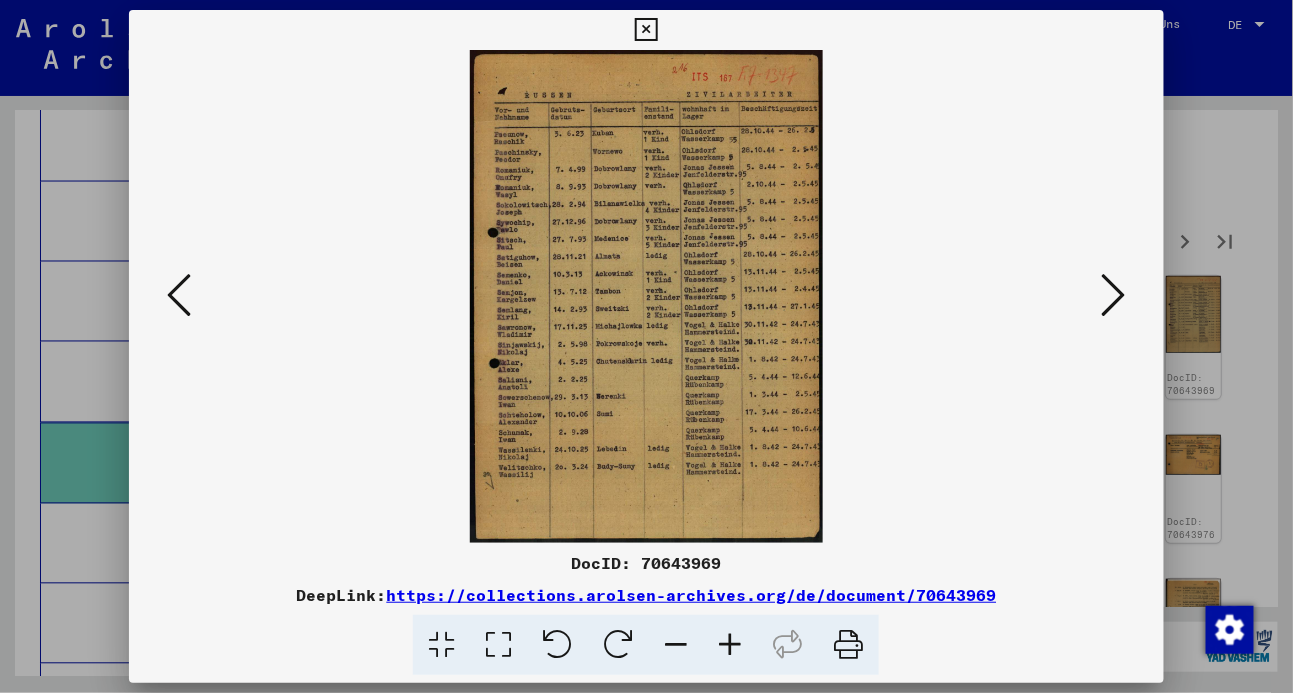 click at bounding box center (1114, 295) 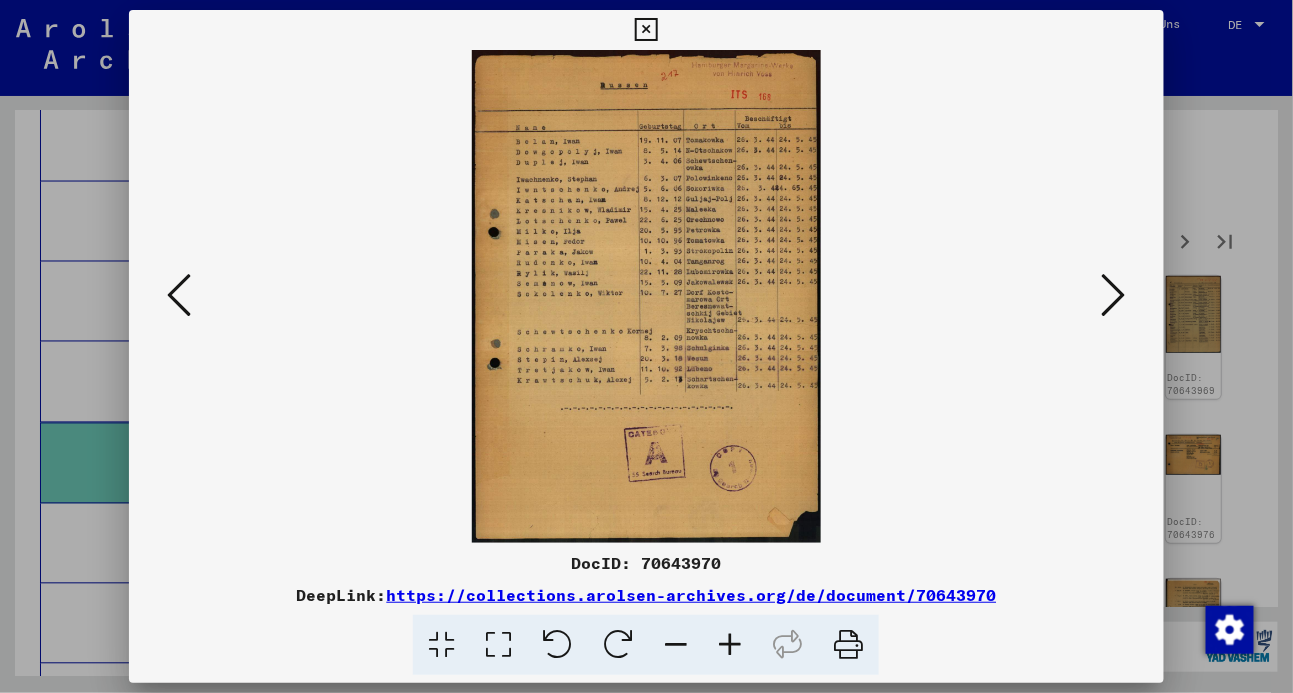 click at bounding box center (1114, 295) 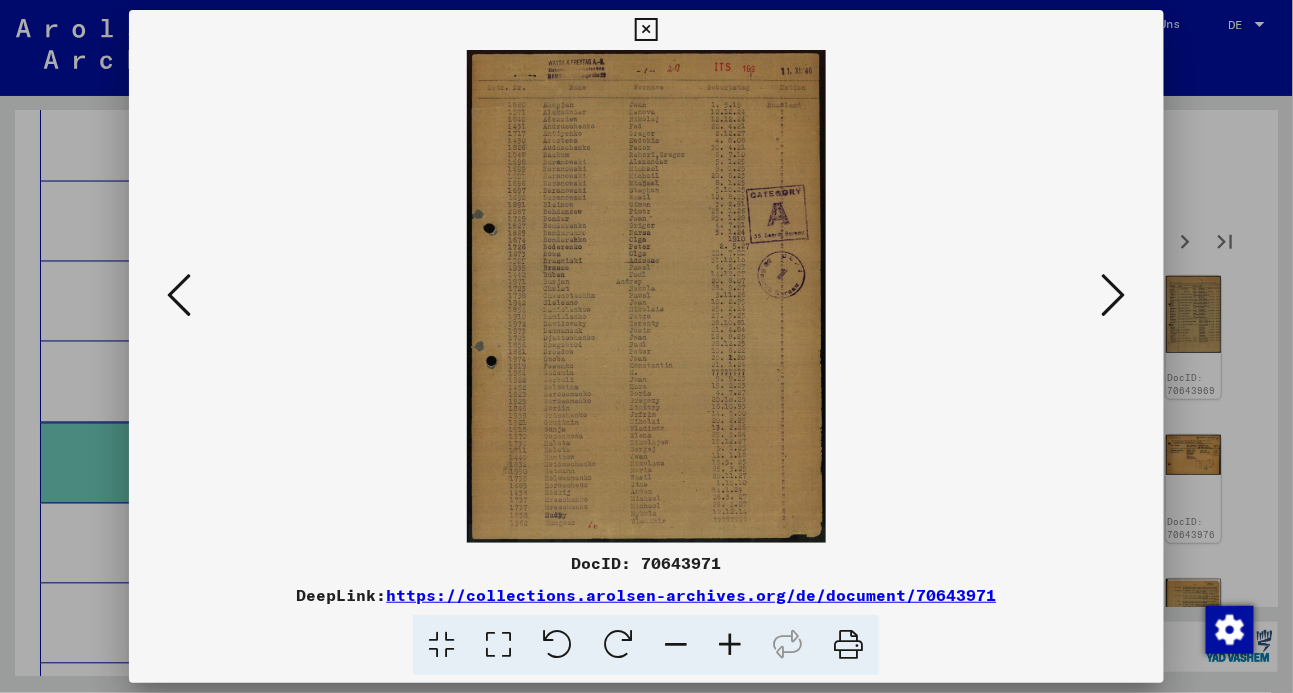 click at bounding box center [1114, 295] 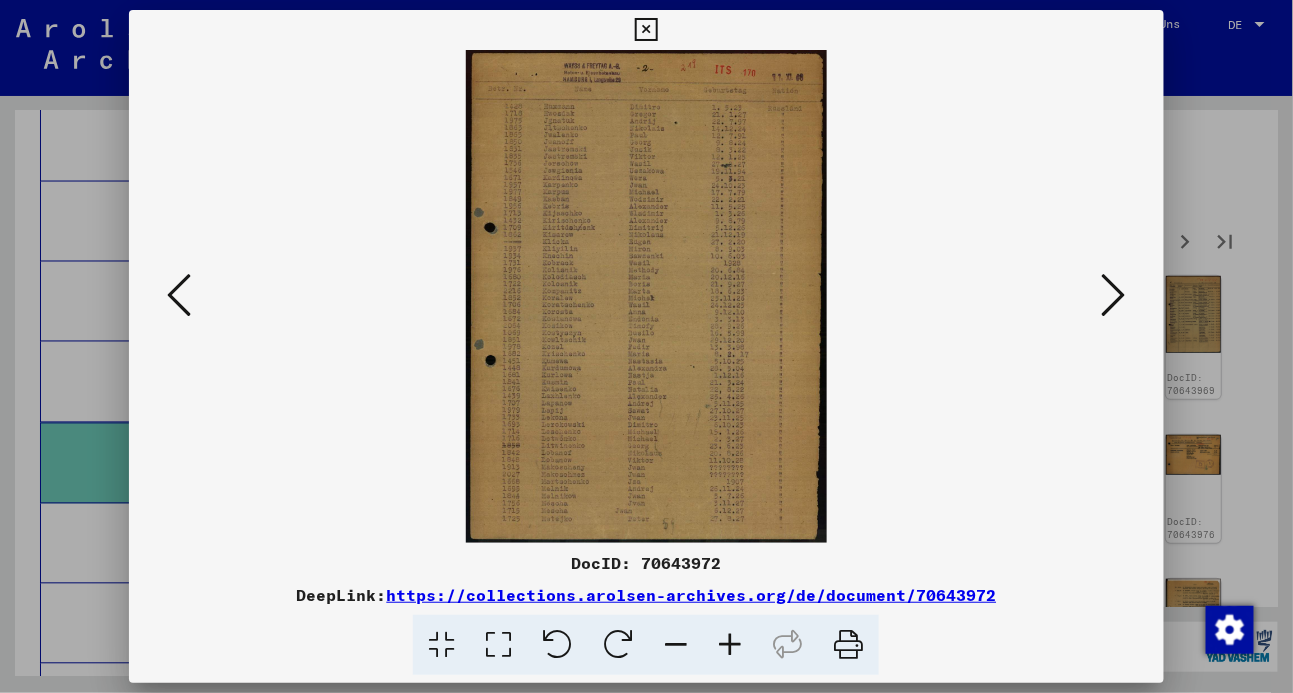 click at bounding box center (1114, 295) 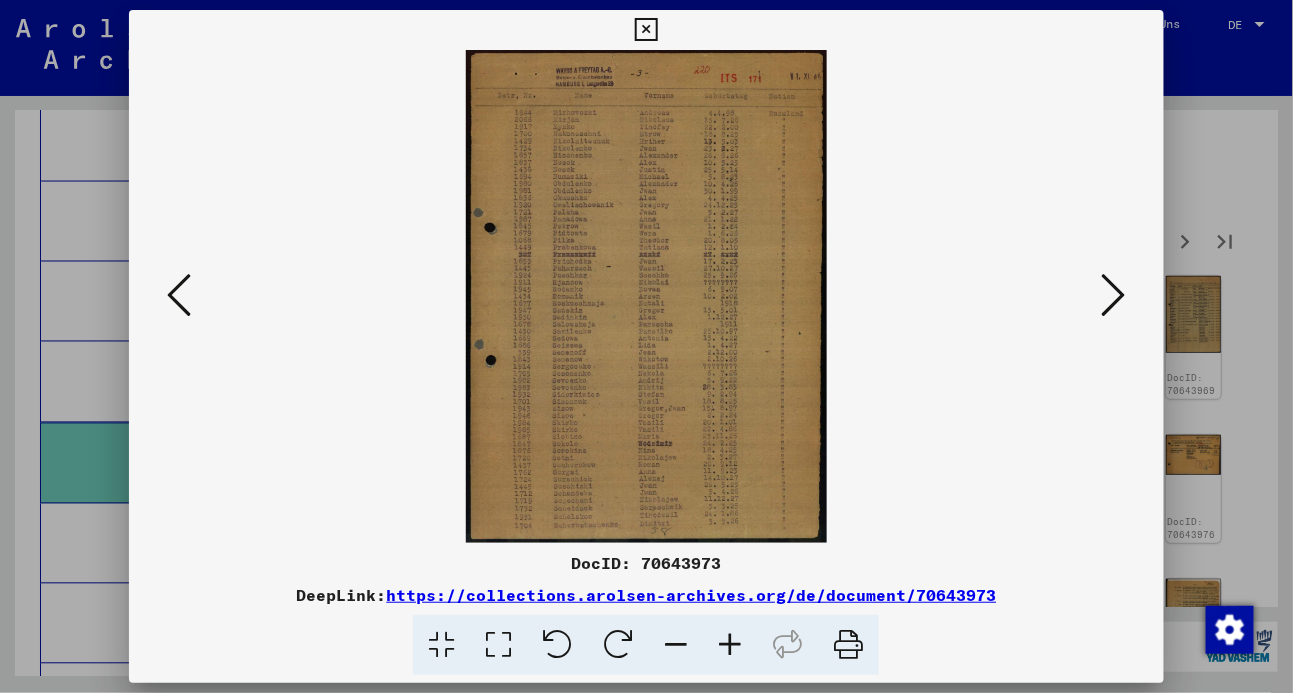 click at bounding box center (1114, 295) 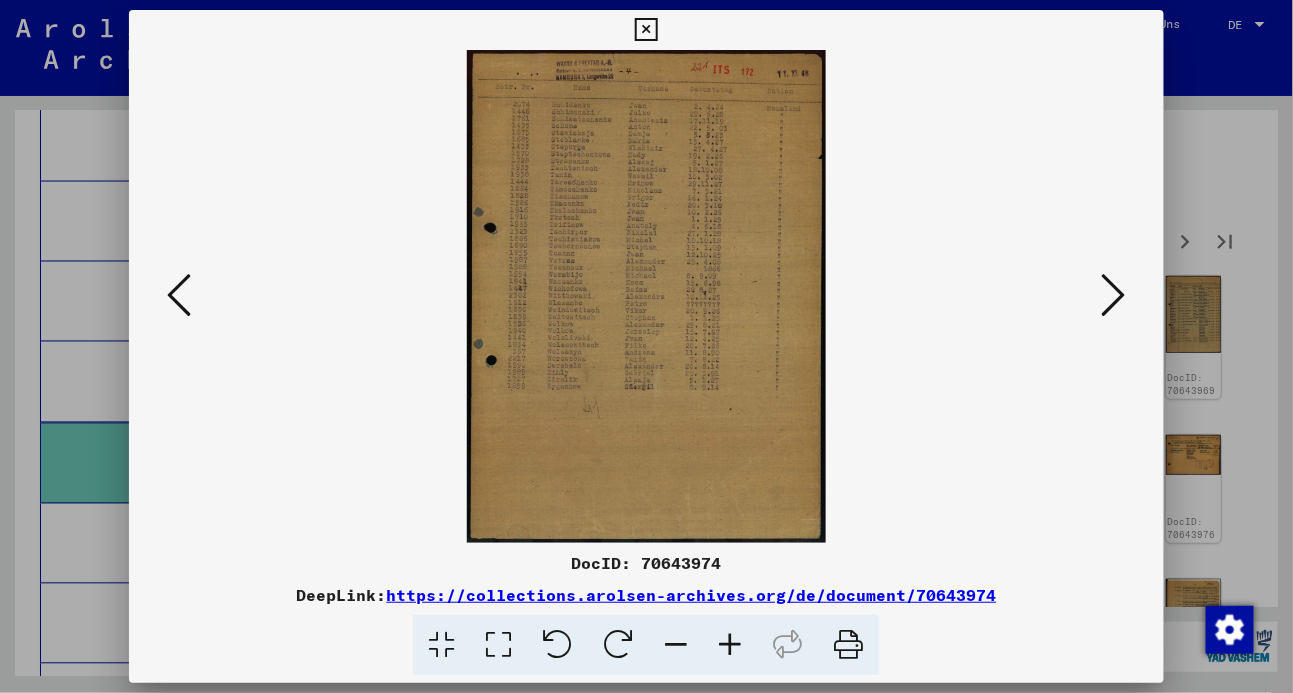 click at bounding box center [1114, 295] 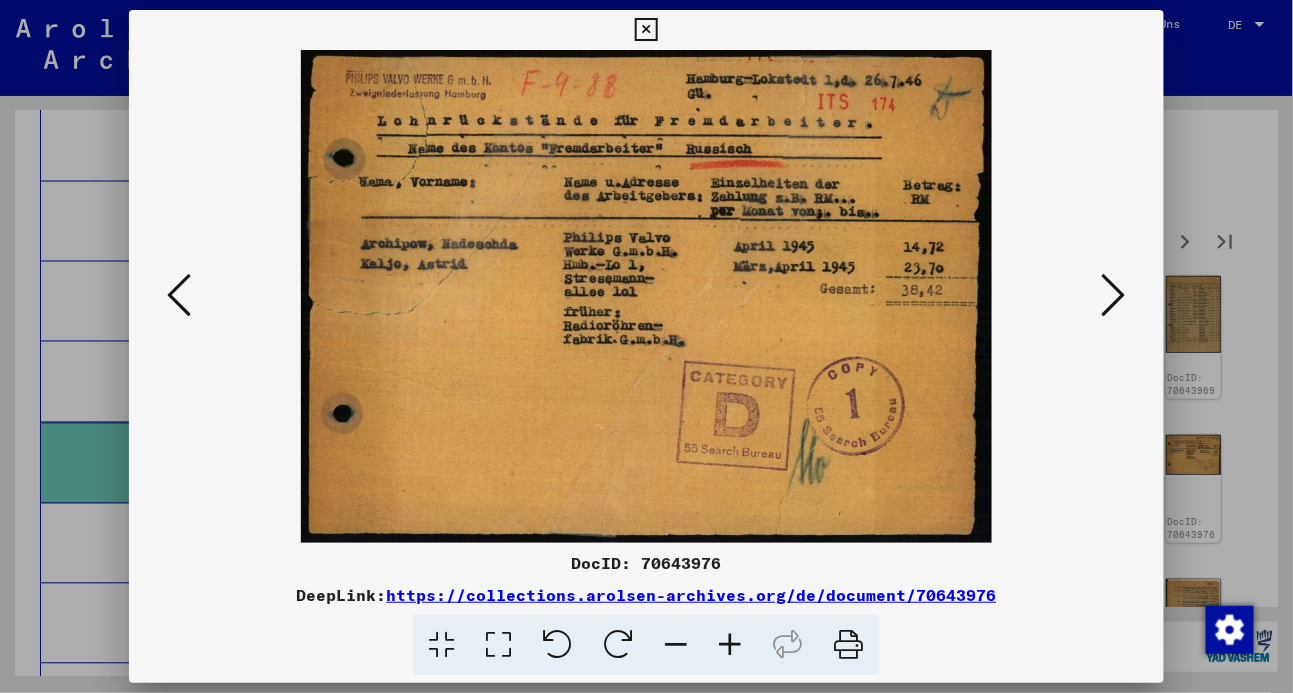 click at bounding box center (1114, 295) 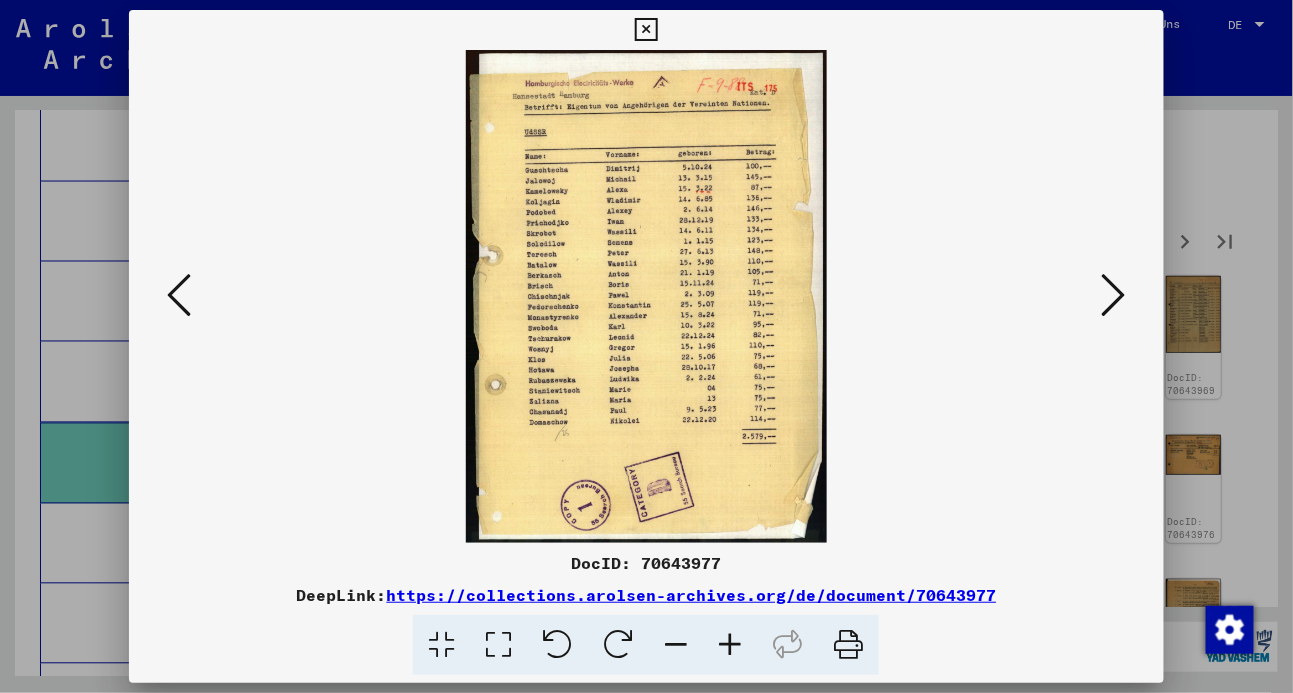 click at bounding box center [1114, 295] 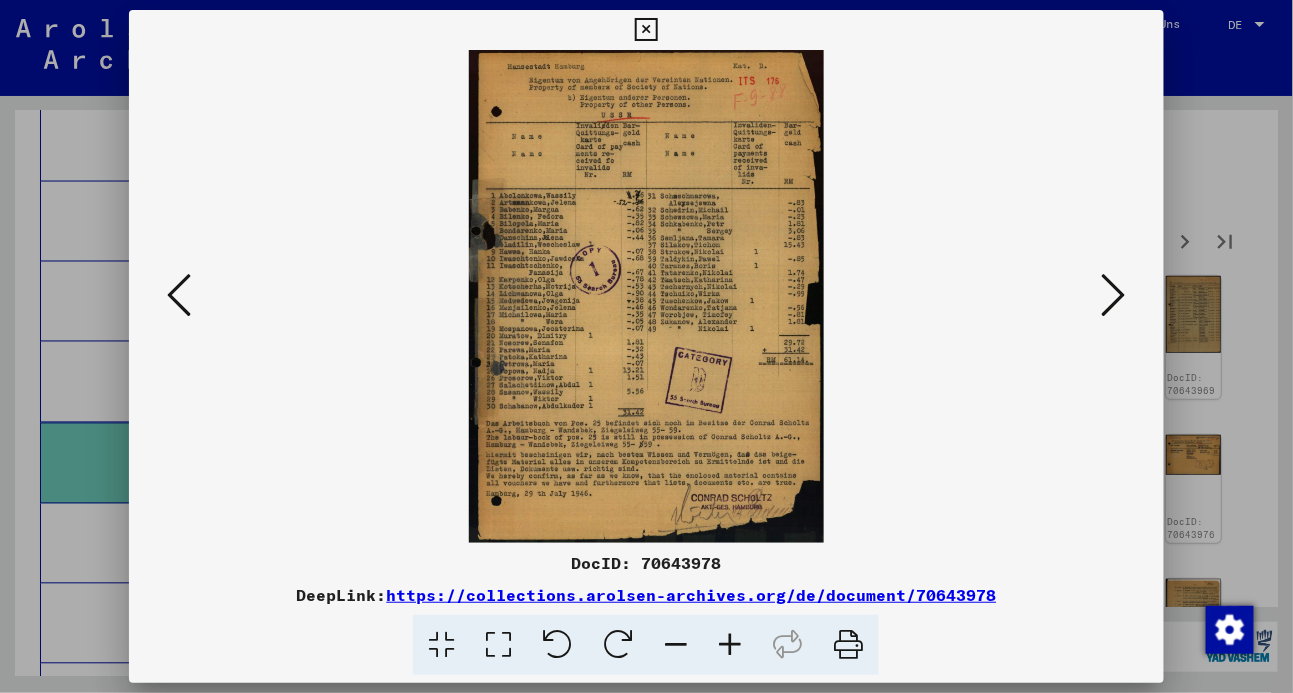 click at bounding box center (498, 645) 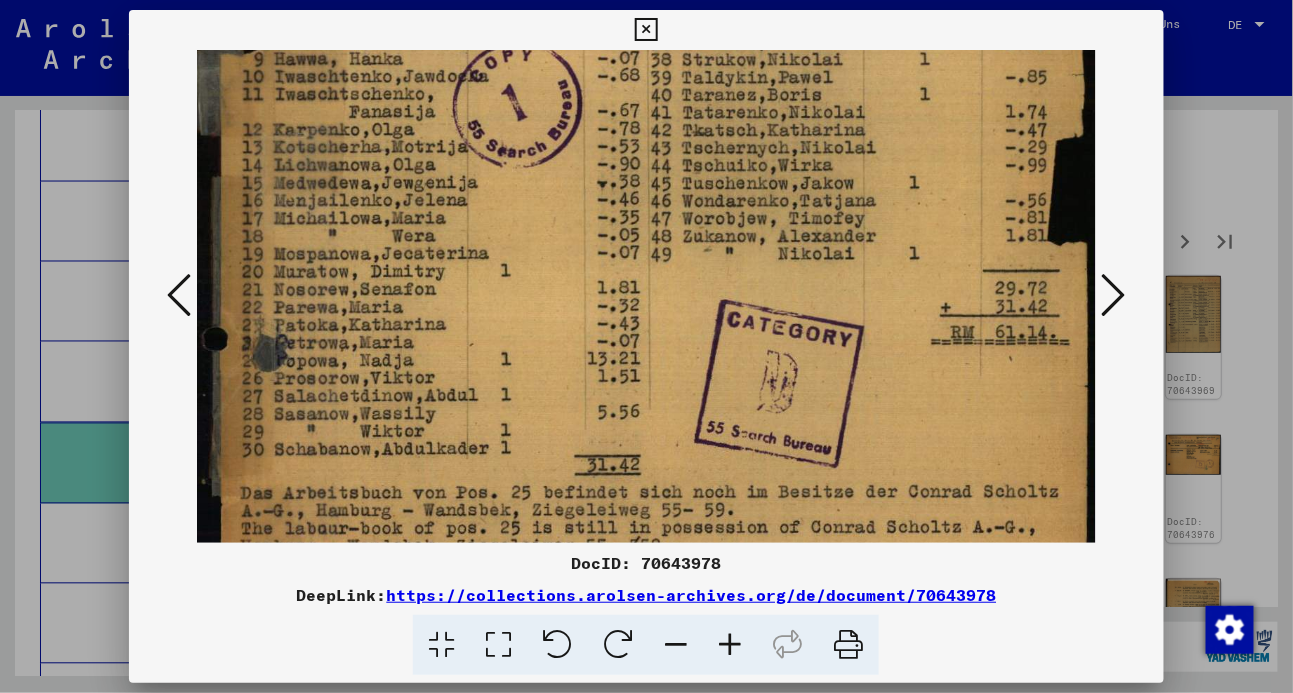 drag, startPoint x: 724, startPoint y: 362, endPoint x: 839, endPoint y: -129, distance: 504.28763 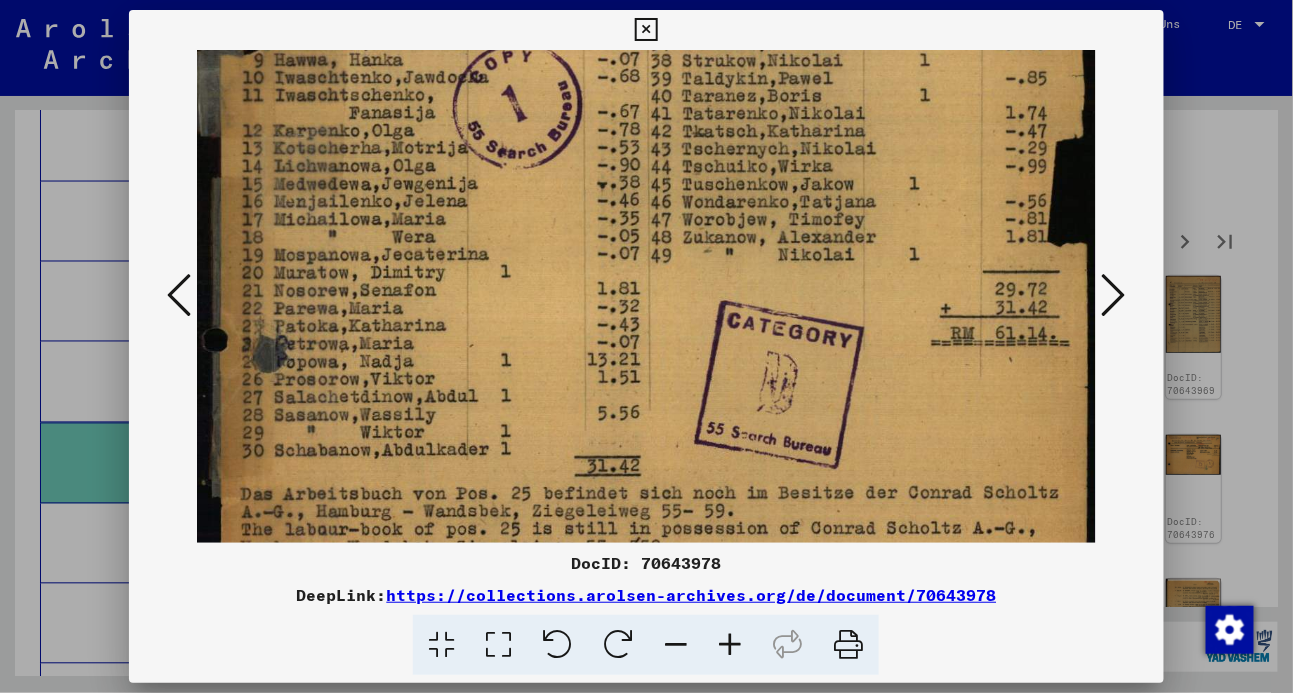 click at bounding box center (646, 30) 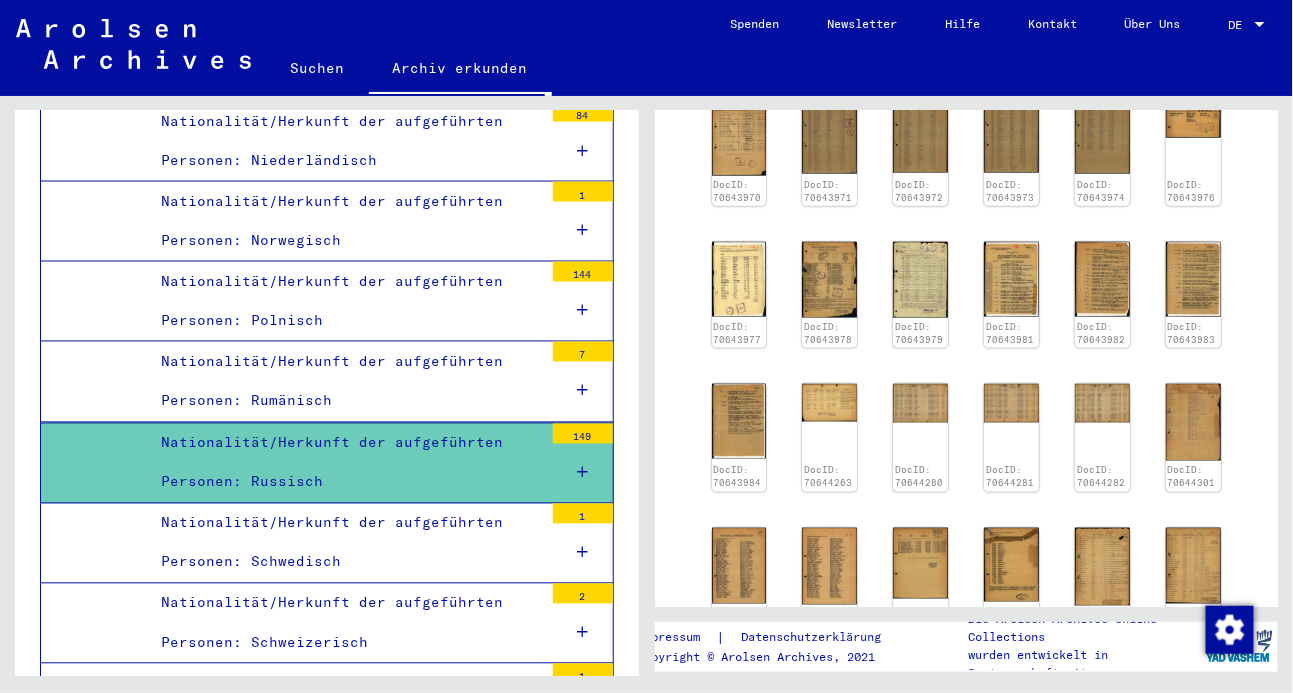 scroll, scrollTop: 650, scrollLeft: 0, axis: vertical 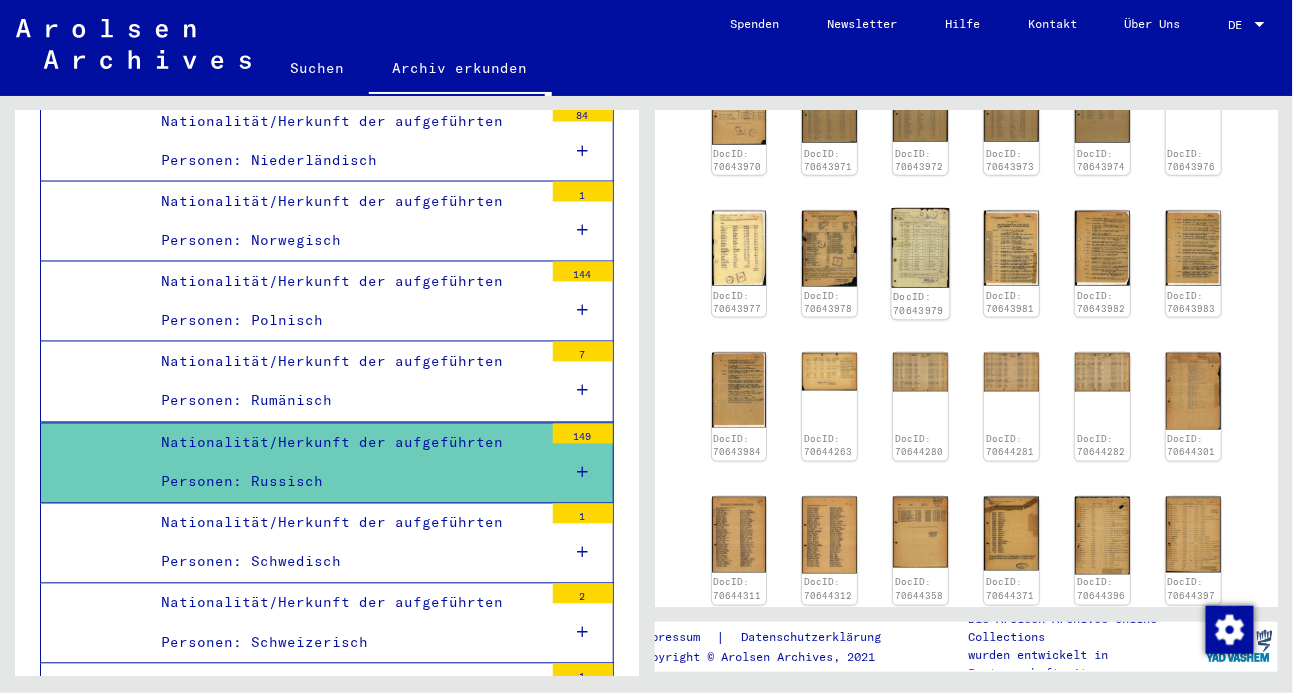 click 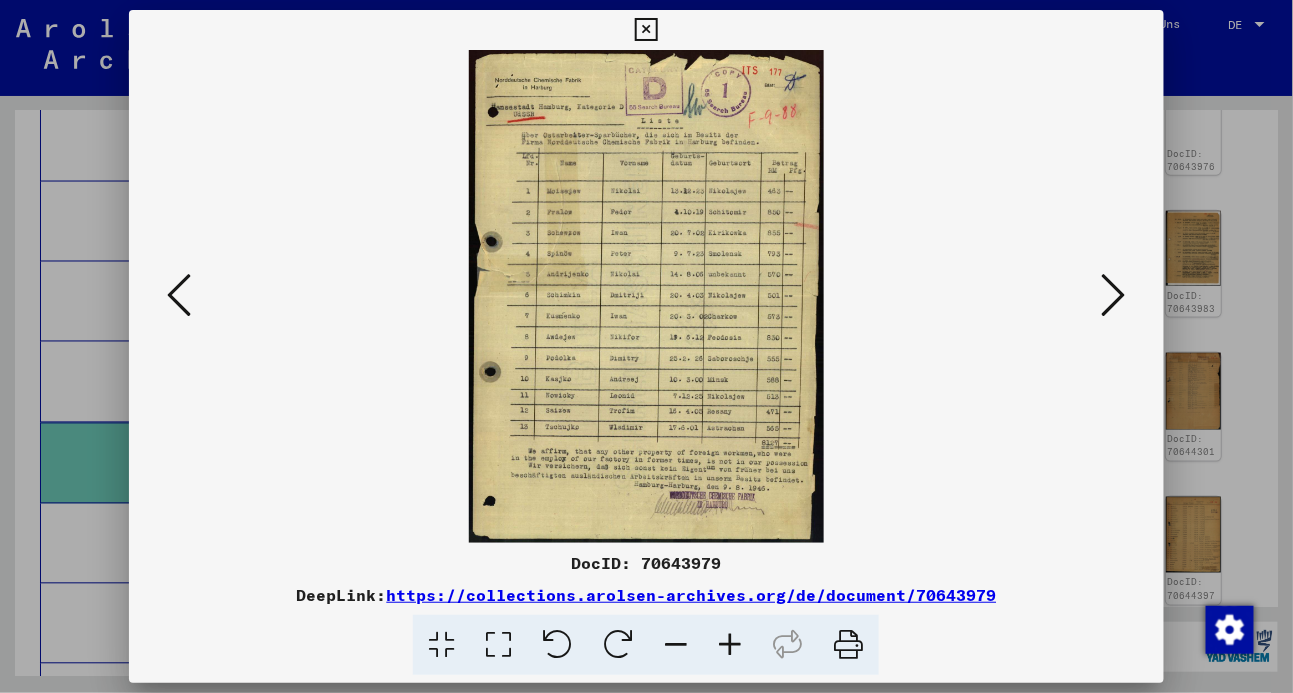 click at bounding box center (498, 645) 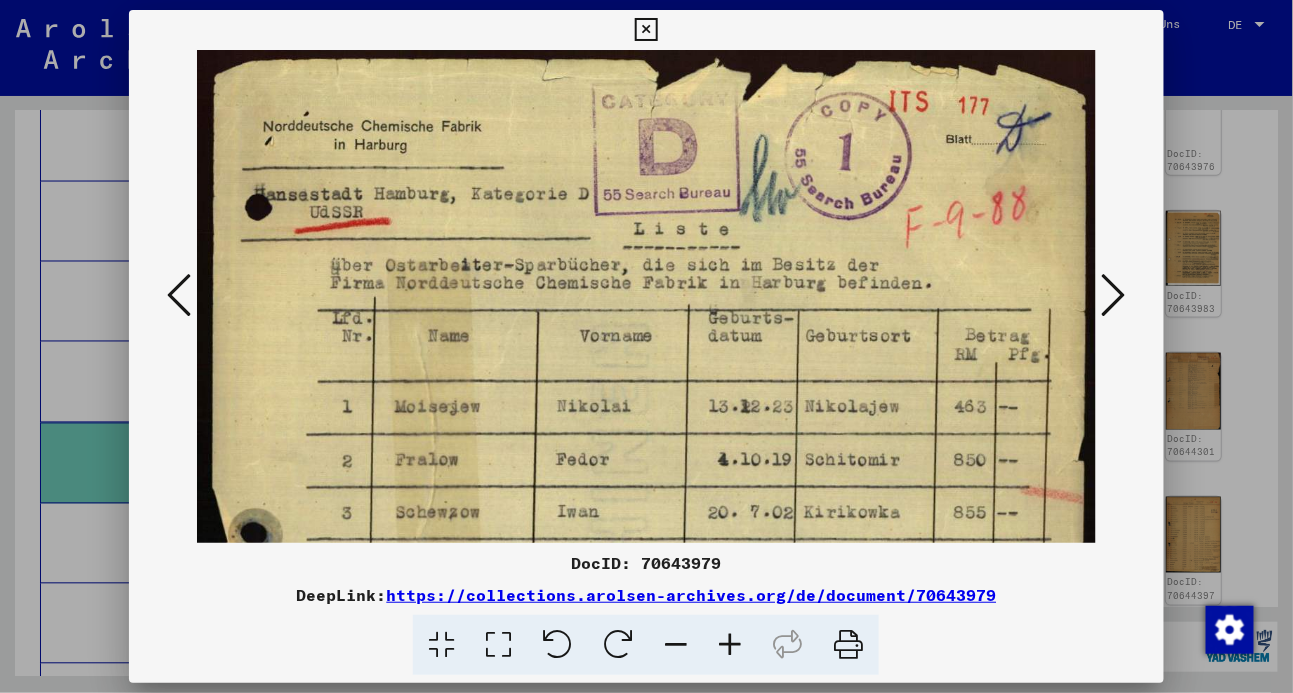 click at bounding box center (646, 30) 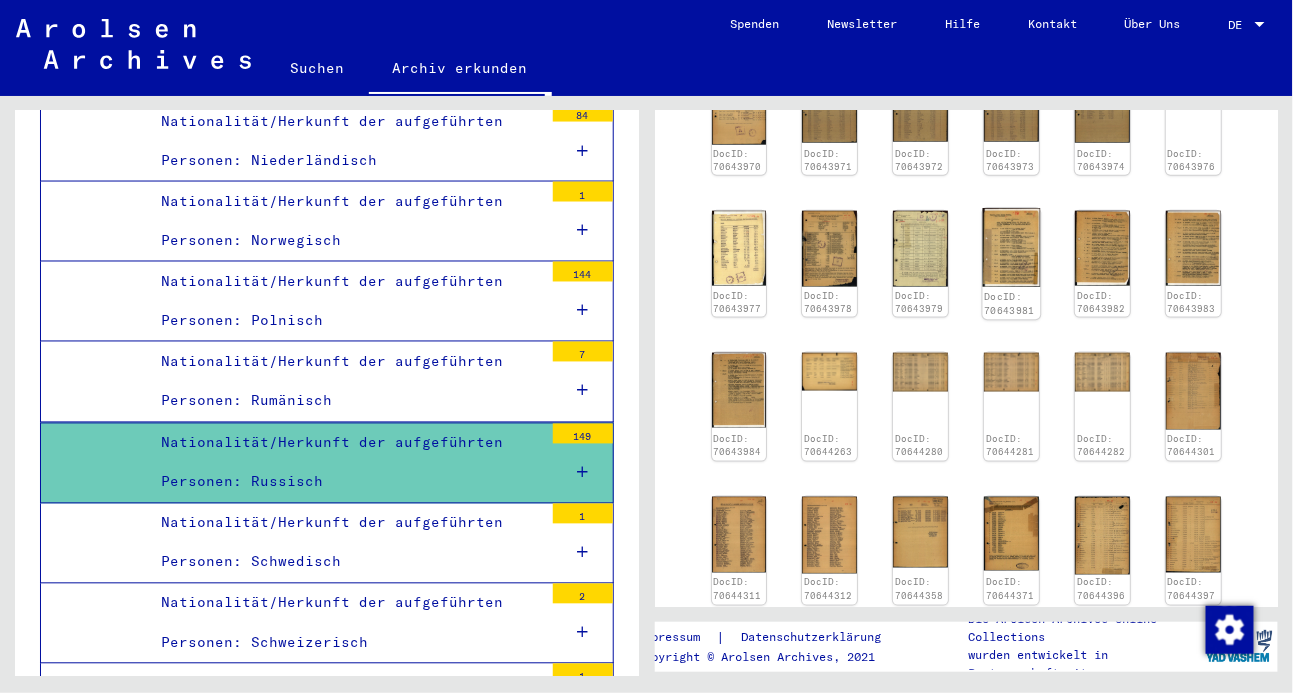 click 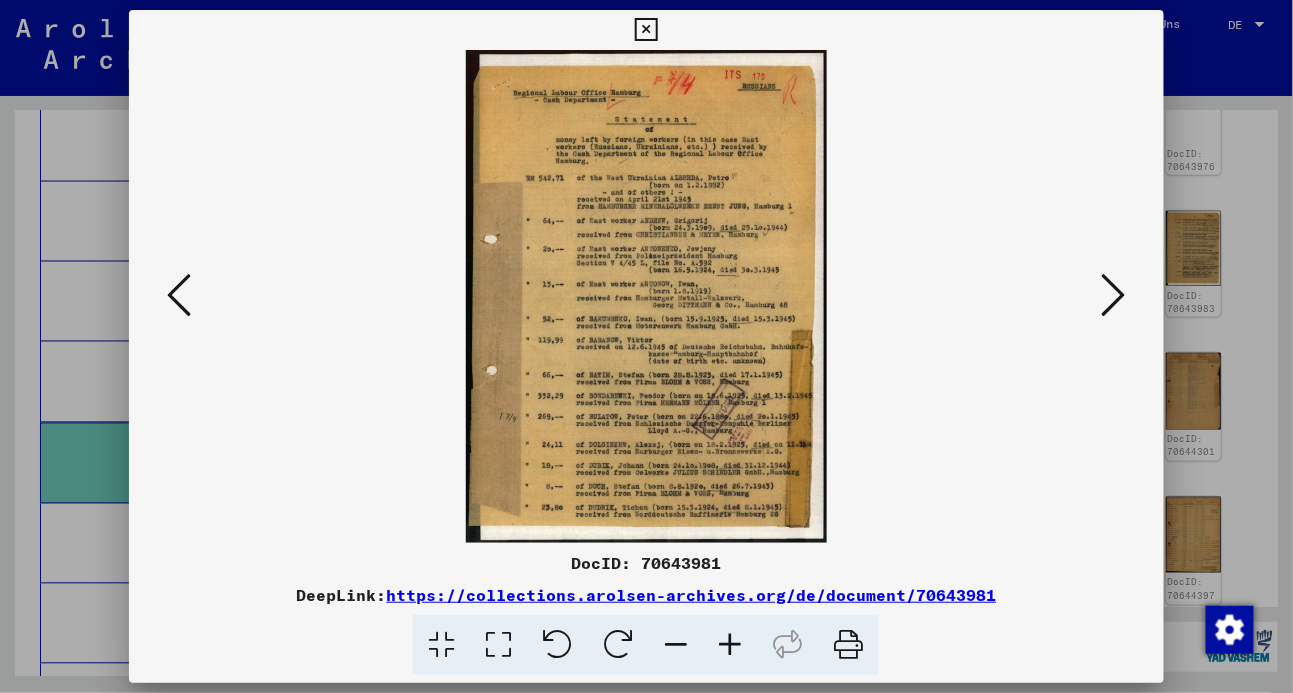 click at bounding box center (498, 645) 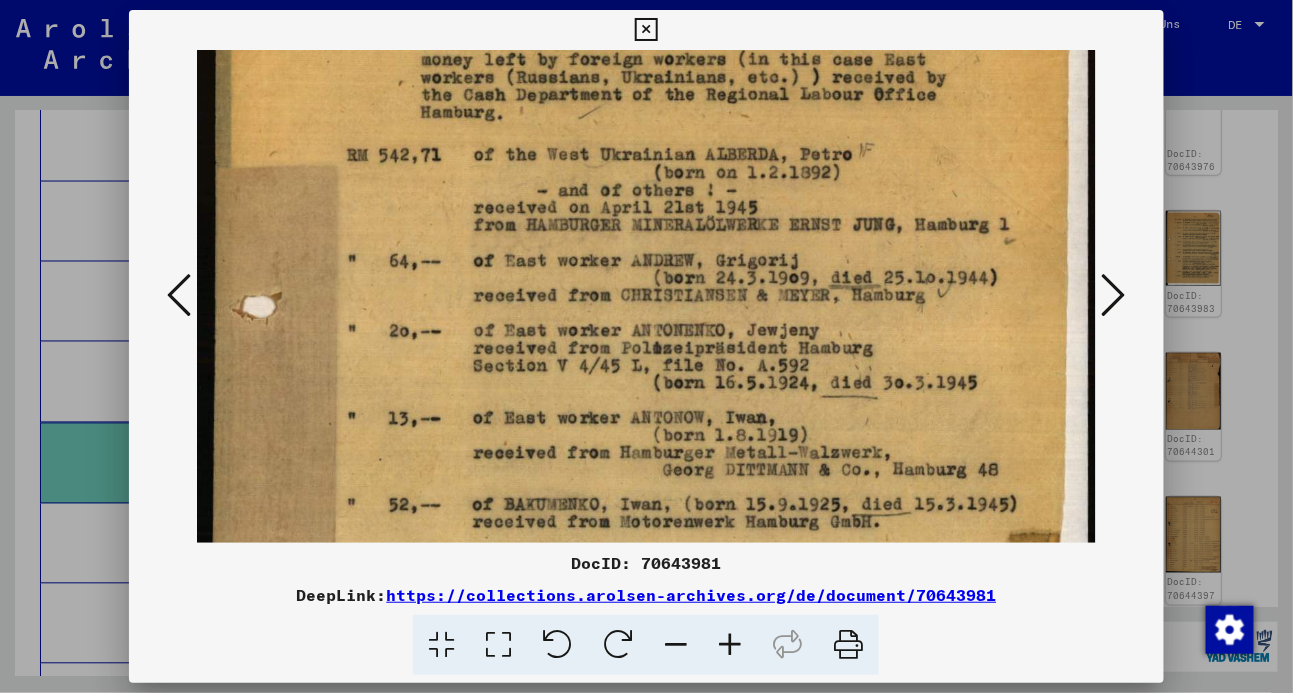 scroll, scrollTop: 214, scrollLeft: 0, axis: vertical 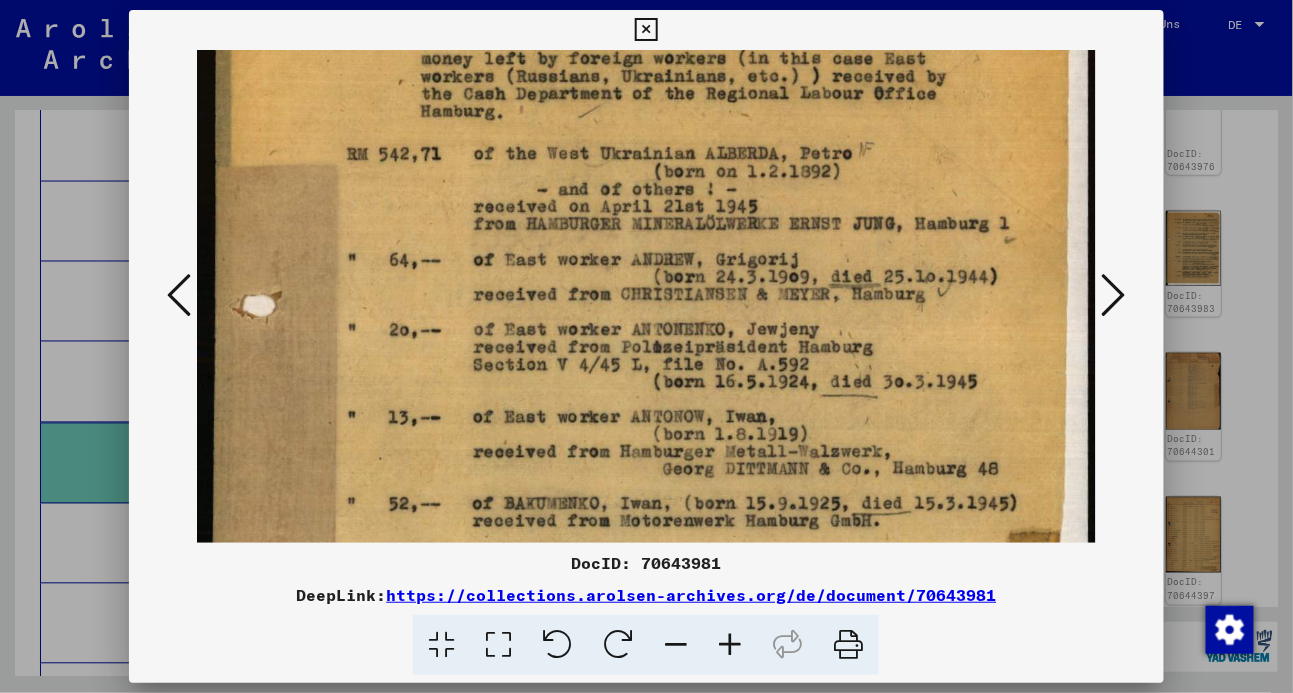 drag, startPoint x: 594, startPoint y: 409, endPoint x: 594, endPoint y: 208, distance: 201 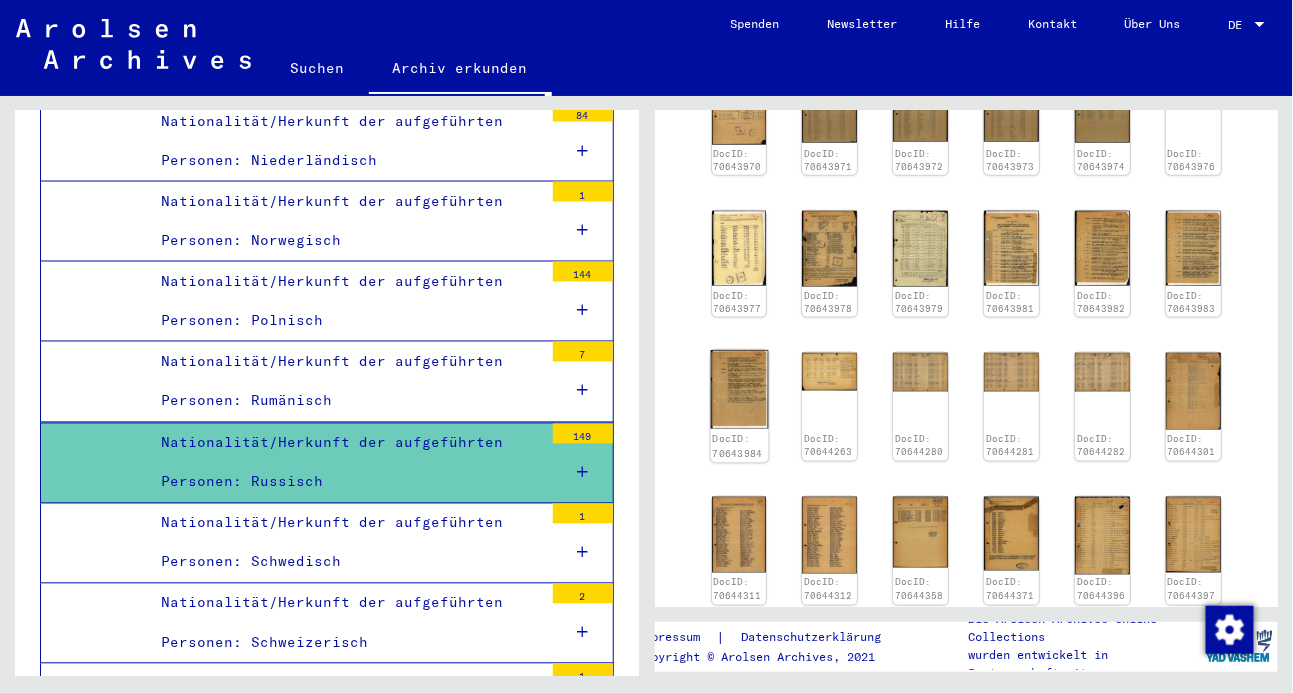 click 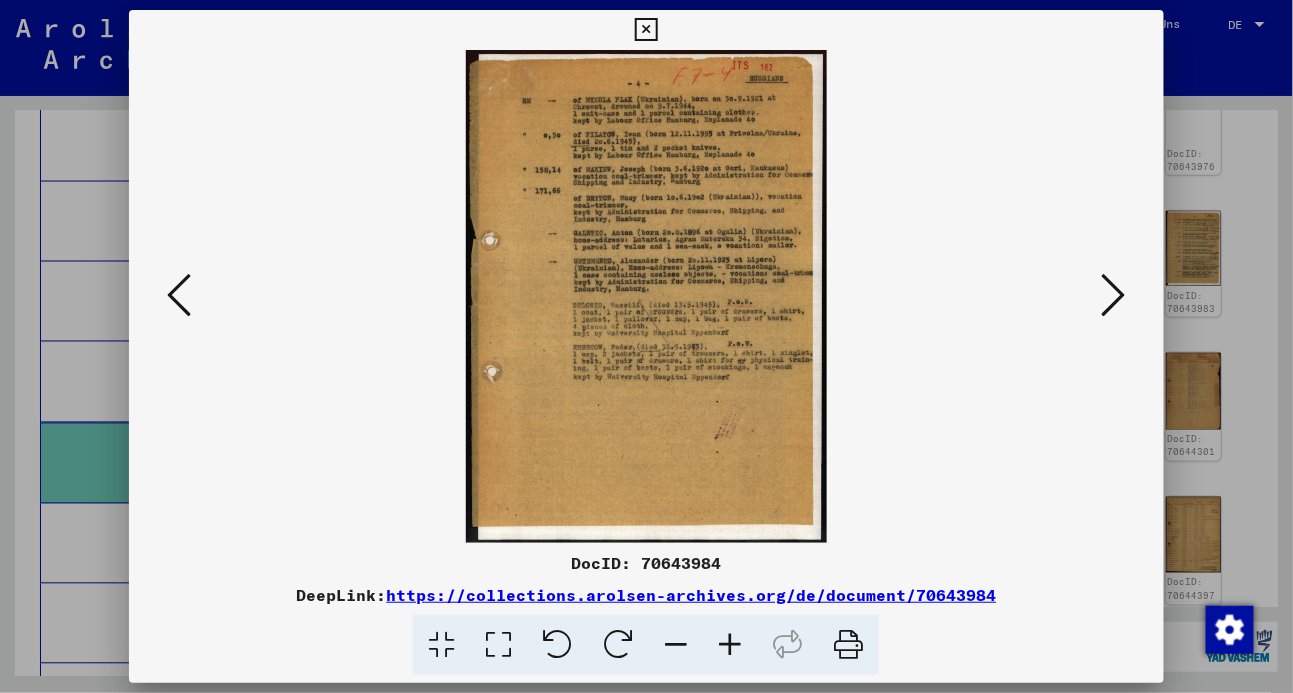 click at bounding box center (1114, 295) 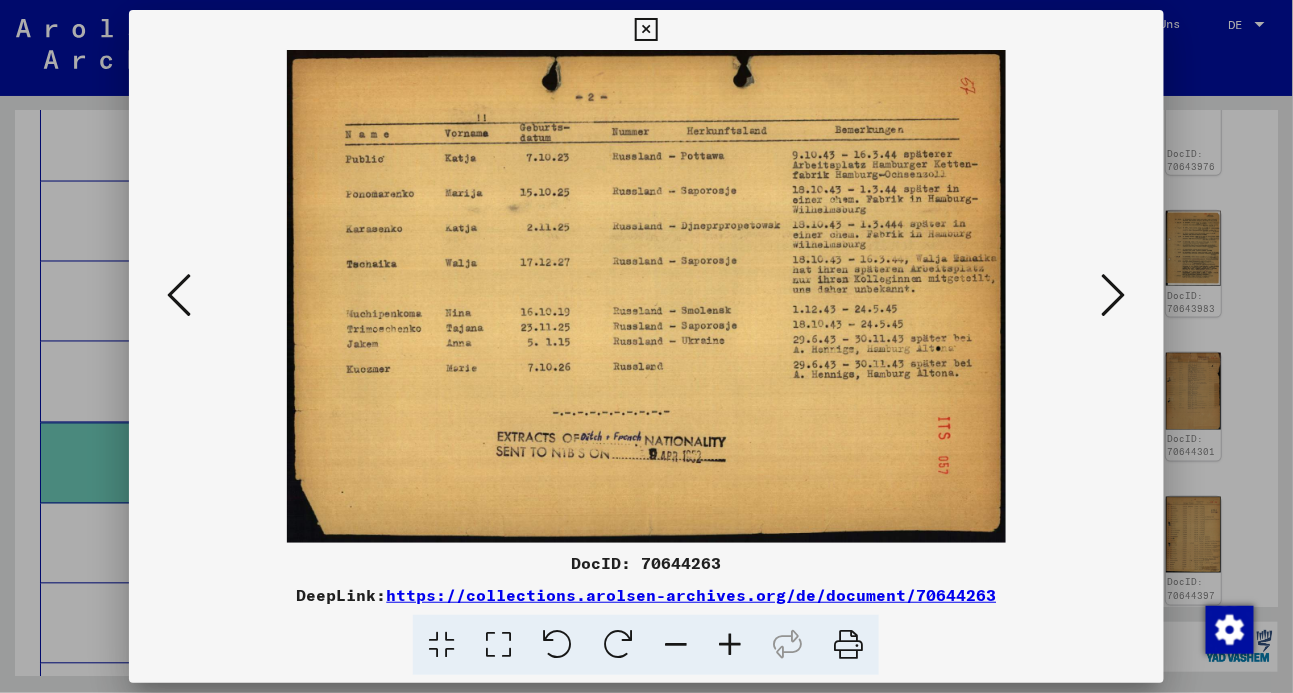 click at bounding box center [1114, 295] 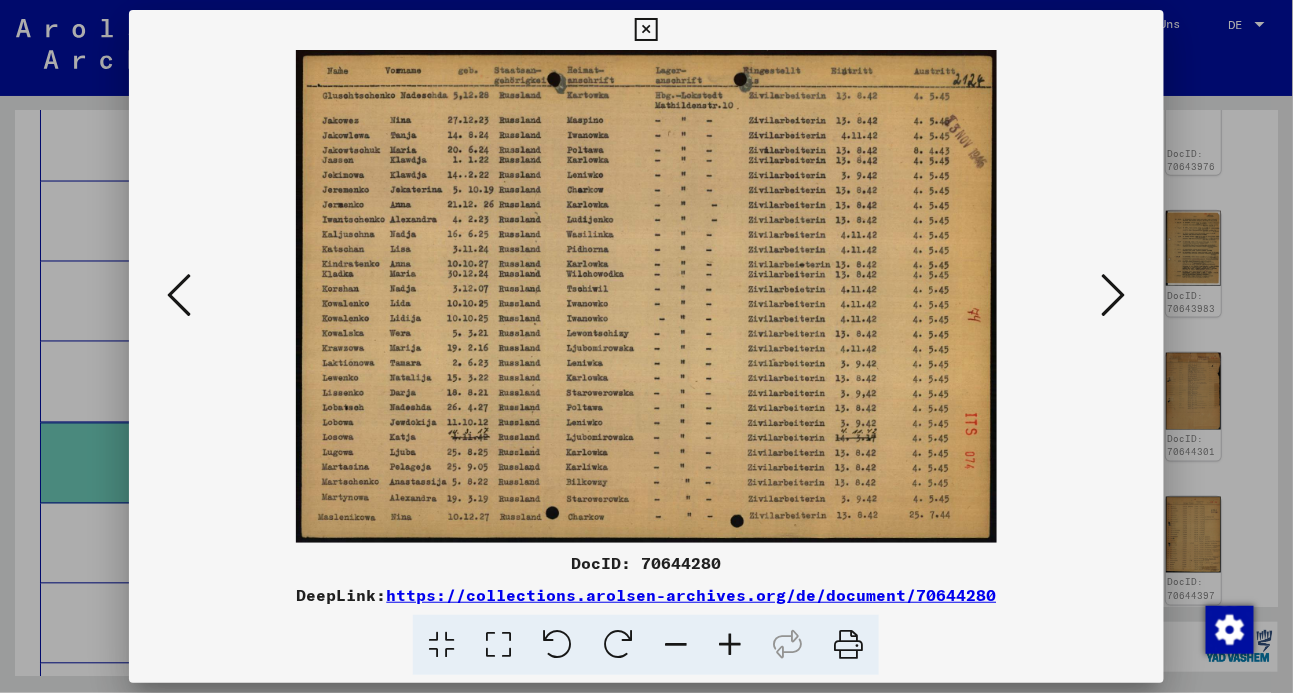 click at bounding box center (1114, 295) 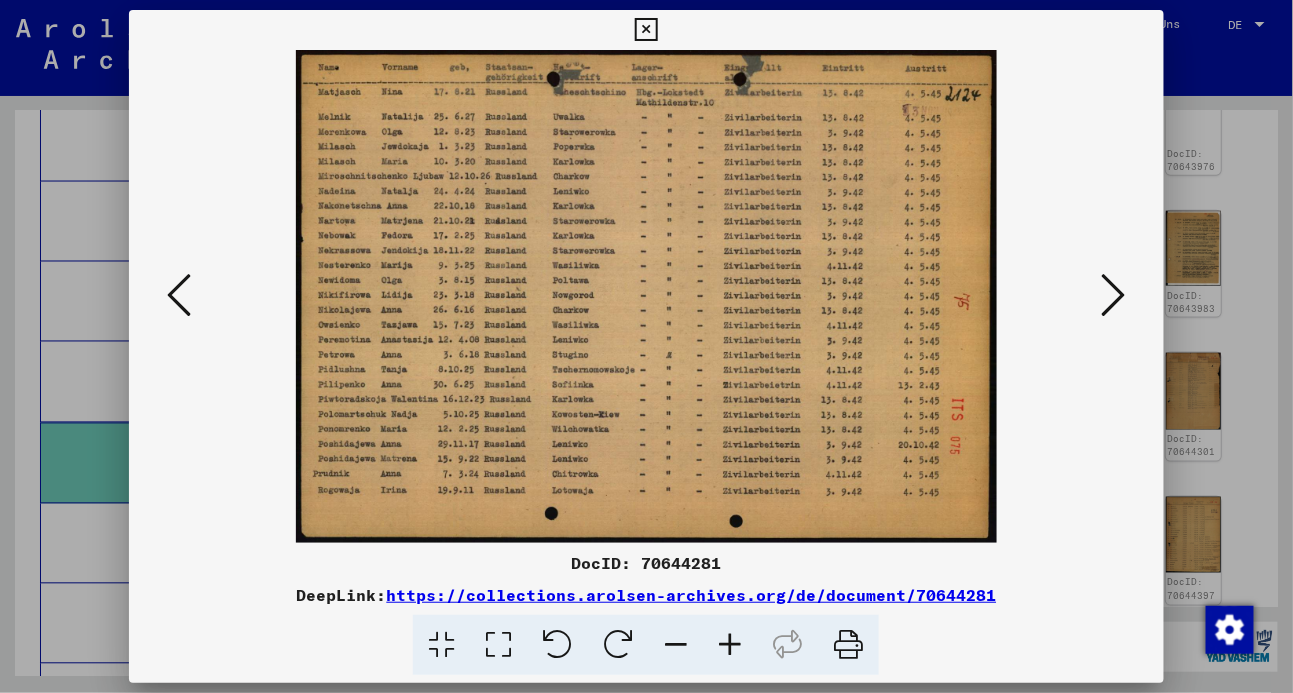 click at bounding box center (1114, 295) 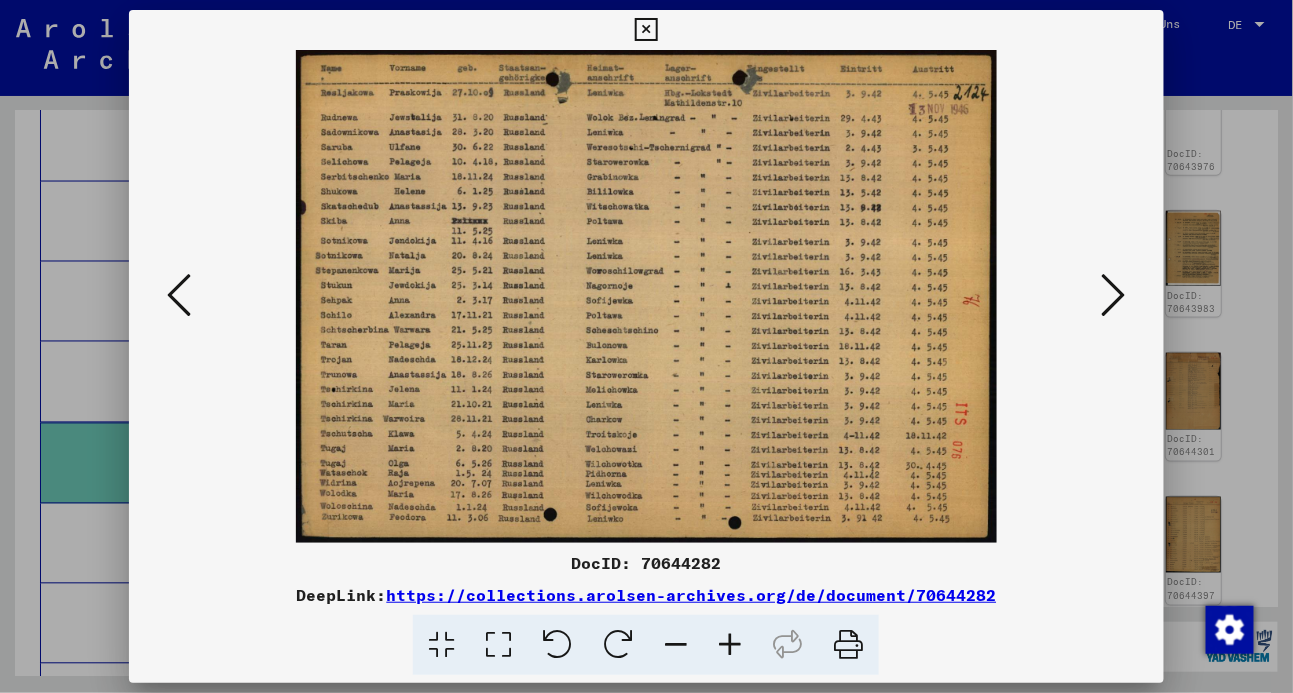 click at bounding box center (1114, 295) 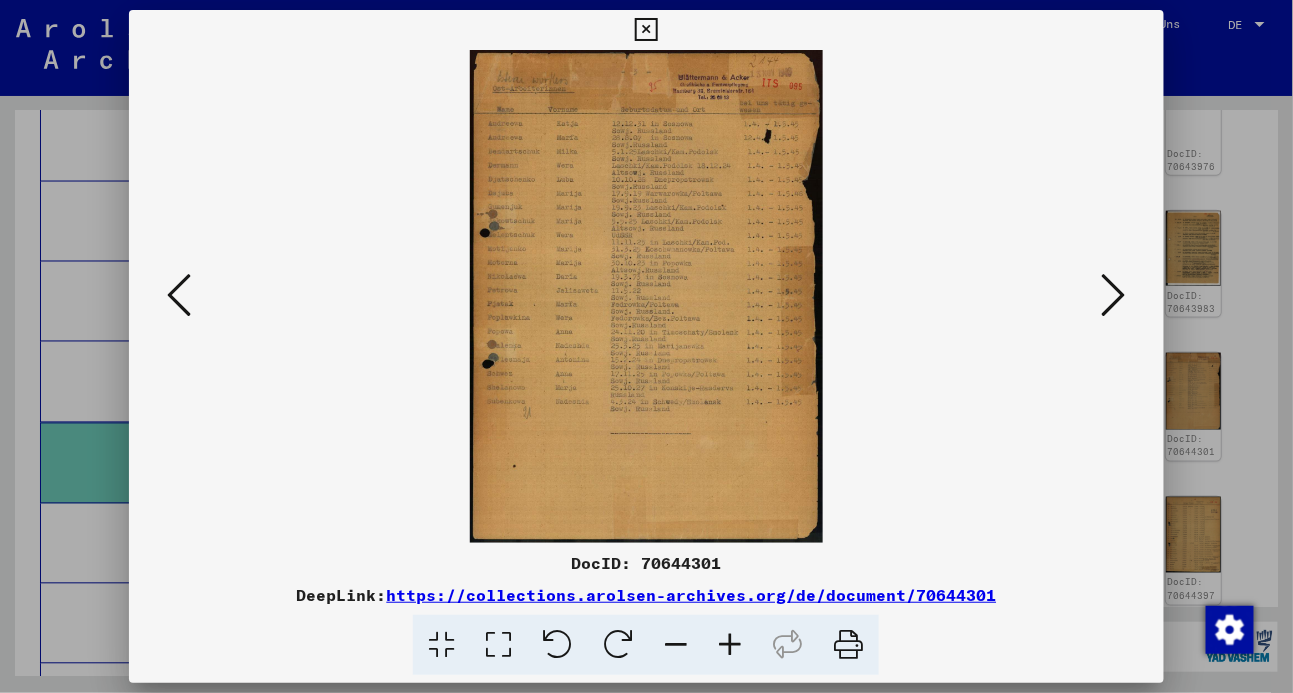 click at bounding box center (498, 645) 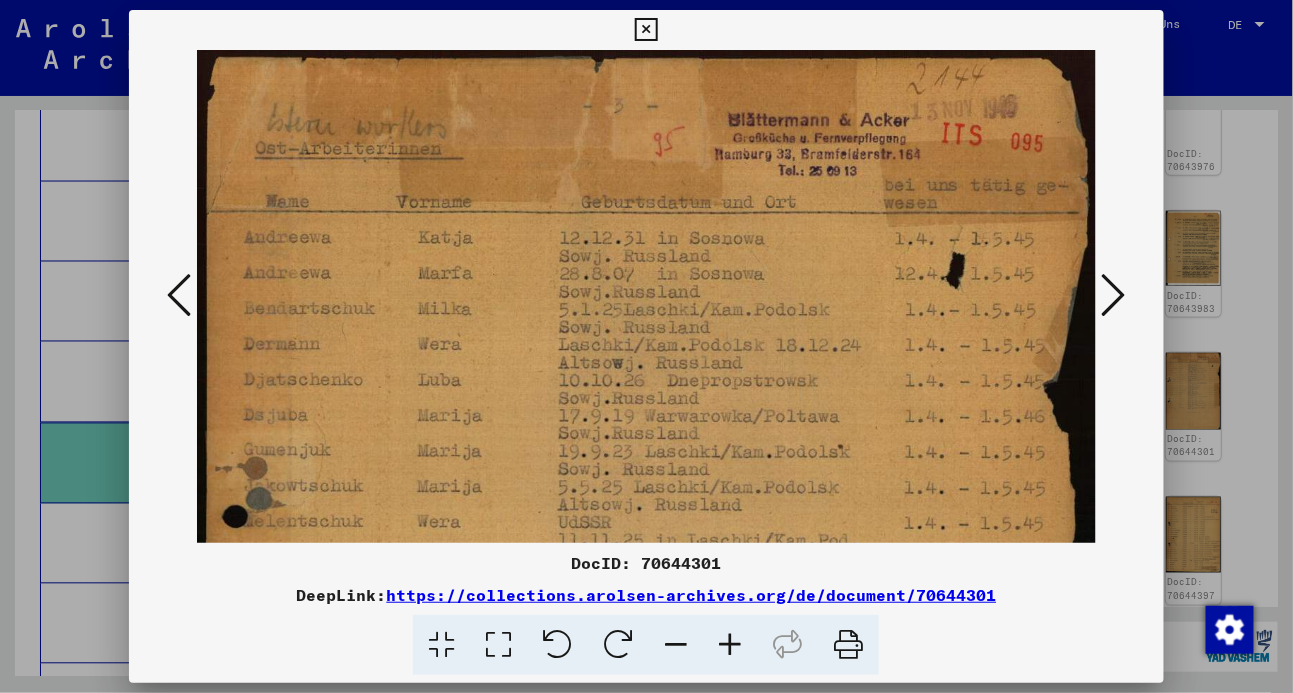 click at bounding box center (646, 30) 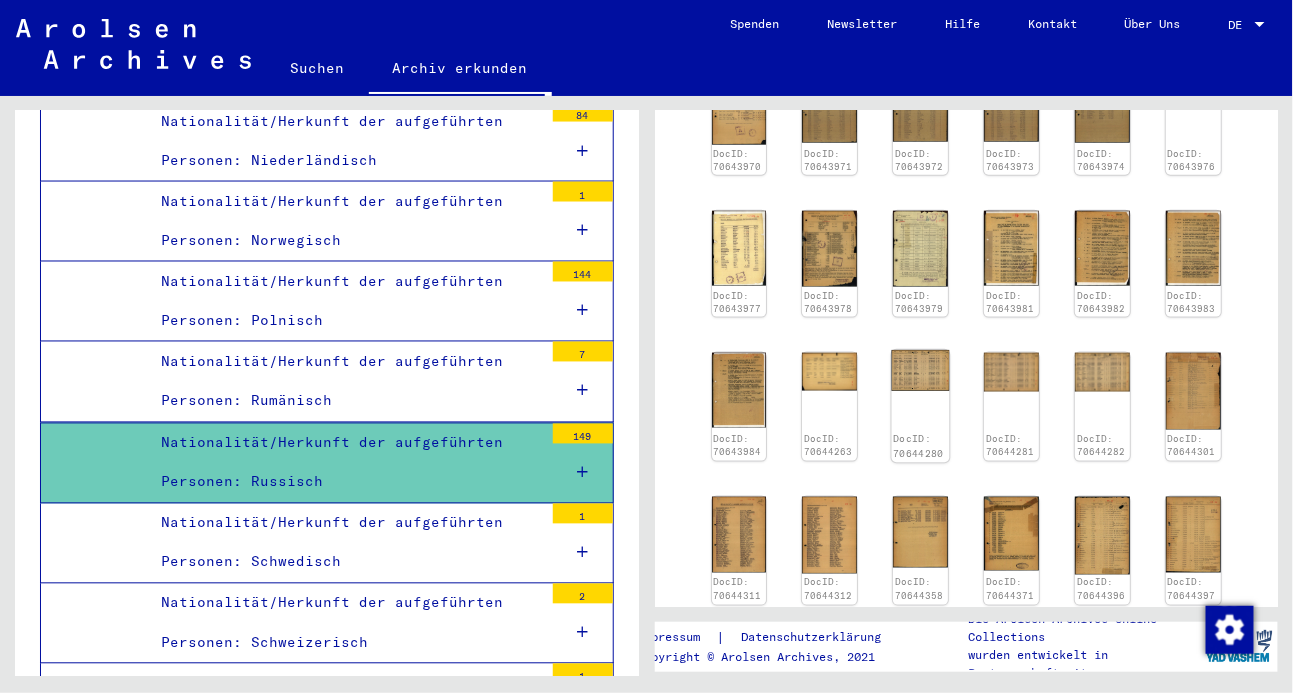 click 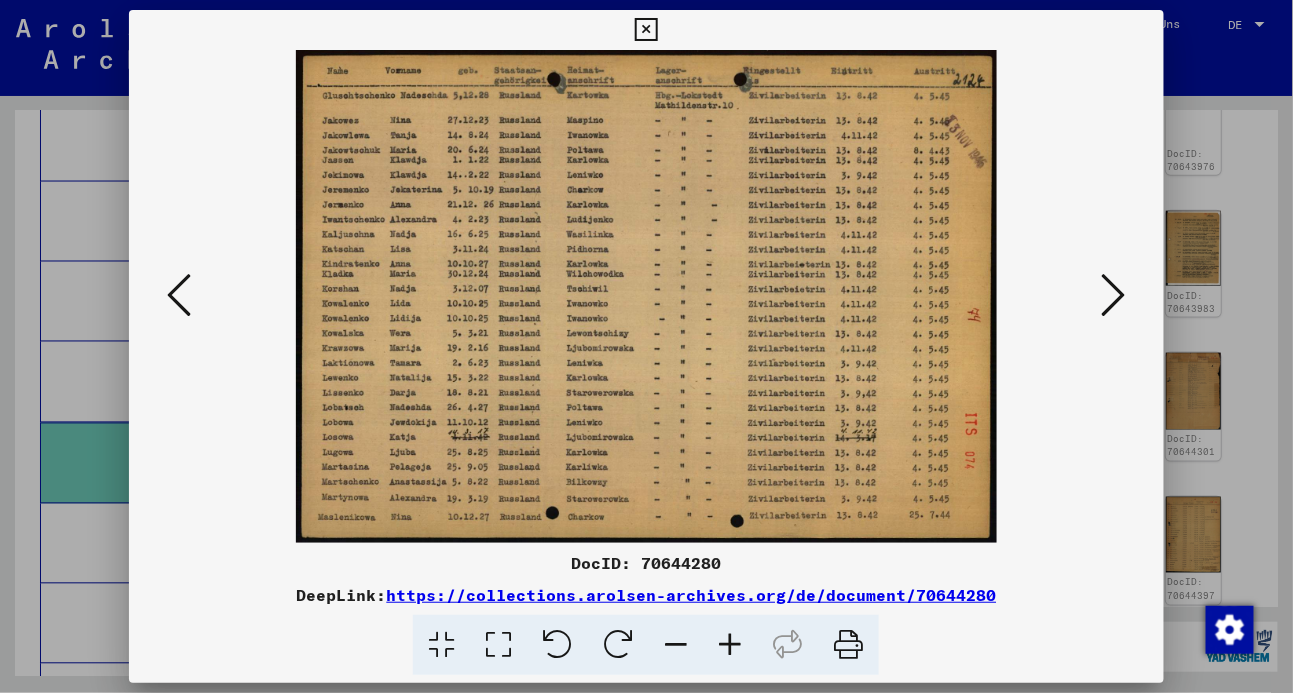 click at bounding box center (1114, 295) 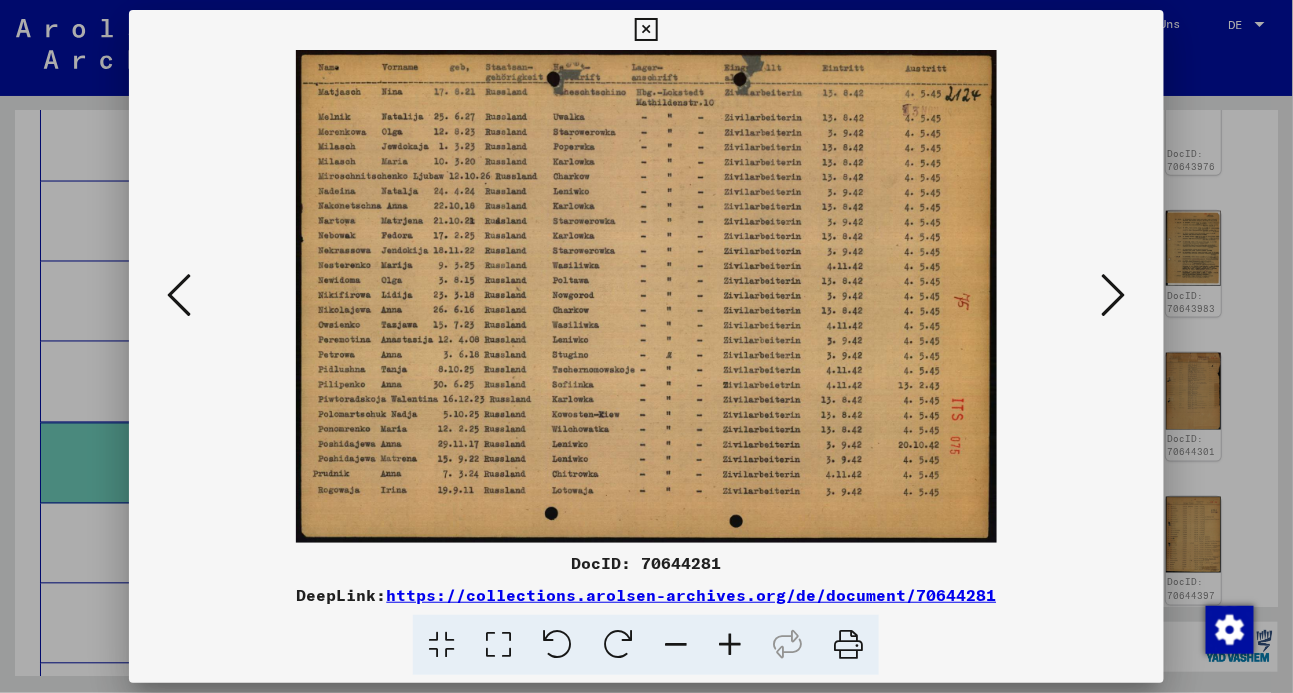 click at bounding box center [1114, 295] 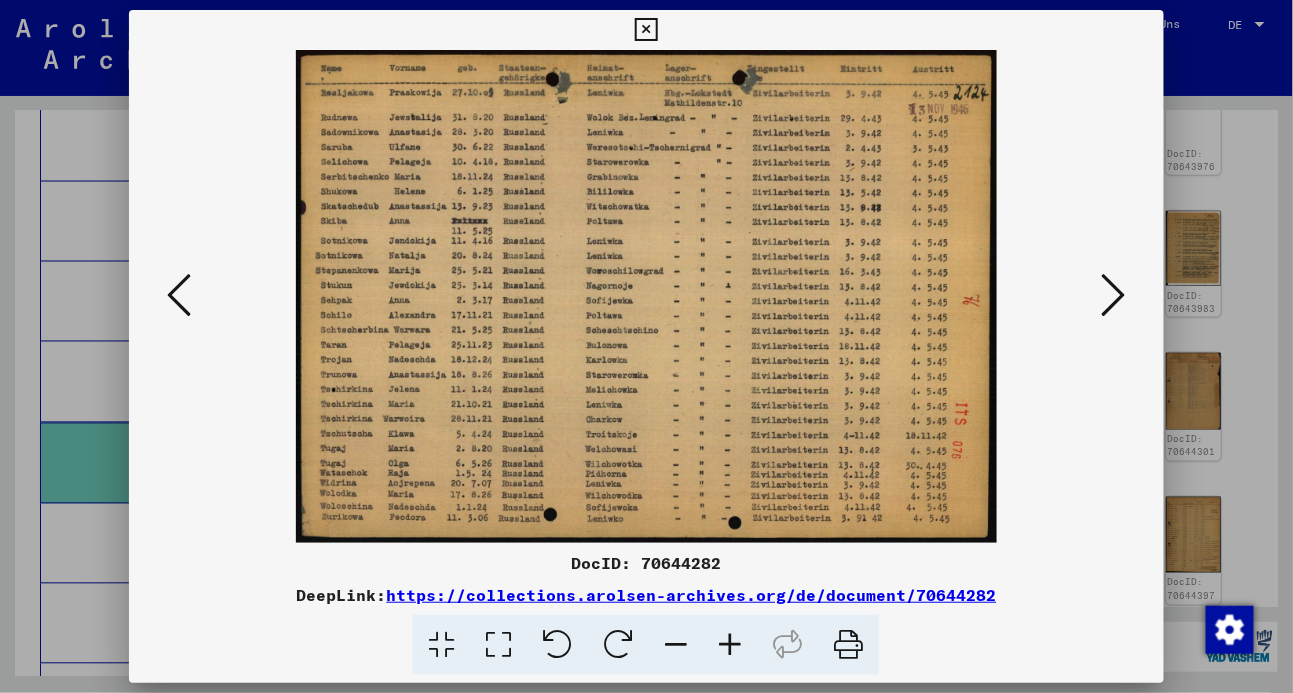 click at bounding box center [1114, 295] 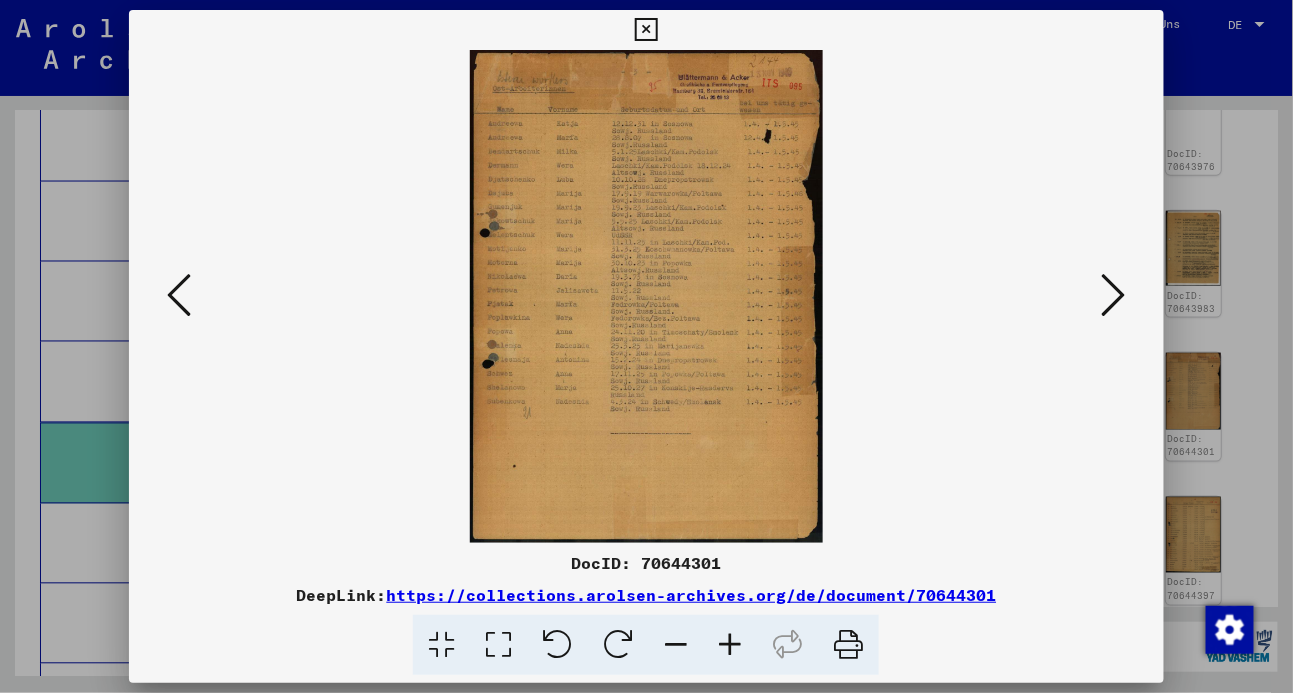 click at bounding box center [1114, 295] 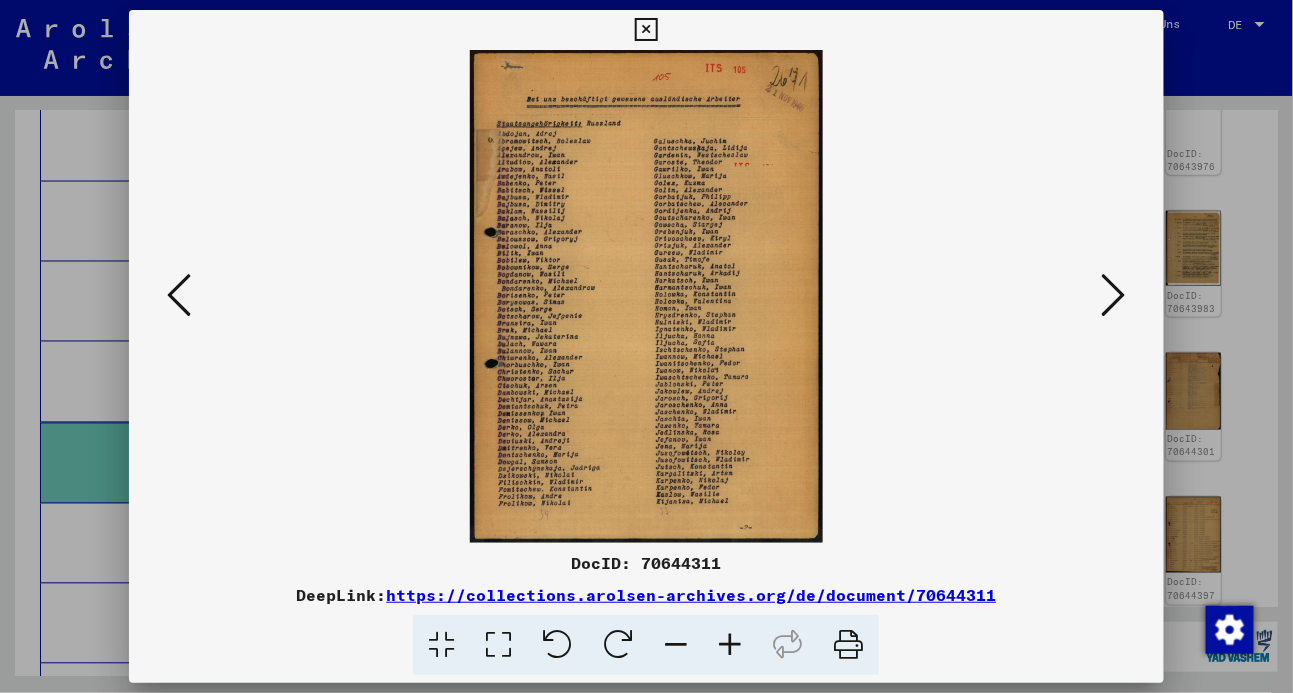 click at bounding box center [1114, 295] 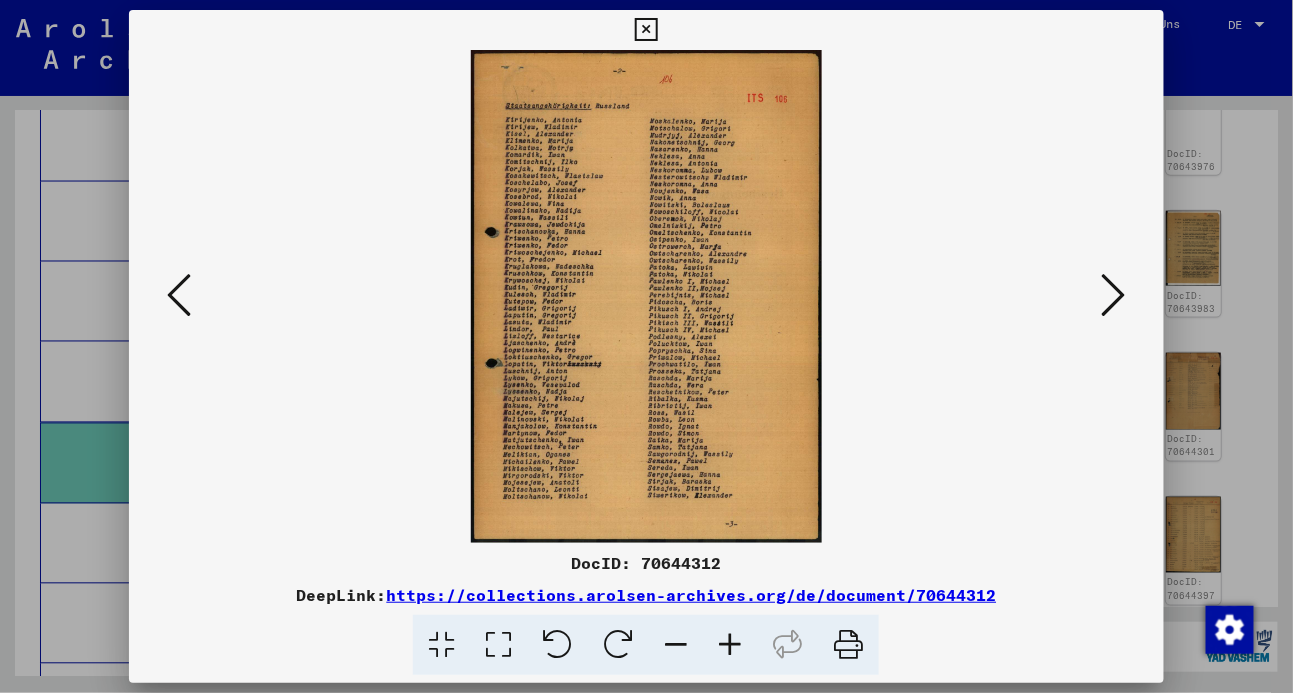 click at bounding box center [1114, 295] 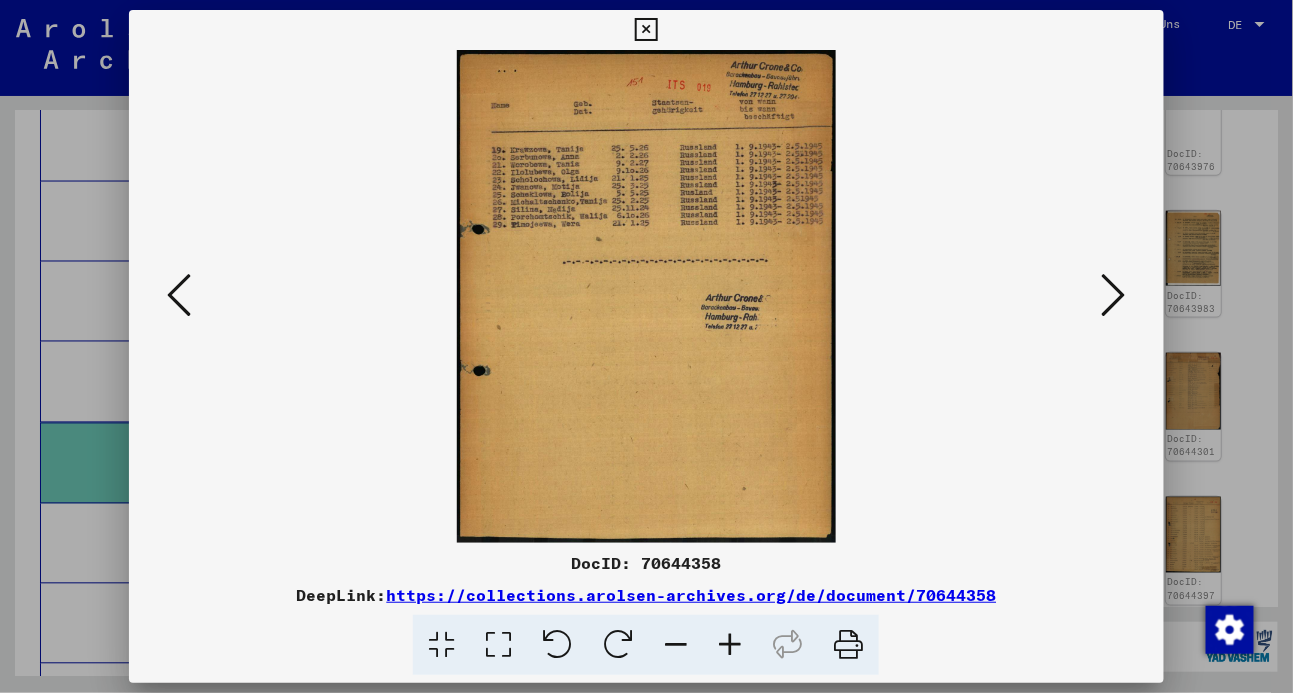 click at bounding box center [1114, 295] 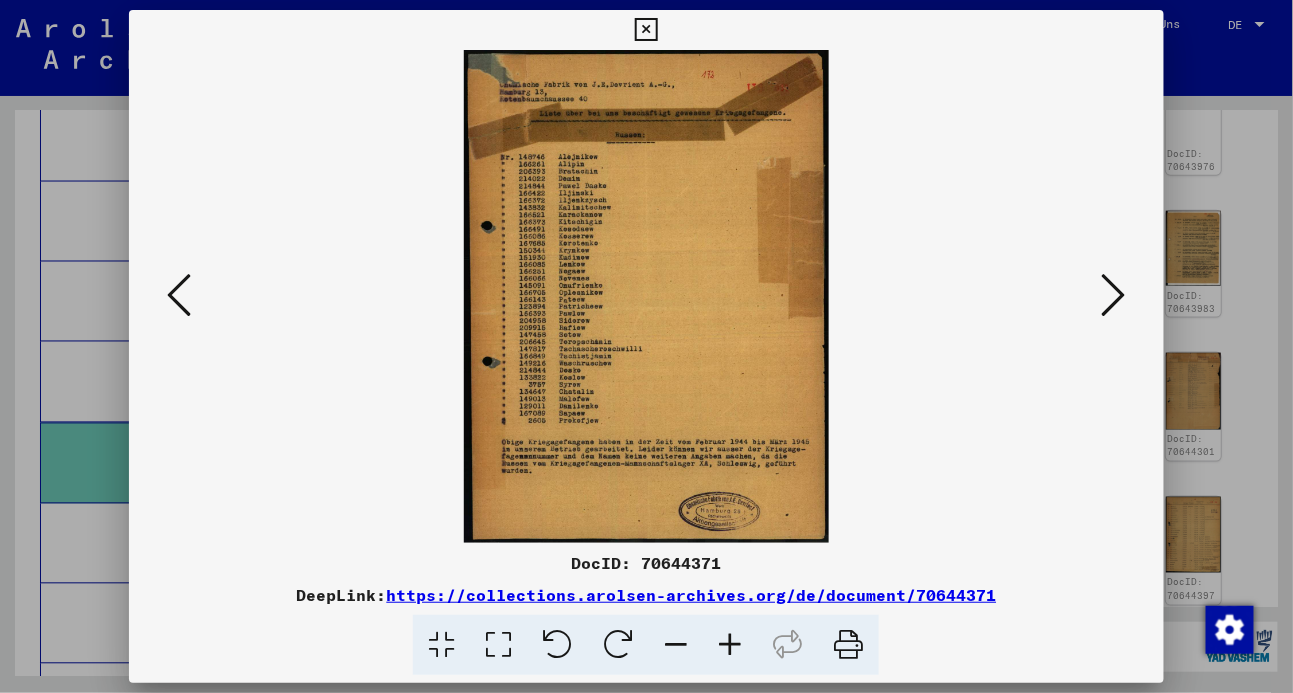 click at bounding box center (1114, 295) 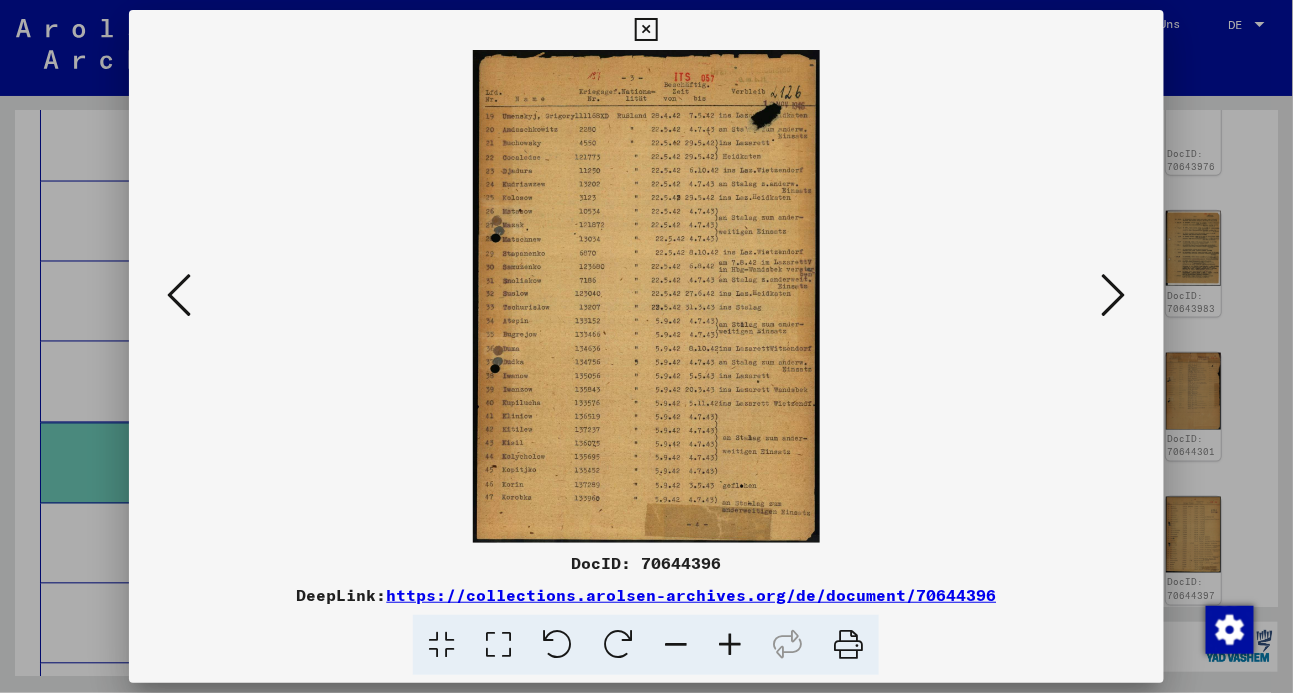 click at bounding box center [1114, 295] 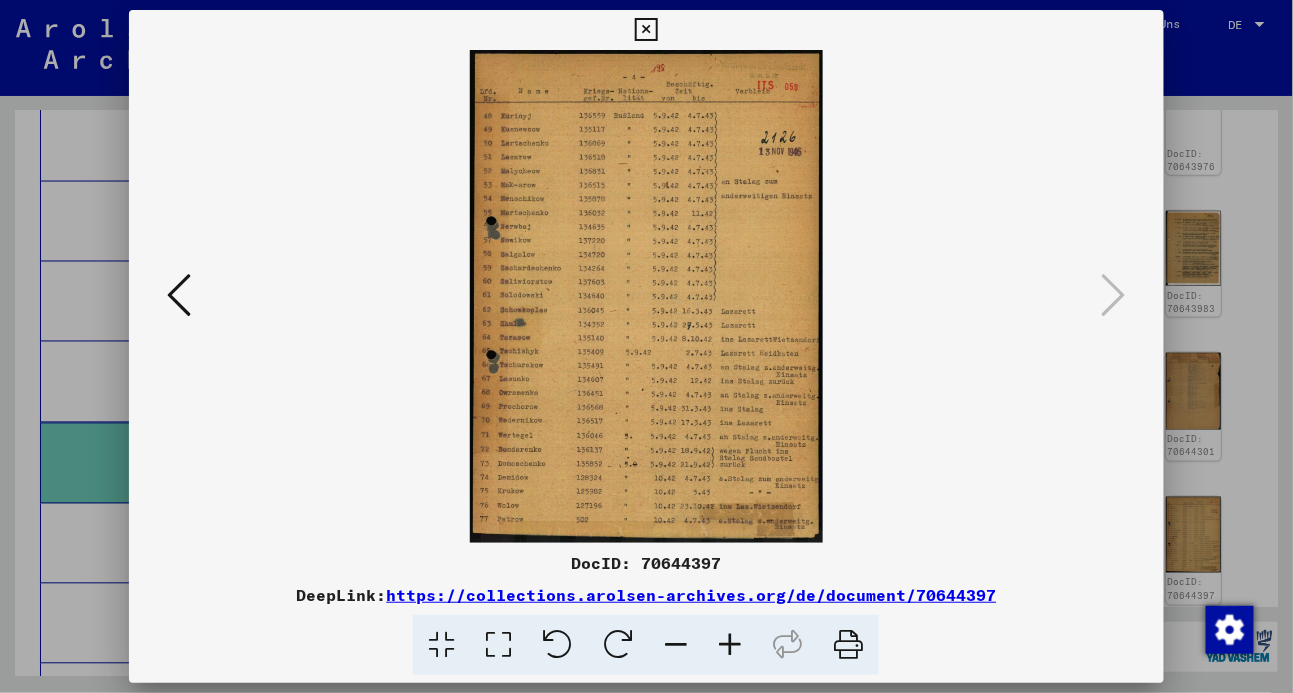 click at bounding box center [646, 30] 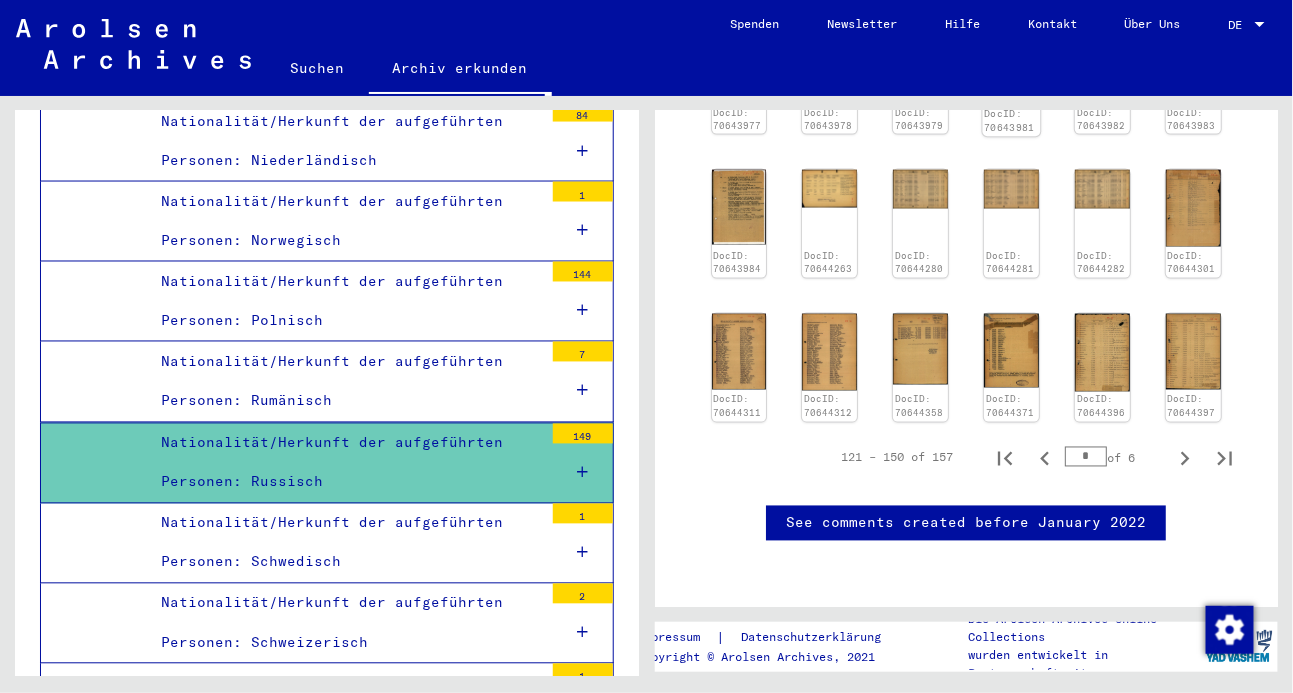 scroll, scrollTop: 934, scrollLeft: 0, axis: vertical 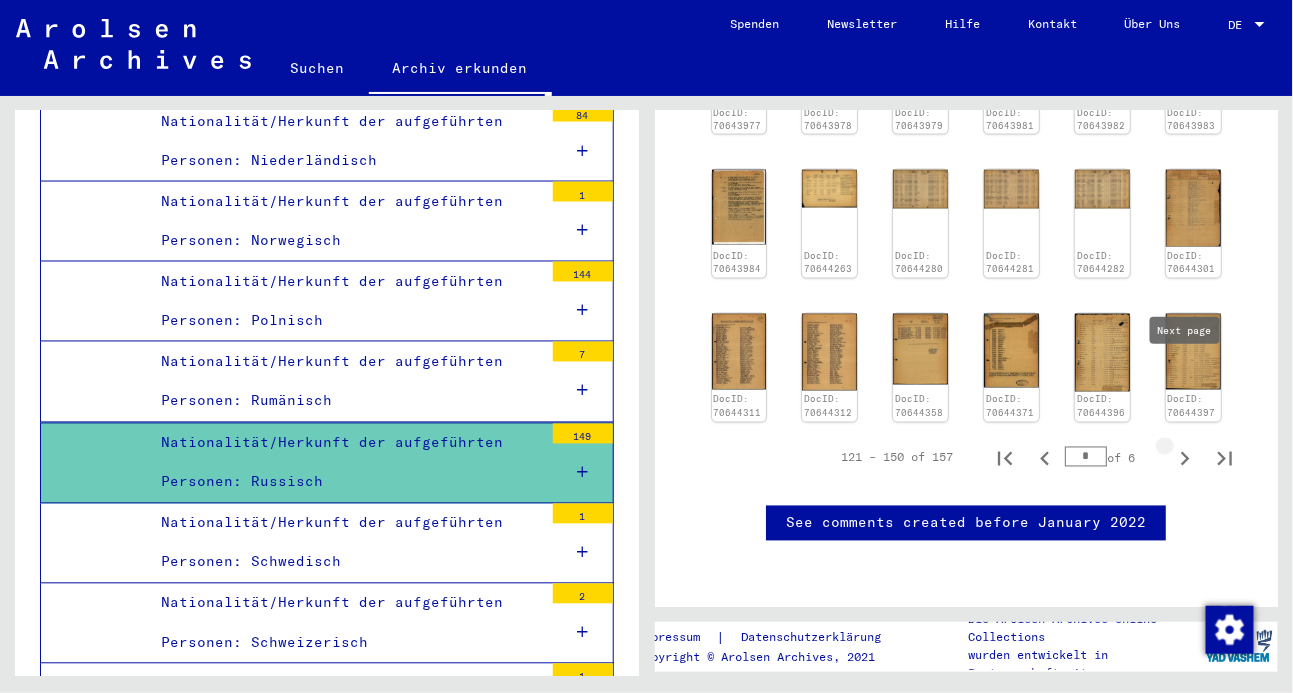click 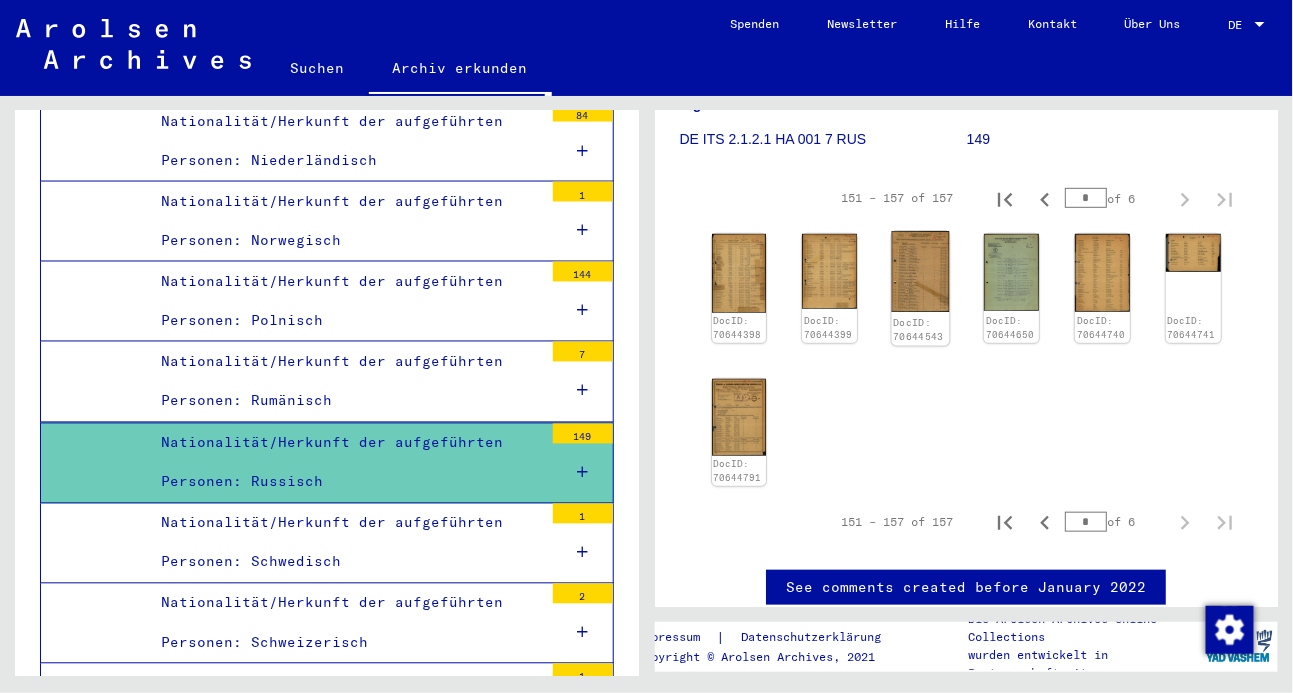 scroll, scrollTop: 330, scrollLeft: 0, axis: vertical 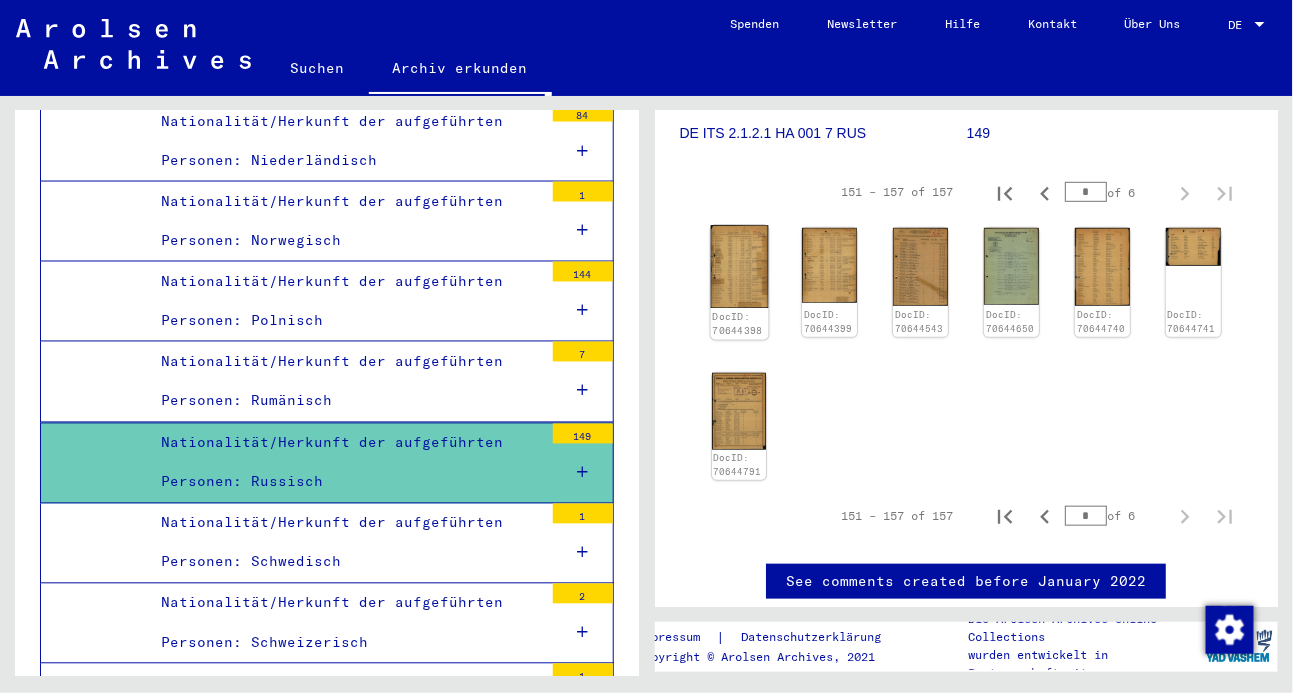 click 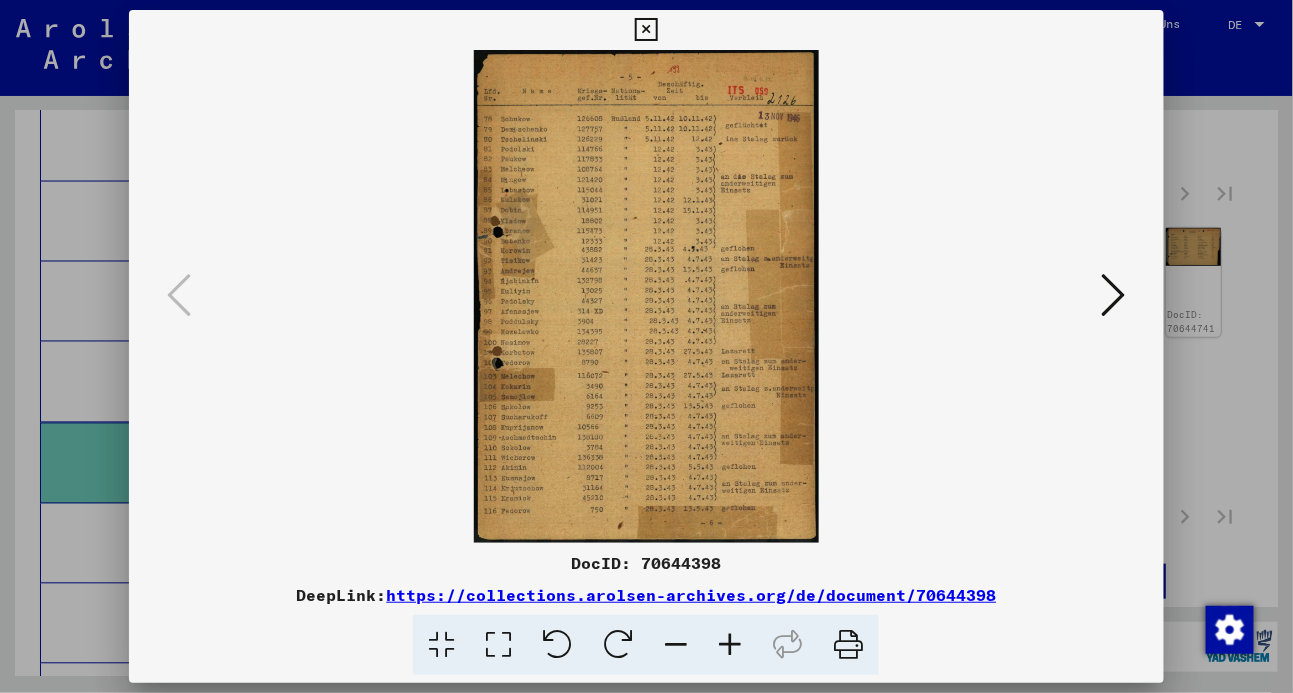click at bounding box center (1114, 295) 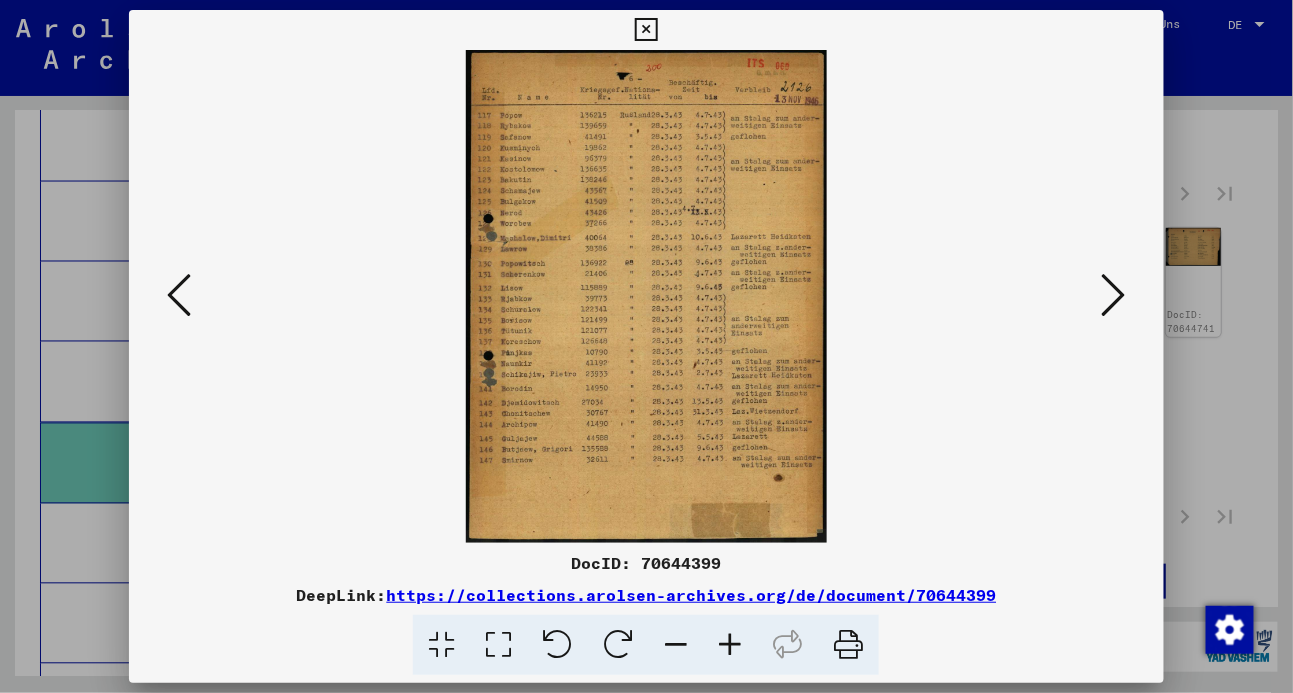 click at bounding box center [1114, 295] 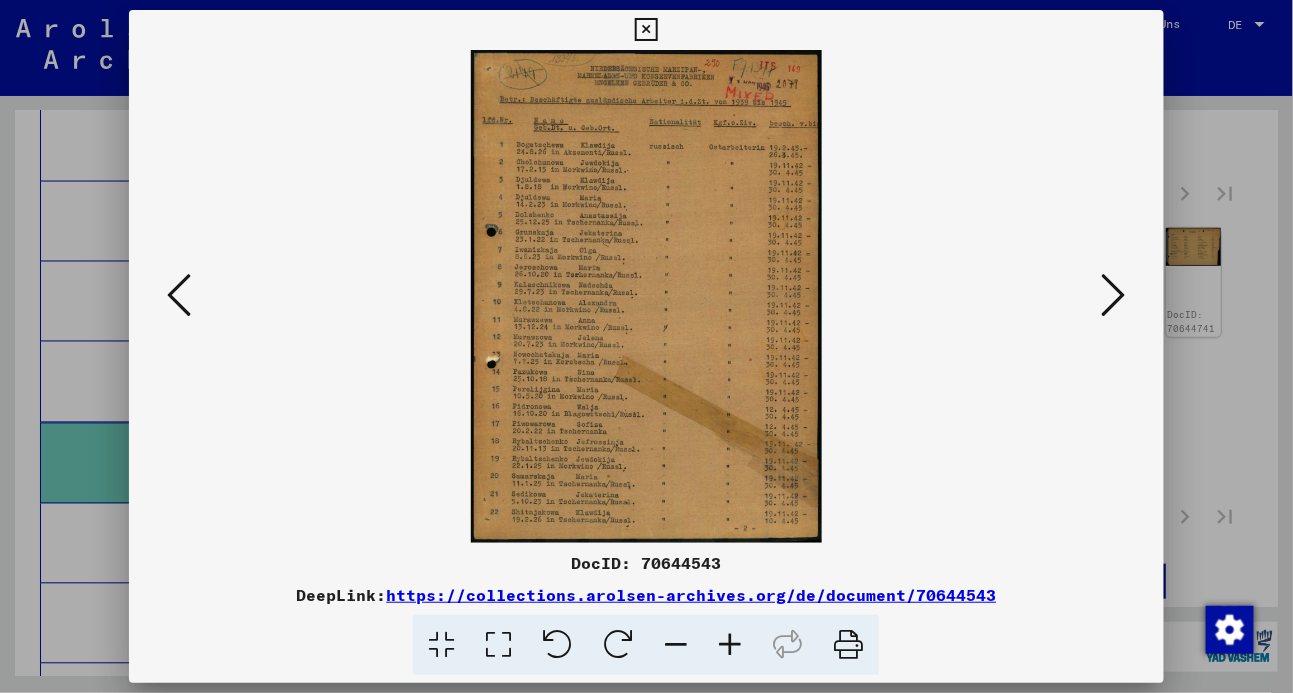 click at bounding box center (498, 645) 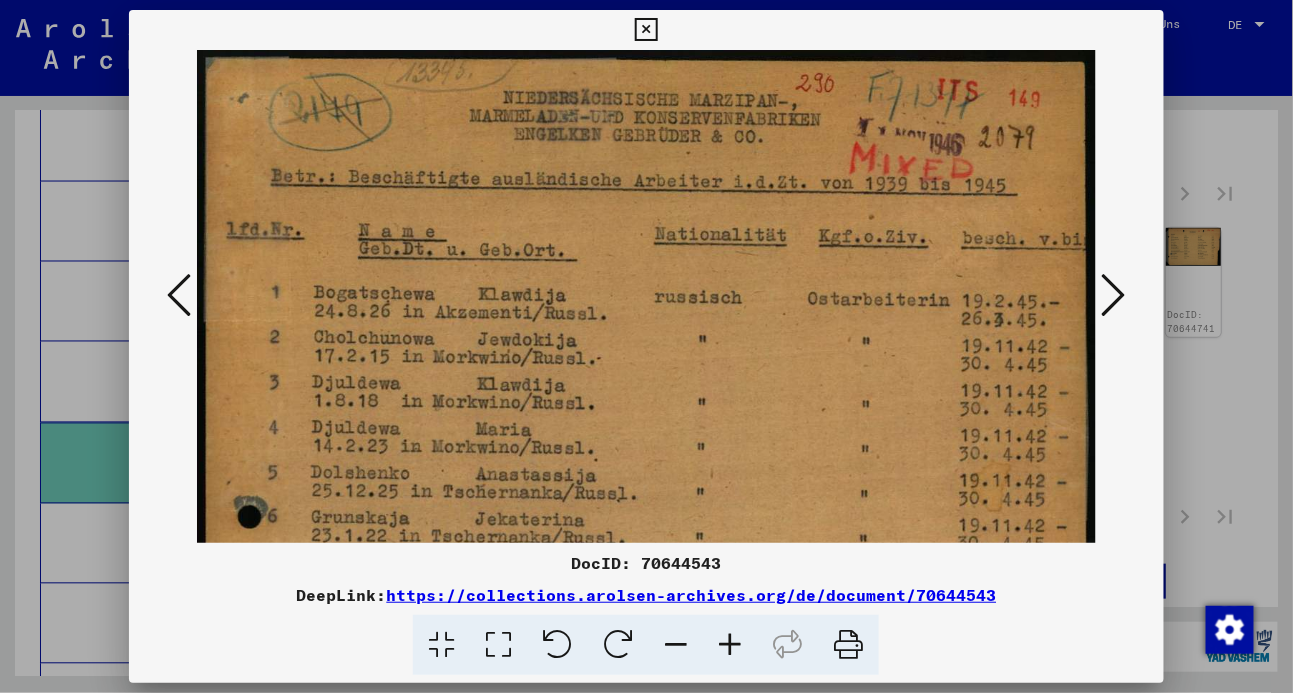 click at bounding box center (646, 30) 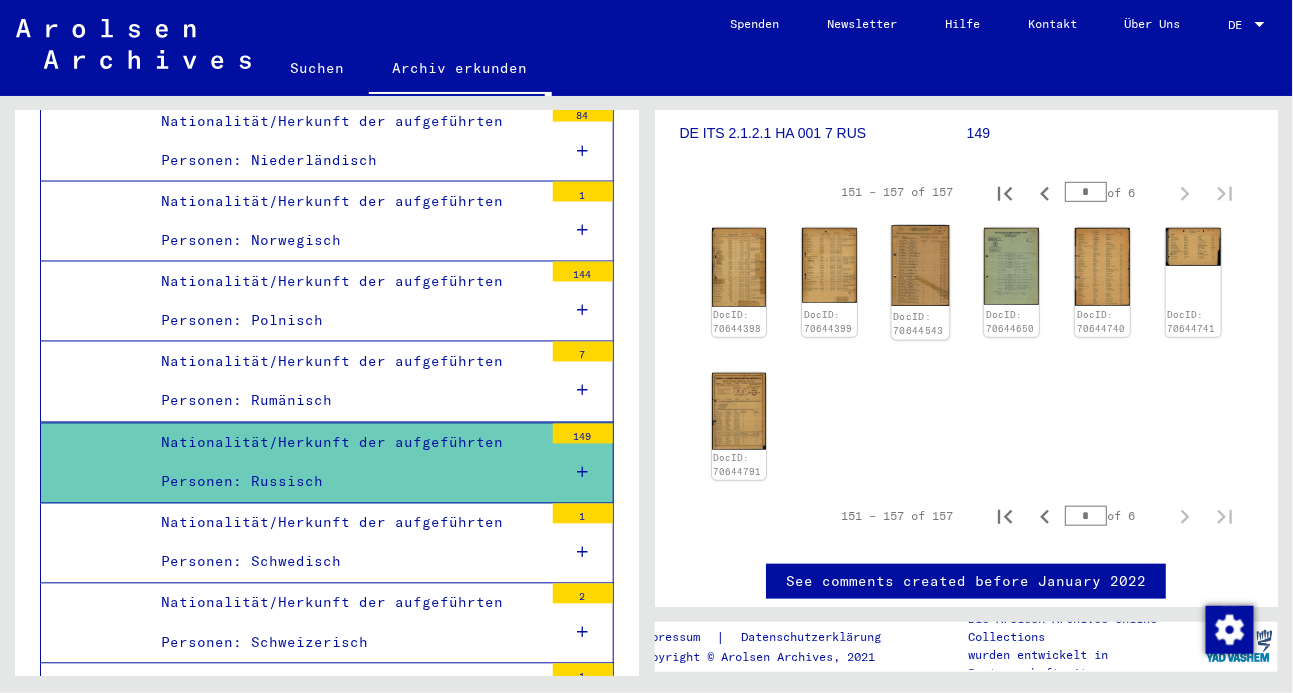 click 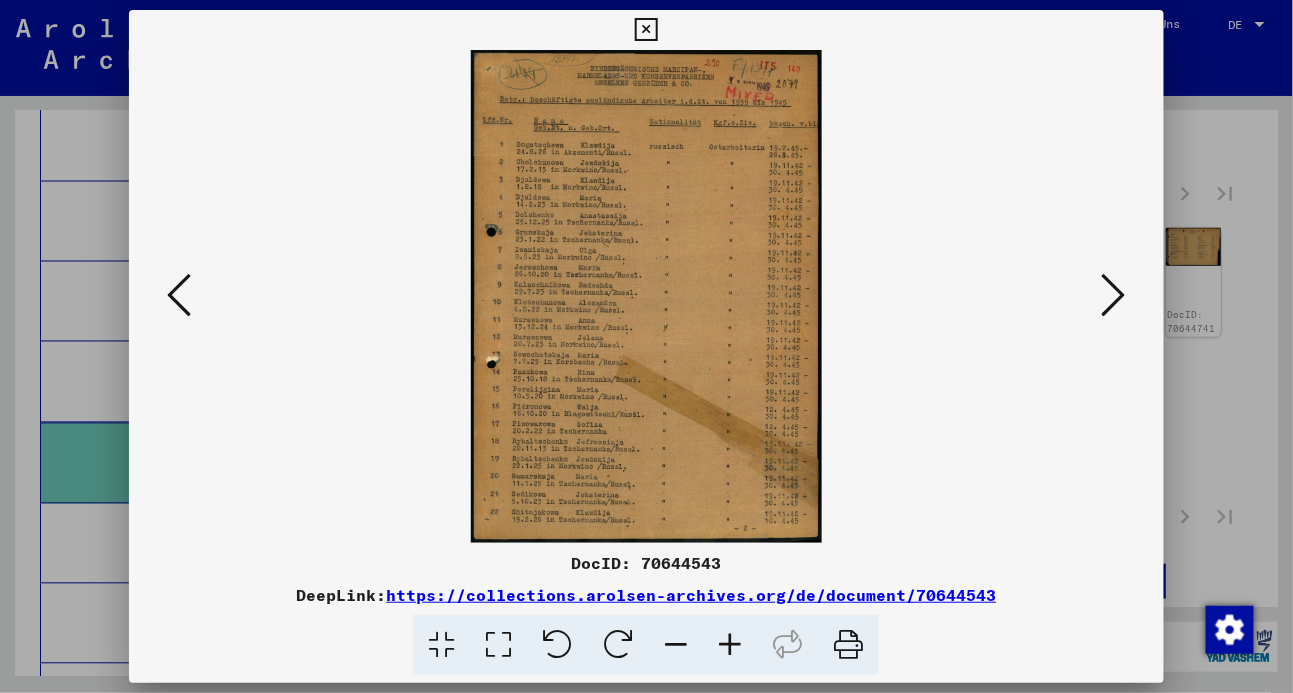 click at bounding box center [1114, 295] 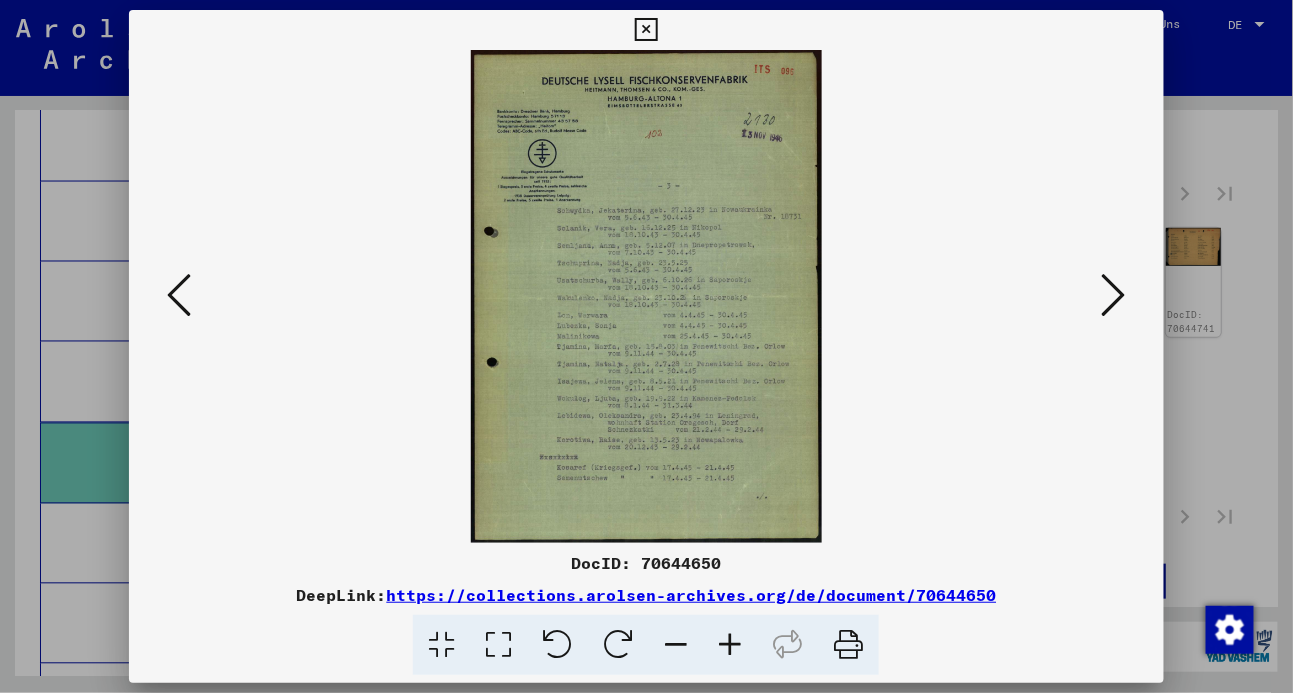 click at bounding box center [1114, 295] 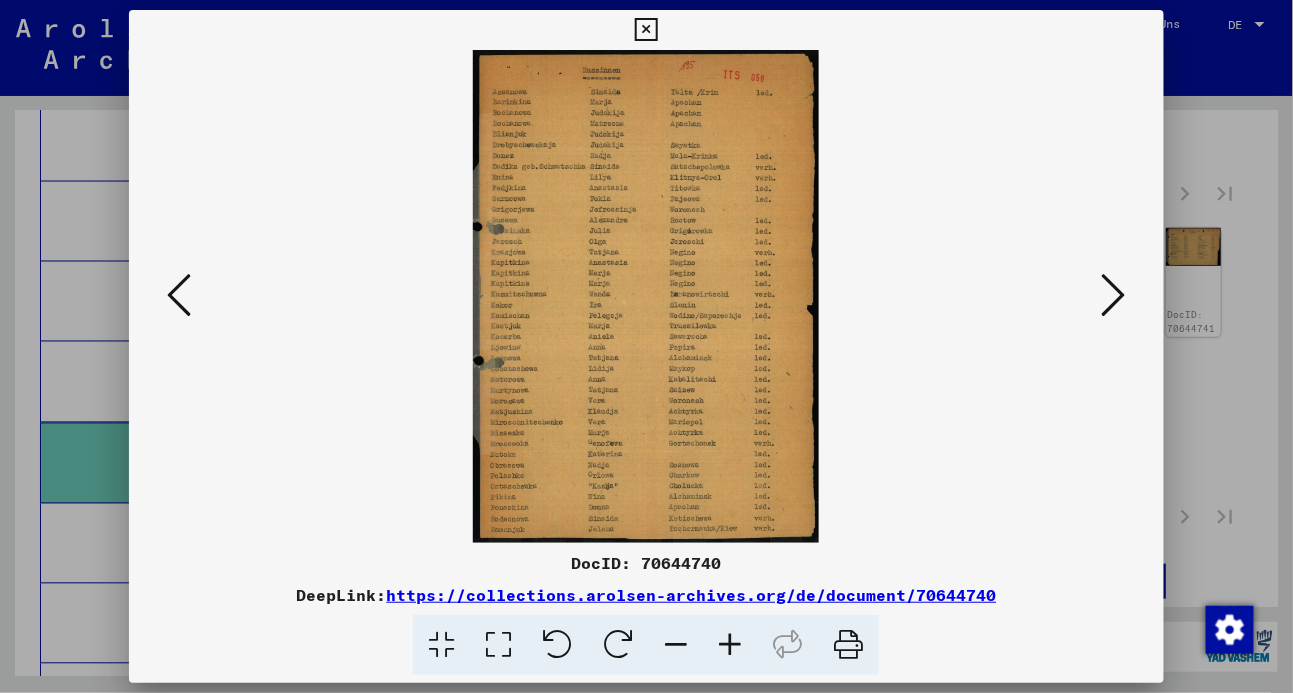 click at bounding box center (1114, 295) 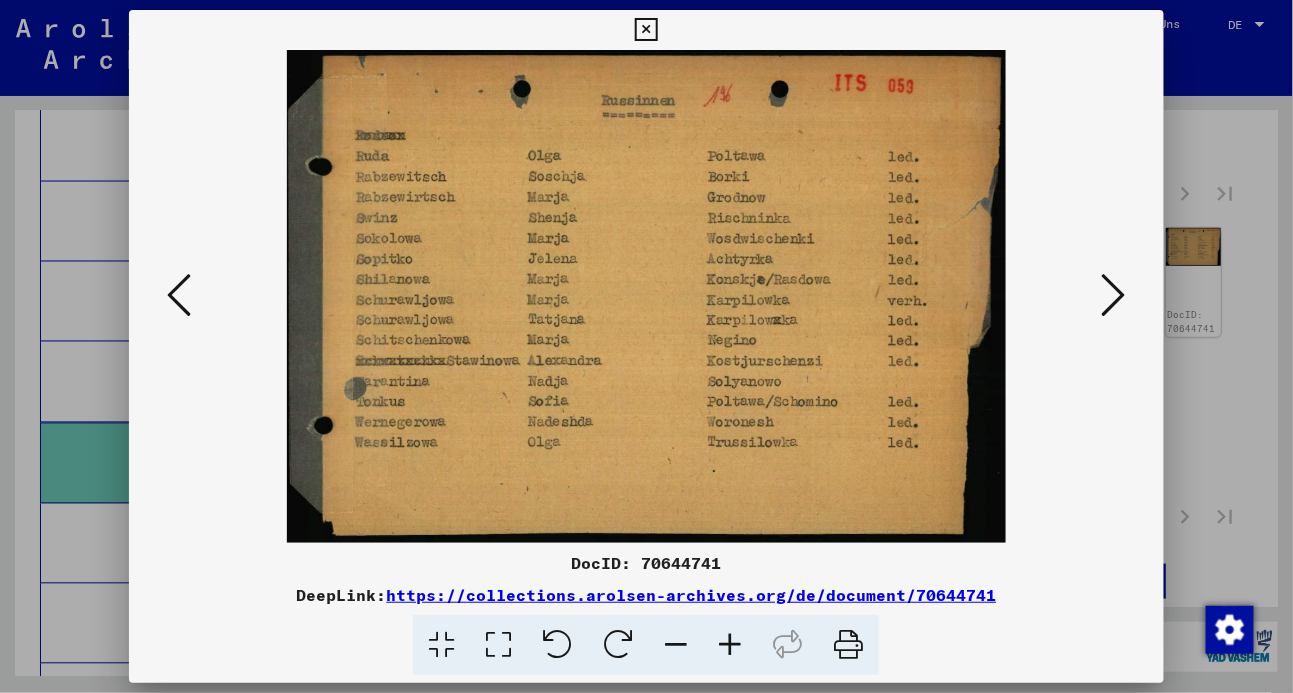 click at bounding box center (1114, 295) 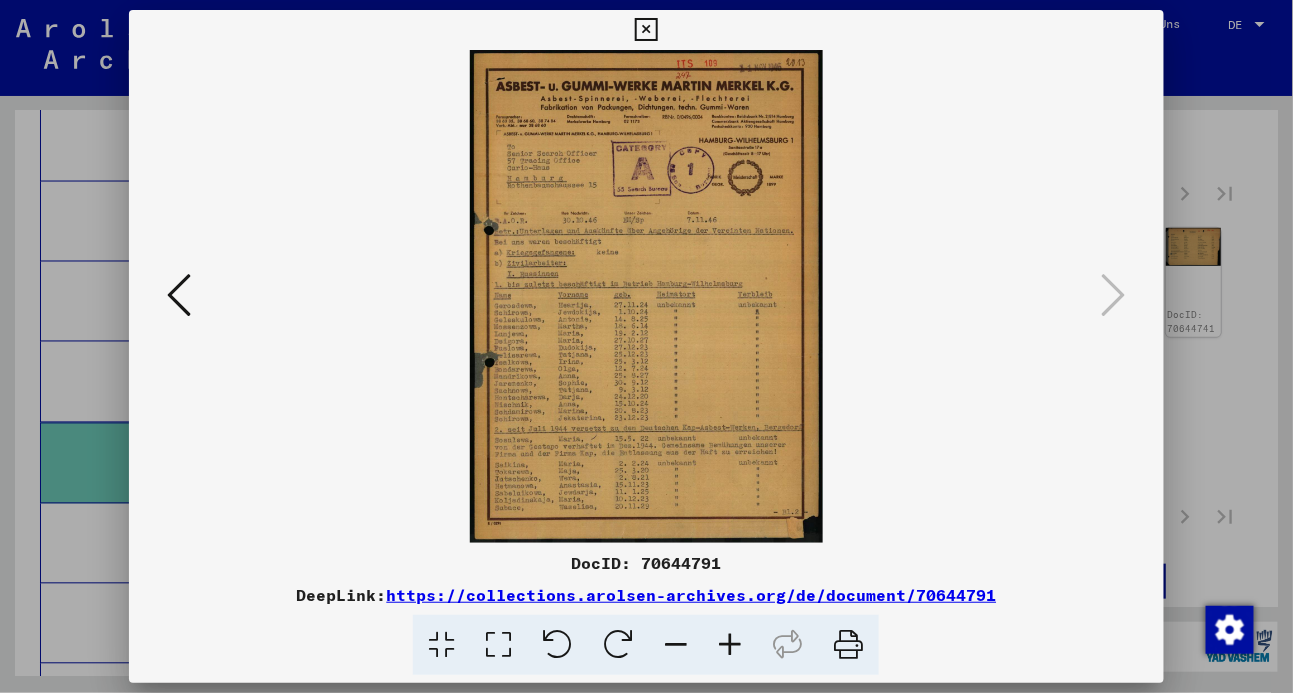 click at bounding box center [646, 30] 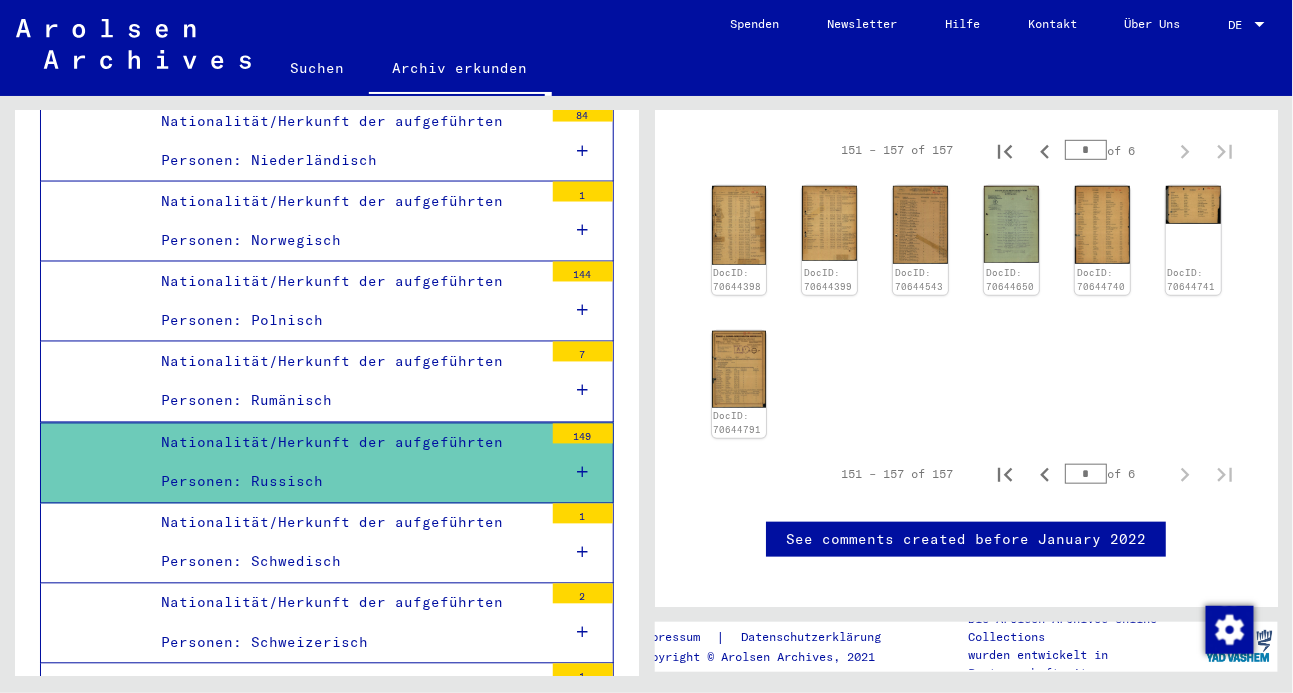 scroll, scrollTop: 380, scrollLeft: 0, axis: vertical 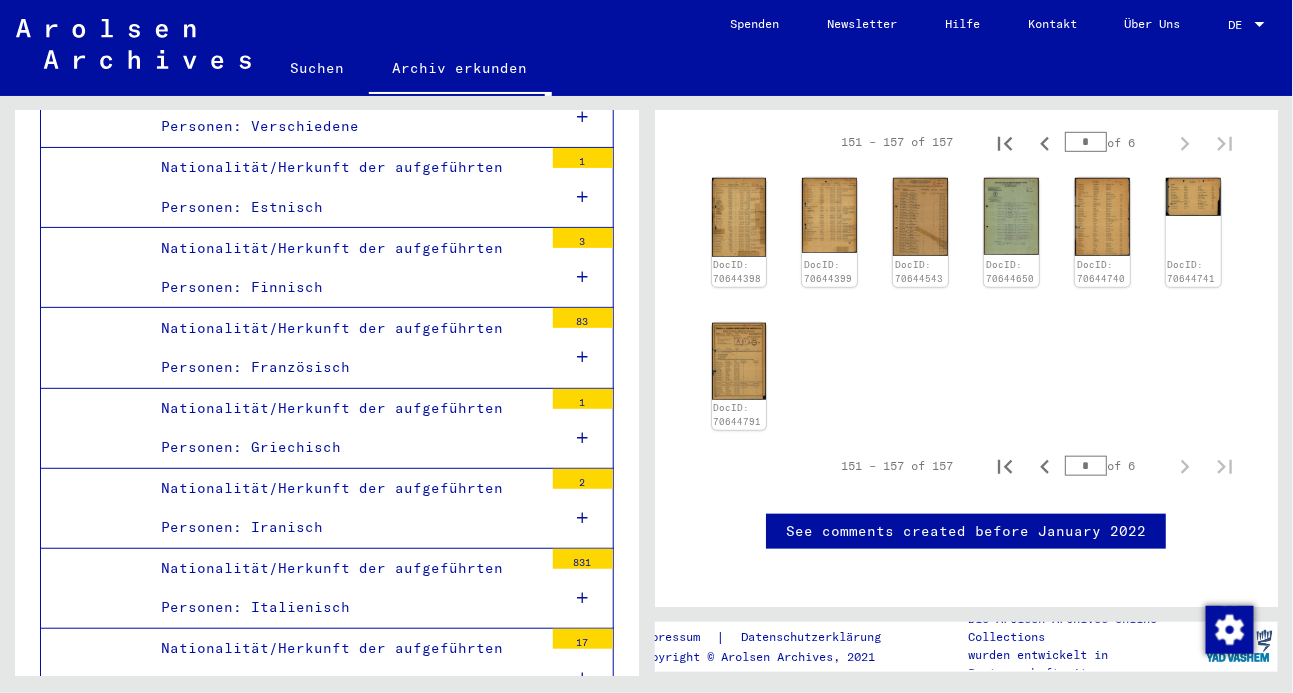 click on "Nationalität/Herkunft der aufgeführten Personen: Italienisch" at bounding box center (344, 588) 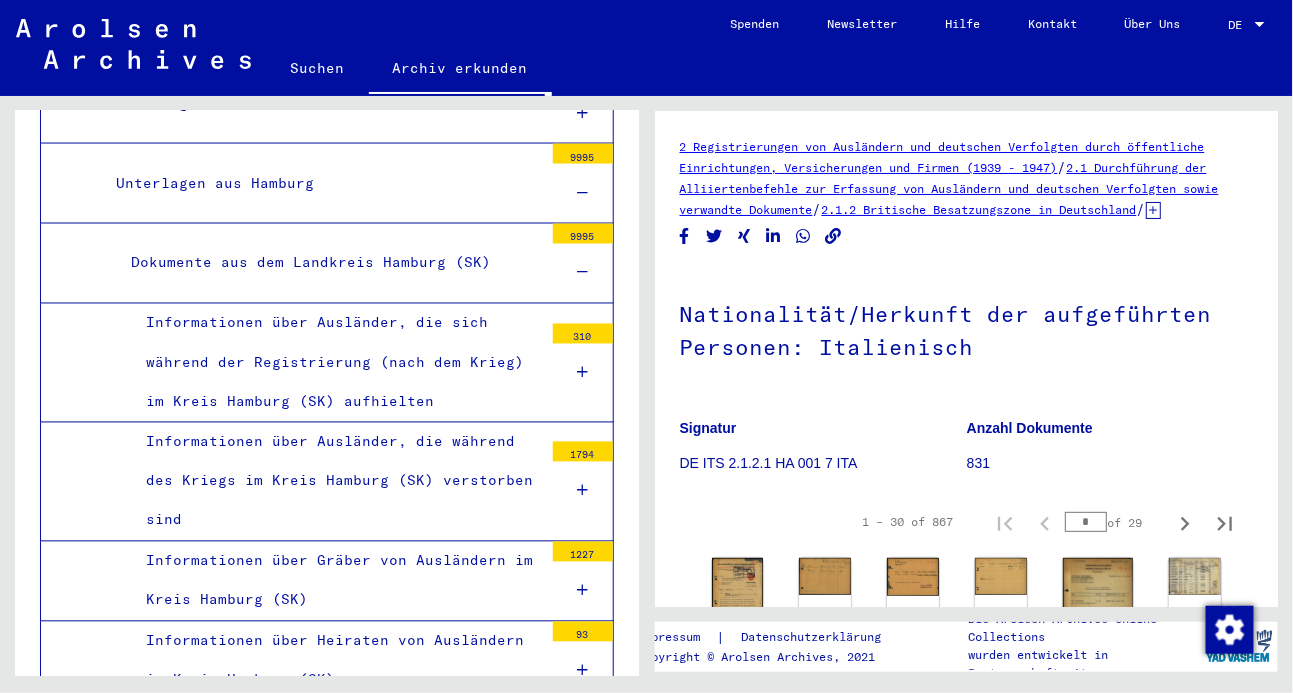 scroll, scrollTop: 966, scrollLeft: 0, axis: vertical 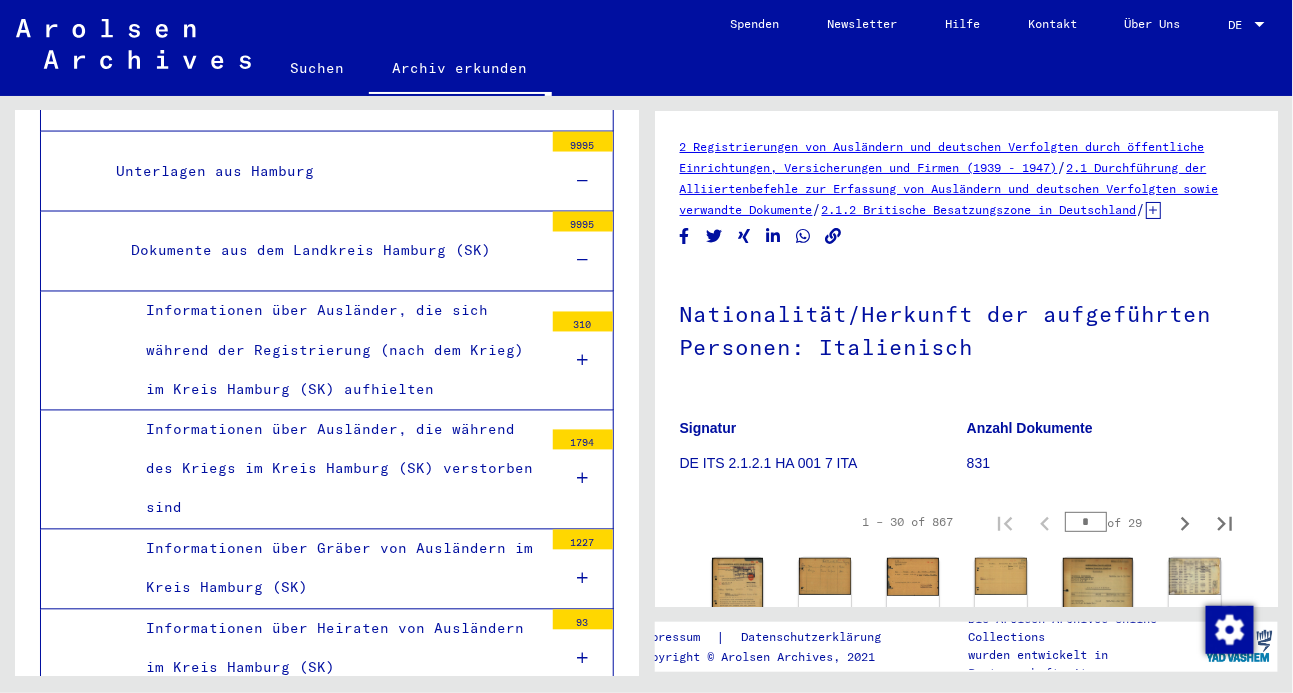 click at bounding box center (582, 479) 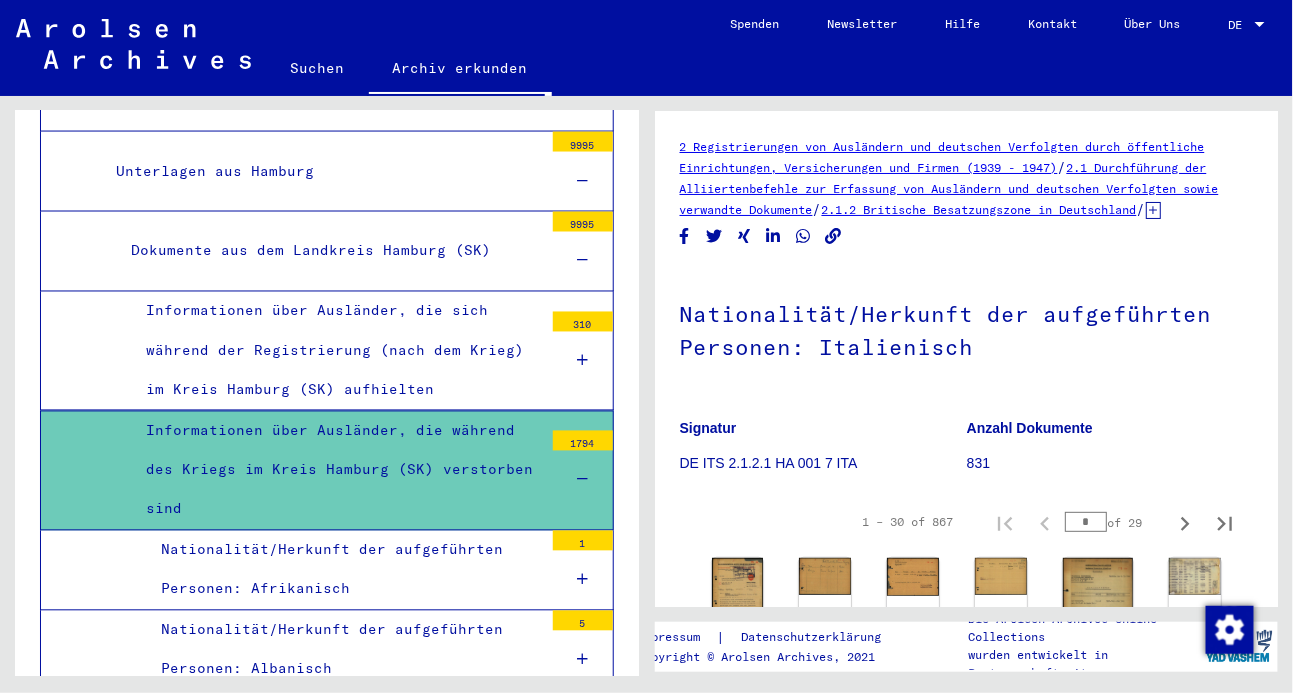 click on "Nationalität/Herkunft der aufgeführten Personen: Afrikanisch" at bounding box center [344, 570] 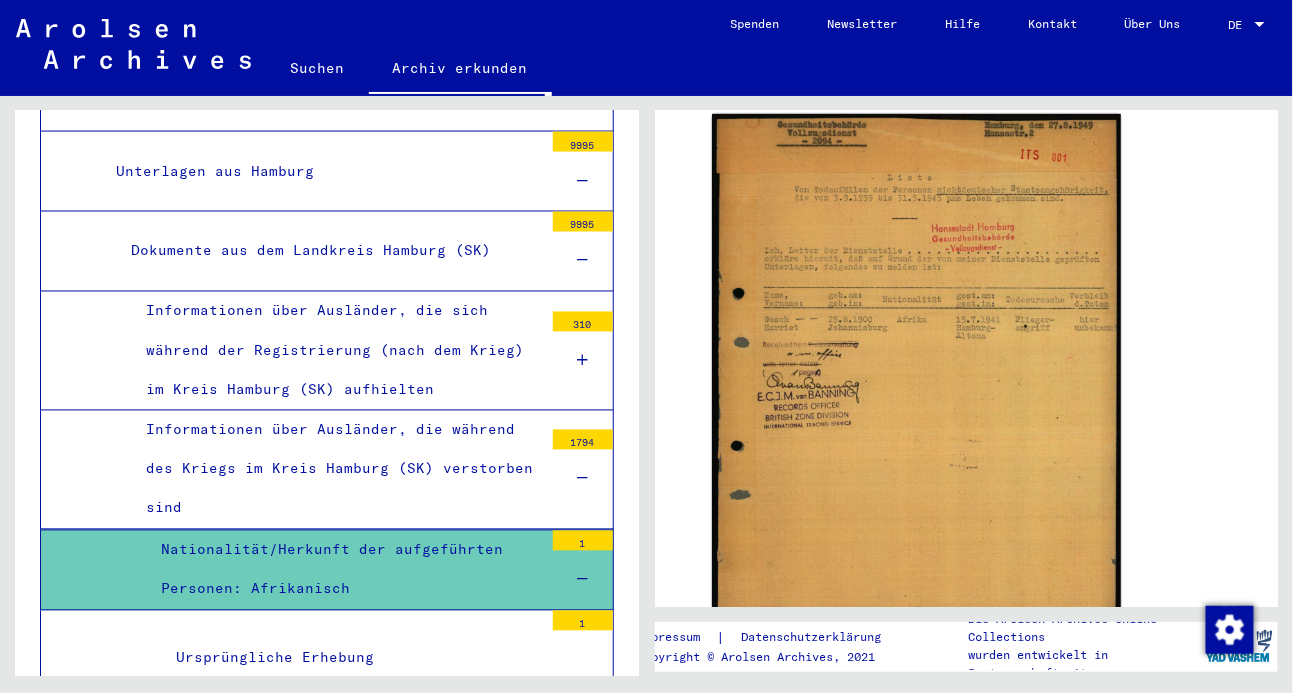 scroll, scrollTop: 378, scrollLeft: 0, axis: vertical 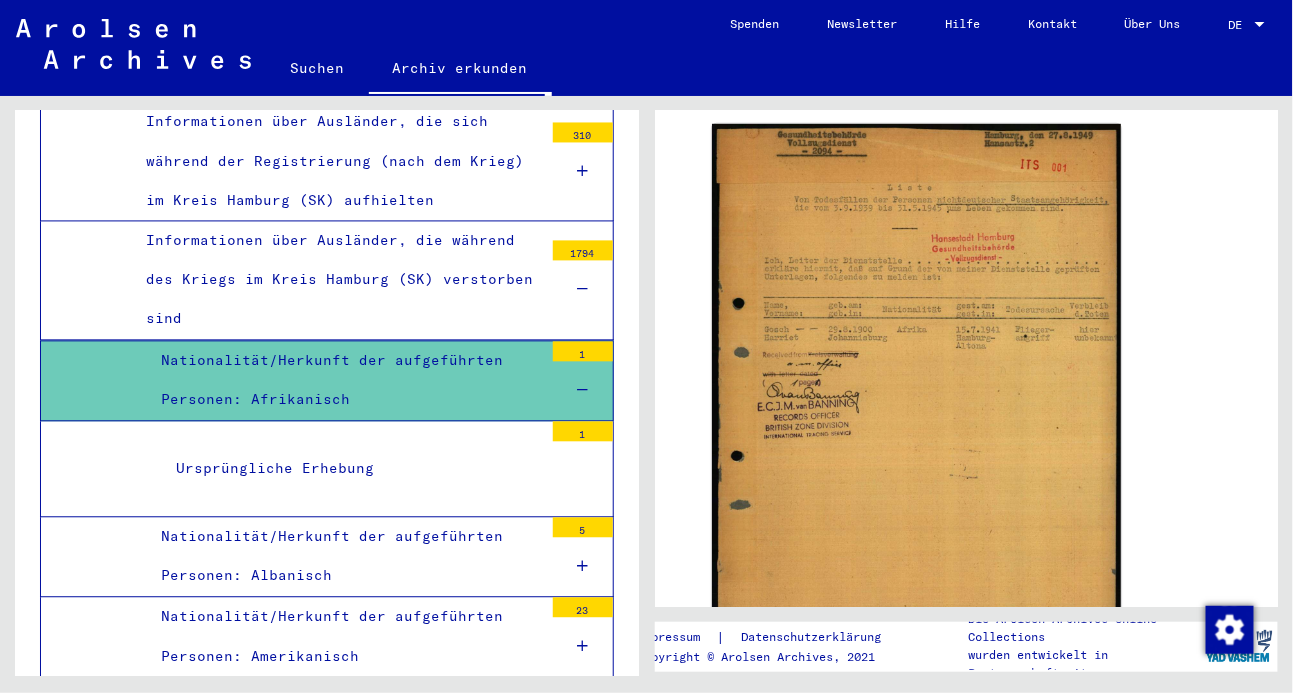 click on "Nationalität/Herkunft der aufgeführten Personen: Albanisch" at bounding box center (344, 557) 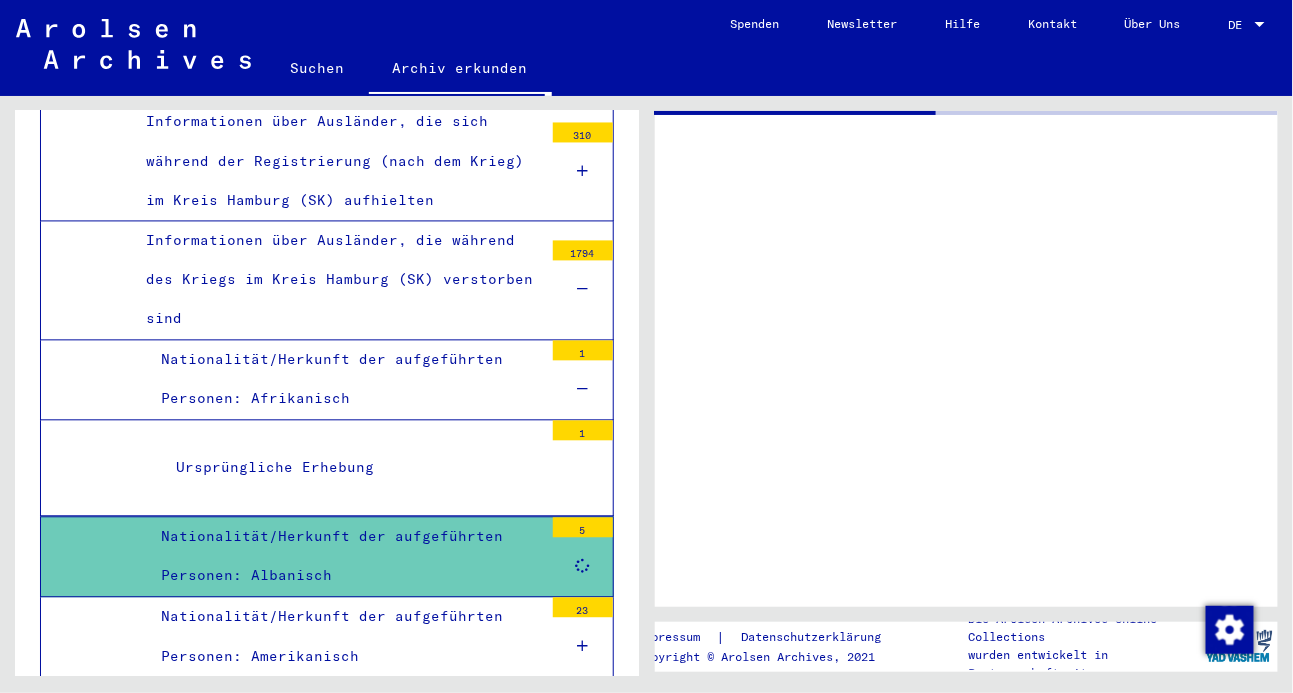 scroll, scrollTop: 0, scrollLeft: 0, axis: both 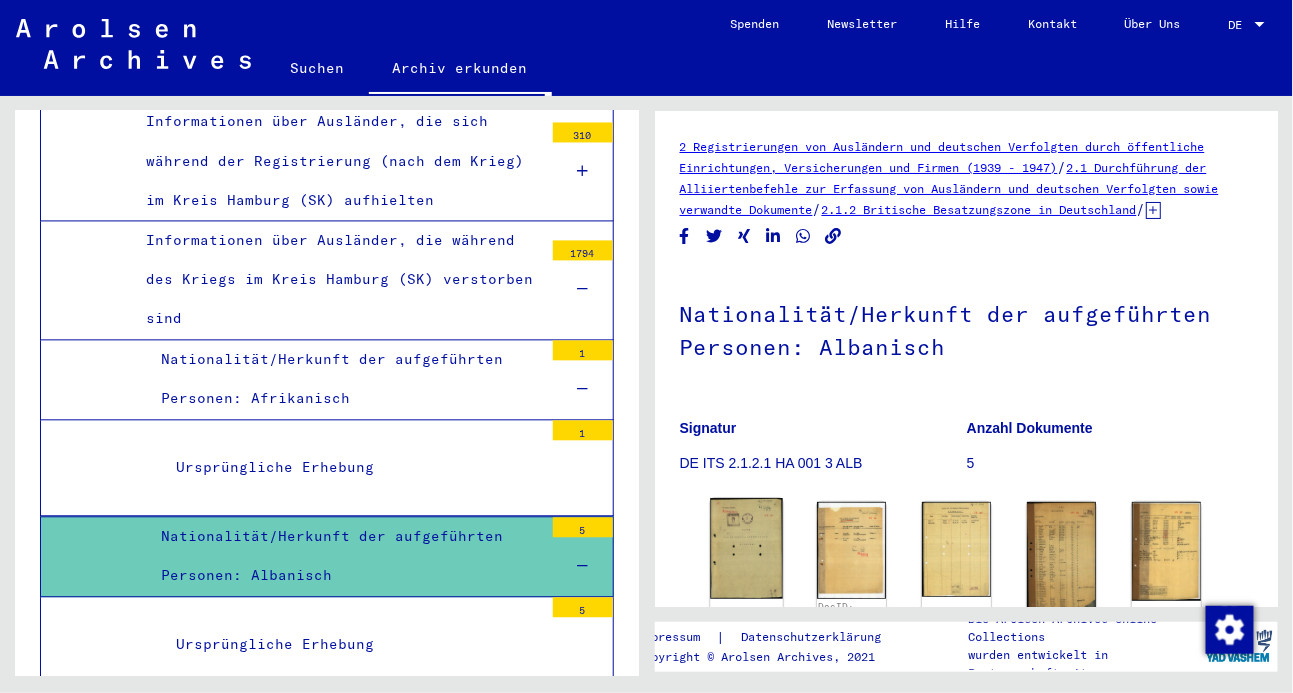 click 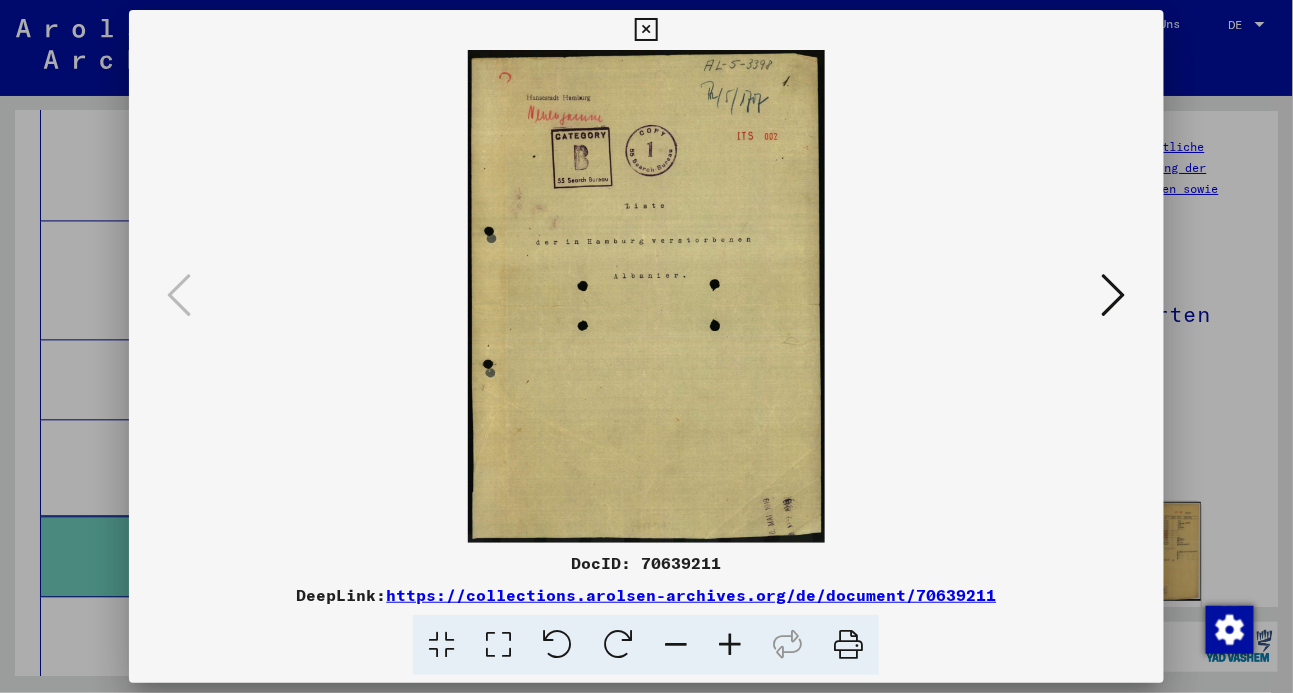 click at bounding box center (1114, 295) 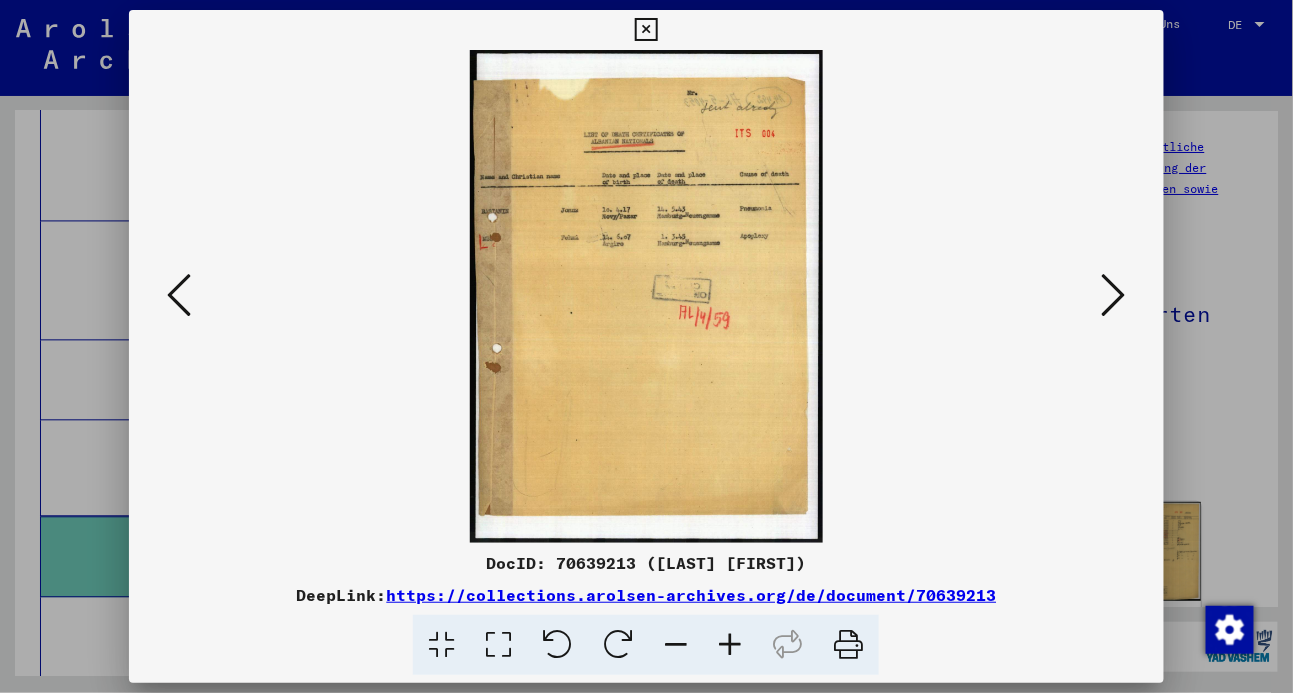 click at bounding box center [1114, 295] 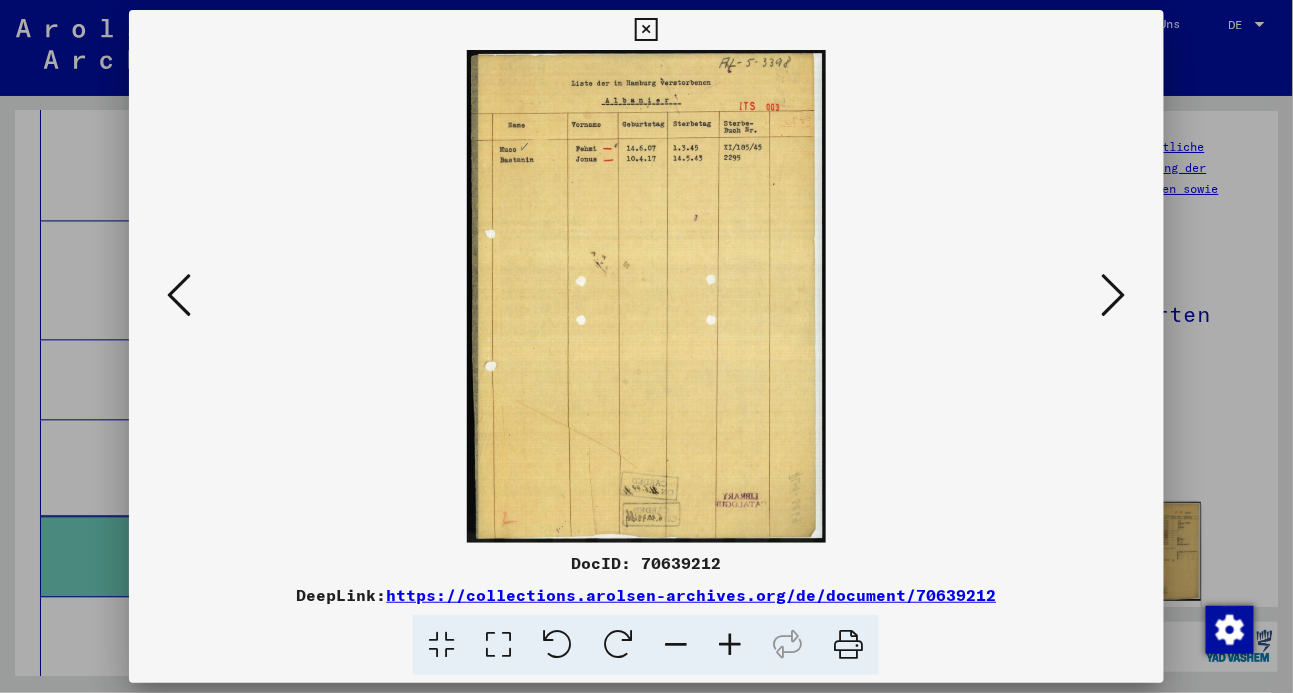 click at bounding box center (1114, 295) 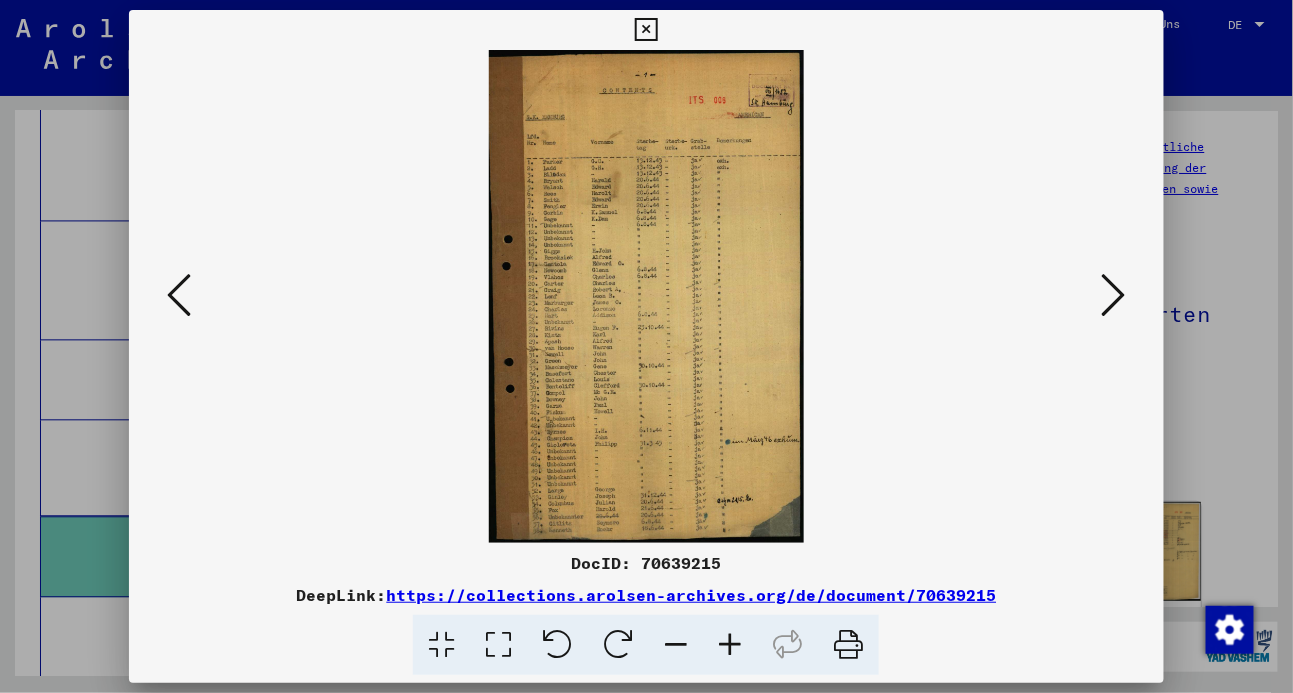click at bounding box center (1114, 295) 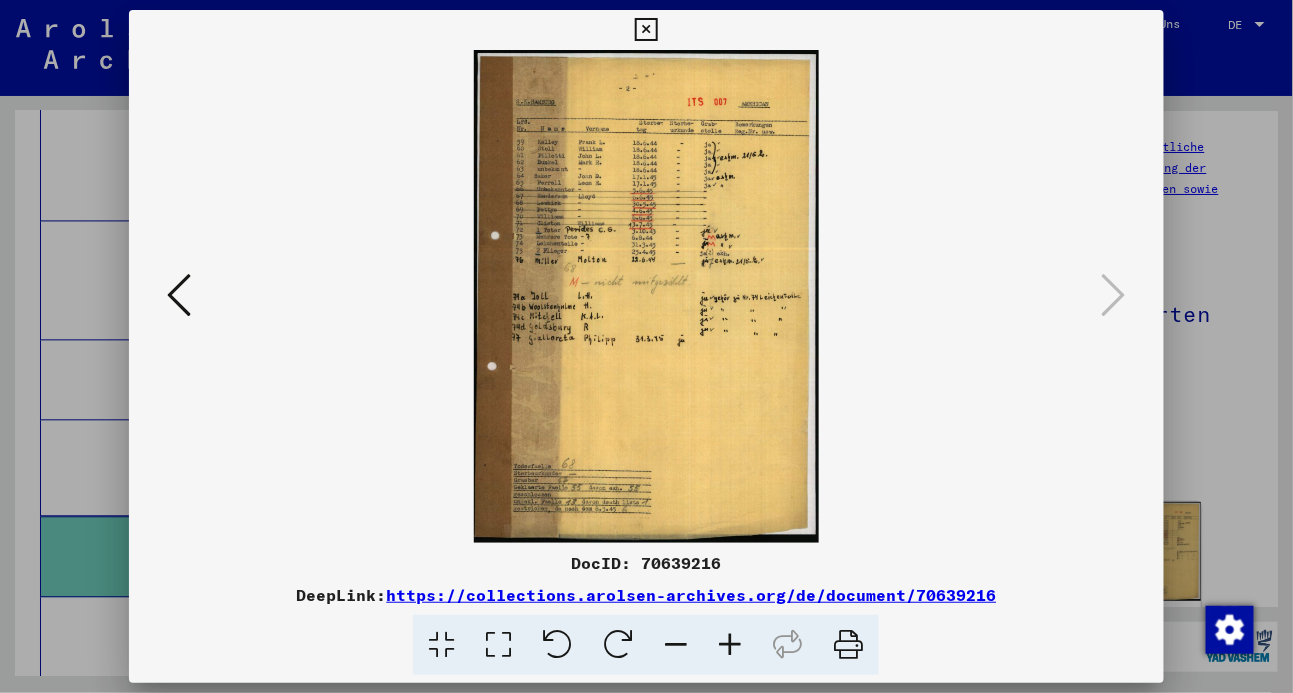 click at bounding box center (646, 30) 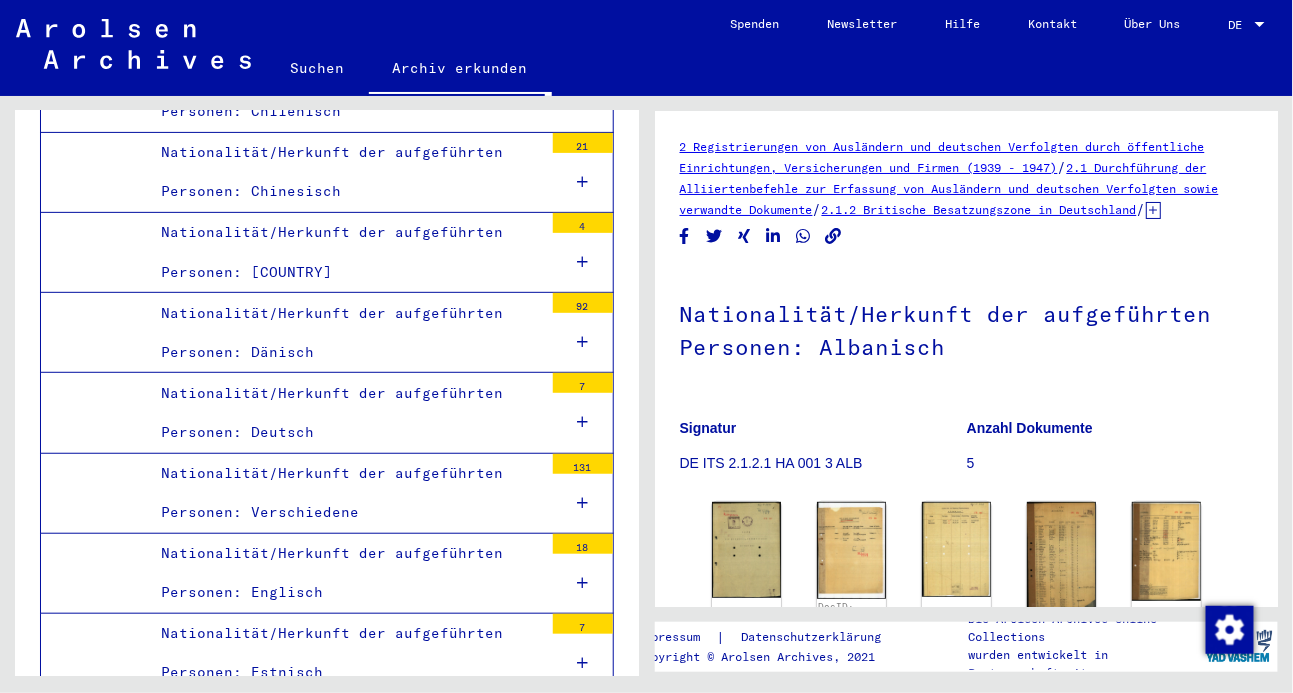 click on "Nationalität/Herkunft der aufgeführten Personen: Dänisch" at bounding box center [344, 333] 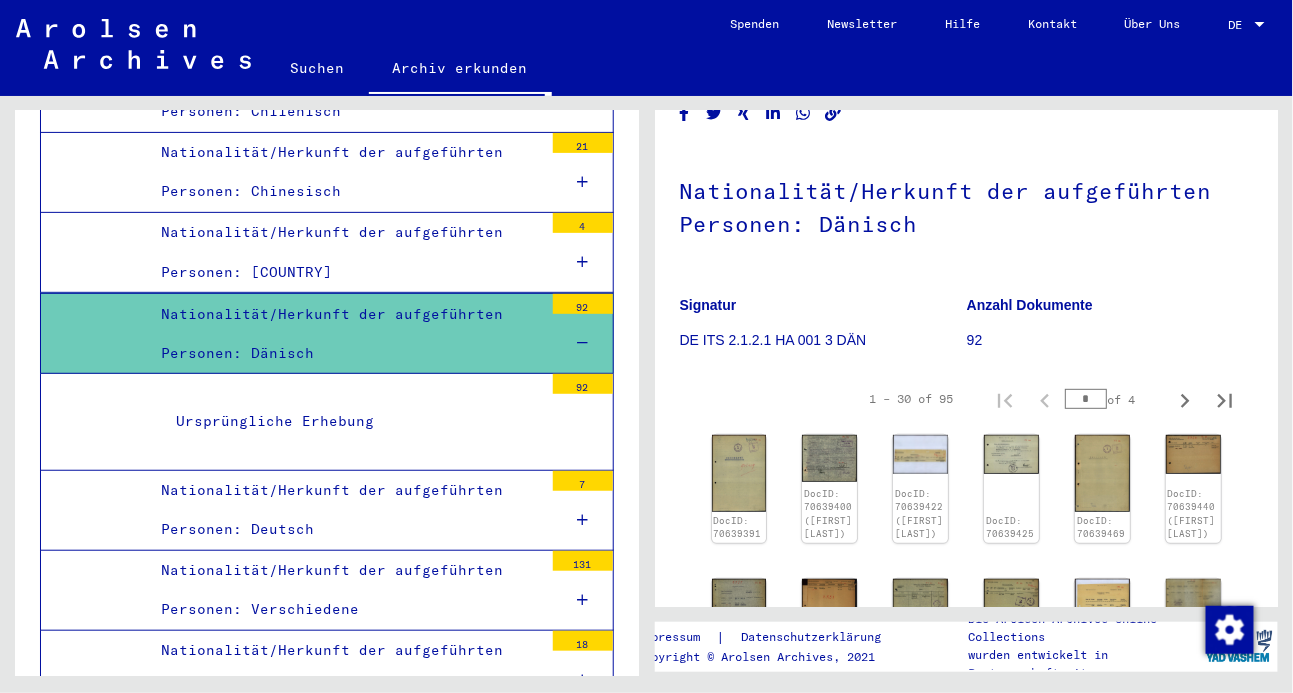 scroll, scrollTop: 220, scrollLeft: 0, axis: vertical 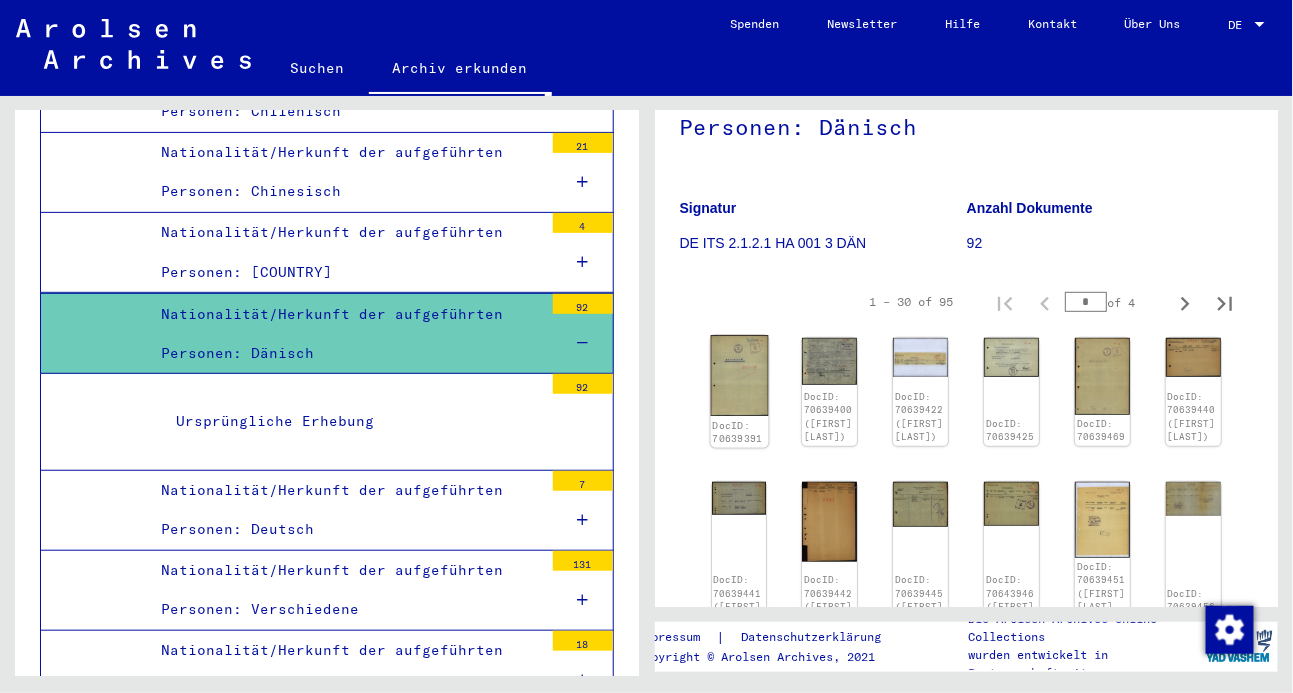 click 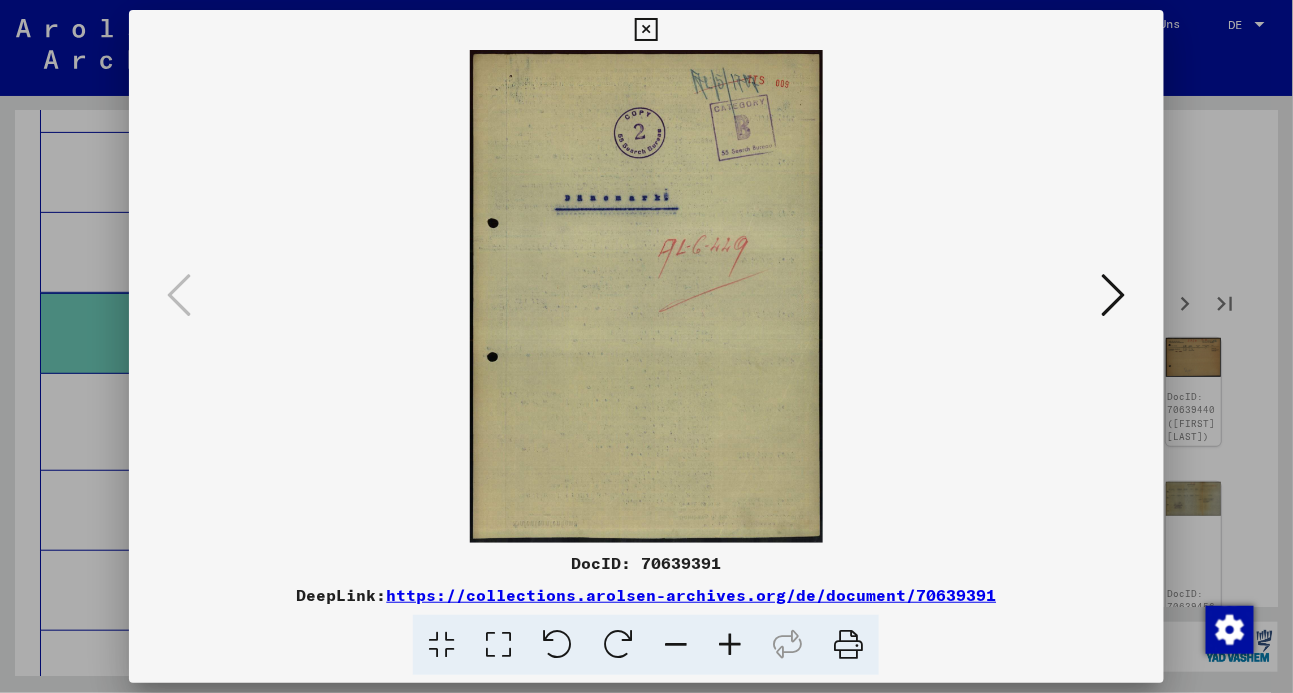 click at bounding box center (1114, 295) 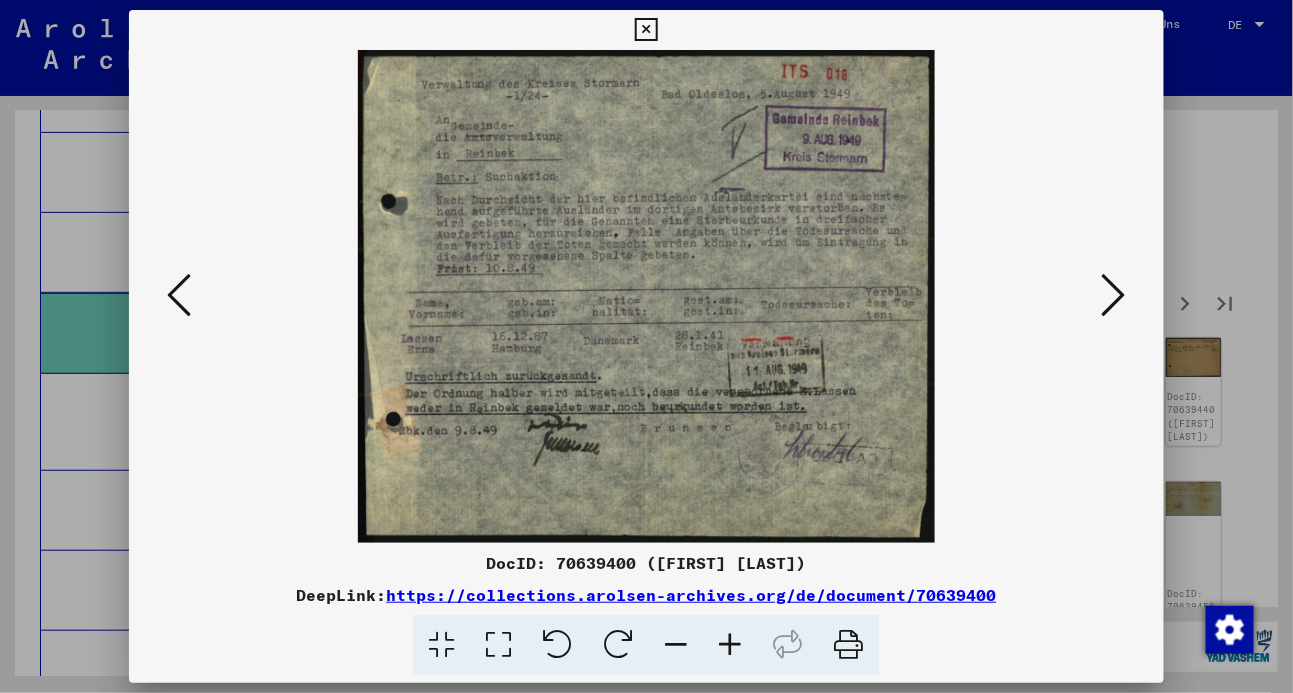 click at bounding box center [1114, 295] 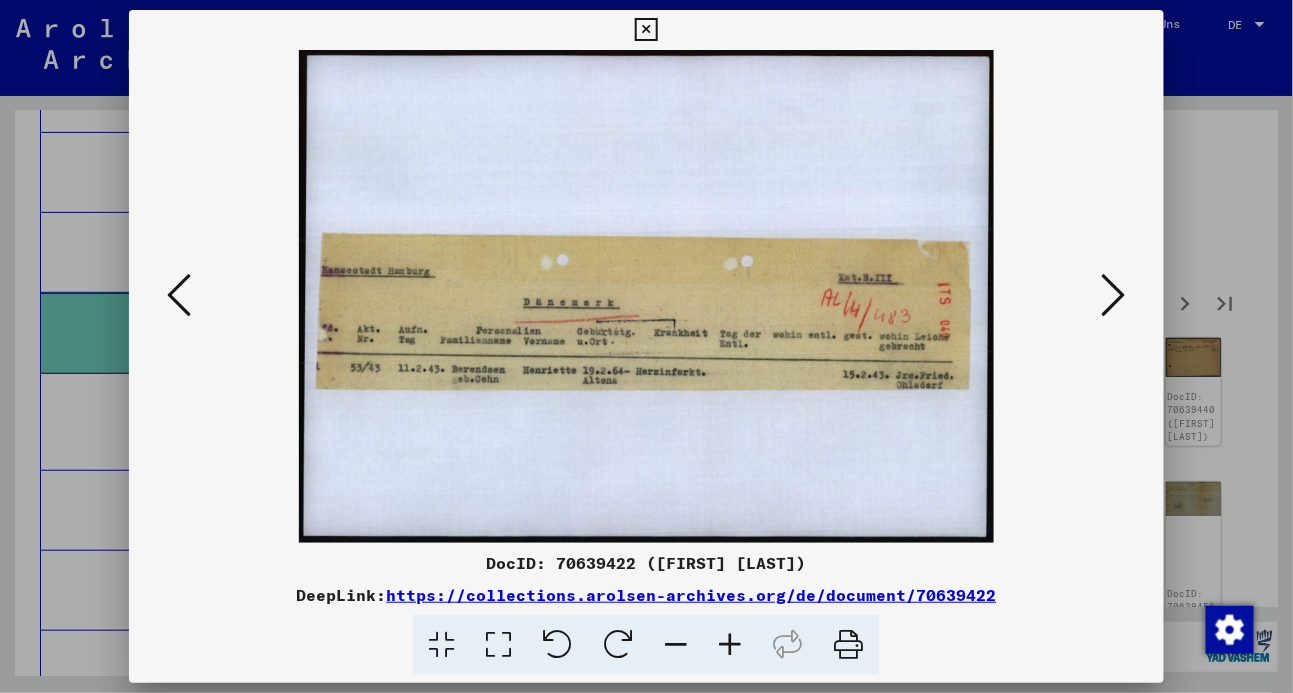 click at bounding box center [1114, 295] 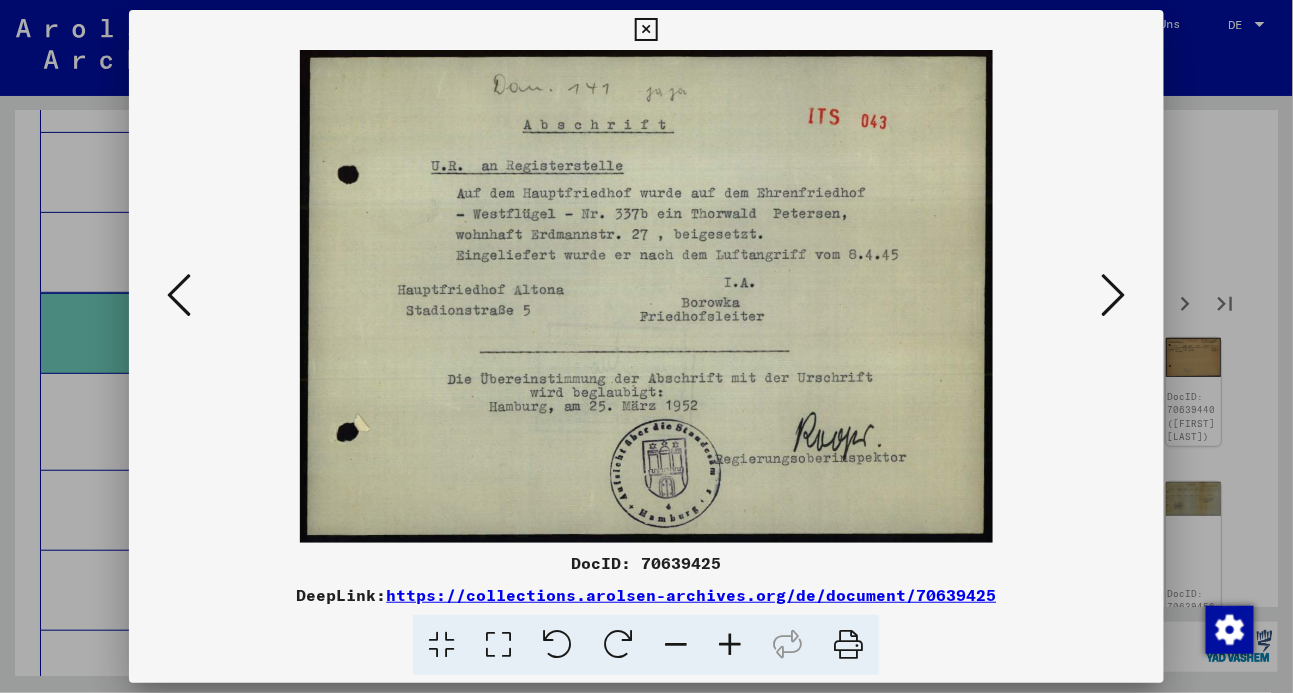 click at bounding box center [1114, 295] 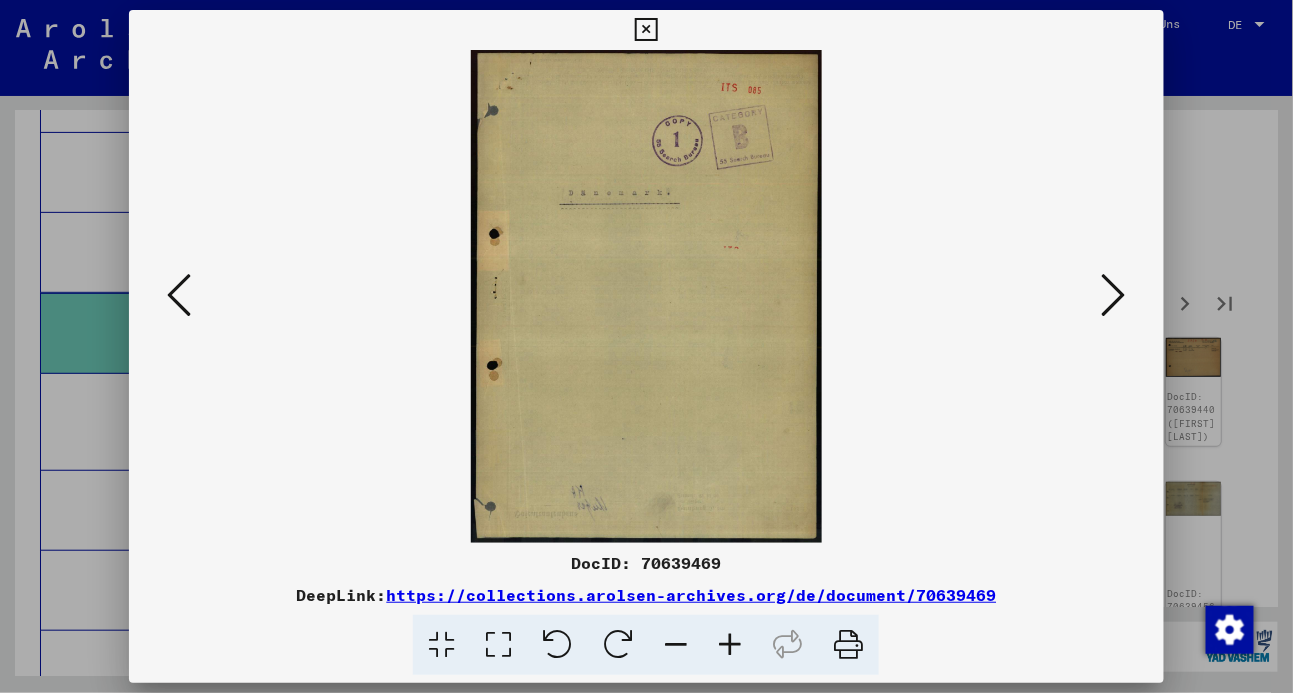 click at bounding box center [1114, 295] 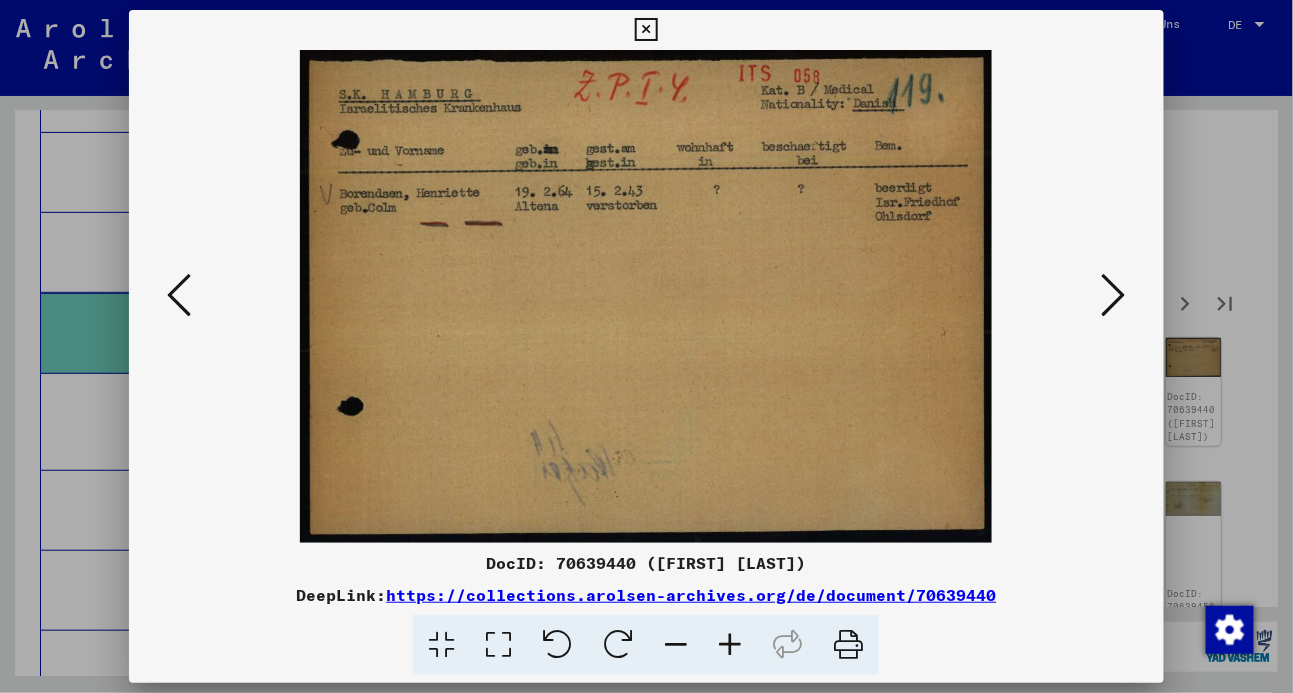 click at bounding box center [1114, 295] 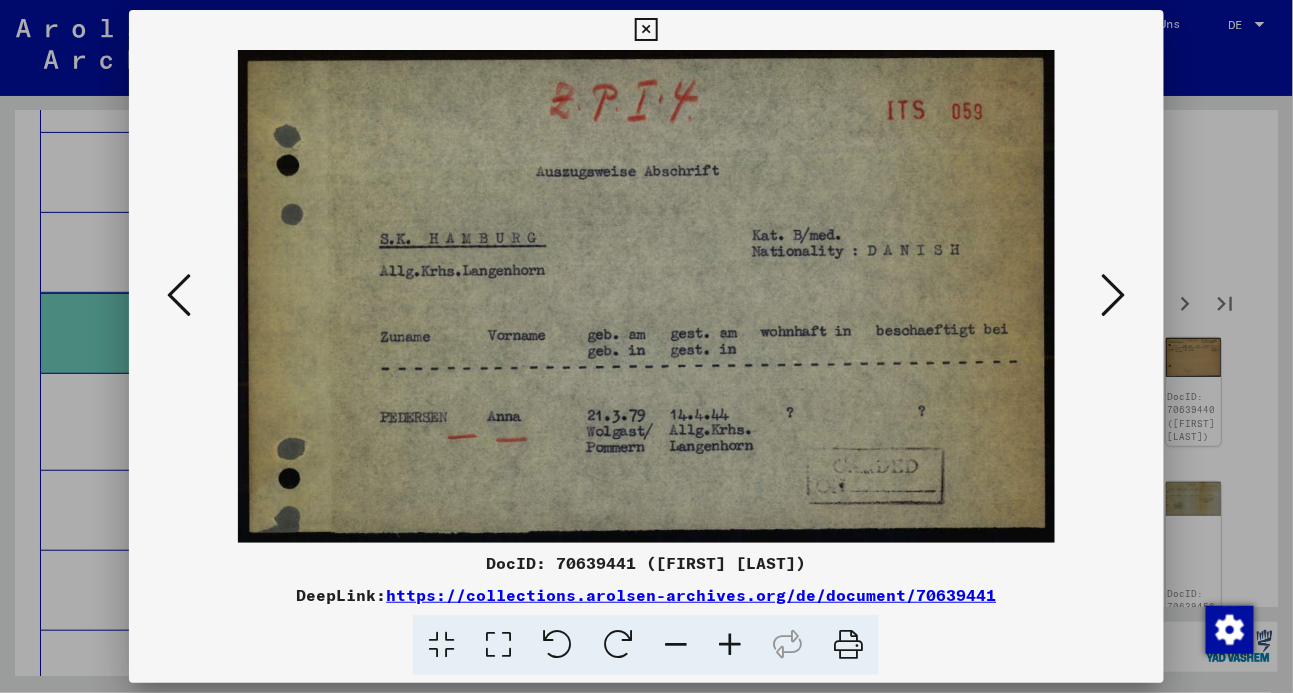 click at bounding box center (1114, 295) 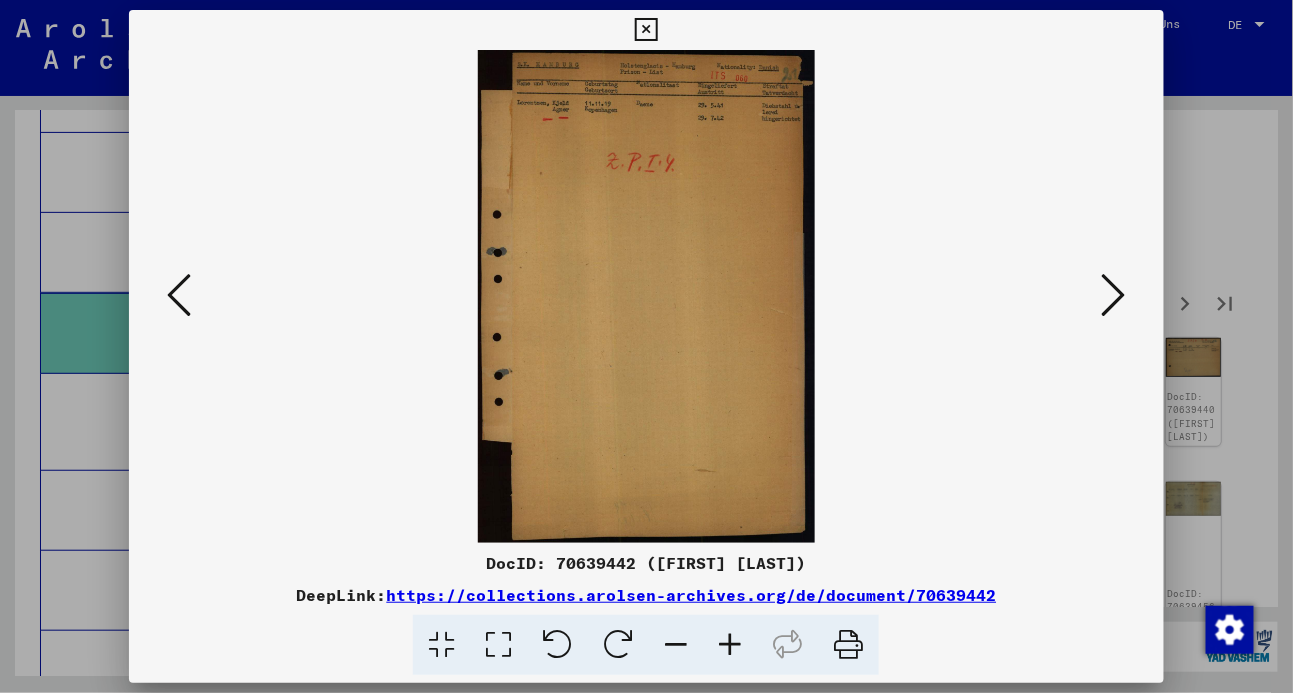 click at bounding box center (1114, 295) 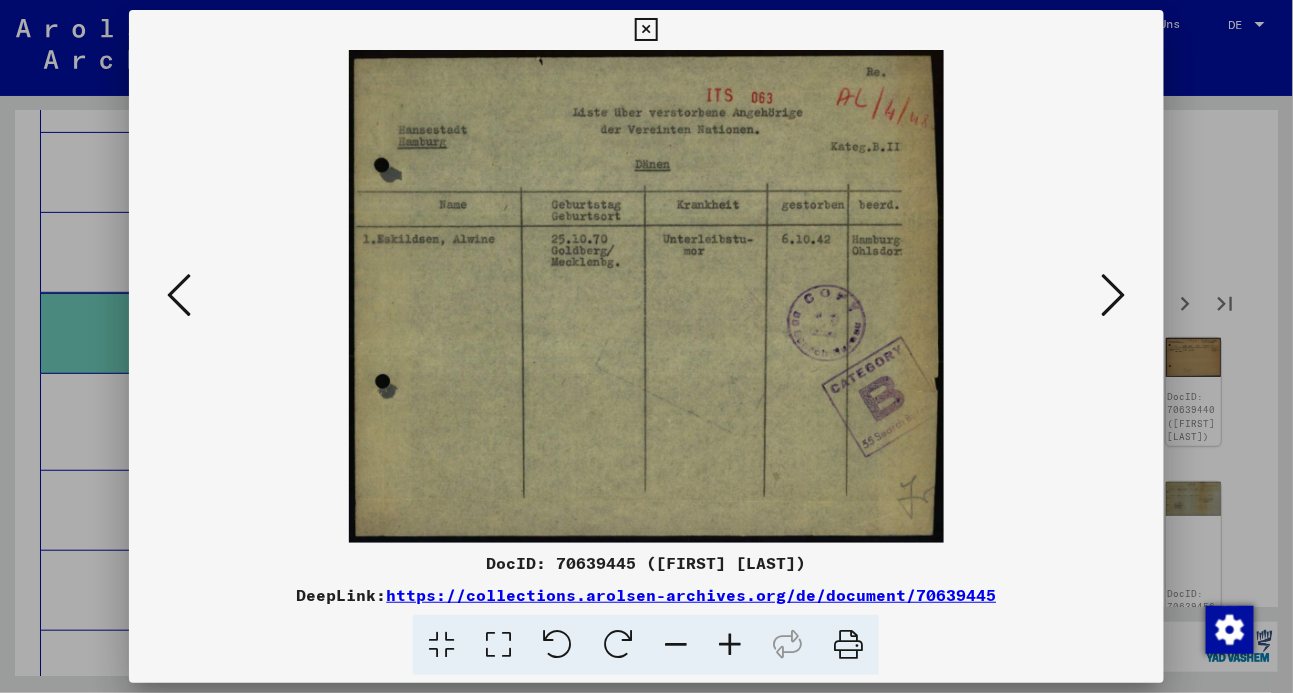click at bounding box center [1114, 295] 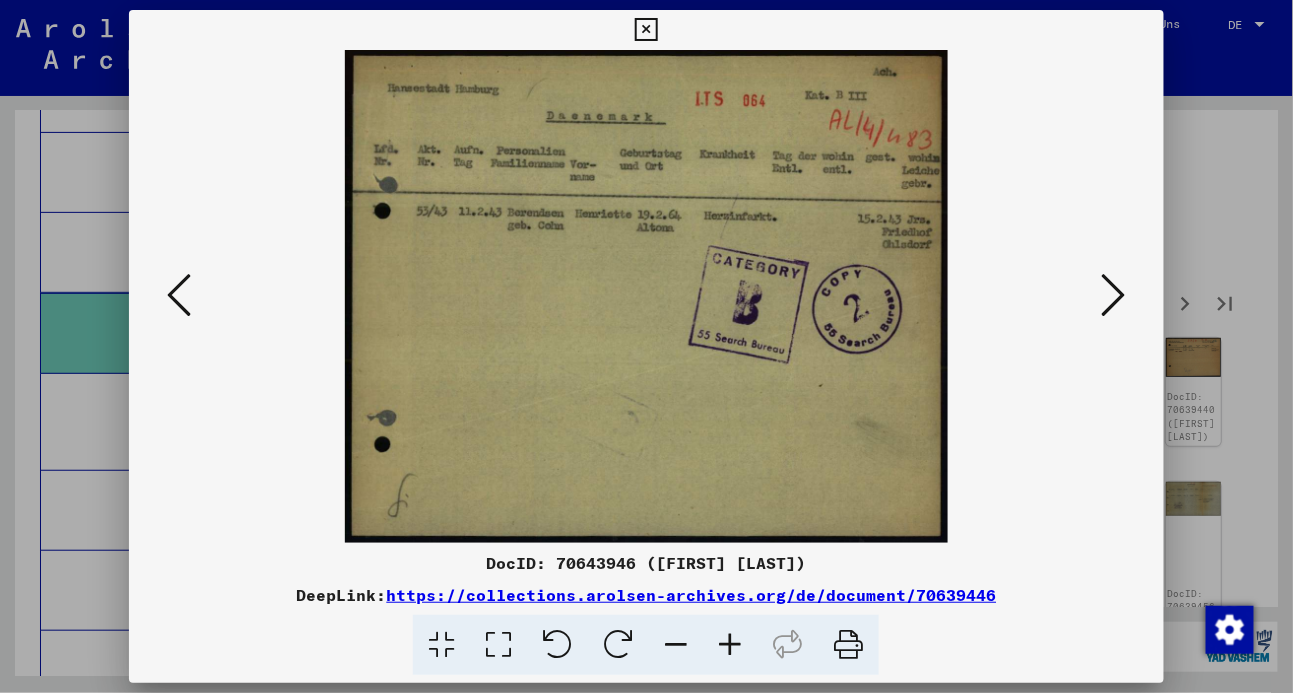 click at bounding box center [1114, 295] 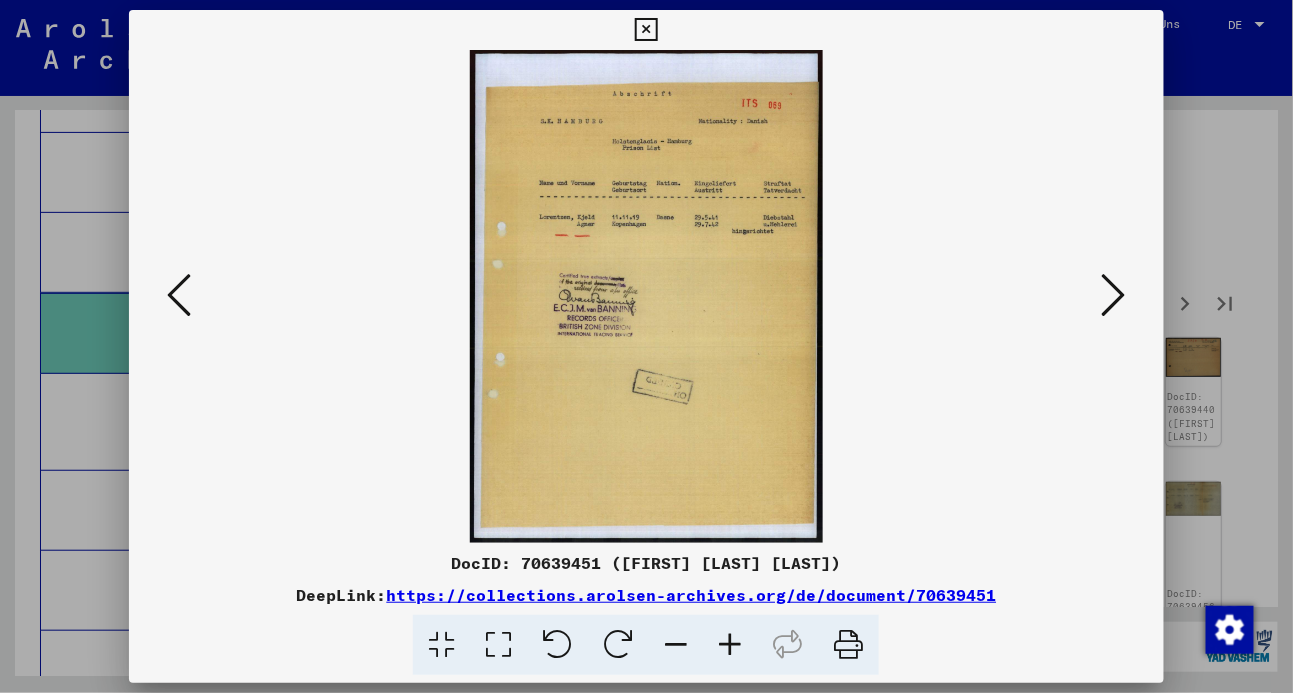 click at bounding box center (1114, 295) 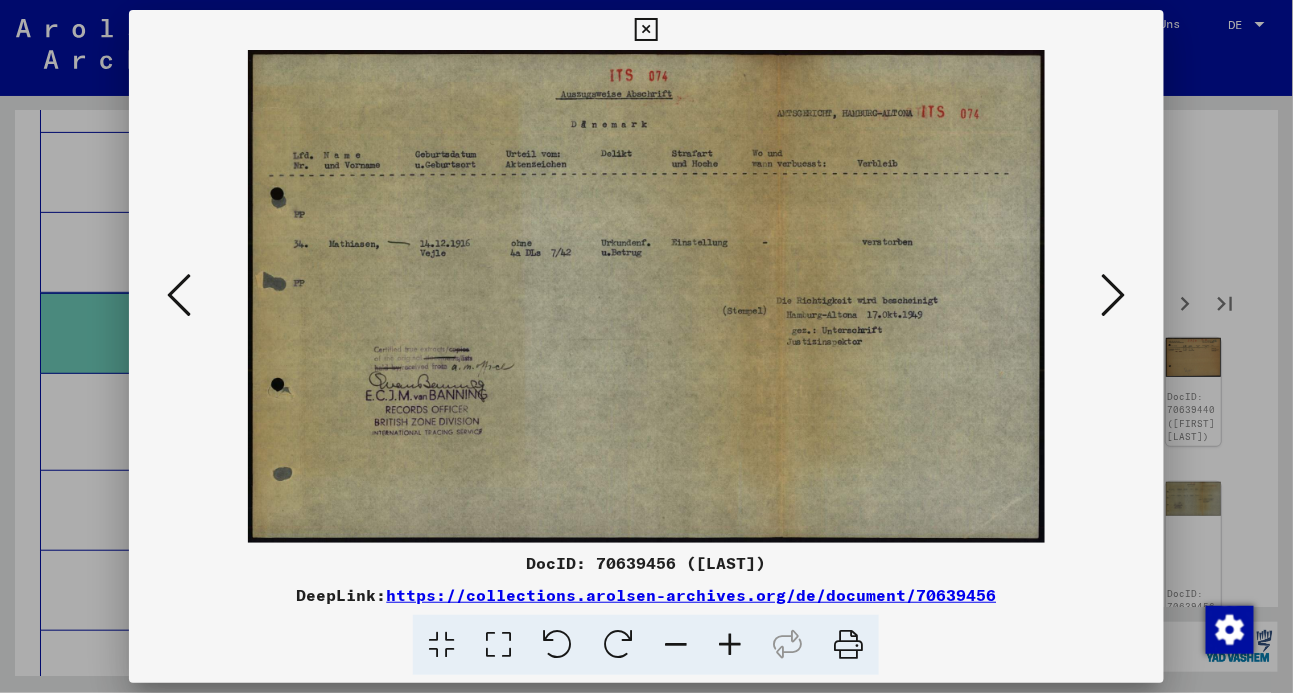 click at bounding box center (1114, 295) 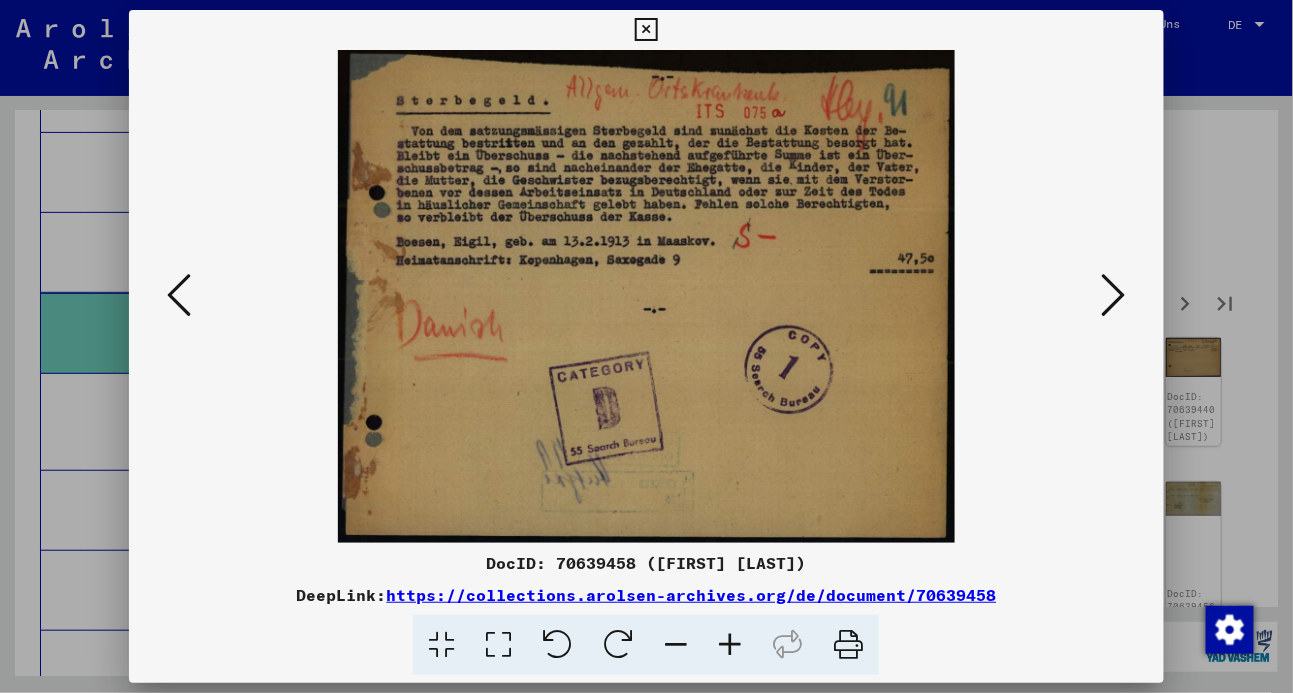 click at bounding box center [1114, 295] 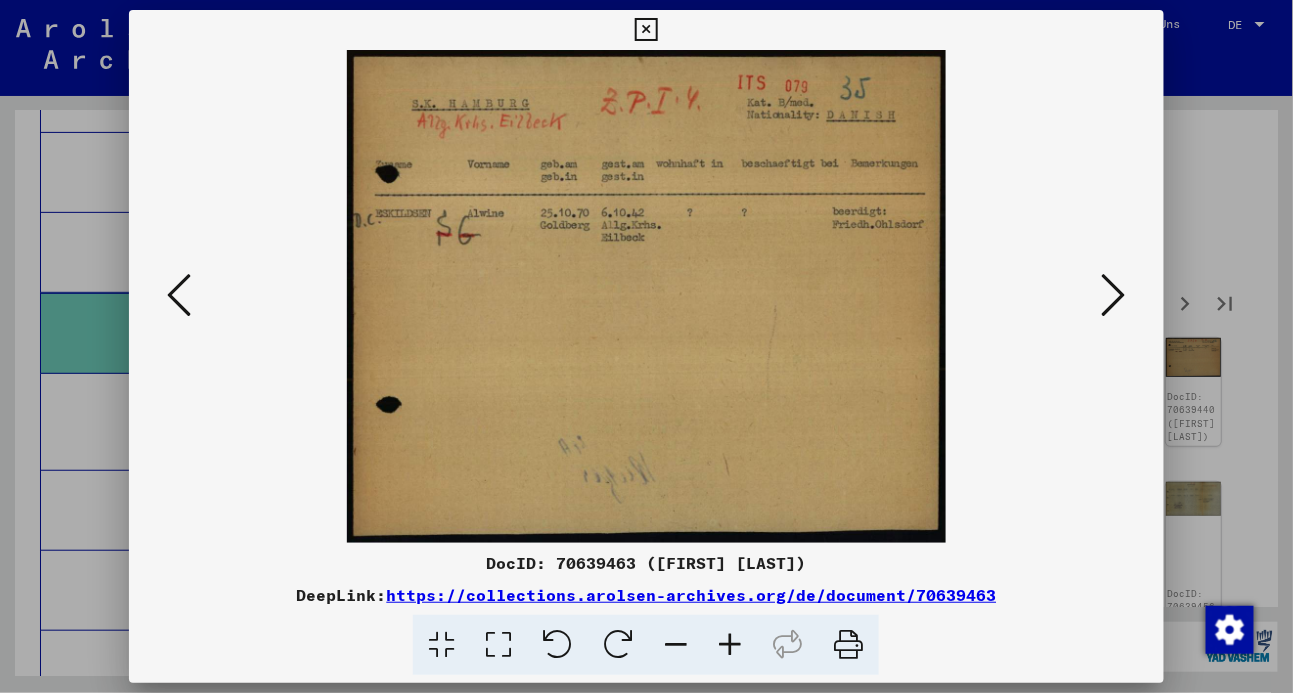 click at bounding box center (1114, 295) 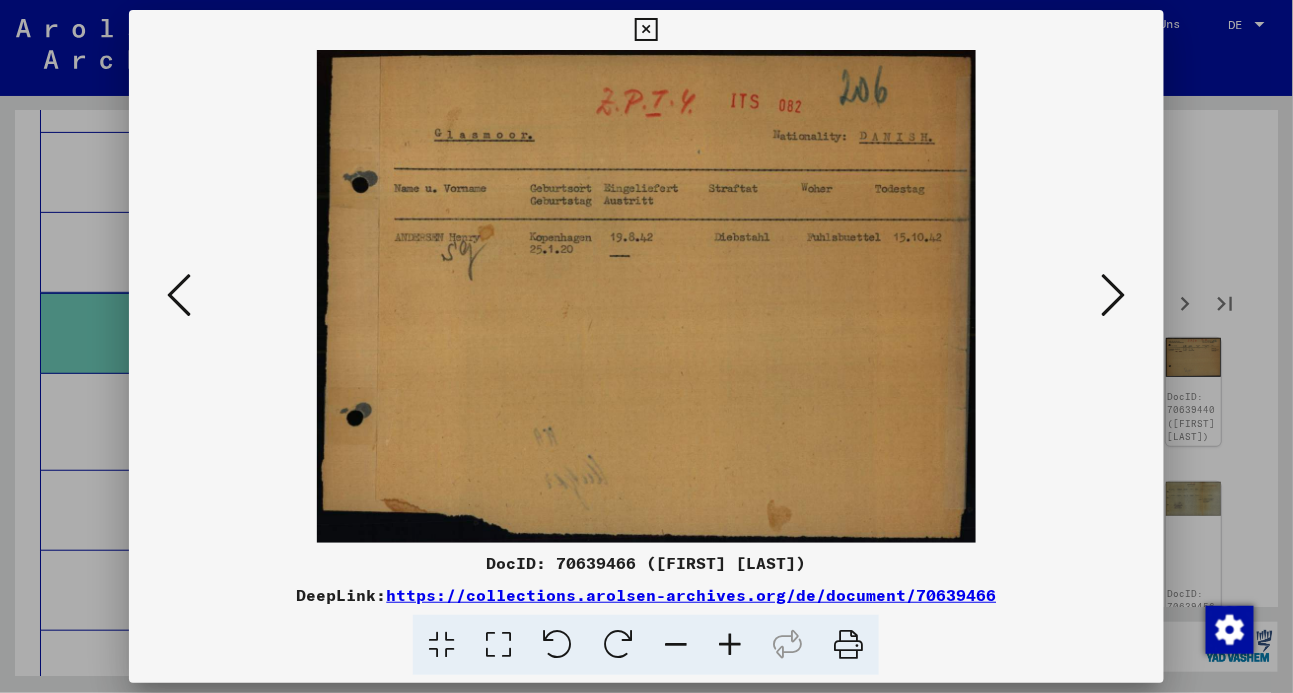 click at bounding box center [1114, 295] 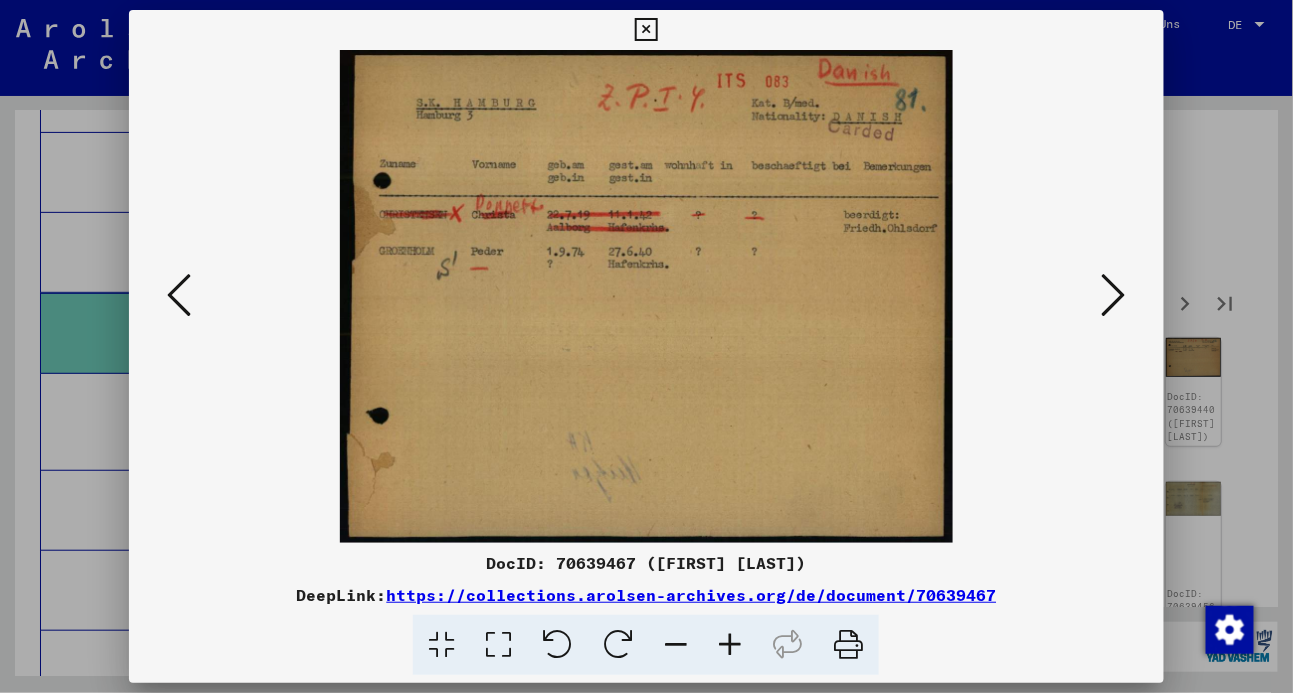 click at bounding box center (1114, 295) 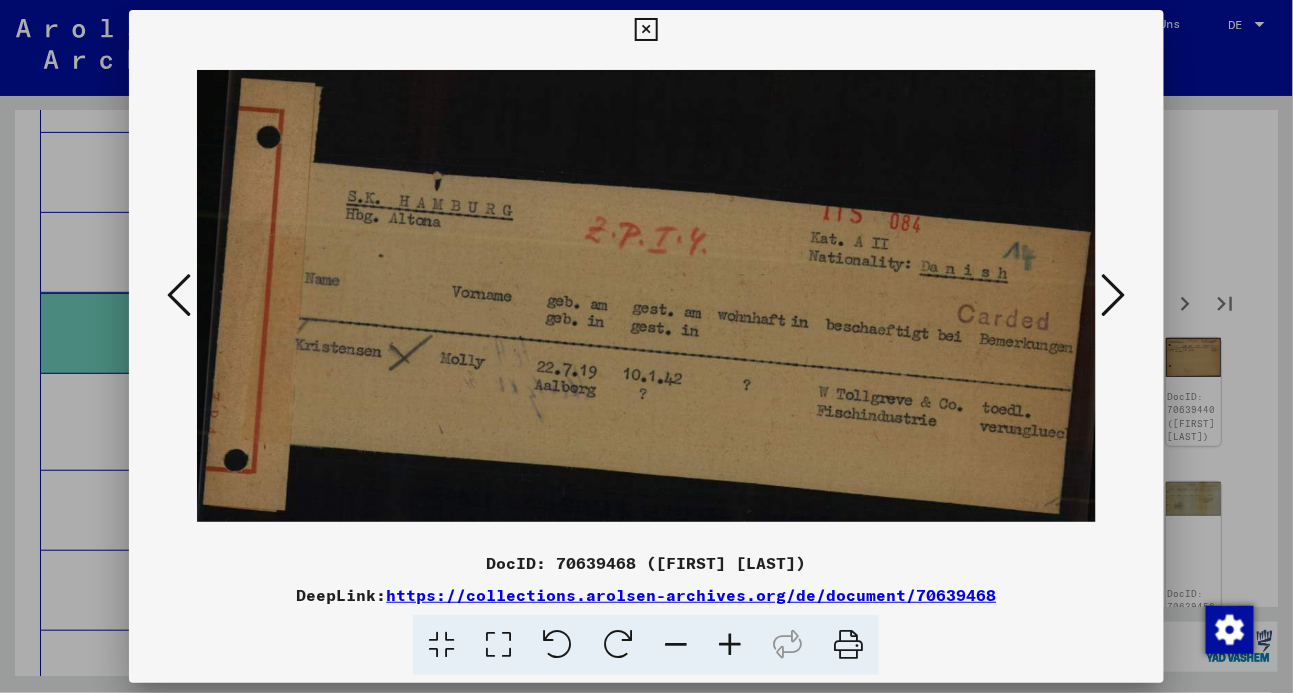 click at bounding box center [1114, 295] 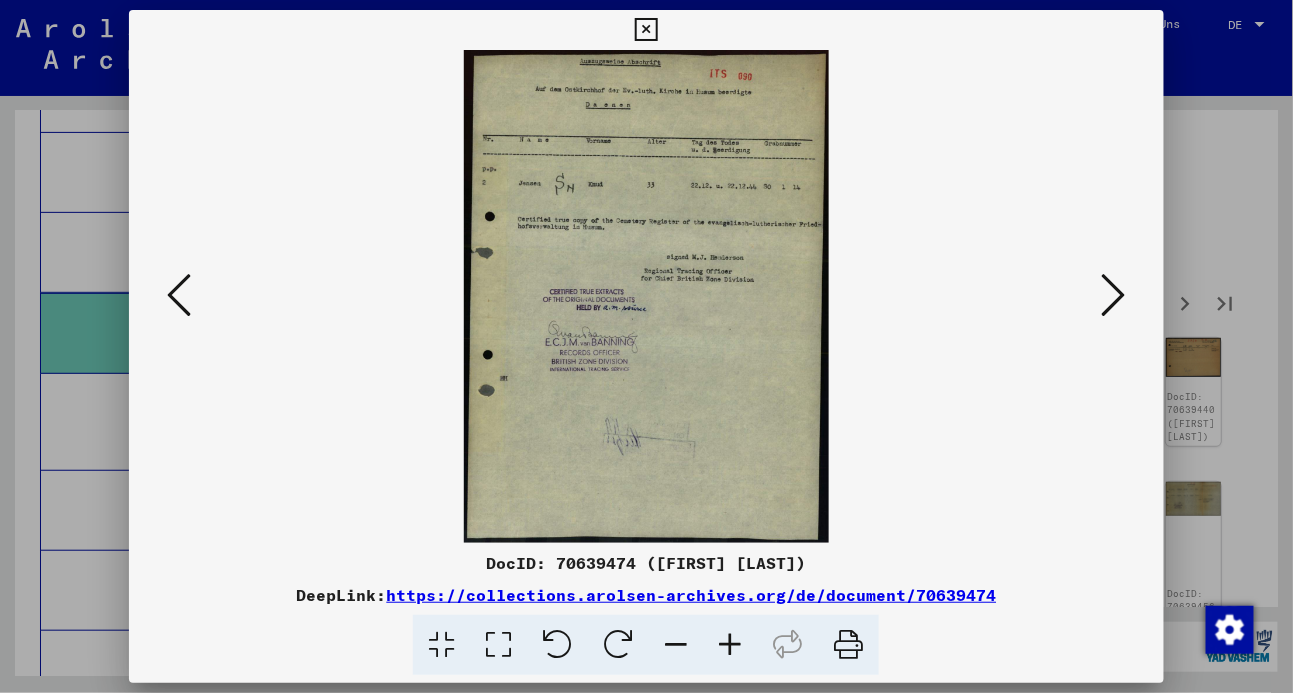 click at bounding box center (1114, 295) 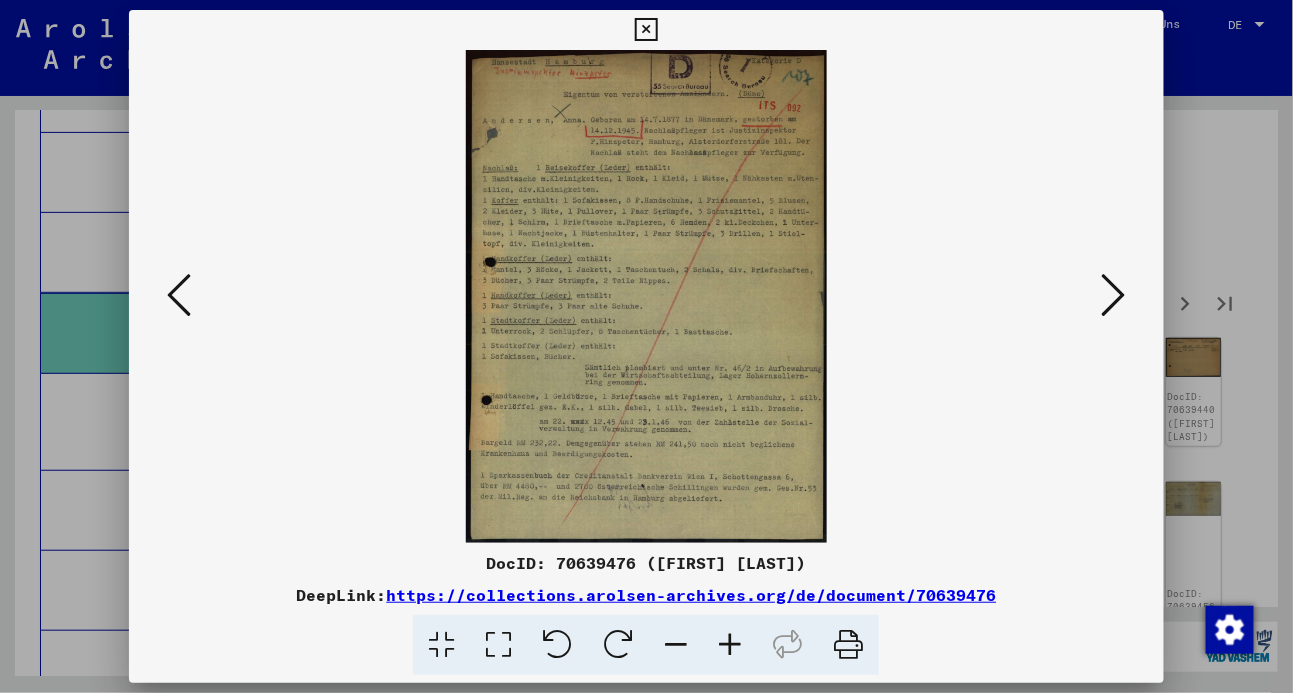 click at bounding box center (1114, 295) 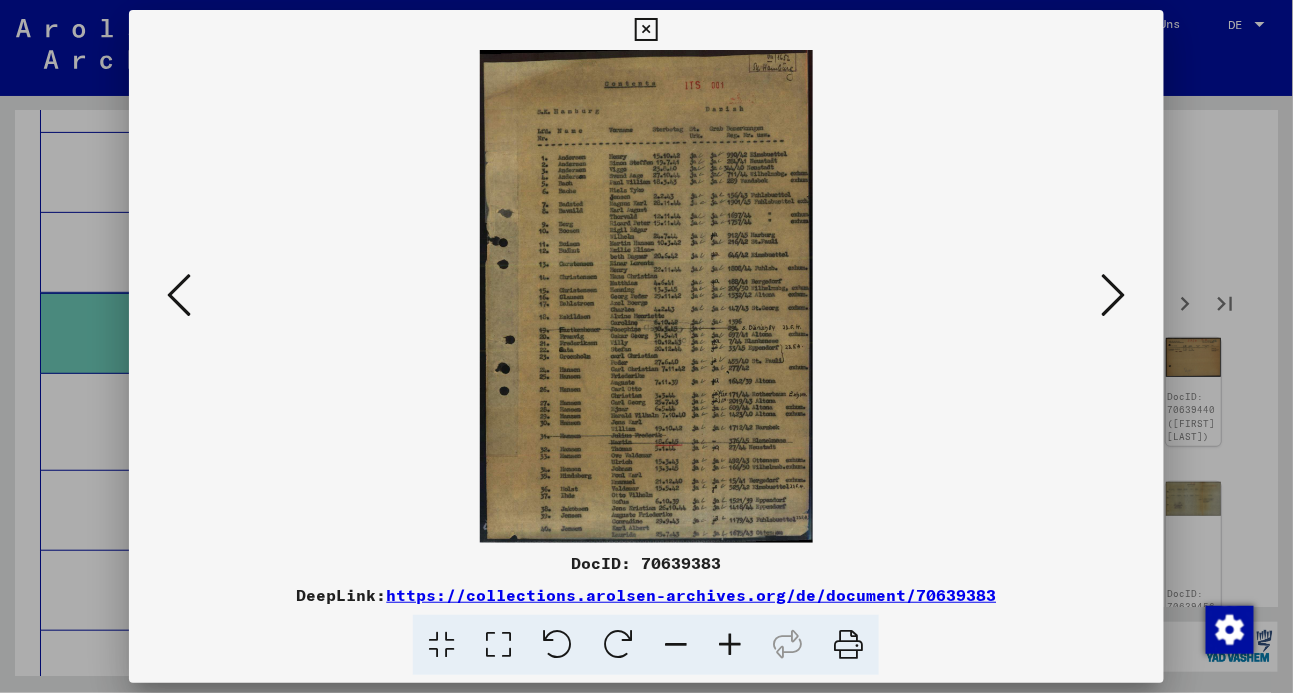 click at bounding box center (498, 645) 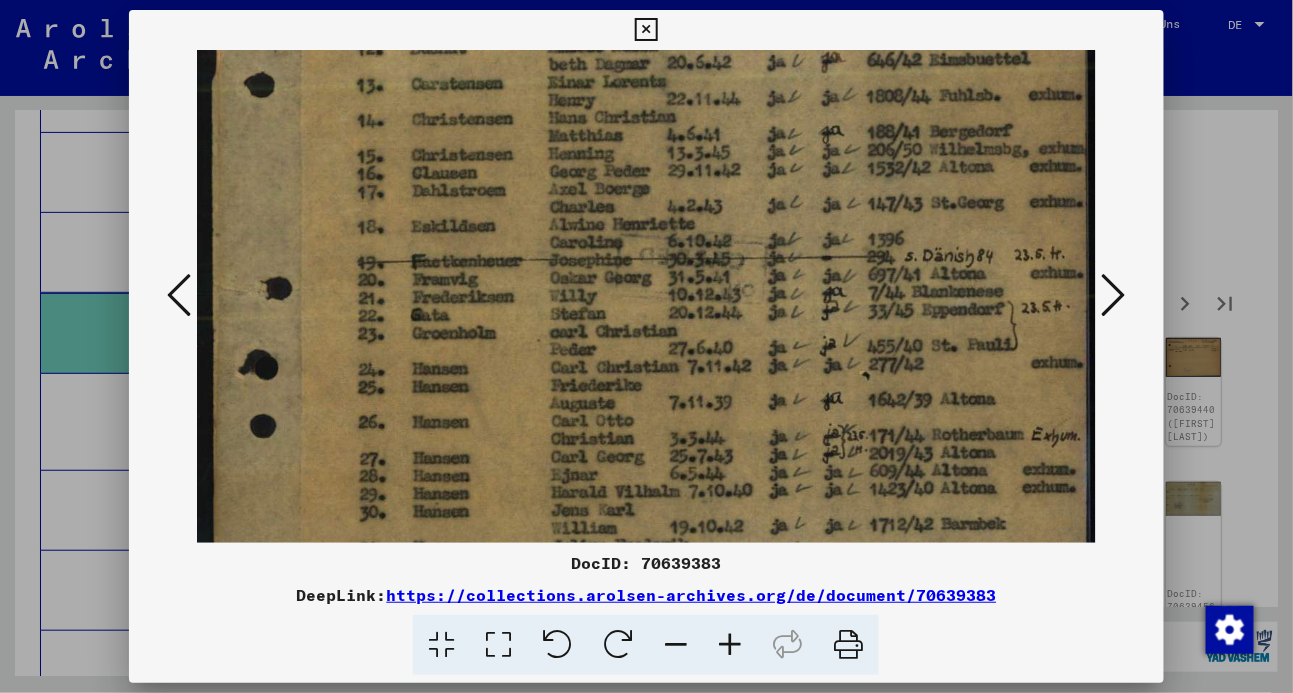 scroll, scrollTop: 543, scrollLeft: 0, axis: vertical 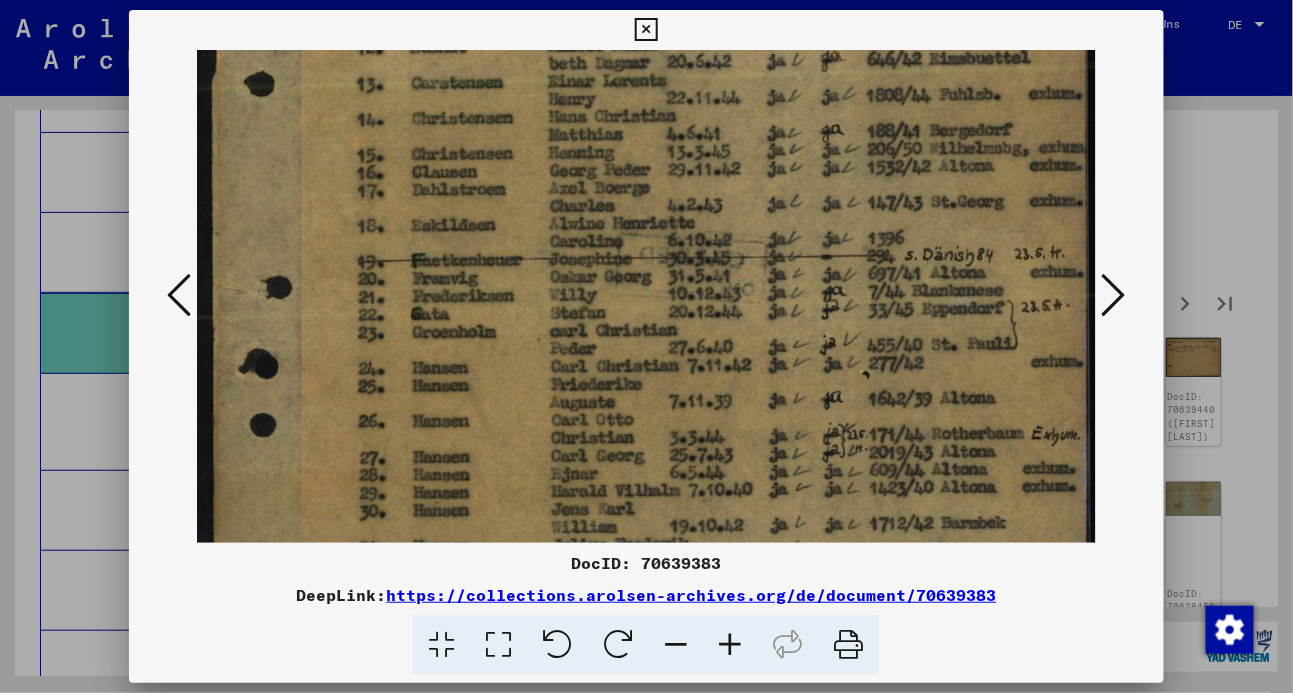 drag, startPoint x: 690, startPoint y: 387, endPoint x: 775, endPoint y: -132, distance: 525.9144 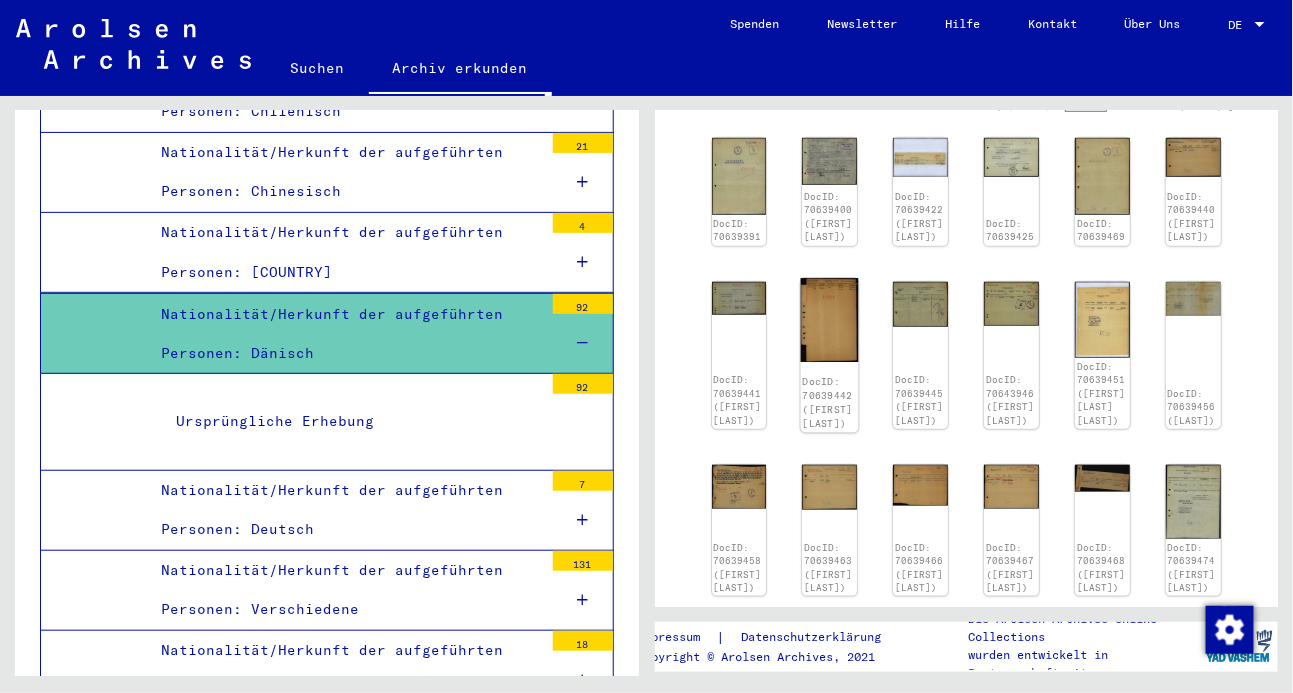 scroll, scrollTop: 420, scrollLeft: 0, axis: vertical 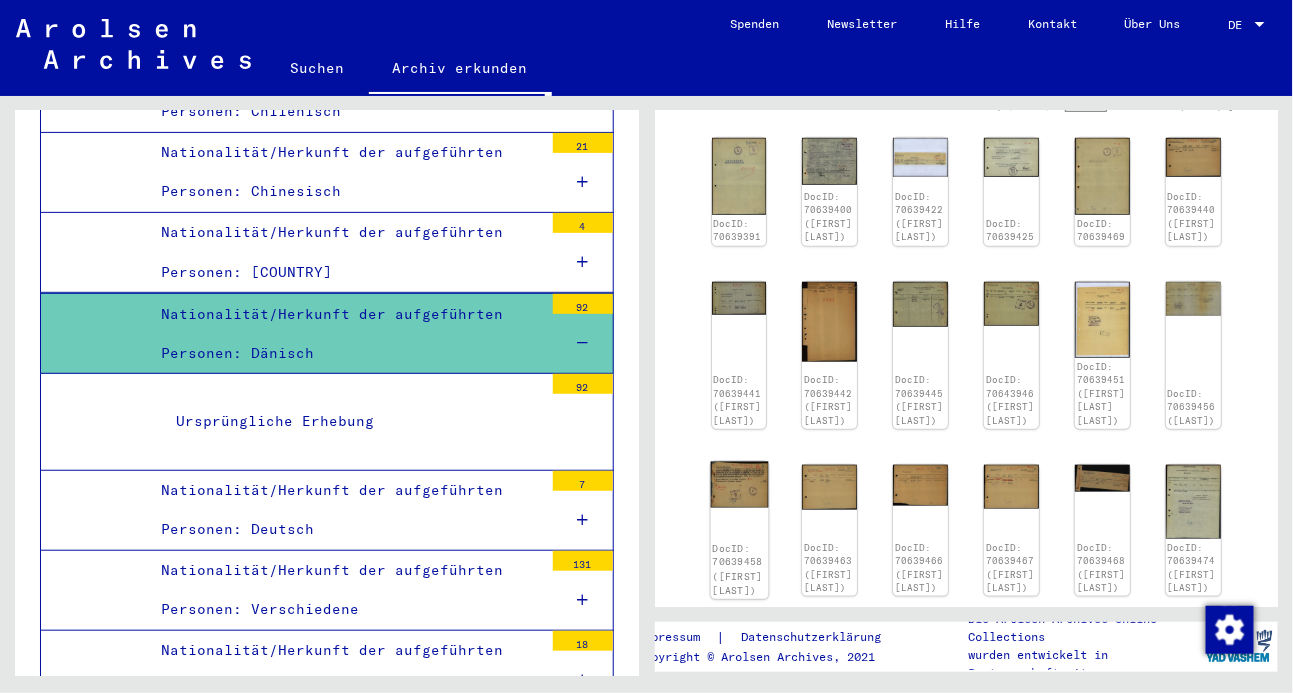 click 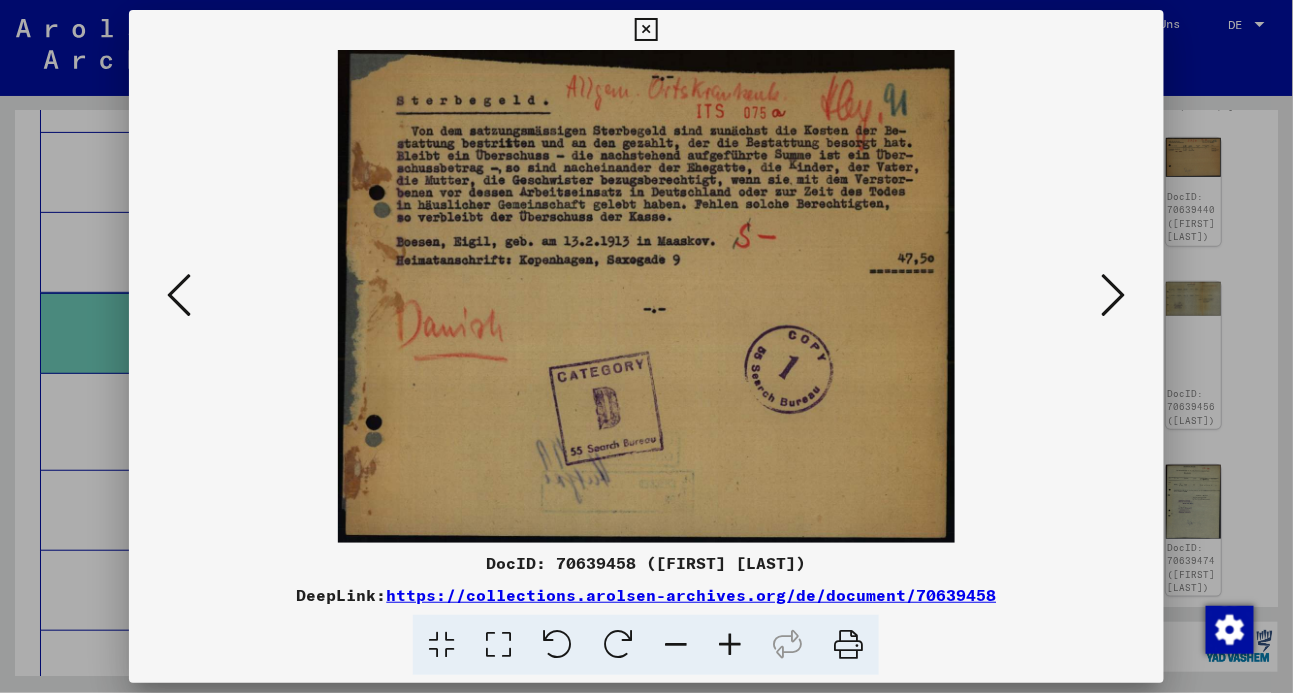 click at bounding box center (1114, 295) 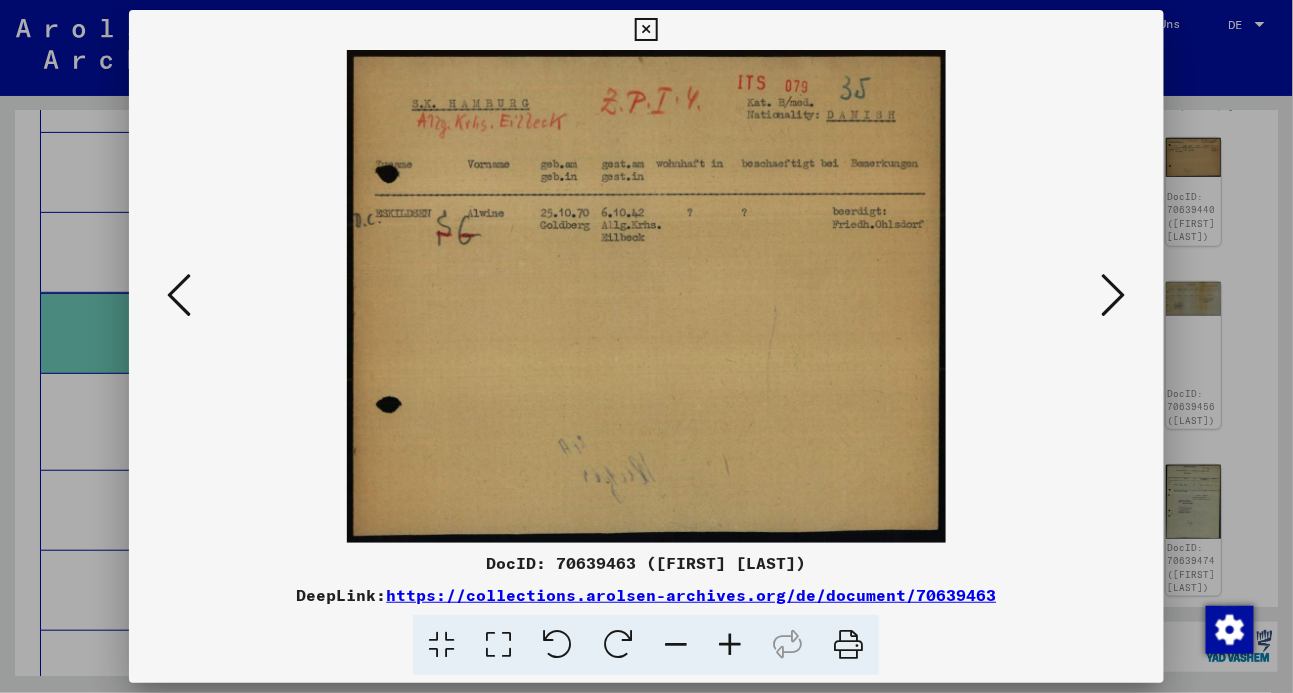 click at bounding box center [1114, 295] 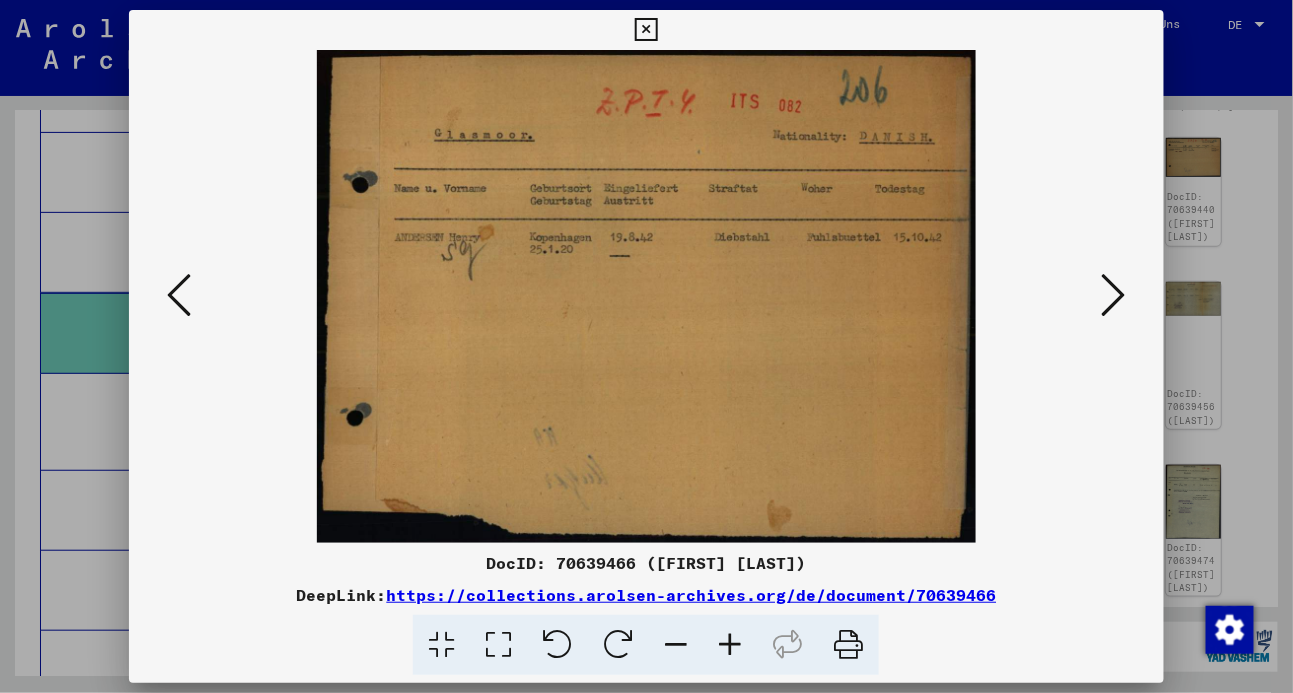 click at bounding box center (1114, 295) 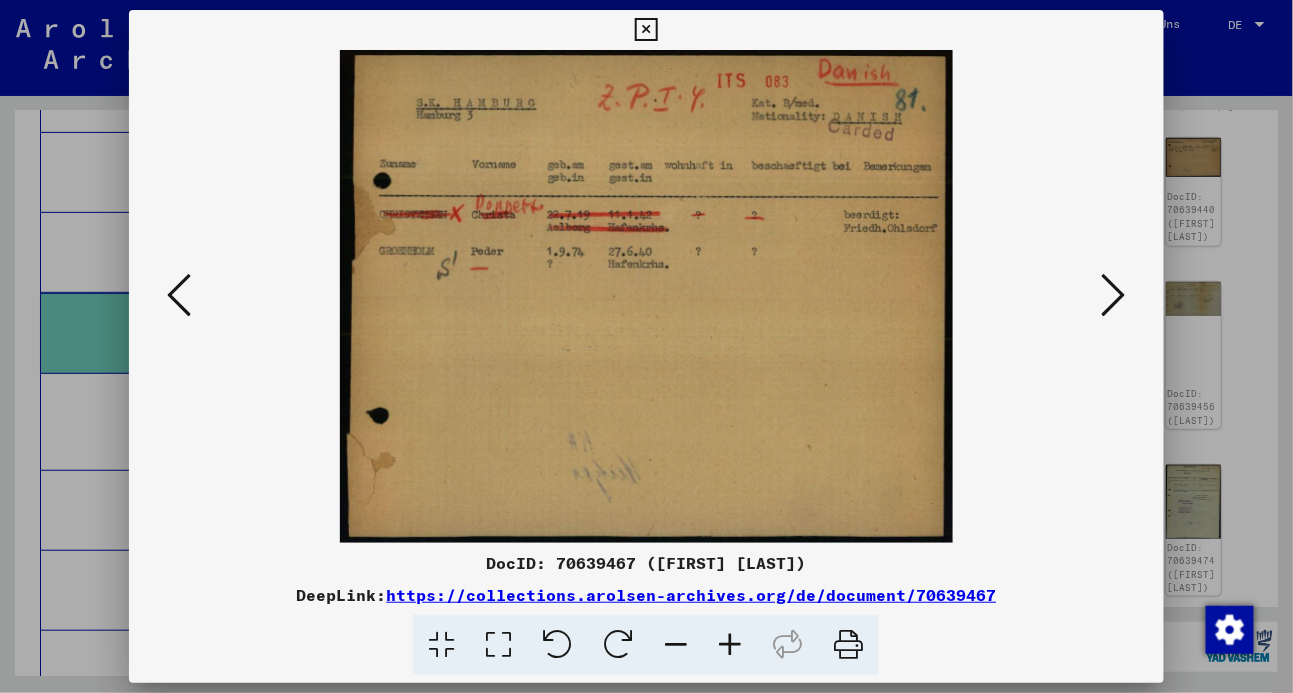 click at bounding box center [1114, 295] 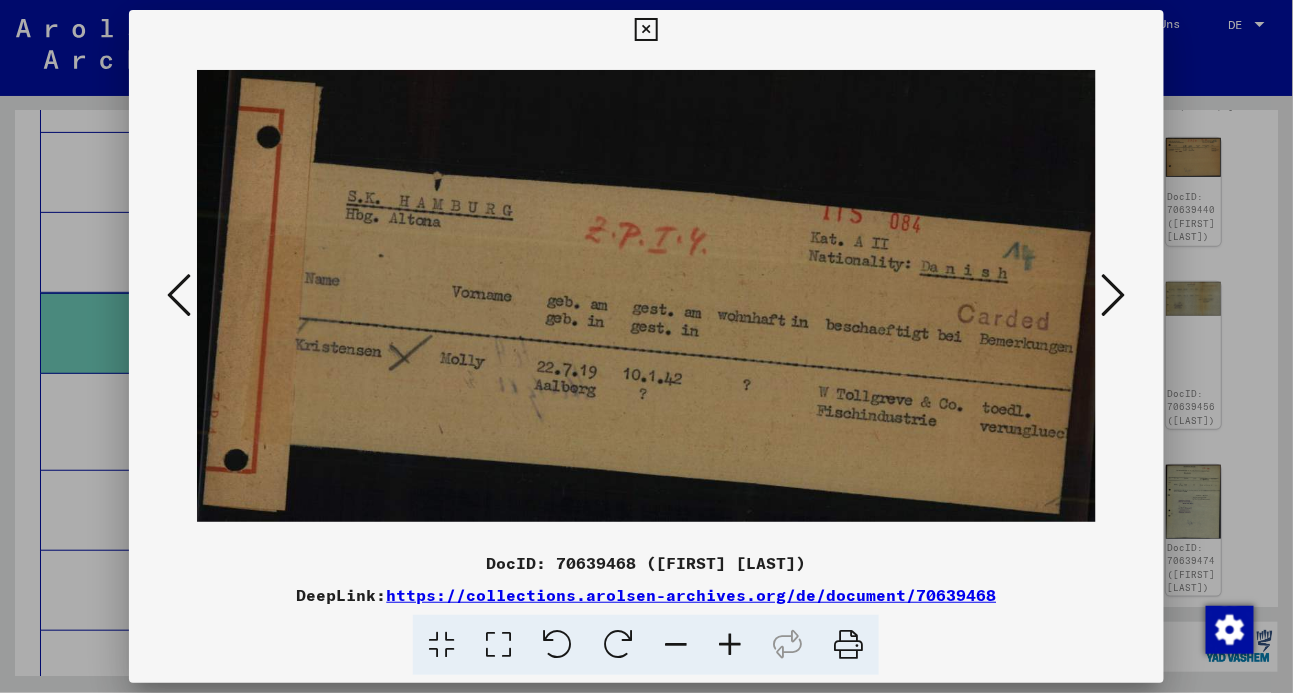click at bounding box center [1114, 295] 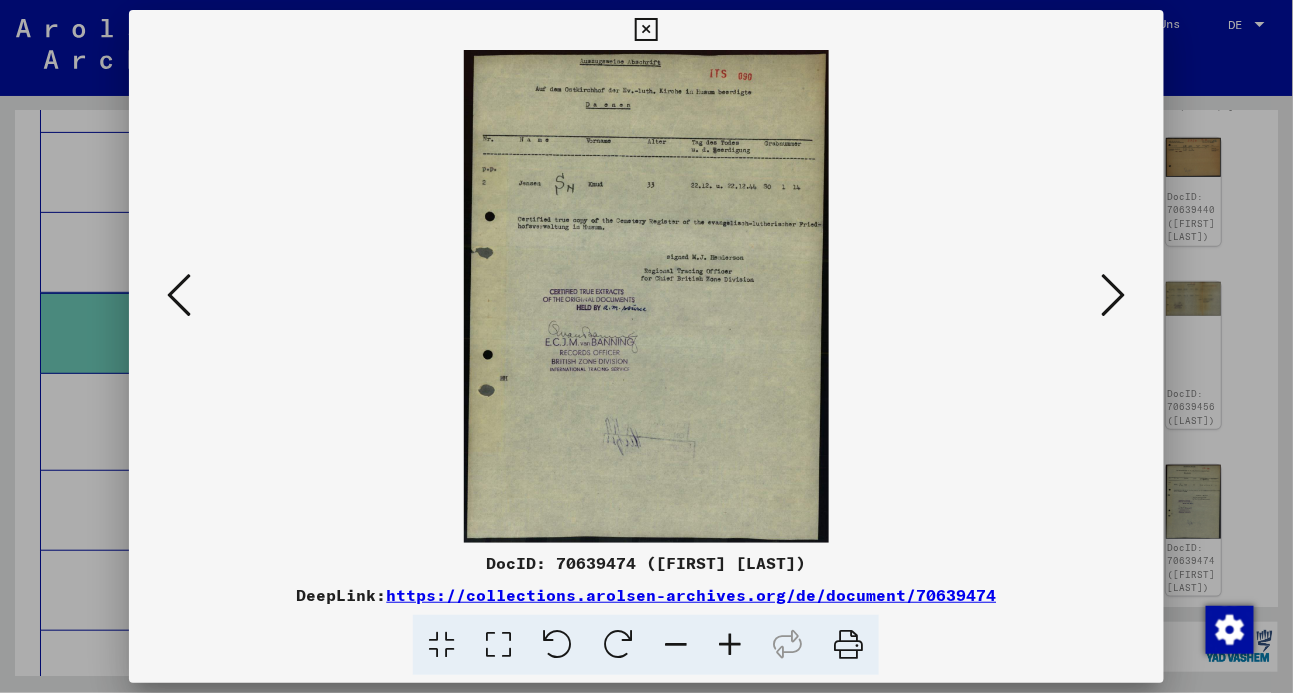 click at bounding box center [1114, 295] 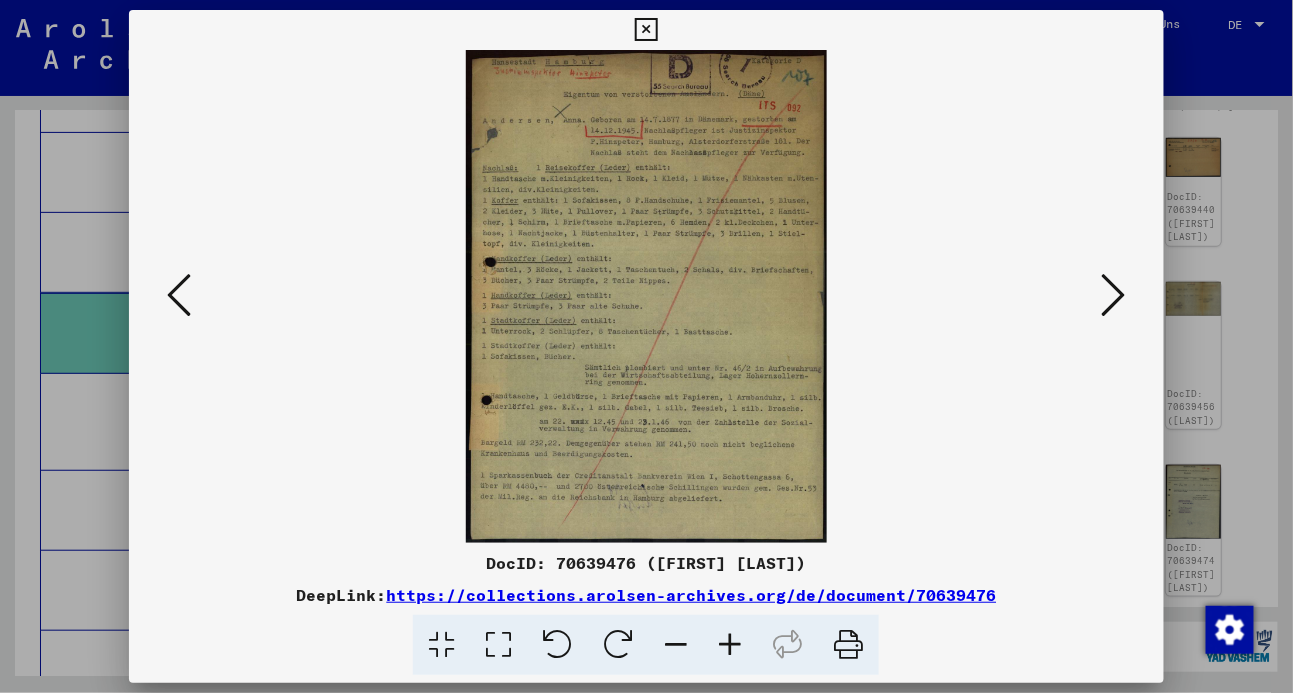 click at bounding box center (1114, 295) 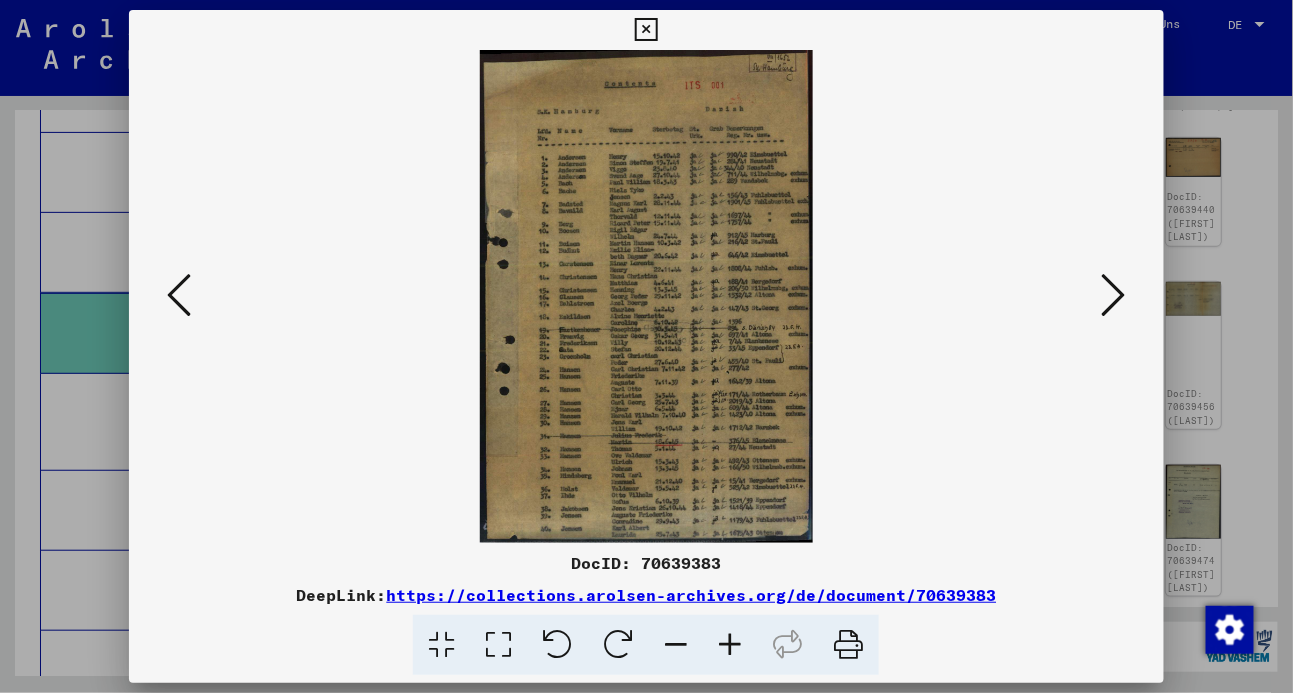 click at bounding box center [1114, 295] 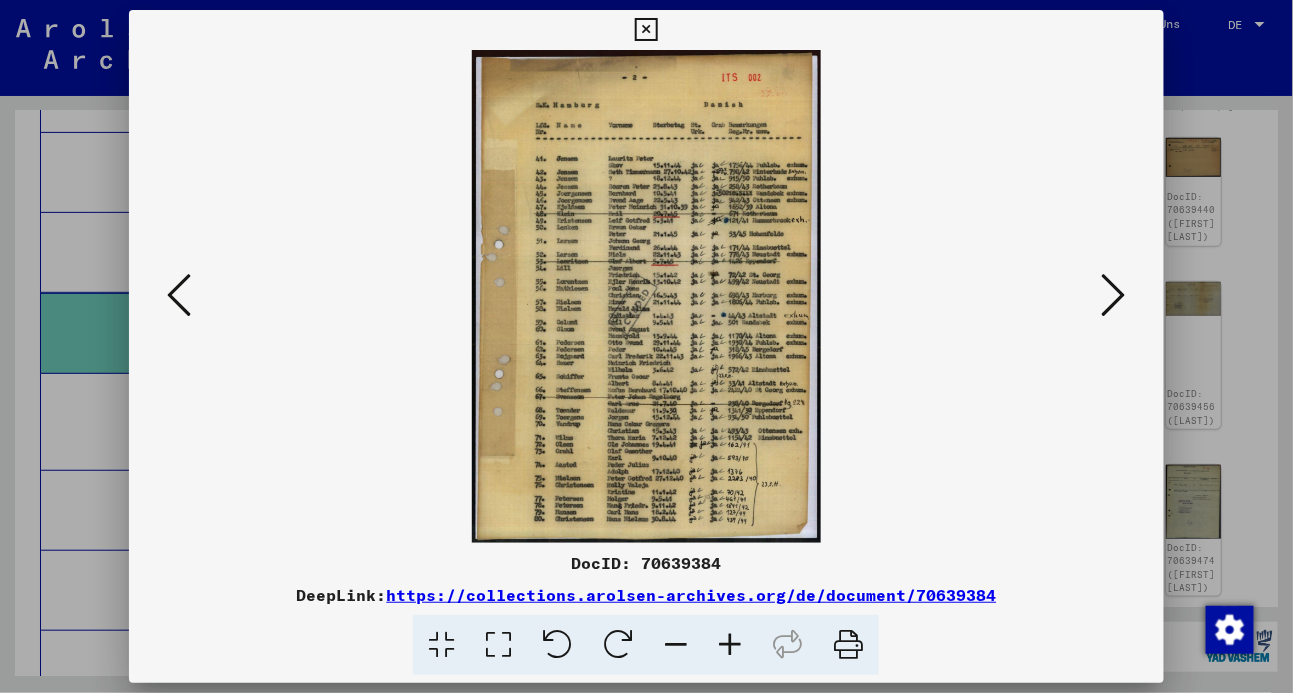click at bounding box center [1114, 295] 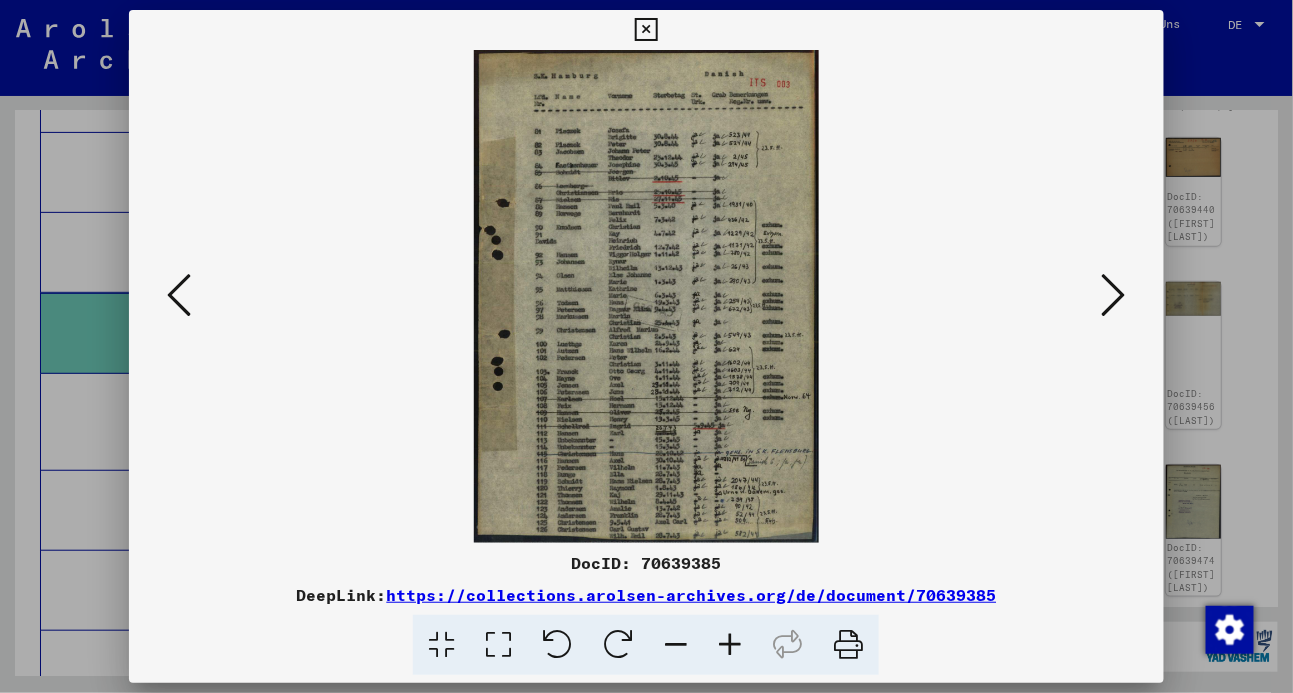 click at bounding box center (1114, 295) 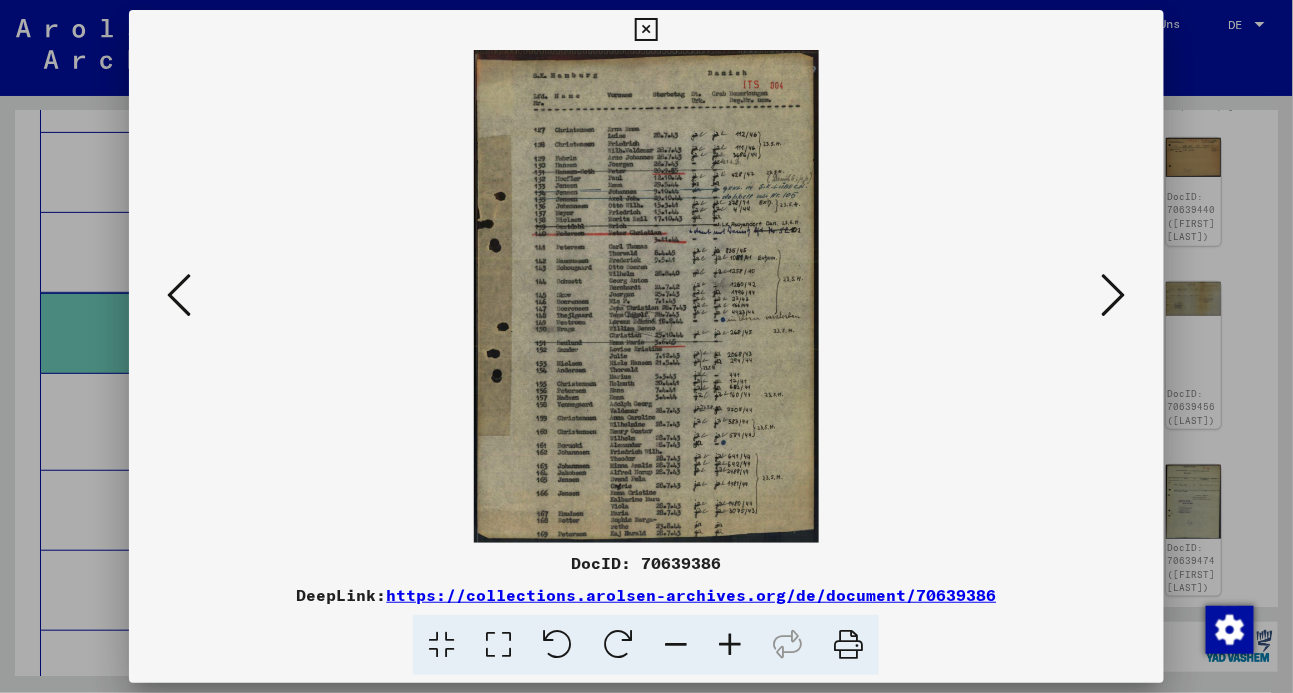 click at bounding box center (1114, 295) 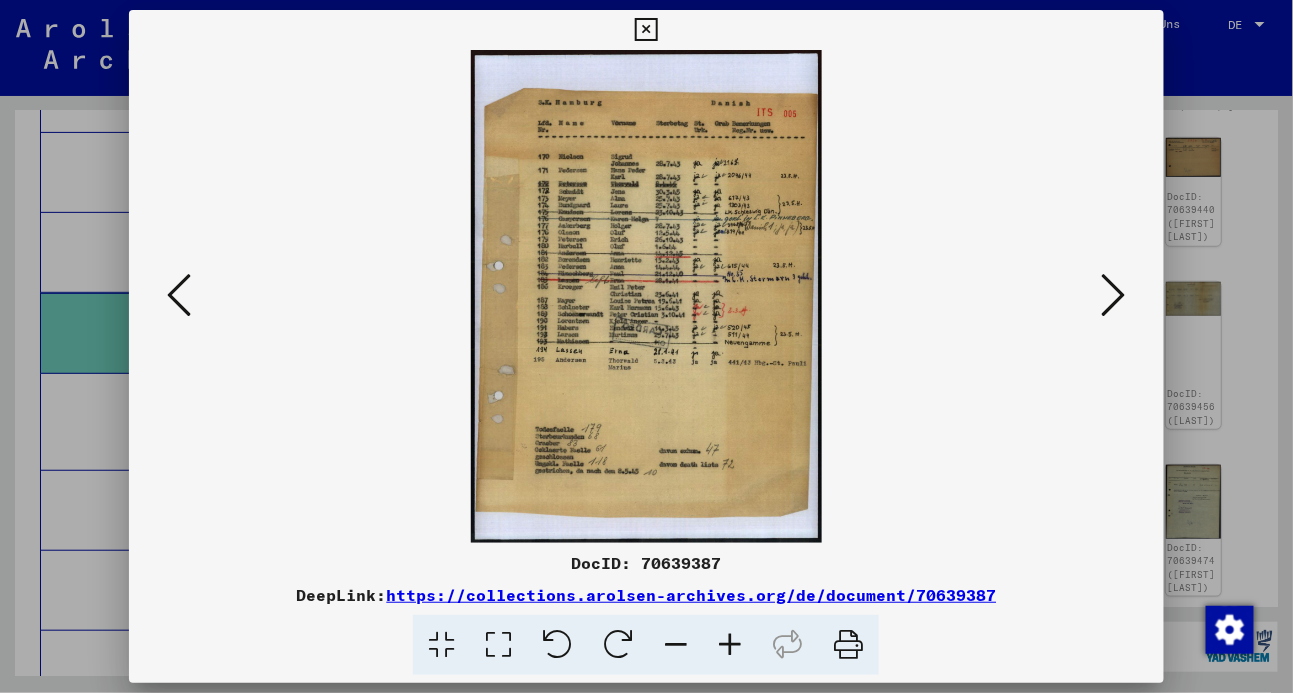 click at bounding box center [1114, 295] 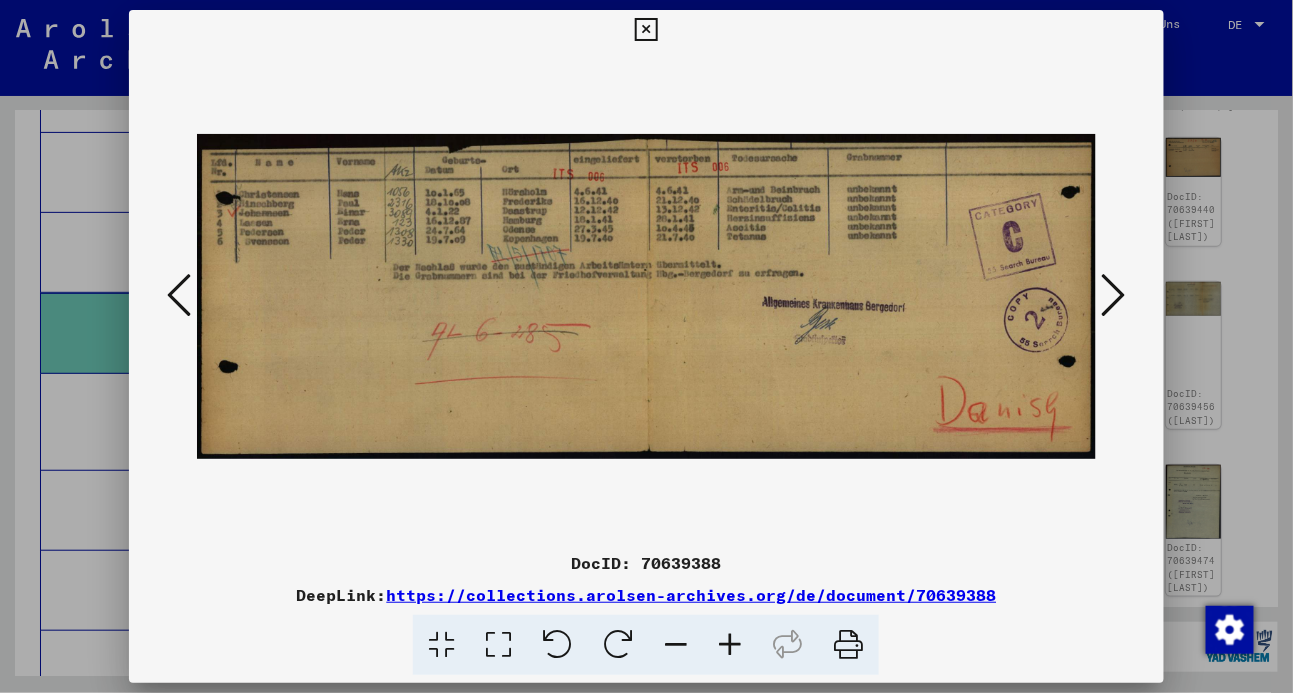 click at bounding box center [1114, 295] 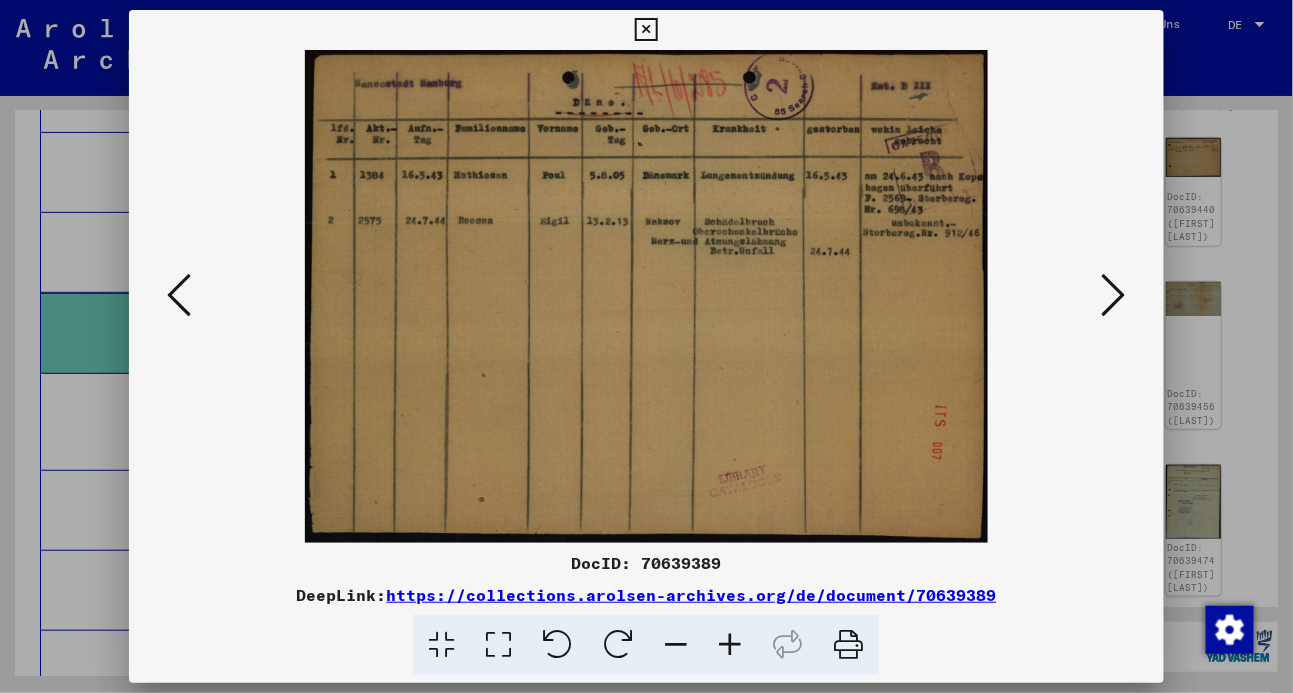 click at bounding box center (1114, 295) 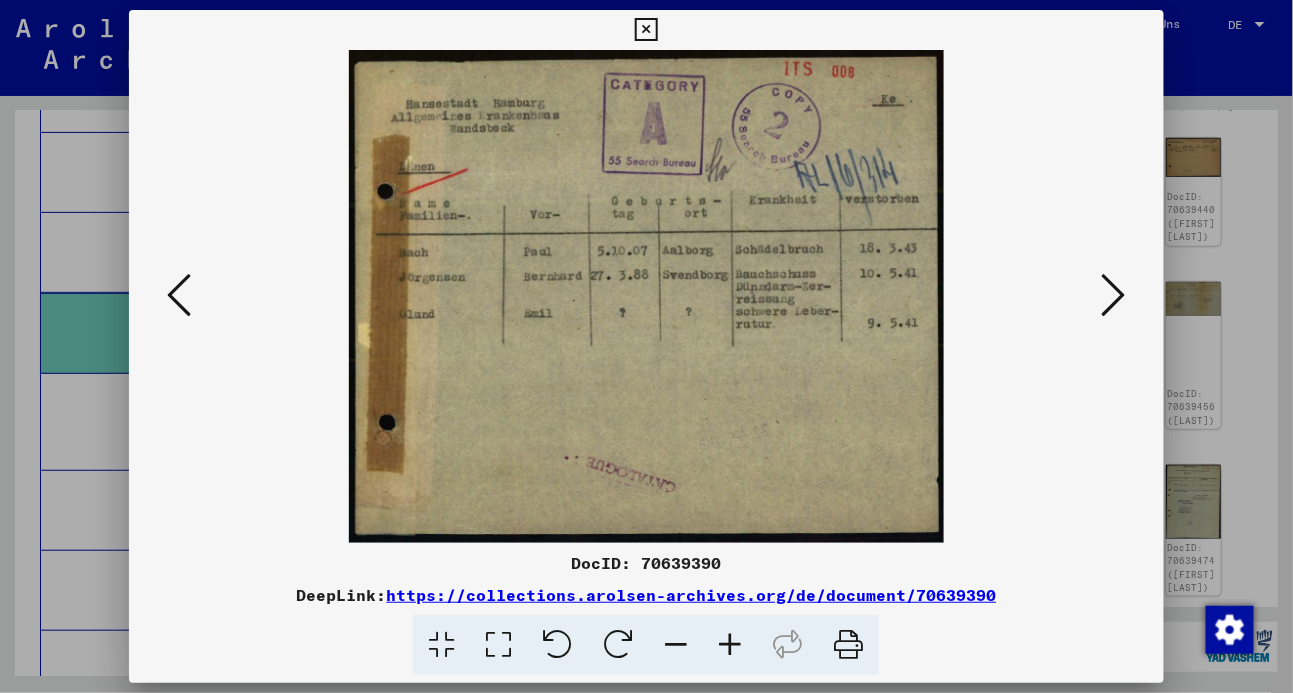 click at bounding box center (1114, 295) 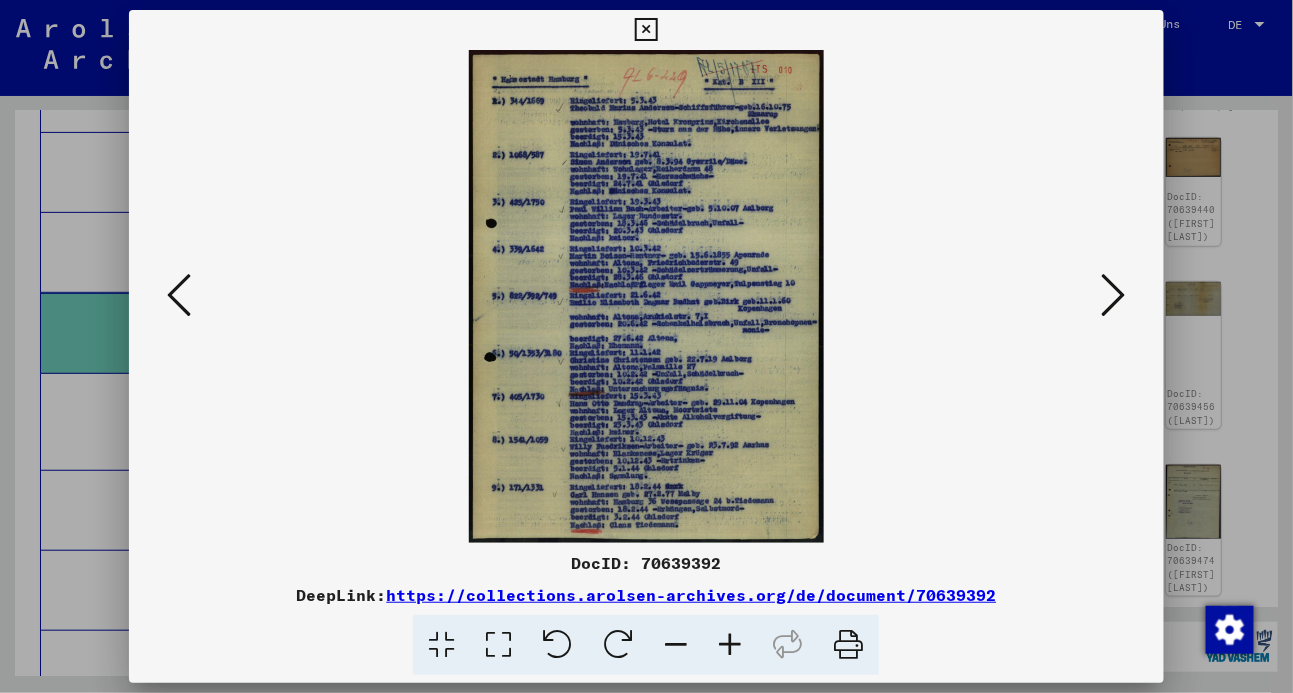 click at bounding box center [1114, 295] 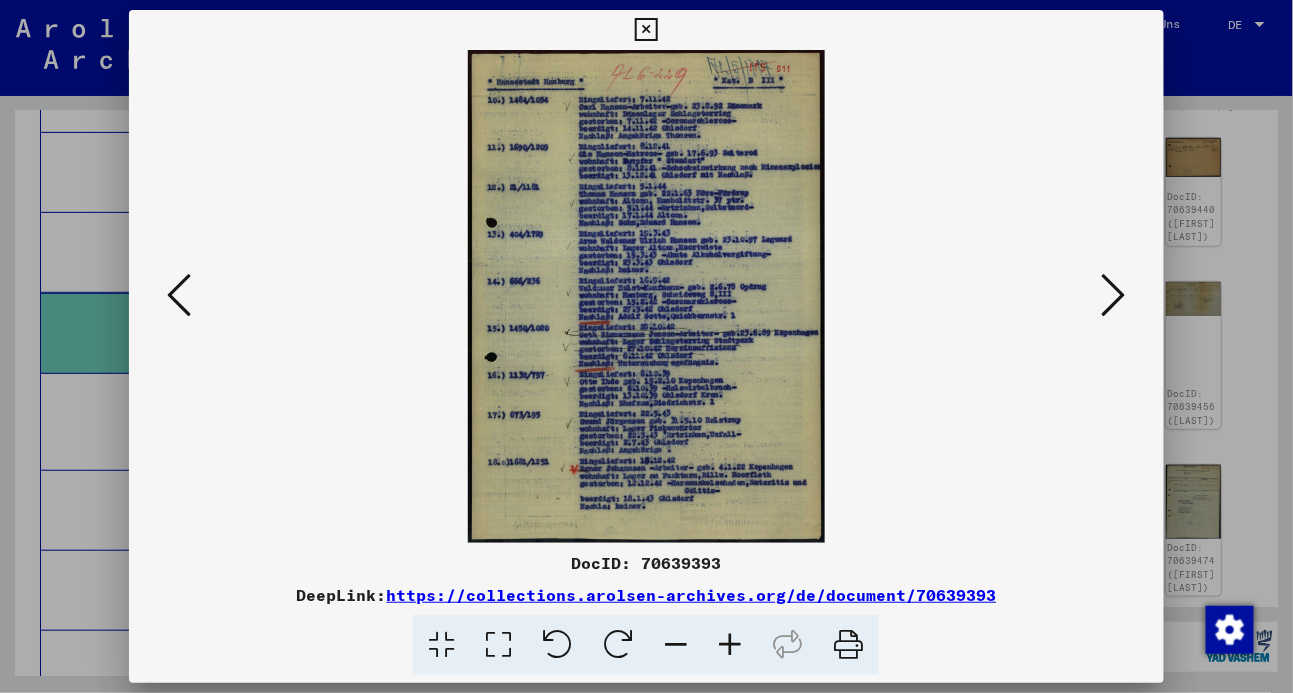click at bounding box center (1114, 295) 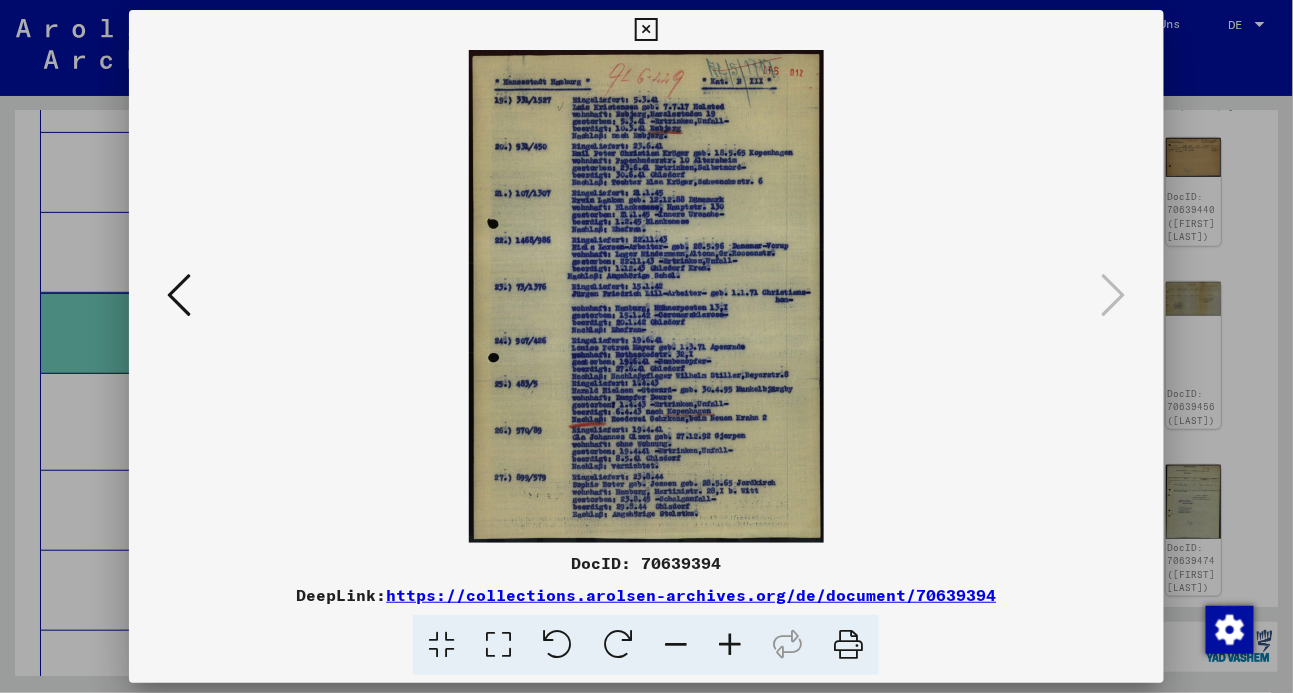 click at bounding box center (646, 30) 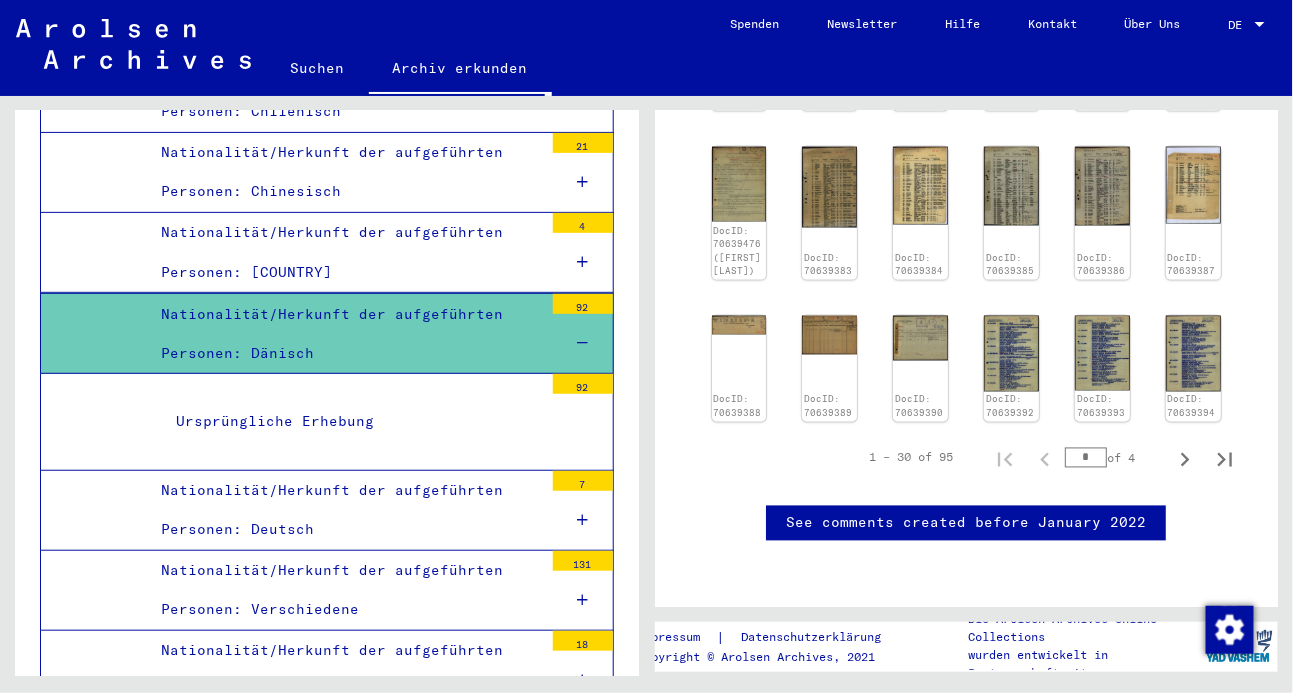 scroll, scrollTop: 968, scrollLeft: 0, axis: vertical 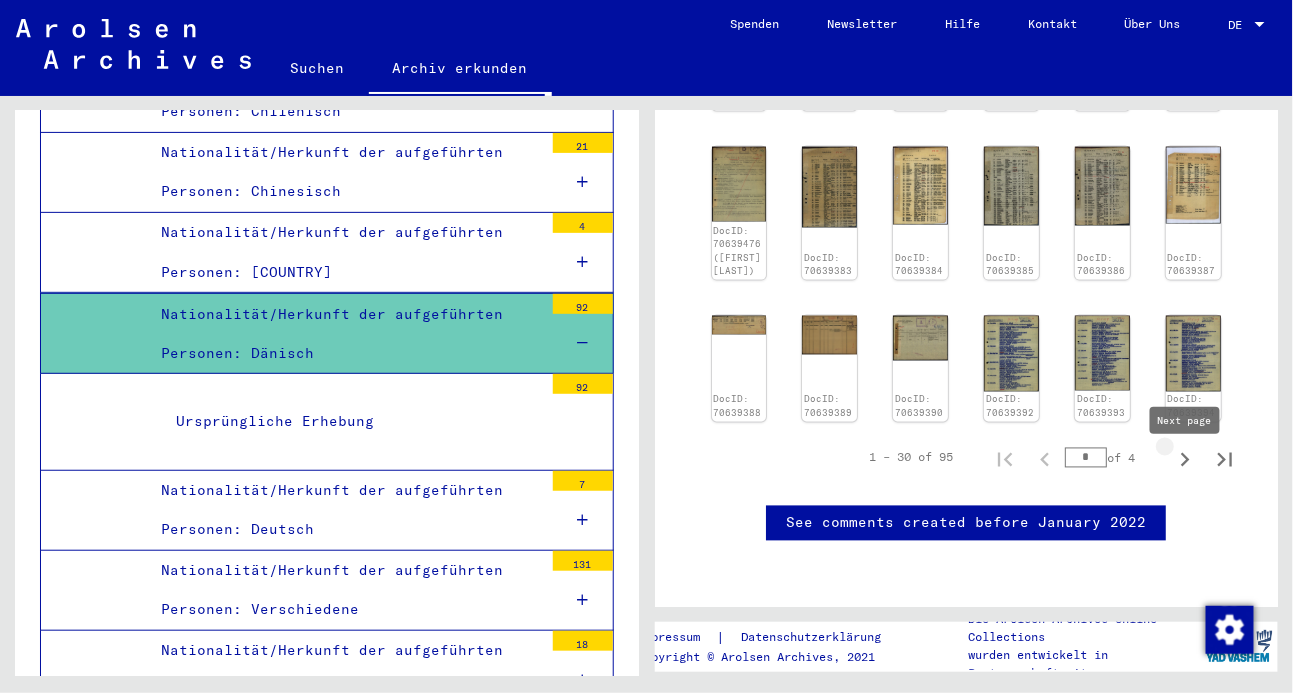 click 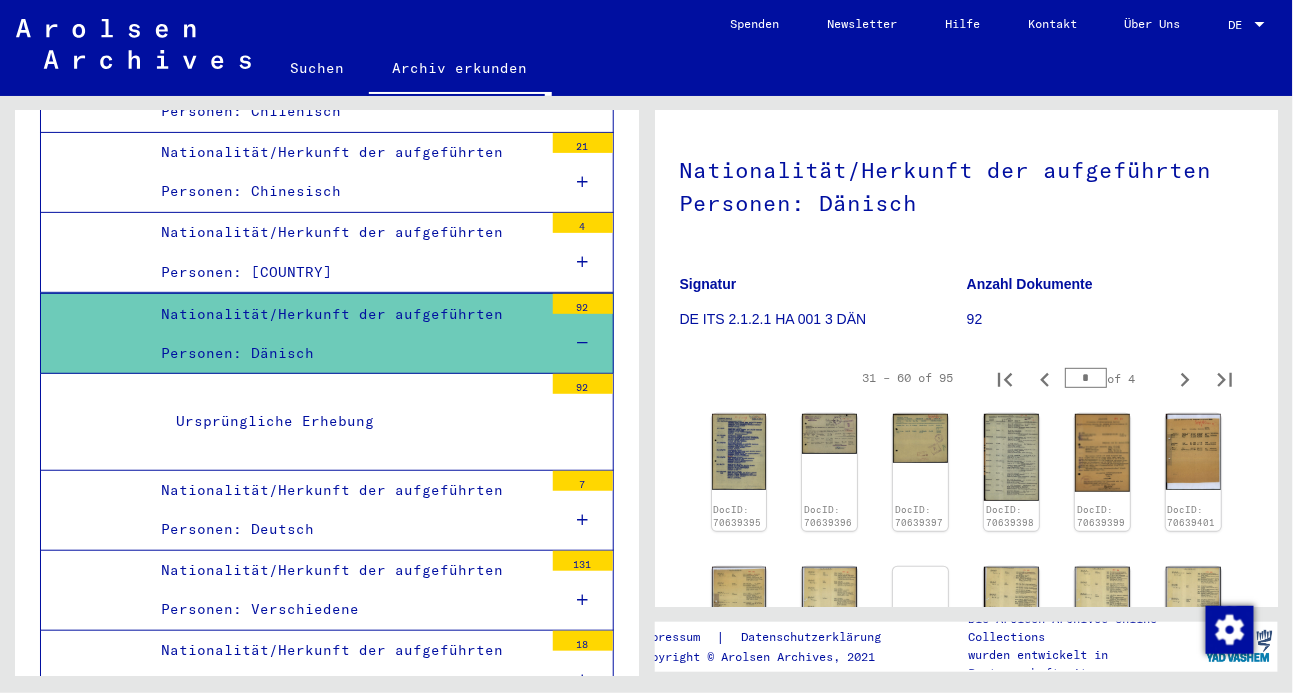 scroll, scrollTop: 156, scrollLeft: 0, axis: vertical 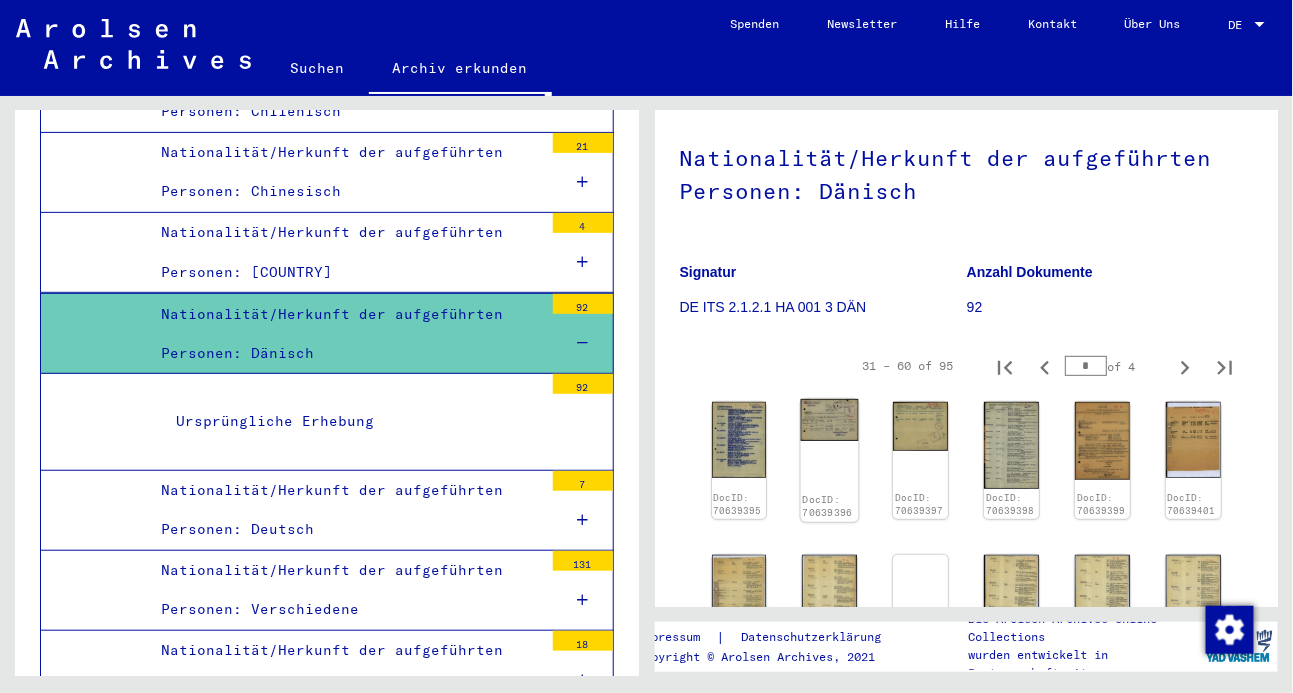 click 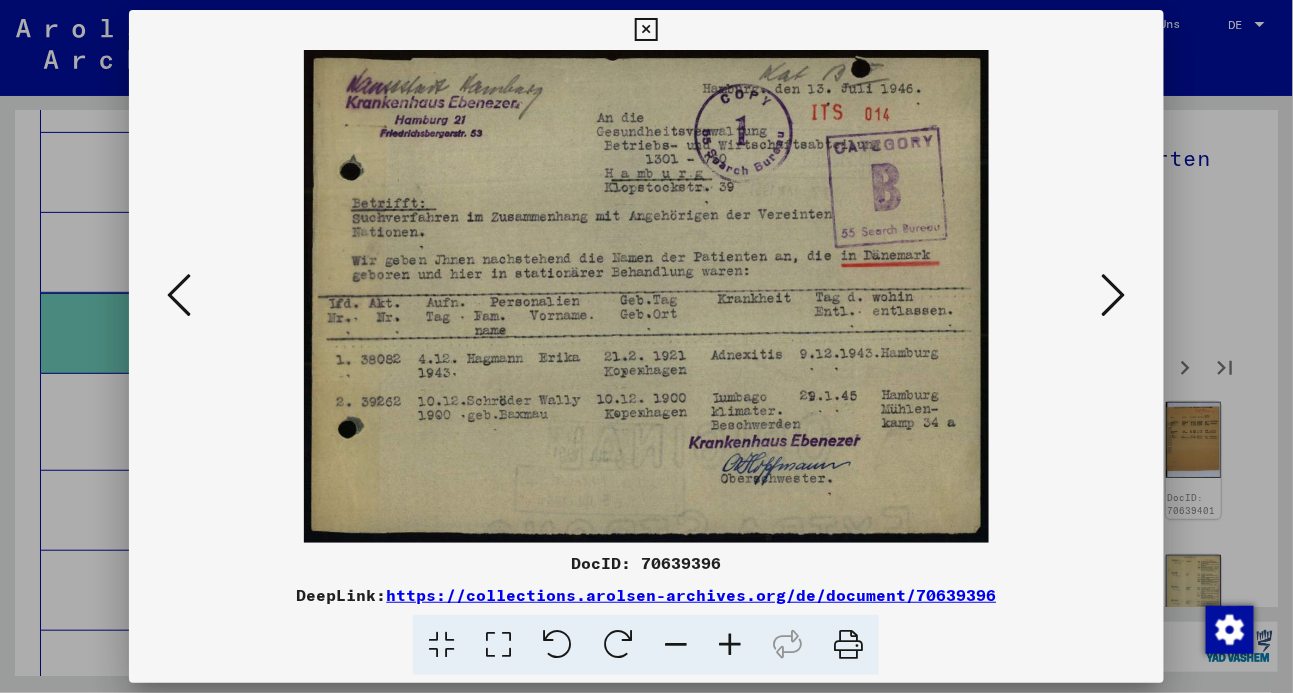 click at bounding box center (1114, 295) 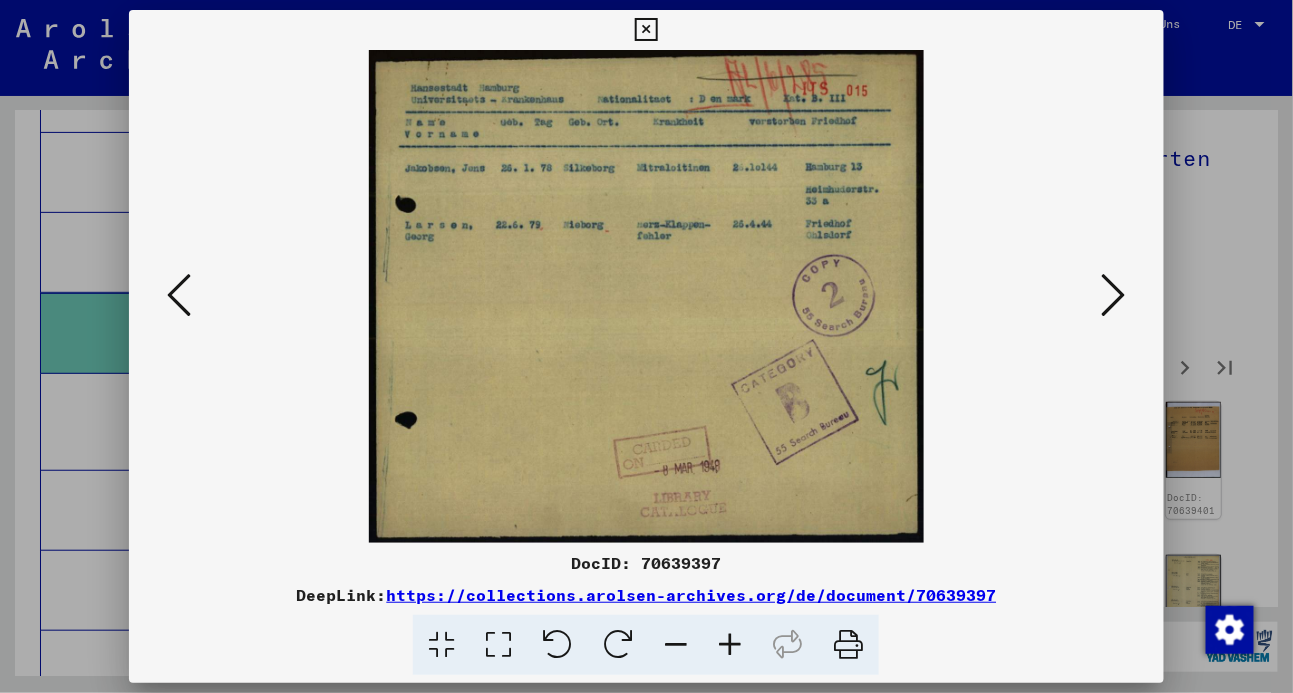 click at bounding box center (1114, 295) 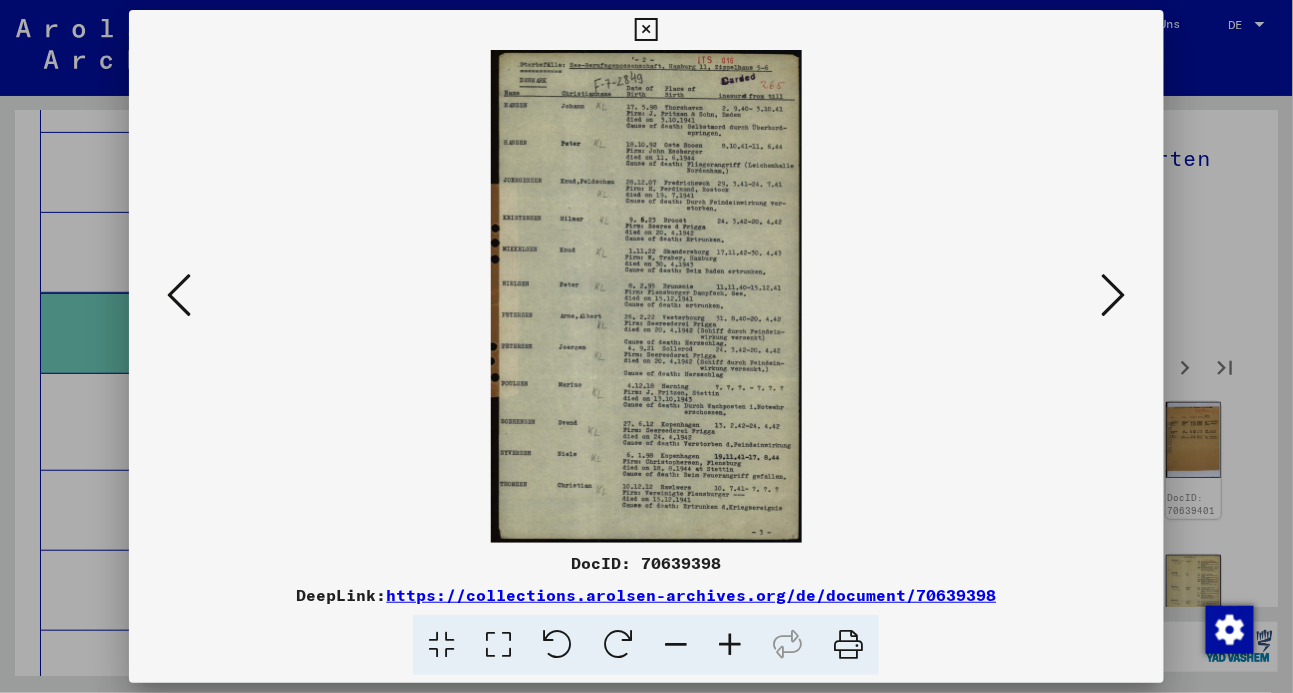 click at bounding box center [1114, 295] 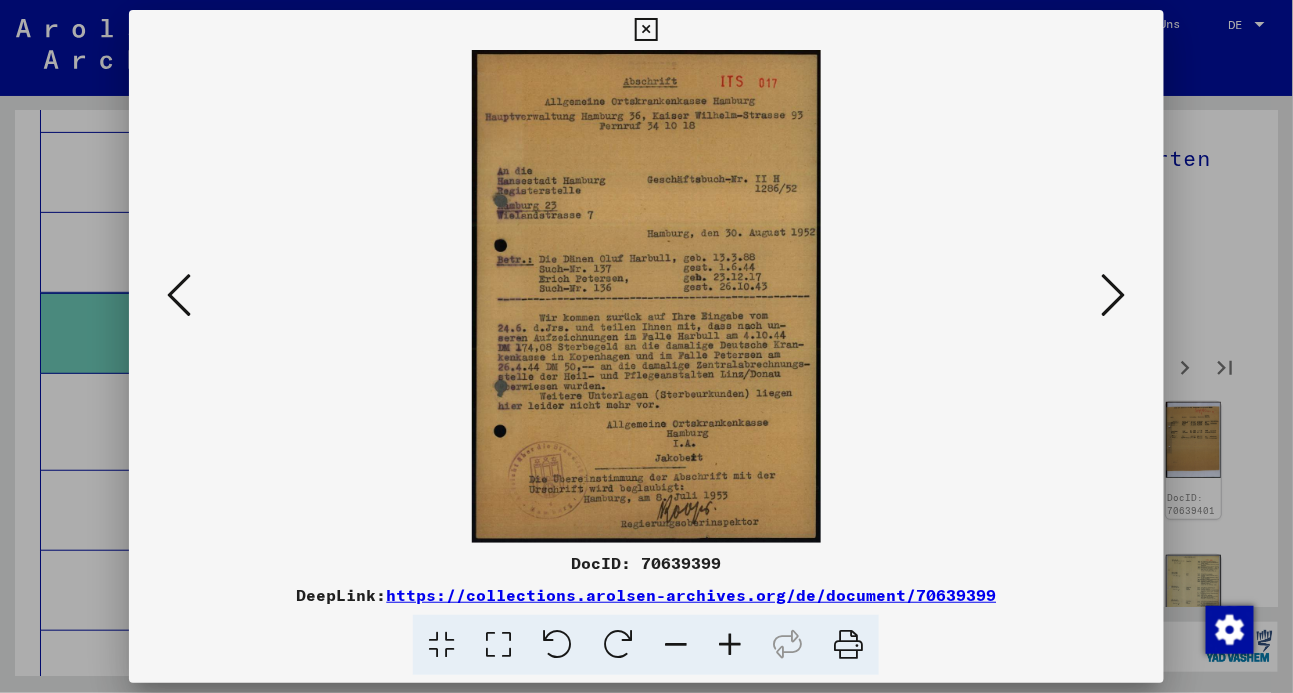 click at bounding box center [1114, 295] 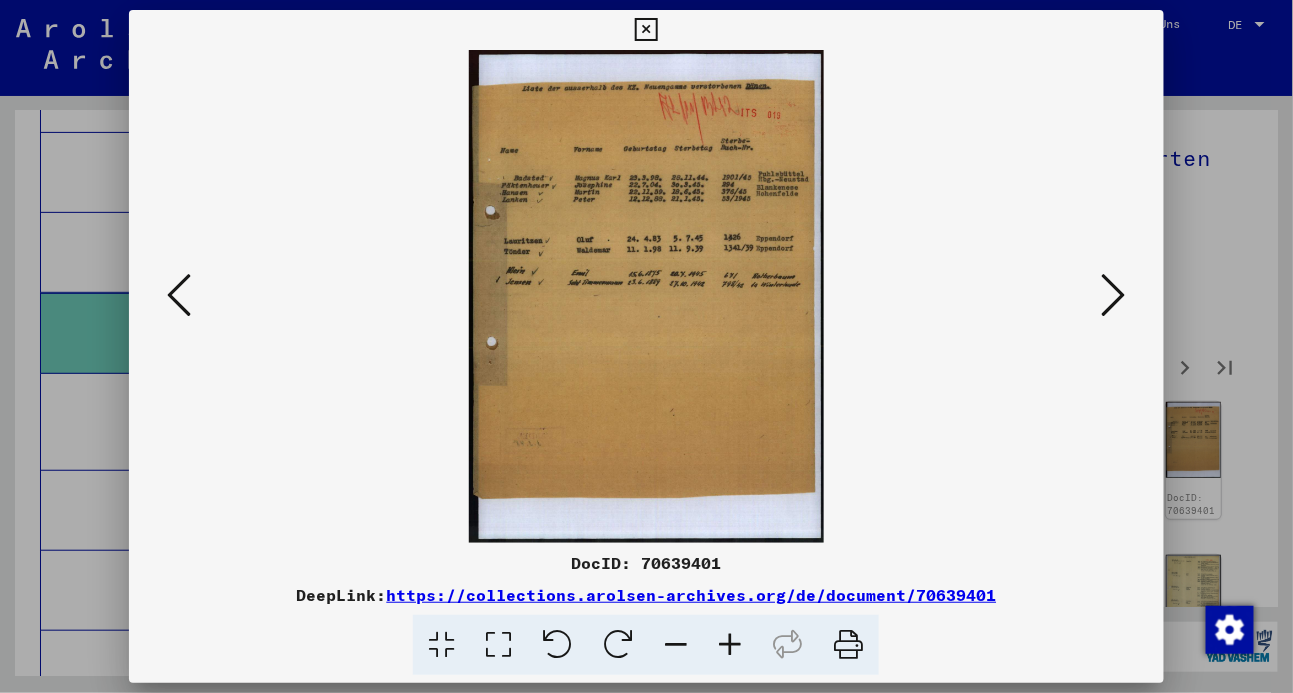 click at bounding box center [1114, 295] 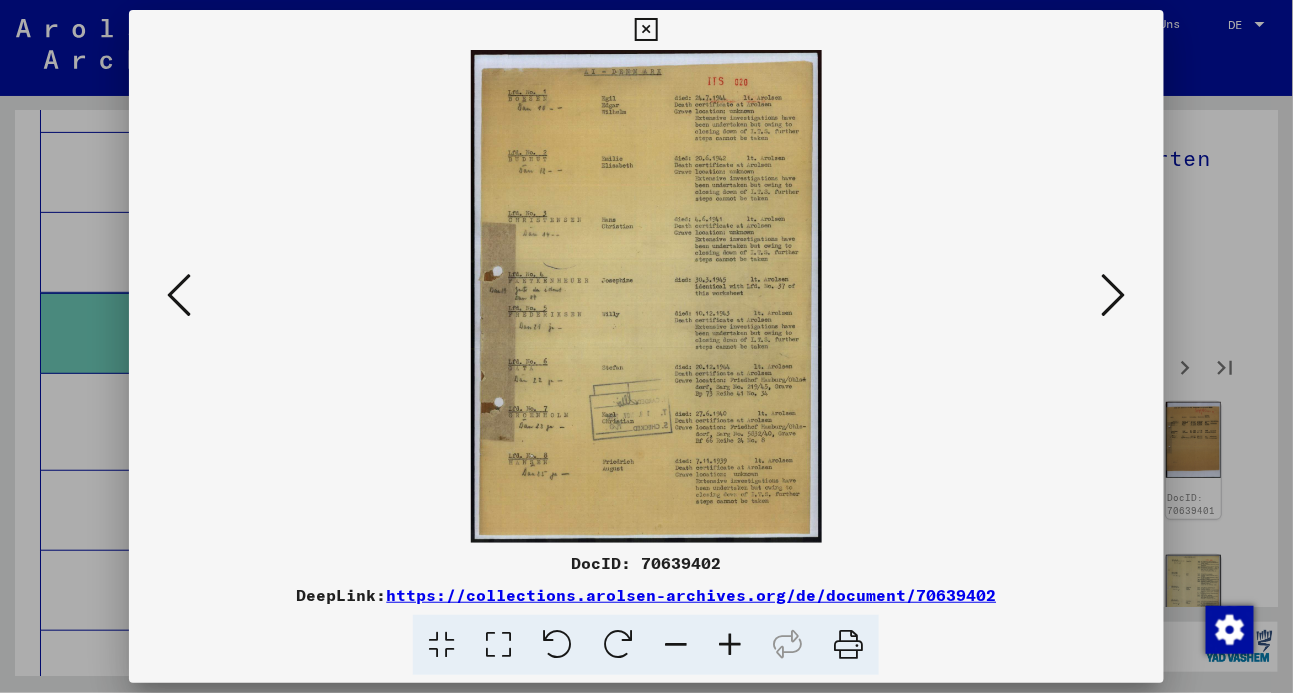 click at bounding box center (1114, 295) 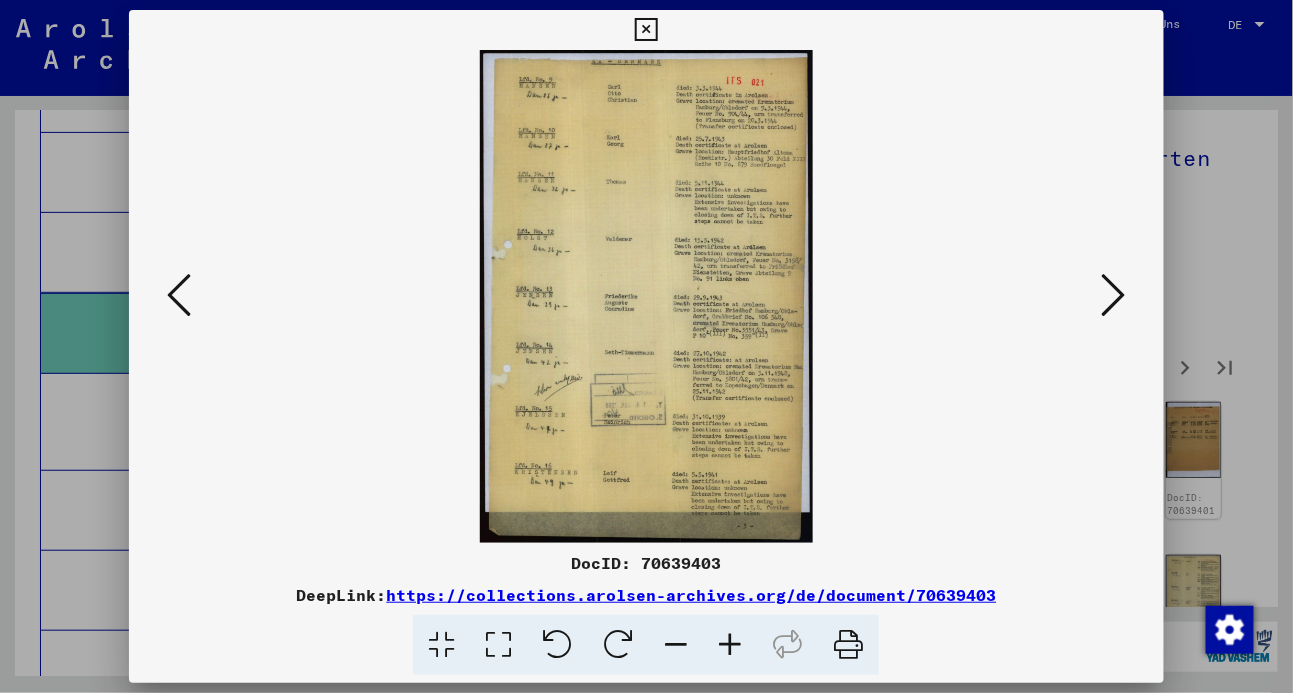 click at bounding box center [1114, 295] 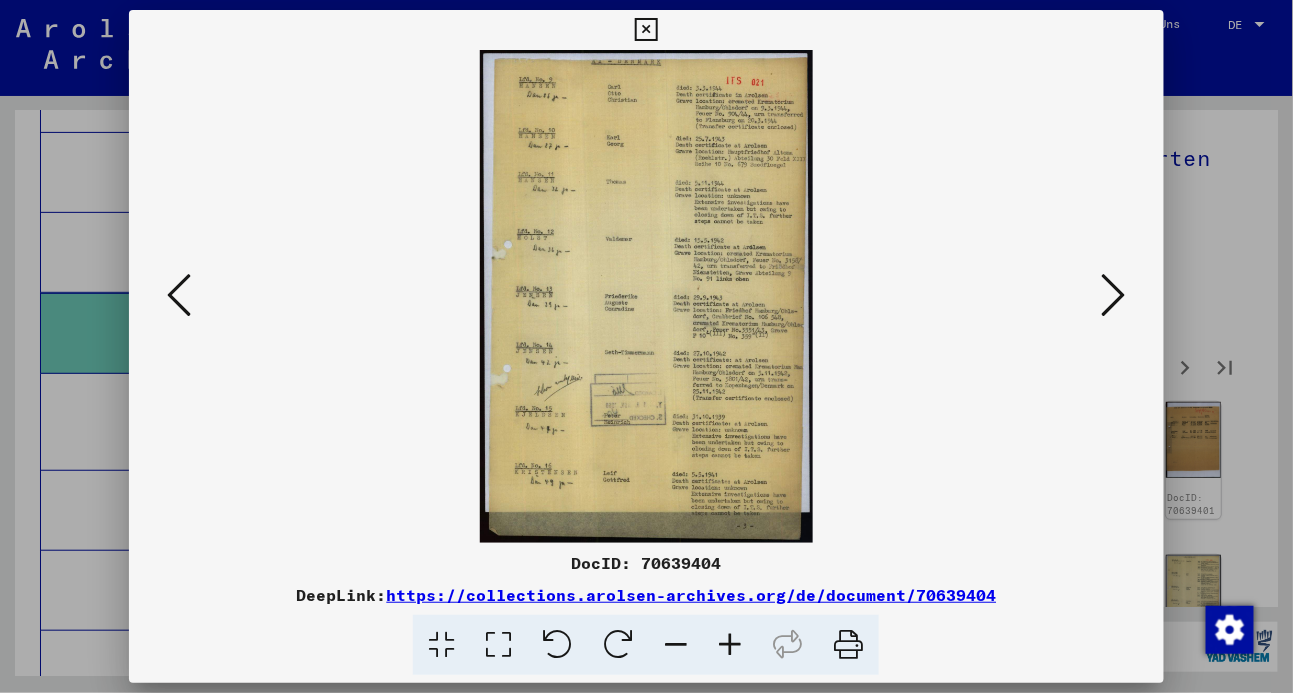 click at bounding box center [1114, 295] 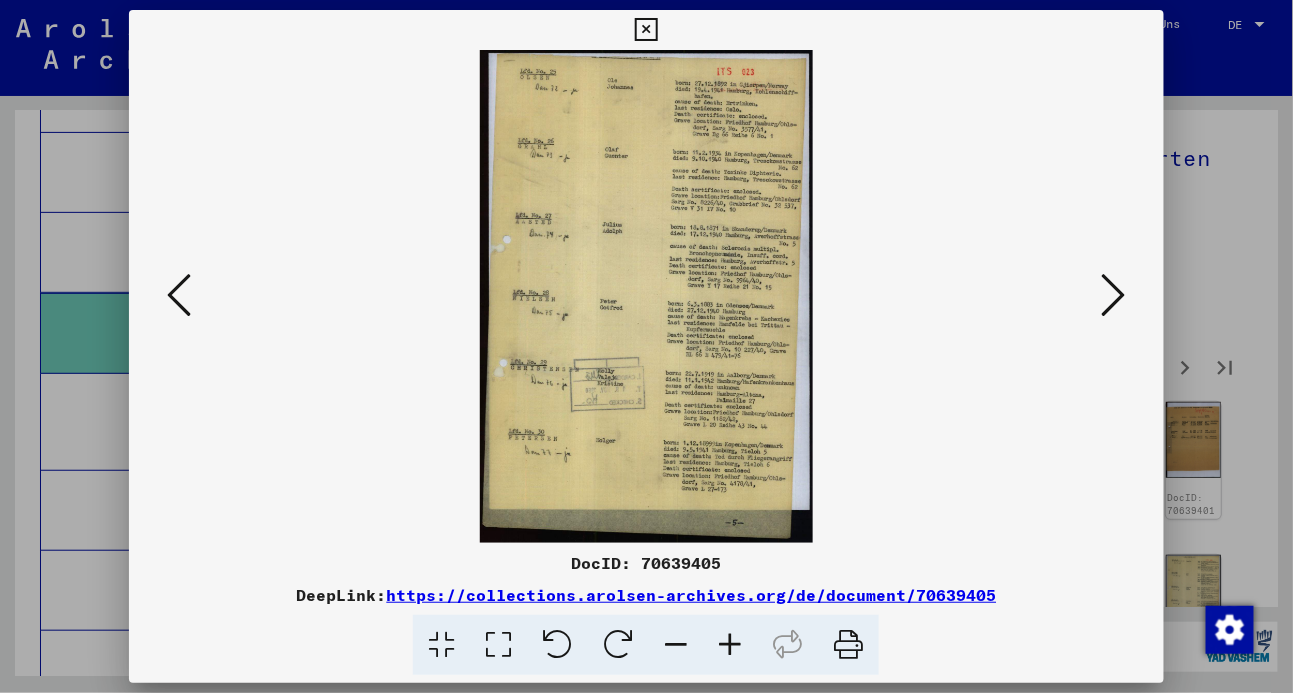 click at bounding box center (1114, 295) 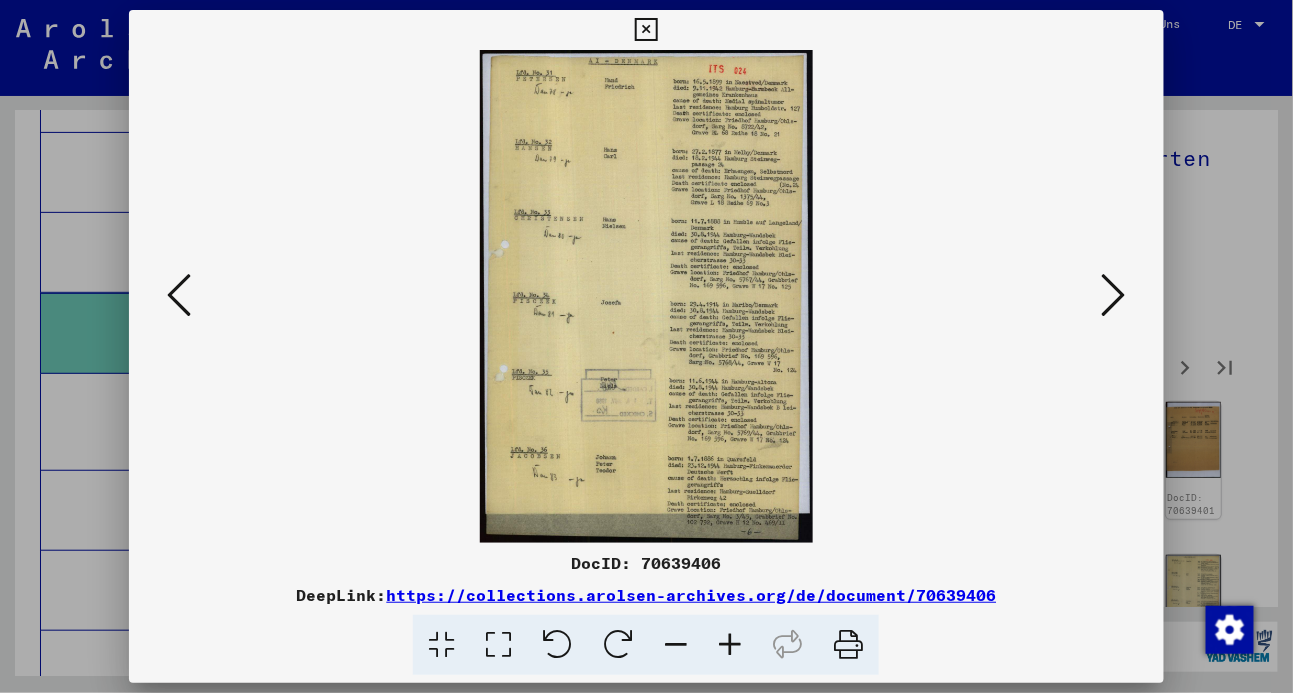 click at bounding box center (1114, 295) 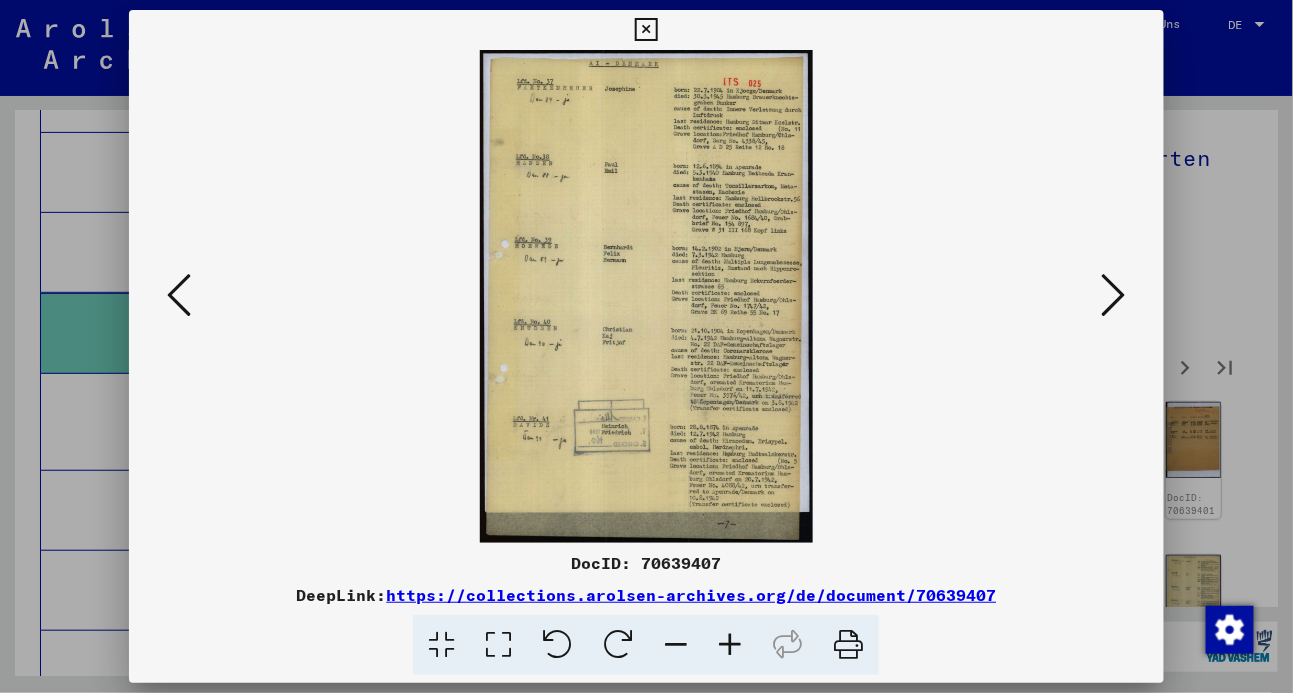 click at bounding box center (1114, 295) 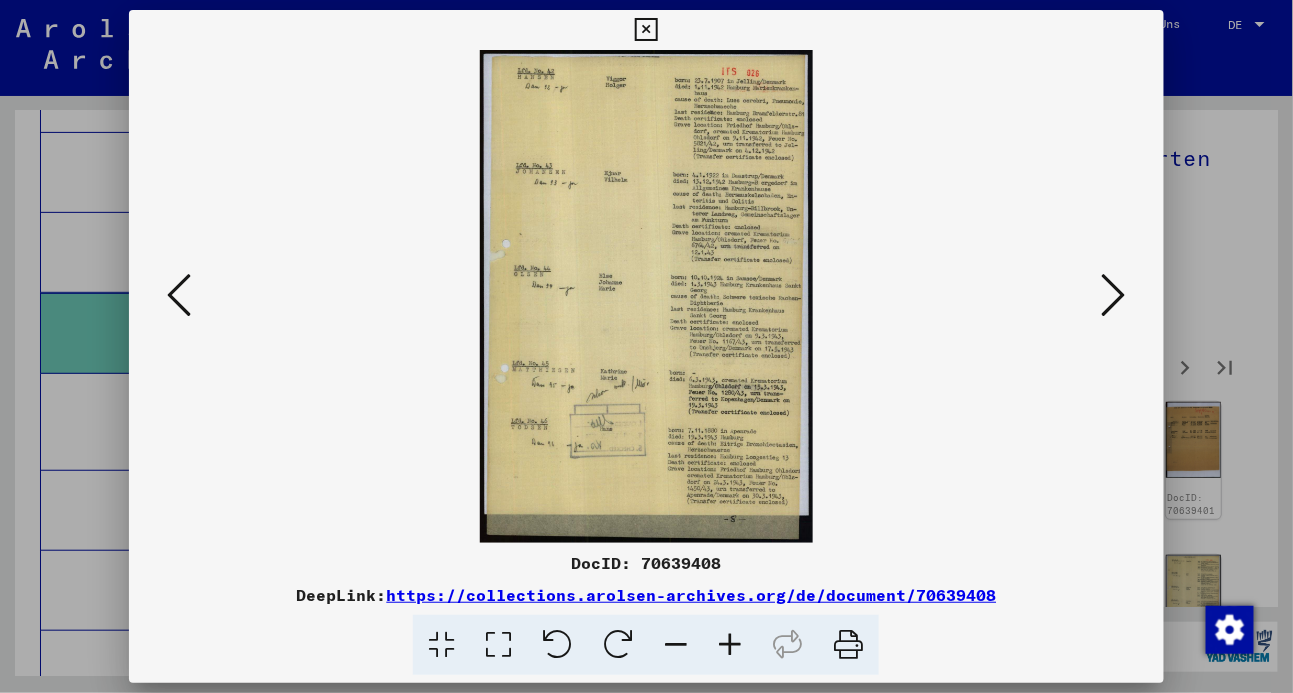 click at bounding box center (1114, 295) 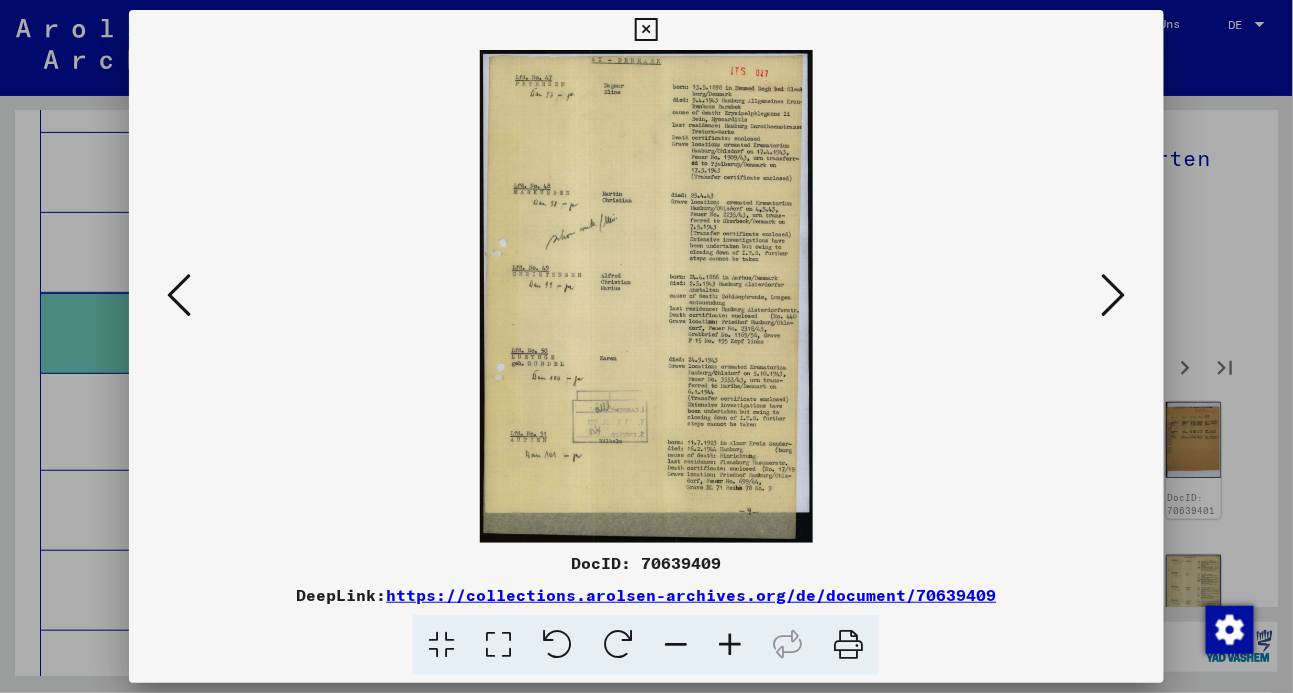 click at bounding box center (1114, 295) 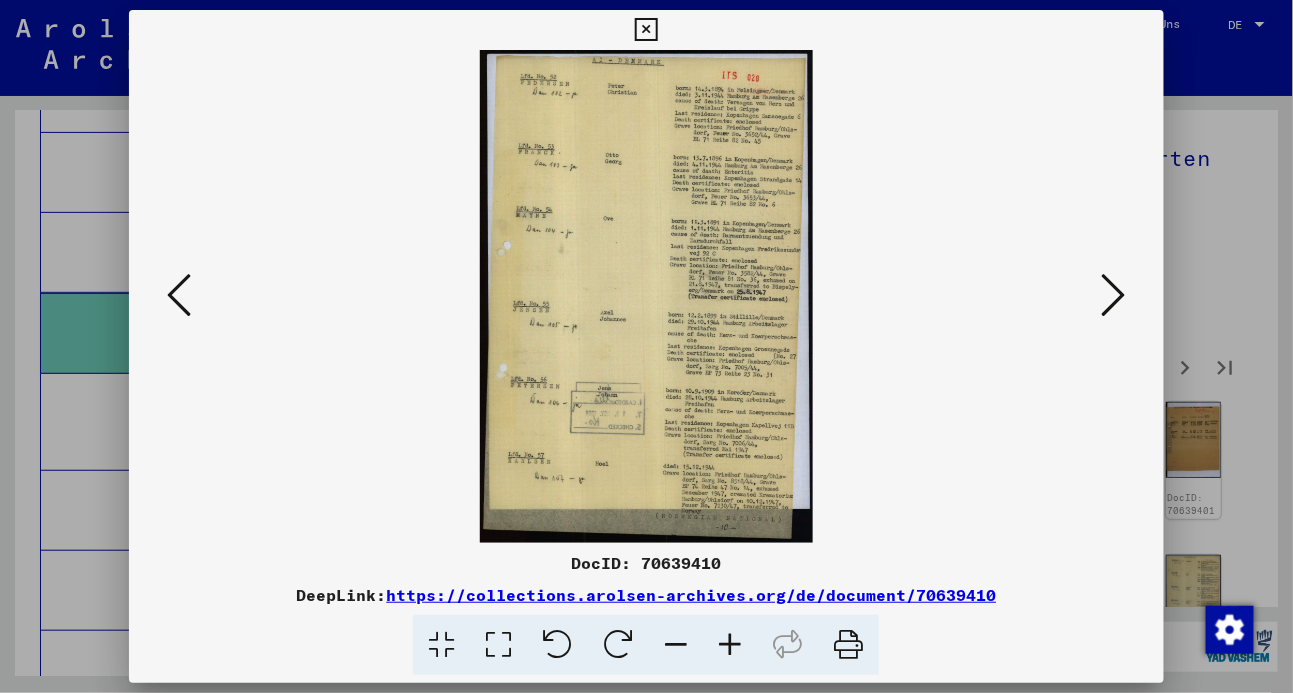 click at bounding box center (1114, 295) 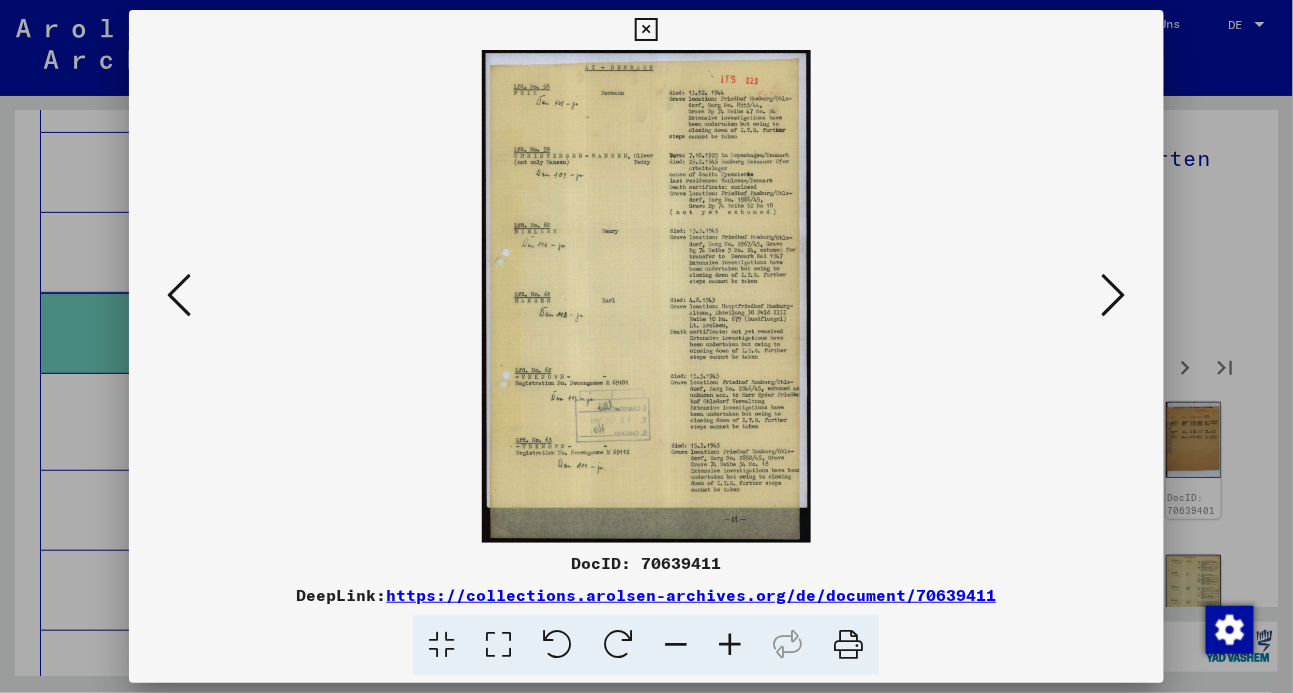 click at bounding box center (1114, 295) 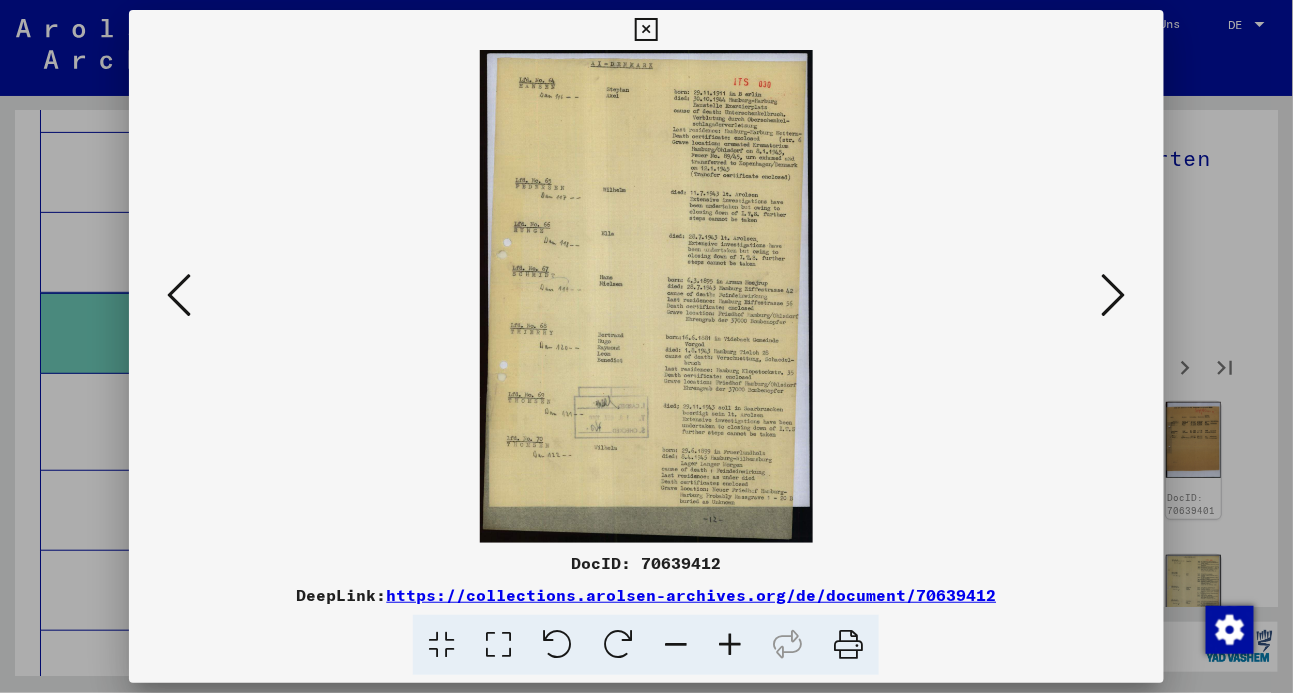 click at bounding box center [1114, 295] 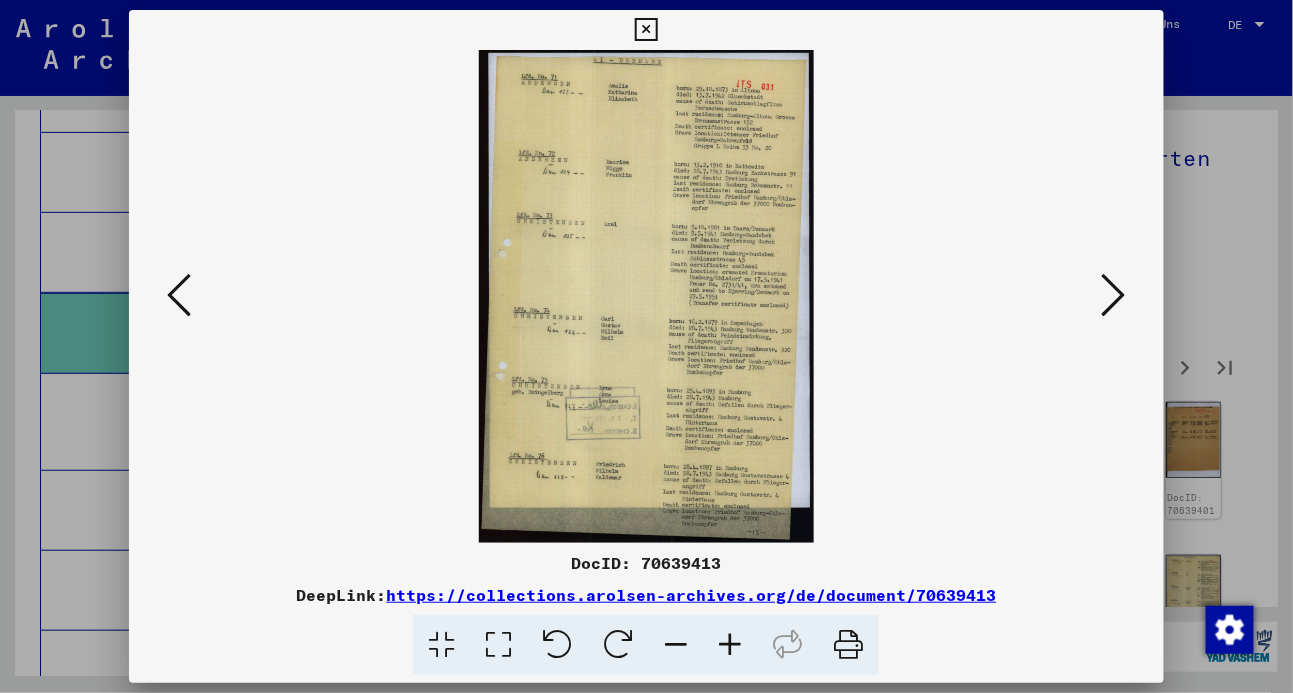 click at bounding box center (1114, 295) 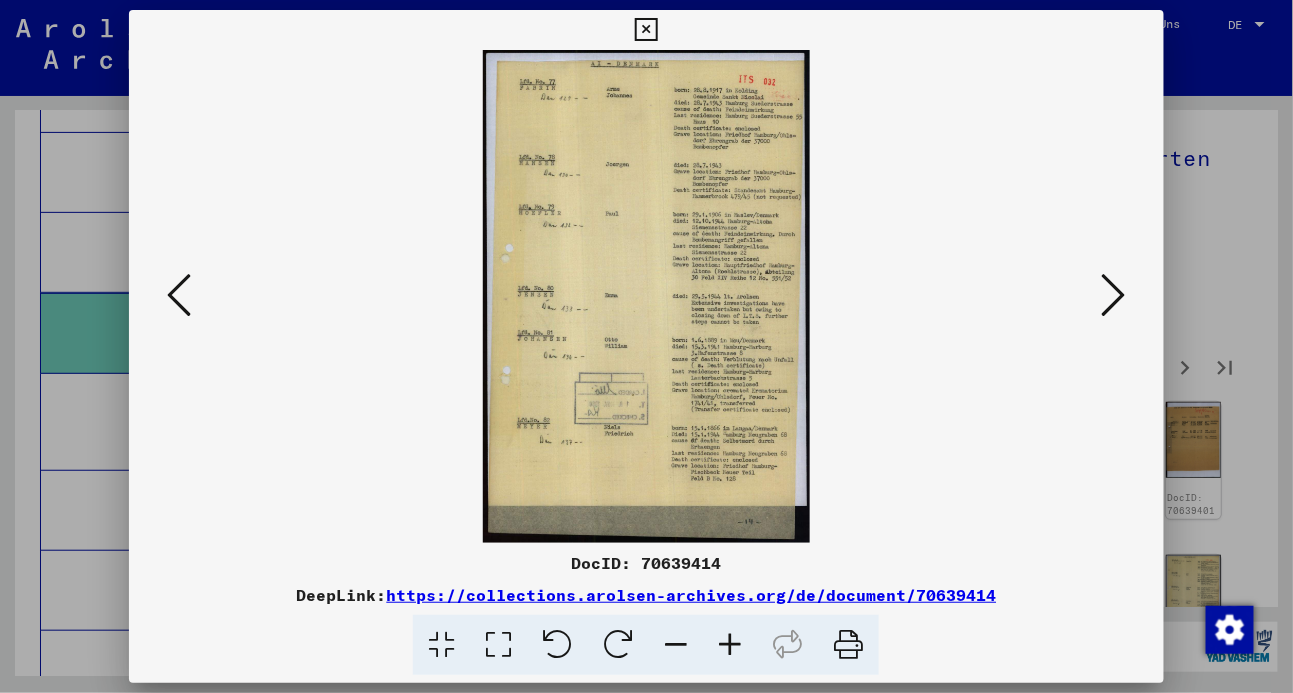 click at bounding box center [1114, 295] 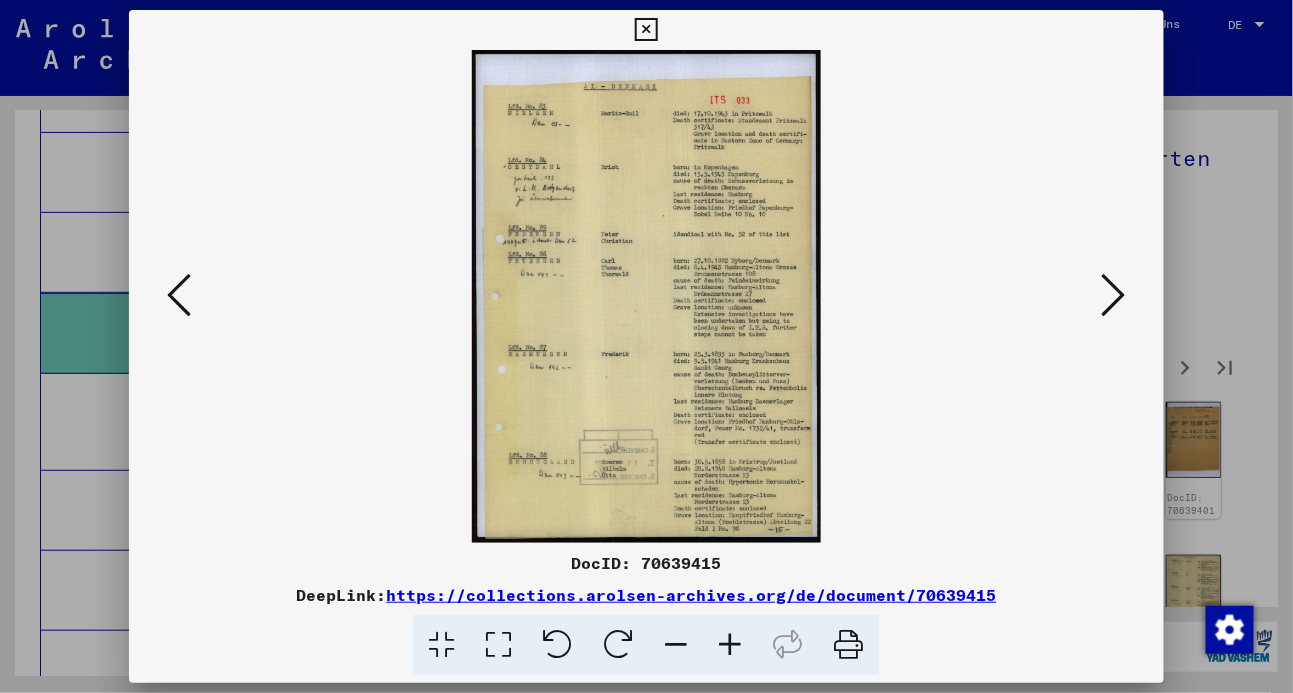 click at bounding box center [1114, 295] 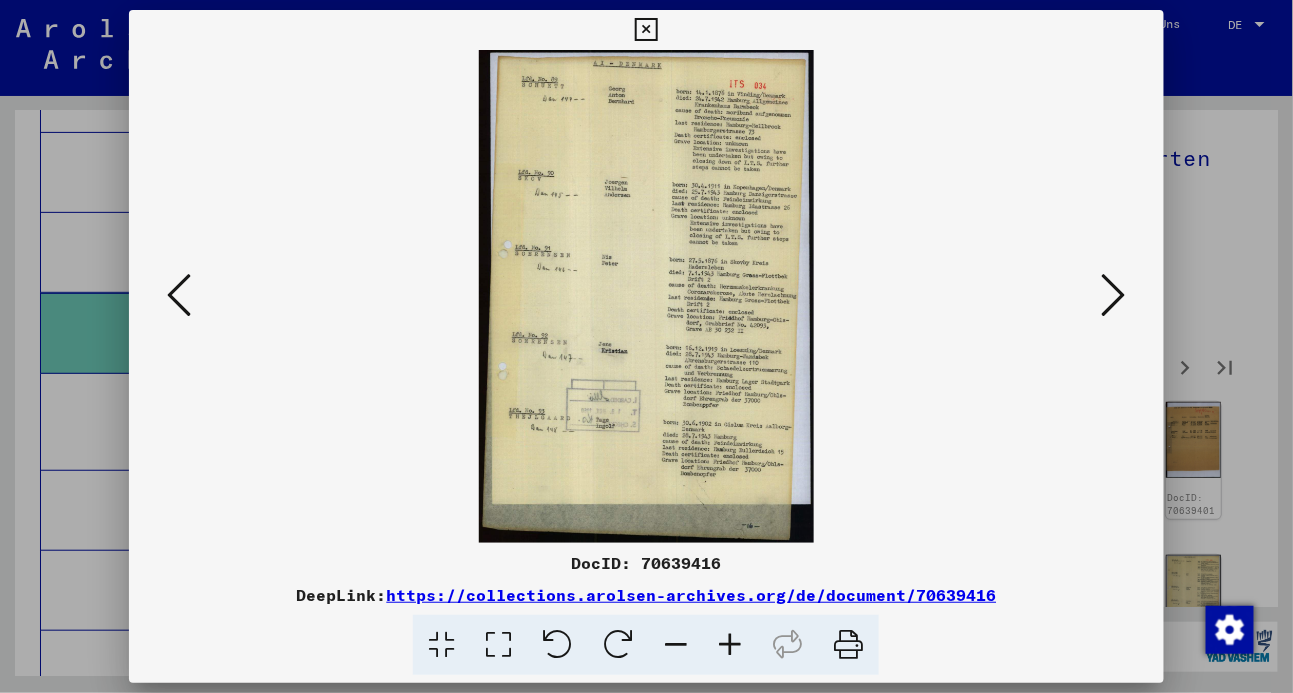 click at bounding box center (1114, 295) 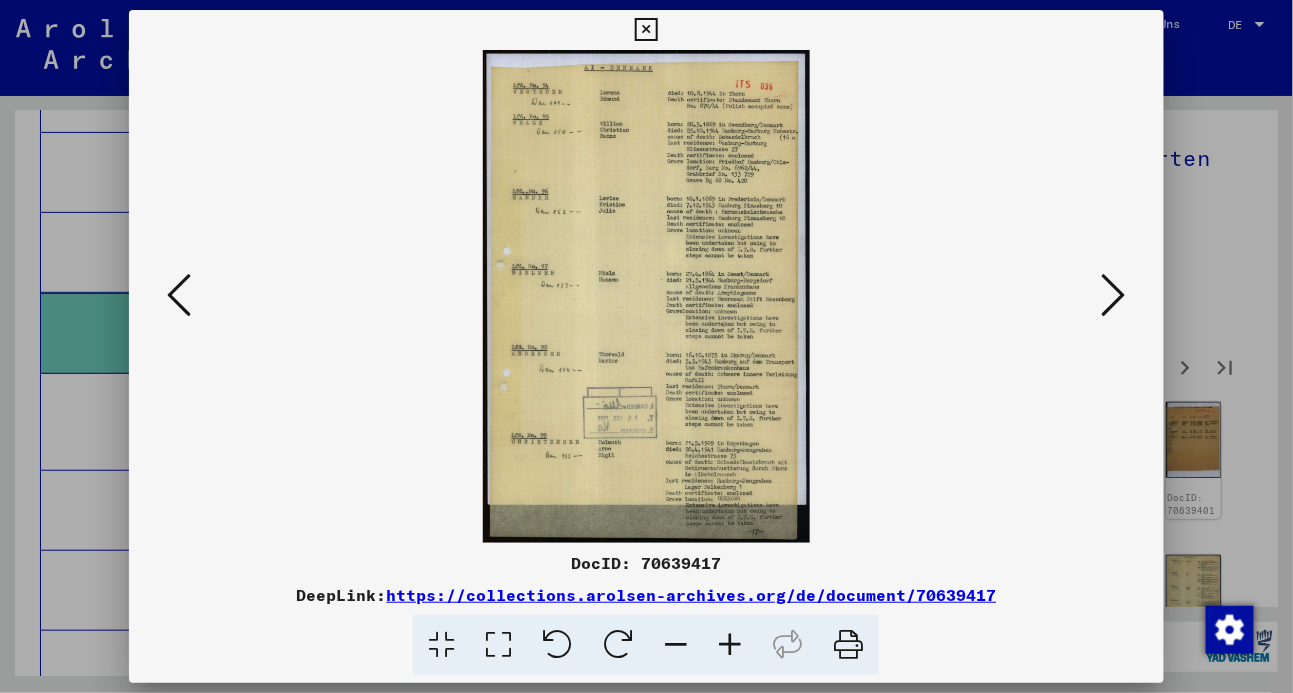click at bounding box center (1114, 295) 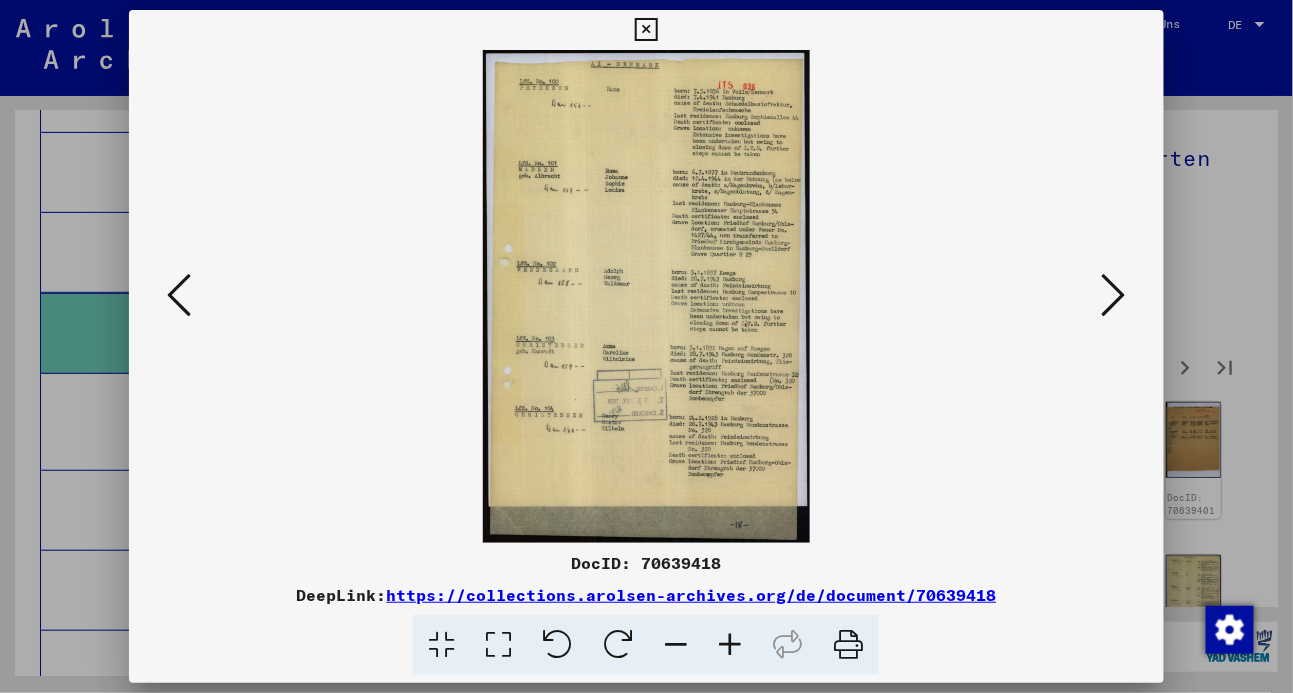 click at bounding box center [1114, 295] 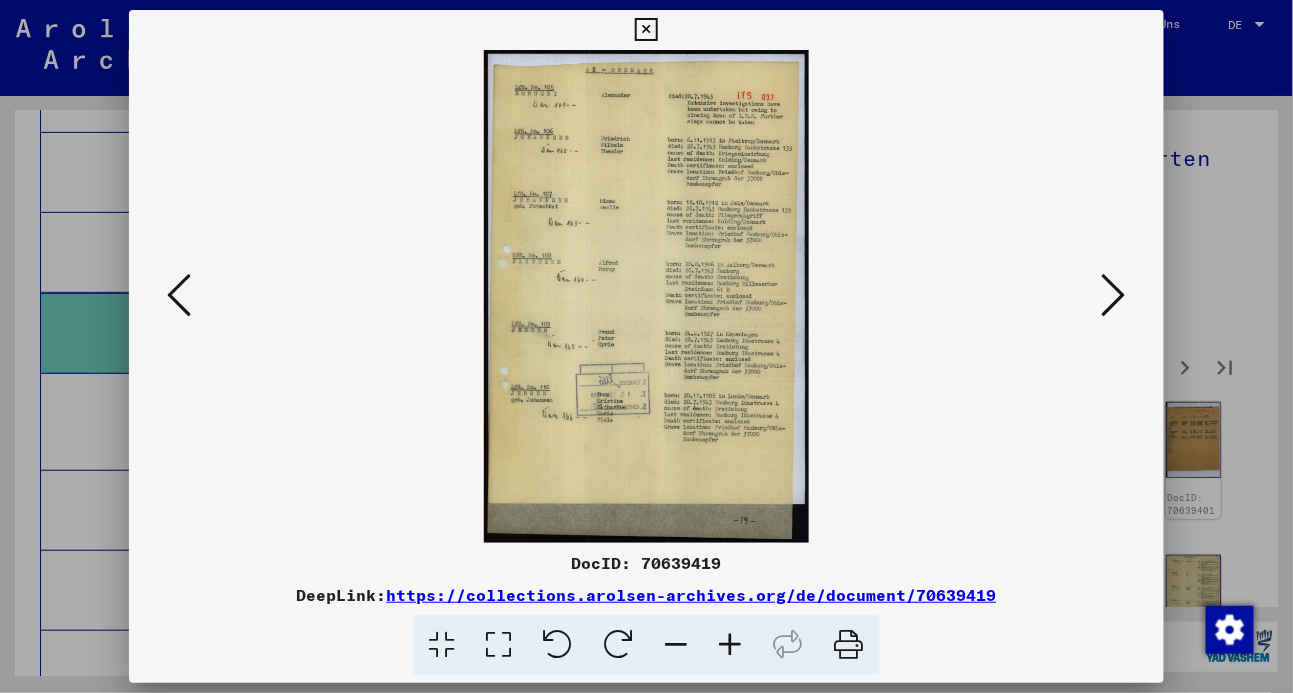 click at bounding box center (1114, 295) 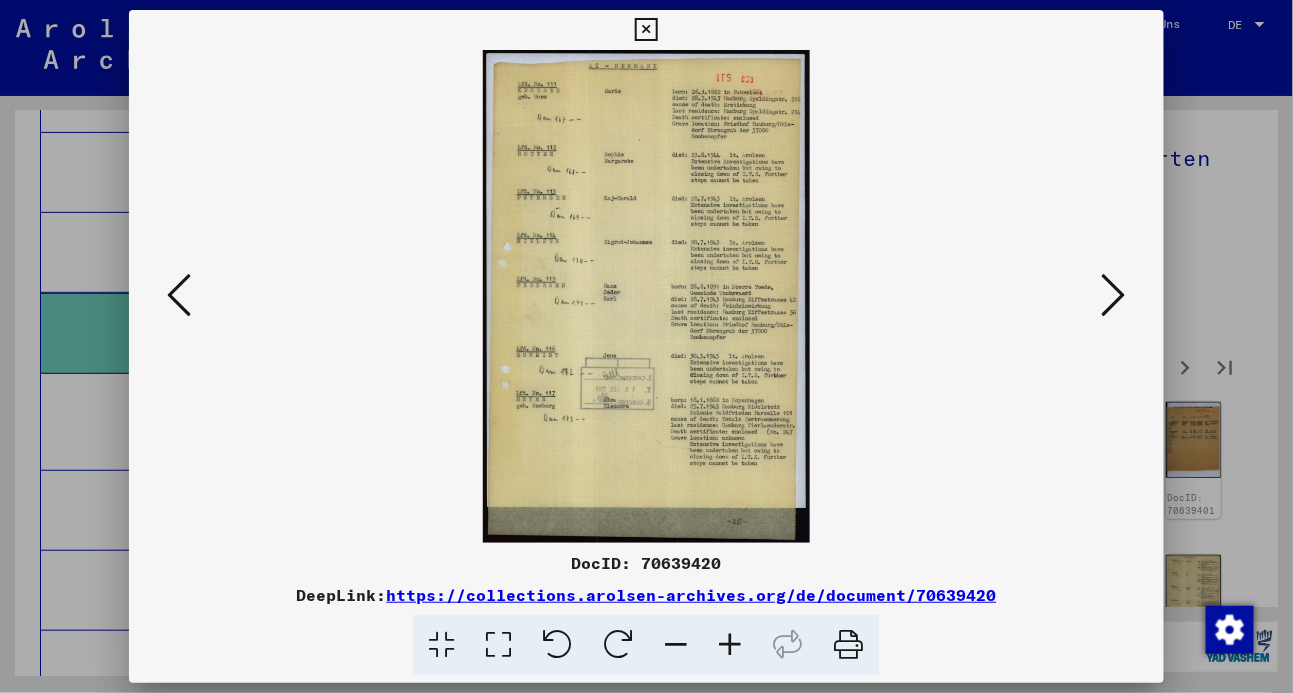 click at bounding box center (1114, 295) 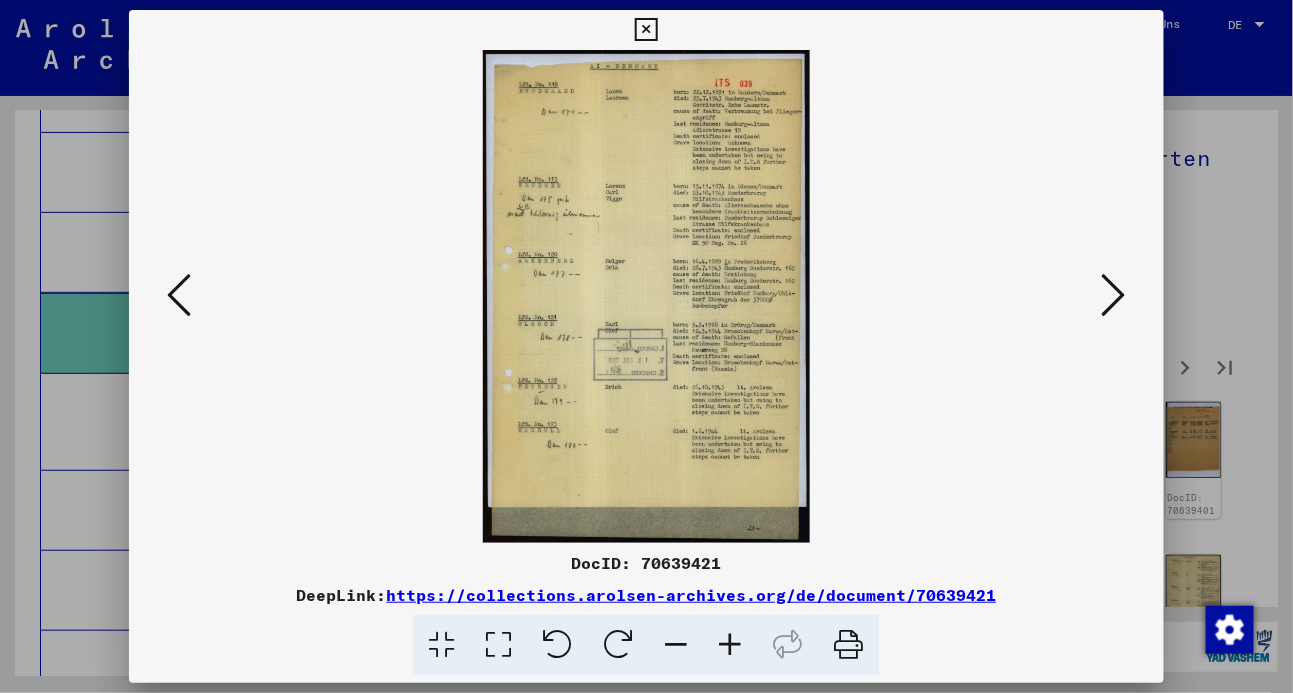 click at bounding box center [1114, 295] 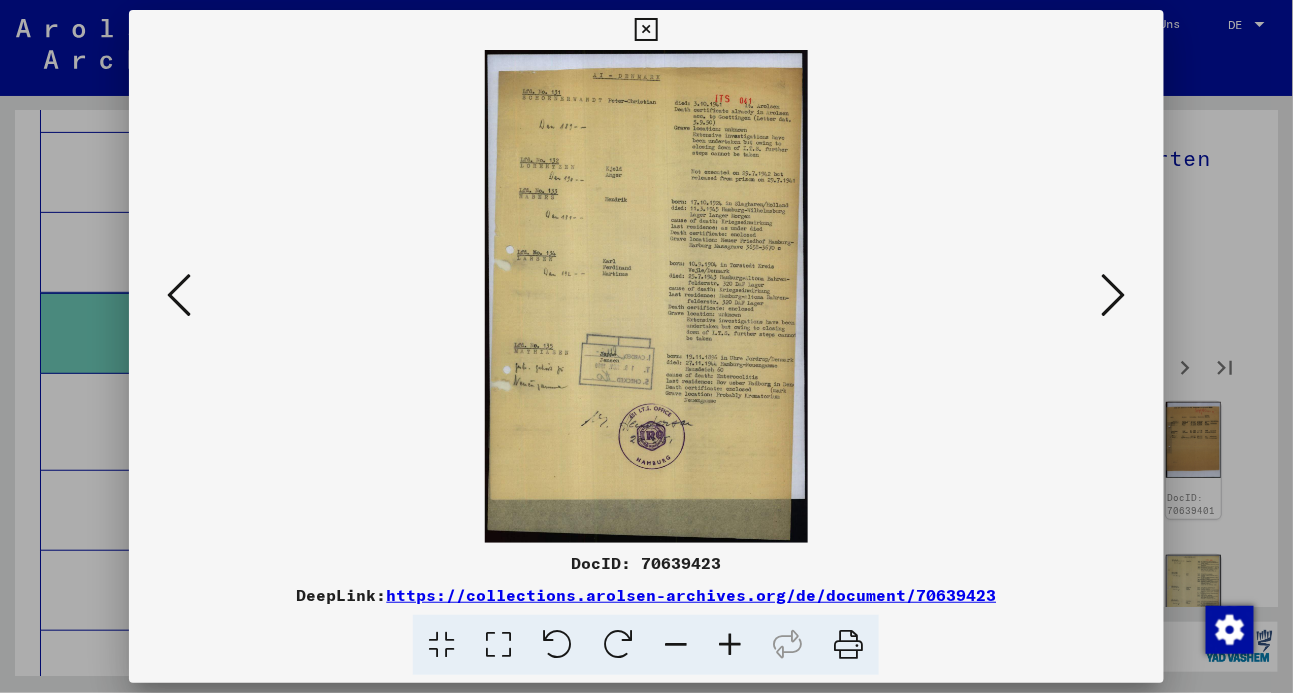 click at bounding box center [1114, 295] 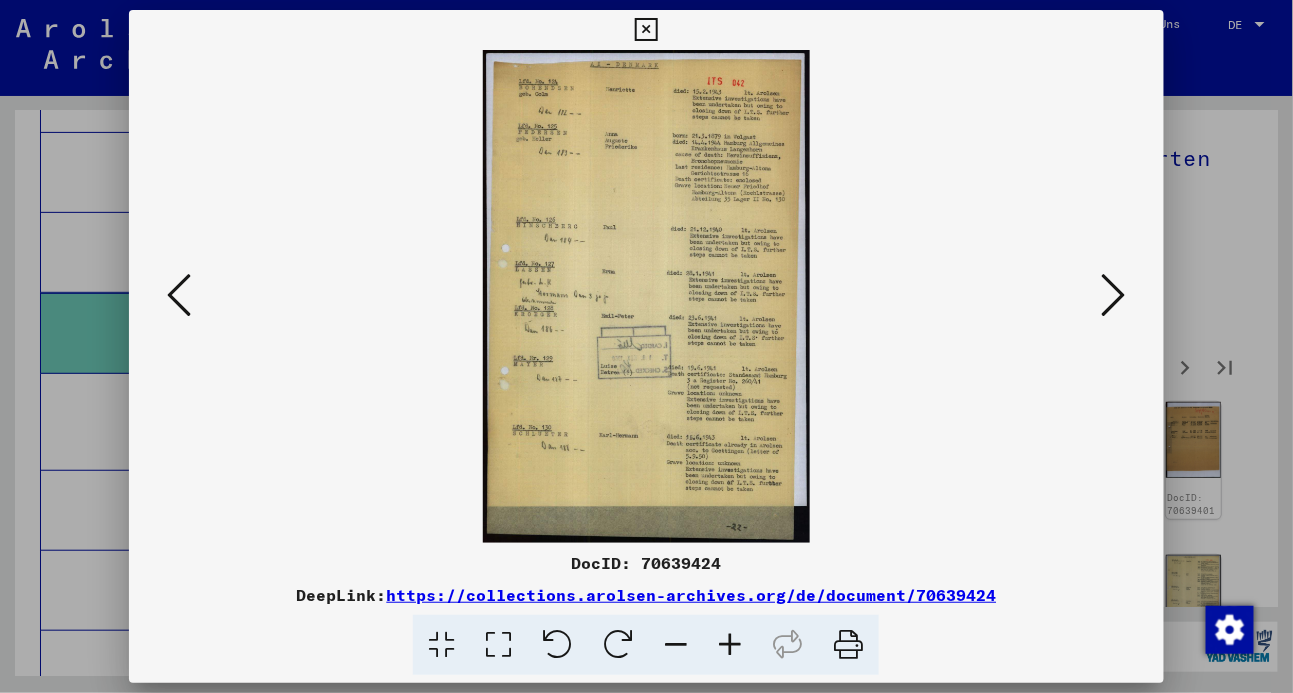 click at bounding box center (1114, 295) 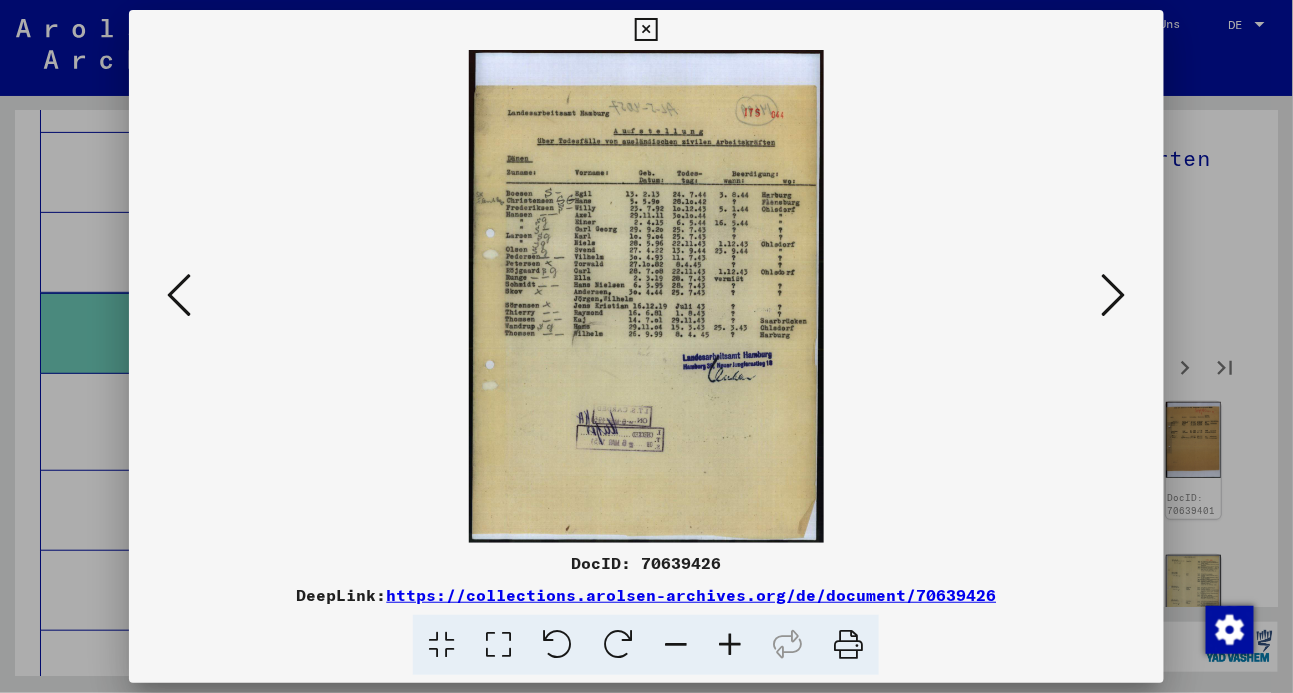click at bounding box center (1114, 295) 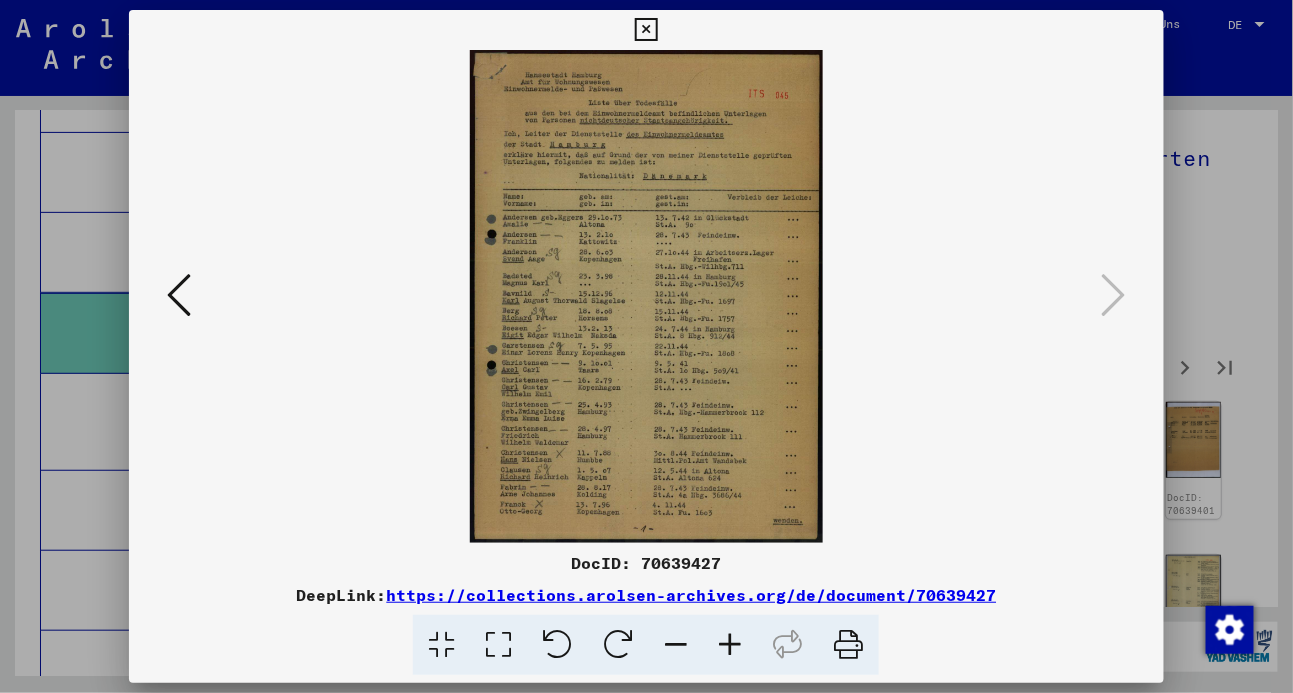click at bounding box center [646, 30] 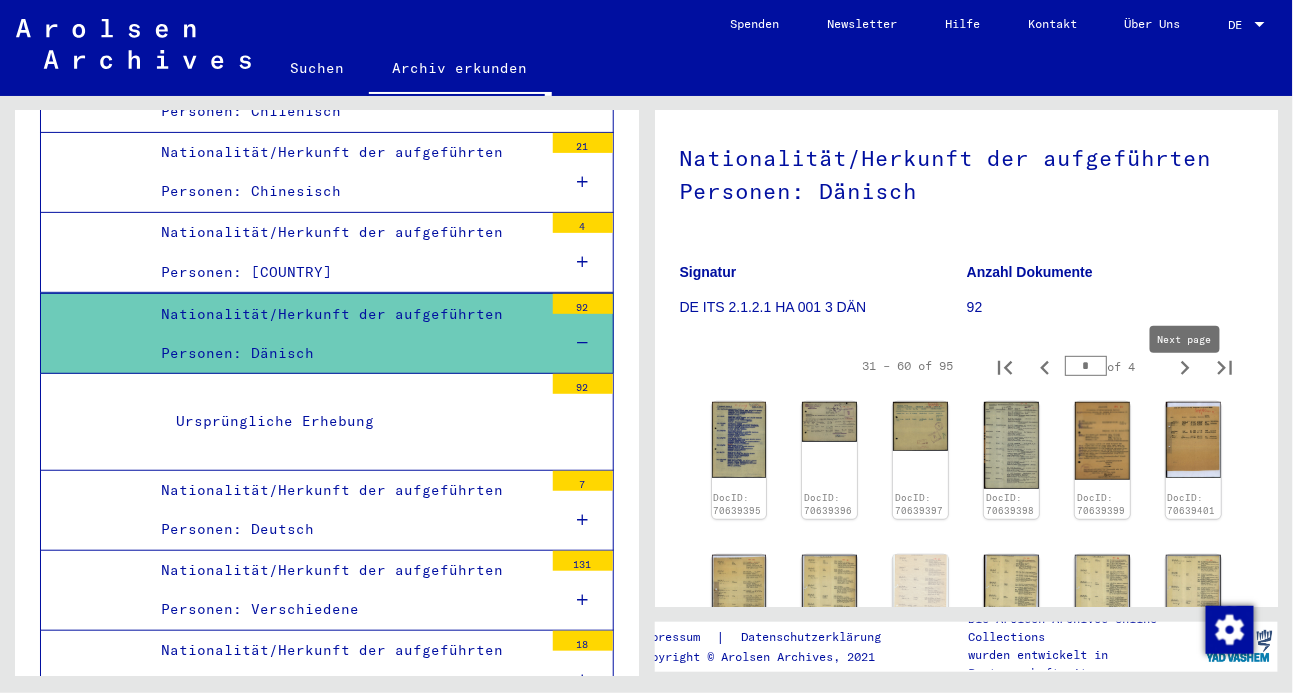 click 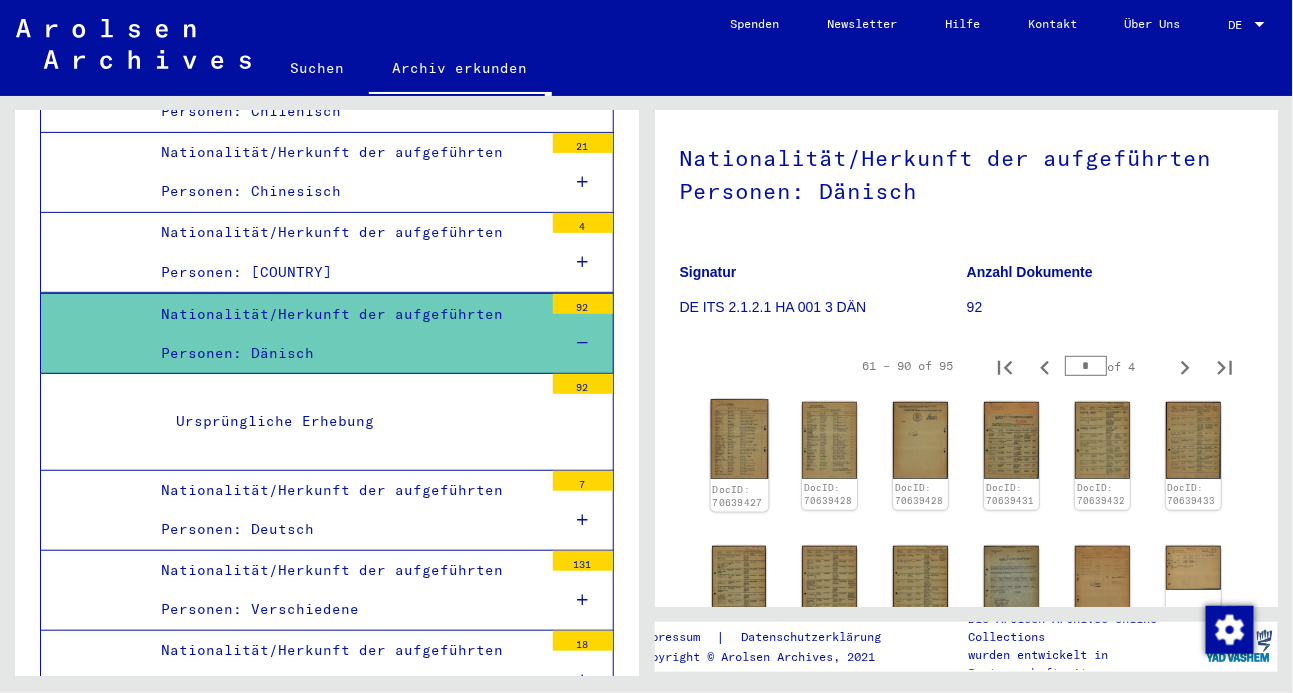 click 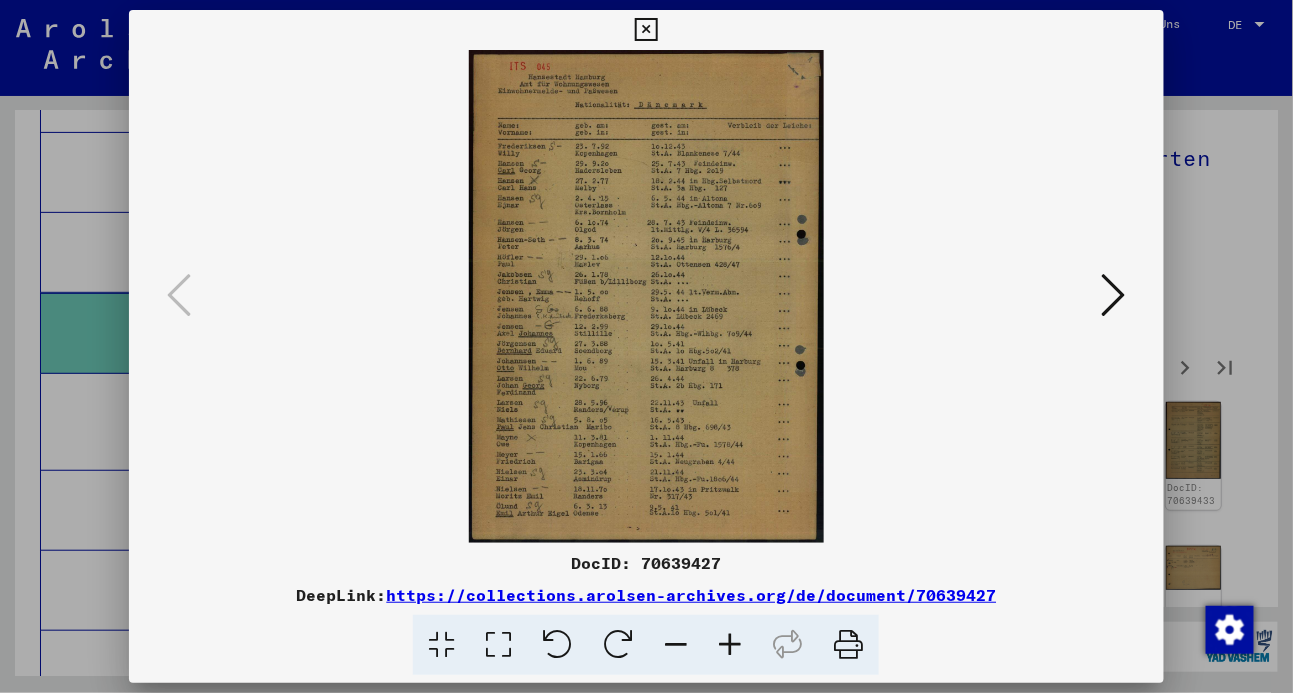 click at bounding box center (1114, 295) 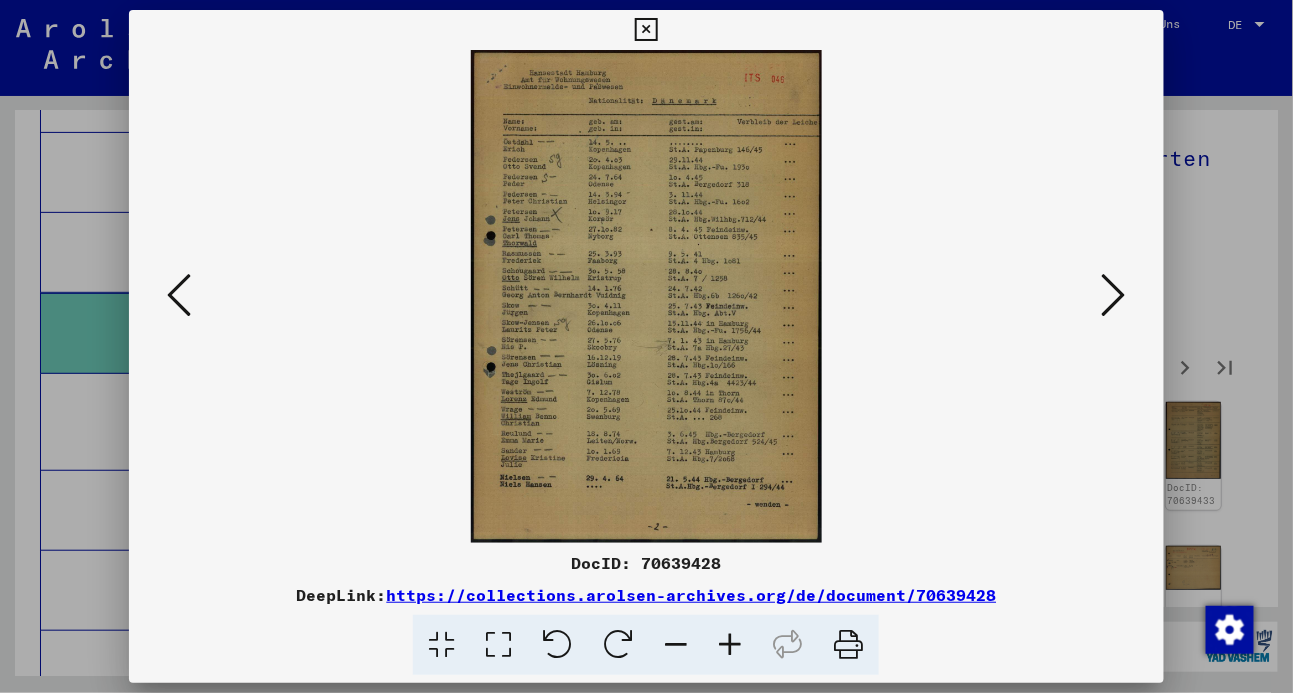 click at bounding box center (1114, 295) 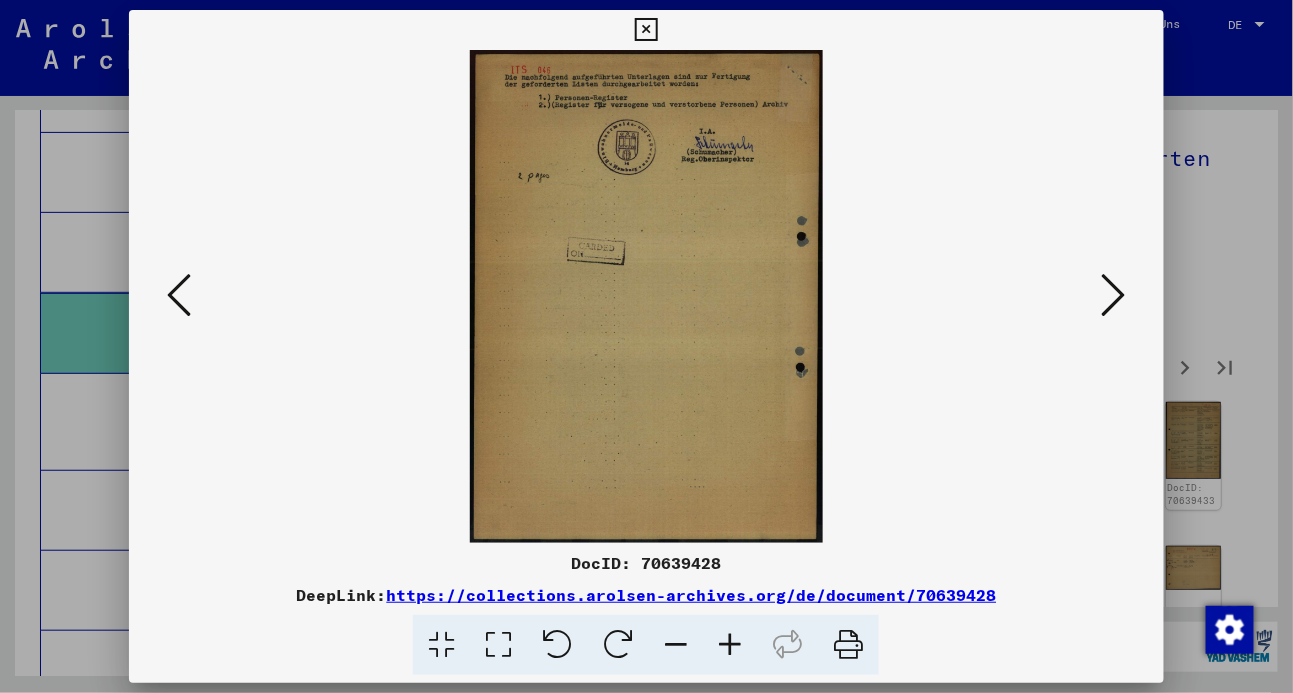 click at bounding box center (1114, 295) 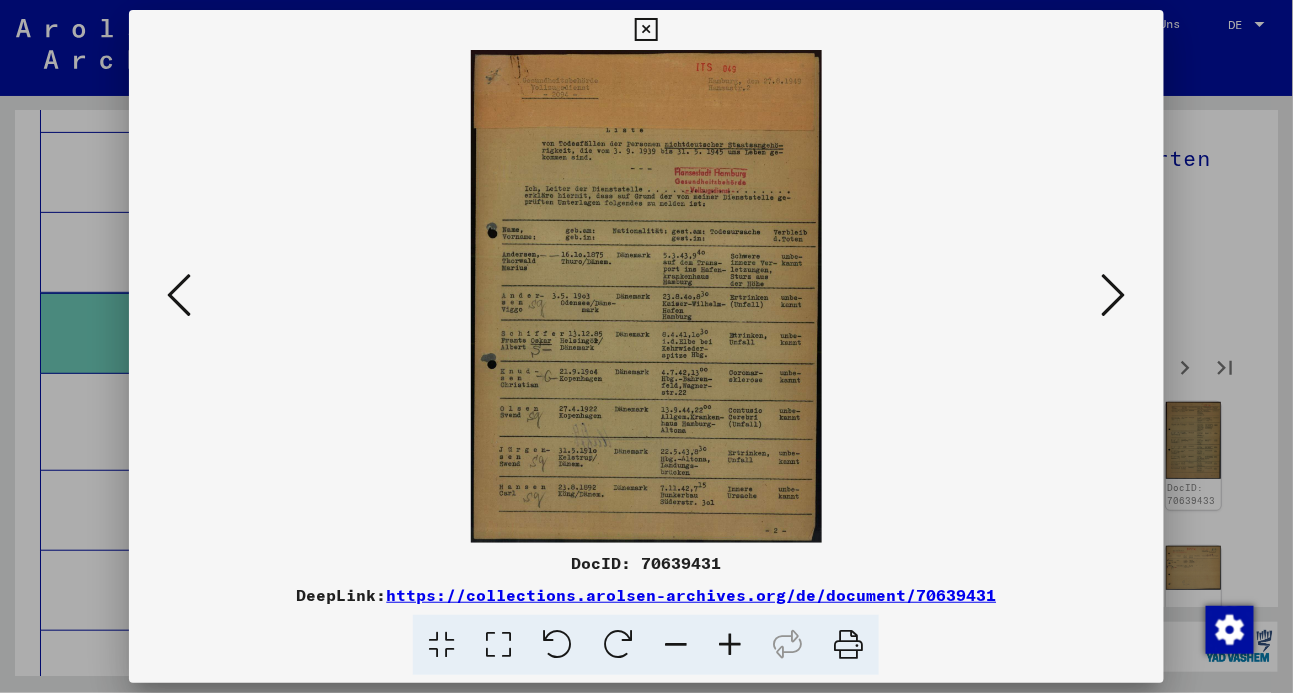 click at bounding box center [1114, 295] 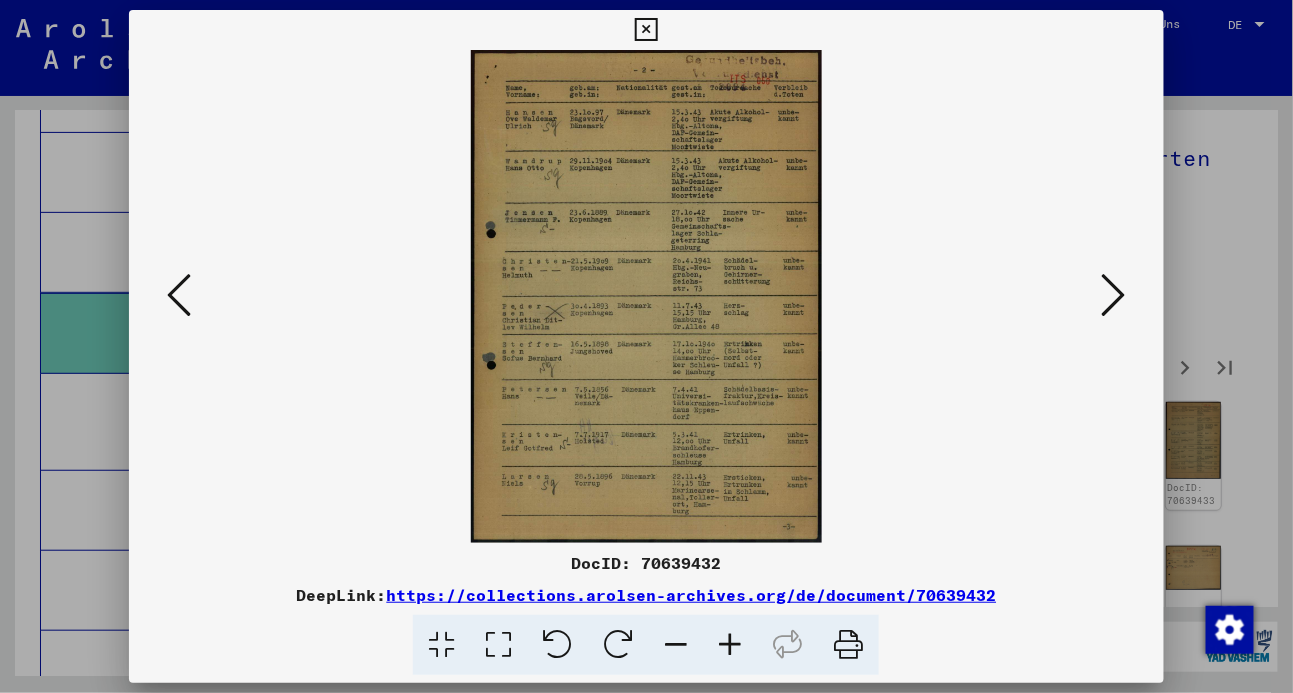click at bounding box center [1114, 295] 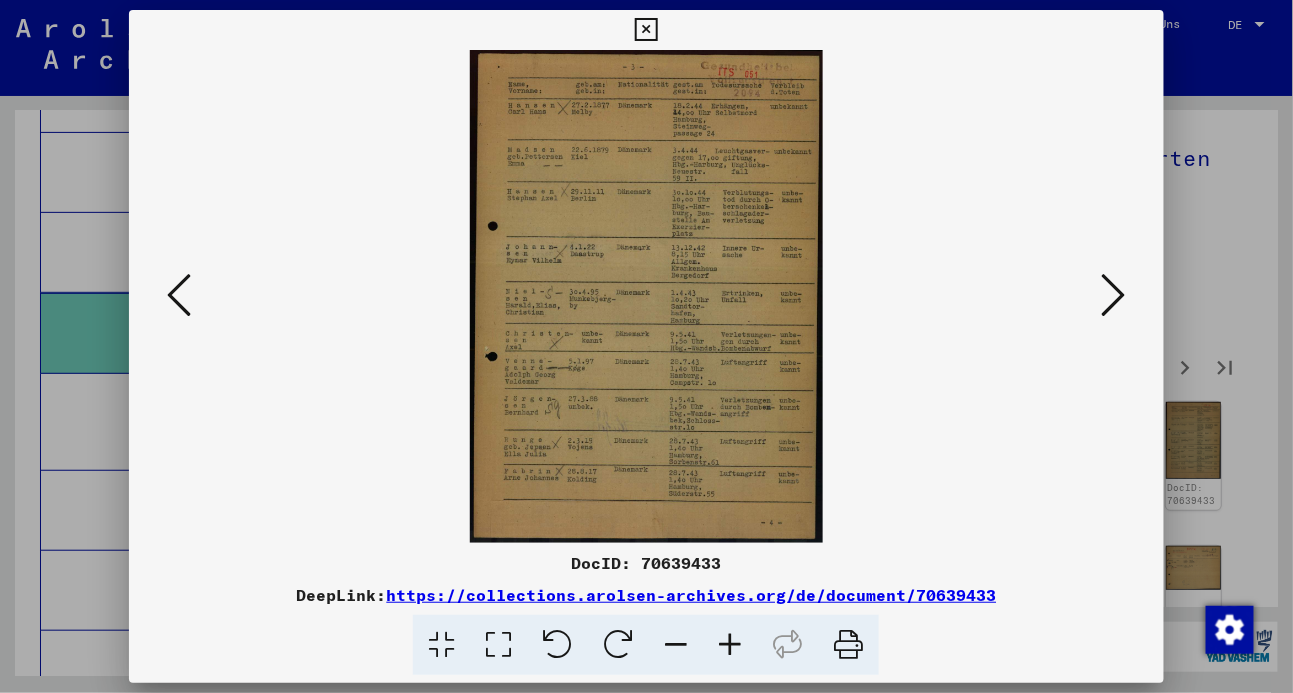click at bounding box center [1114, 295] 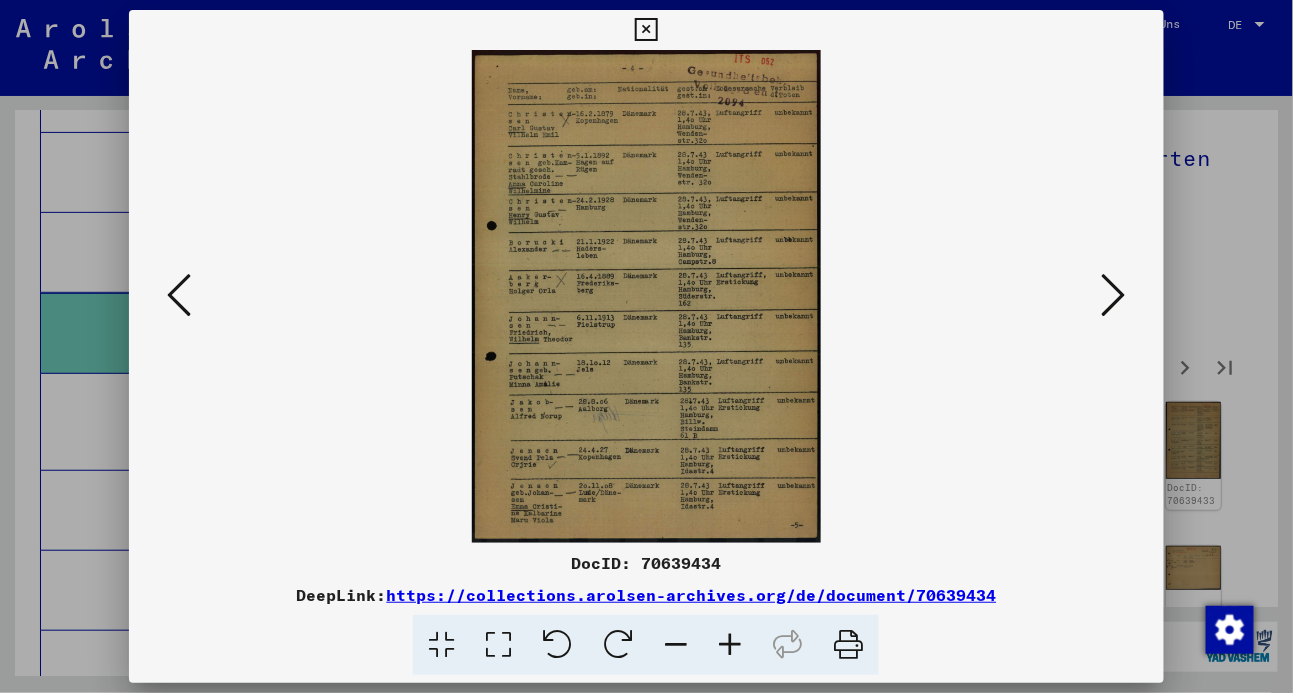 click at bounding box center (1114, 295) 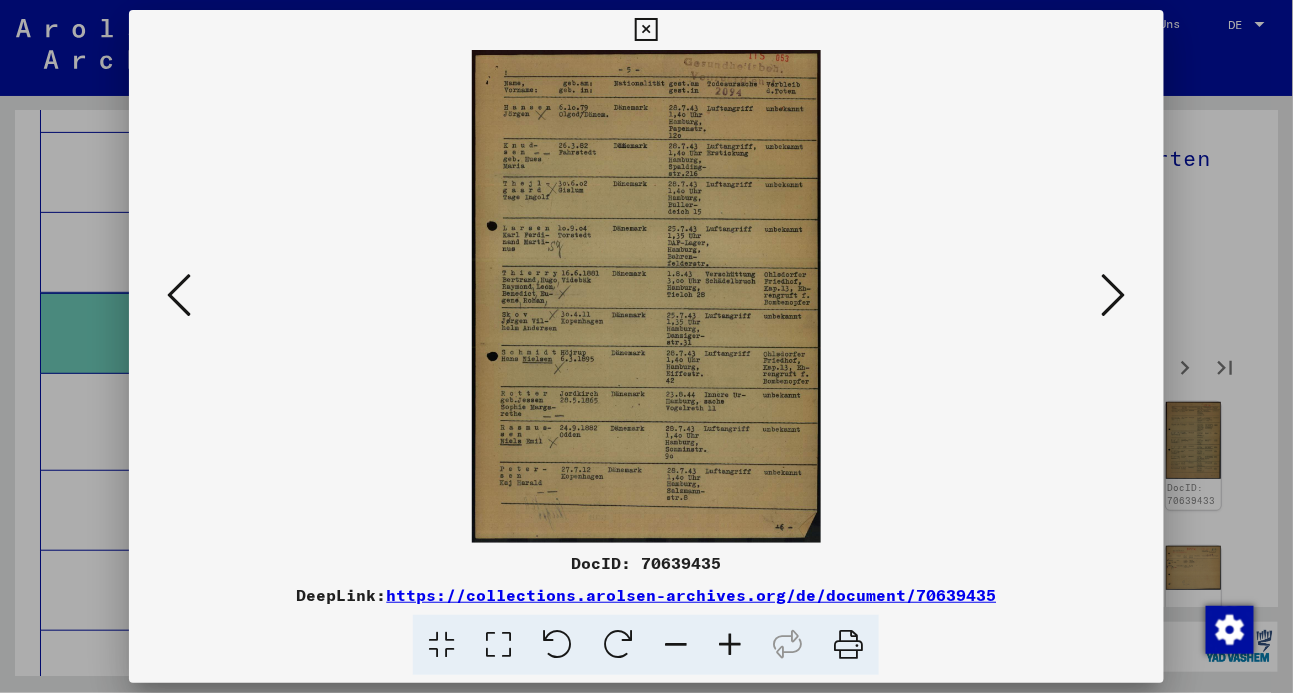 click at bounding box center (1114, 295) 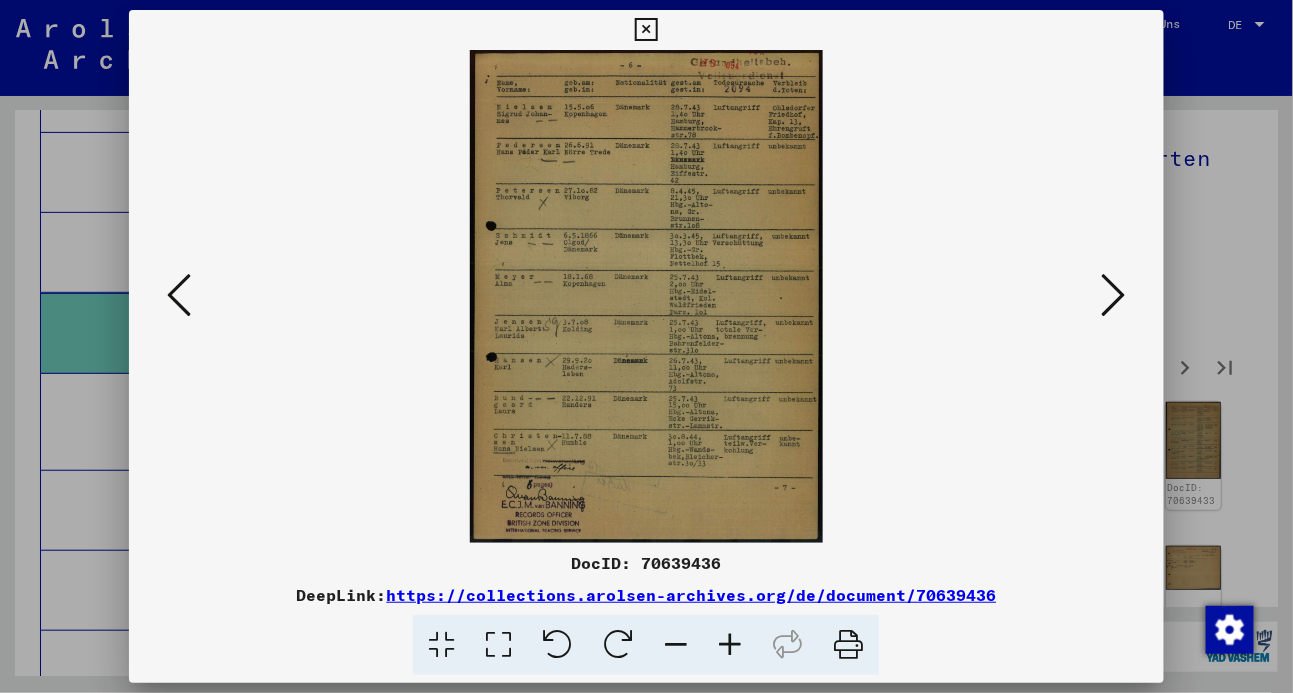 click at bounding box center [1114, 295] 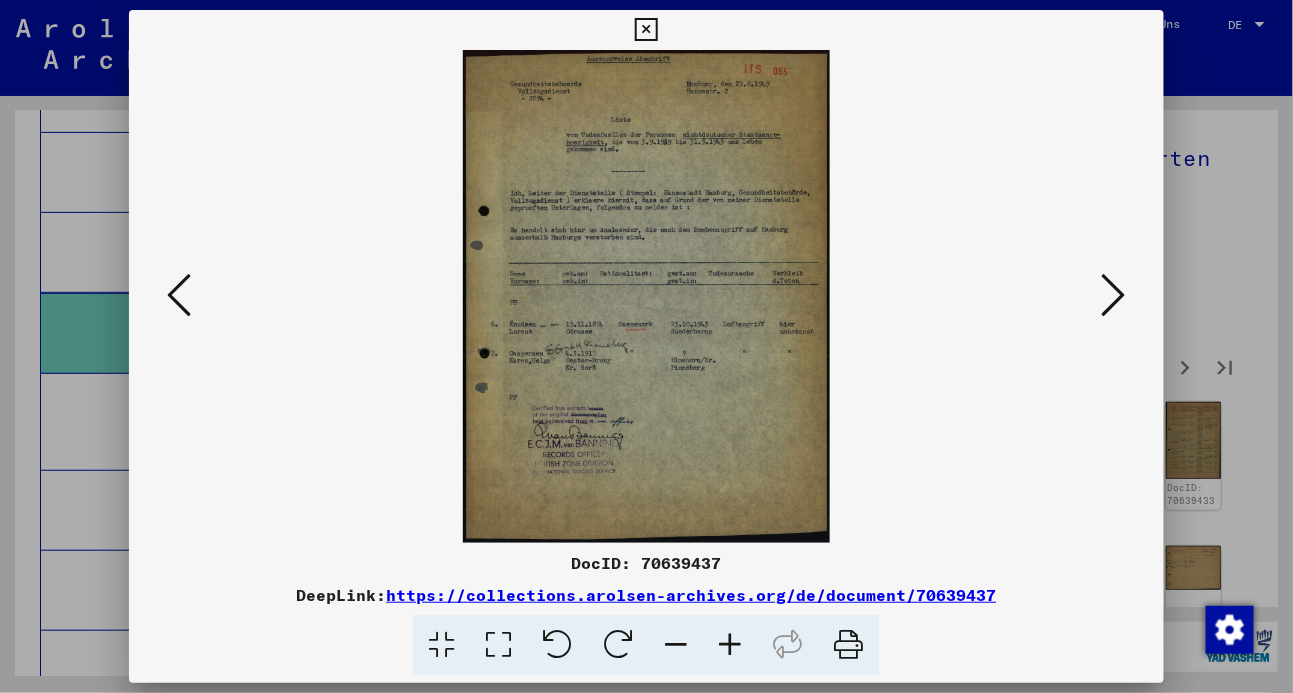 click at bounding box center (1114, 295) 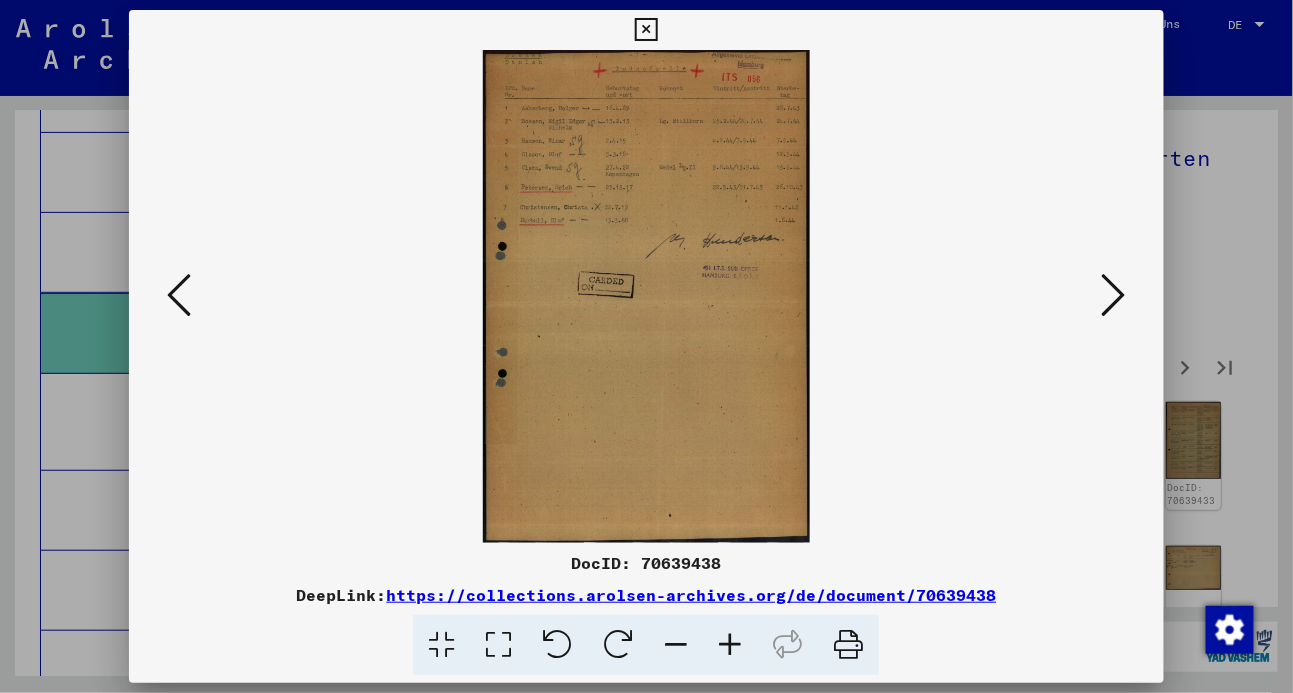 click at bounding box center (1114, 295) 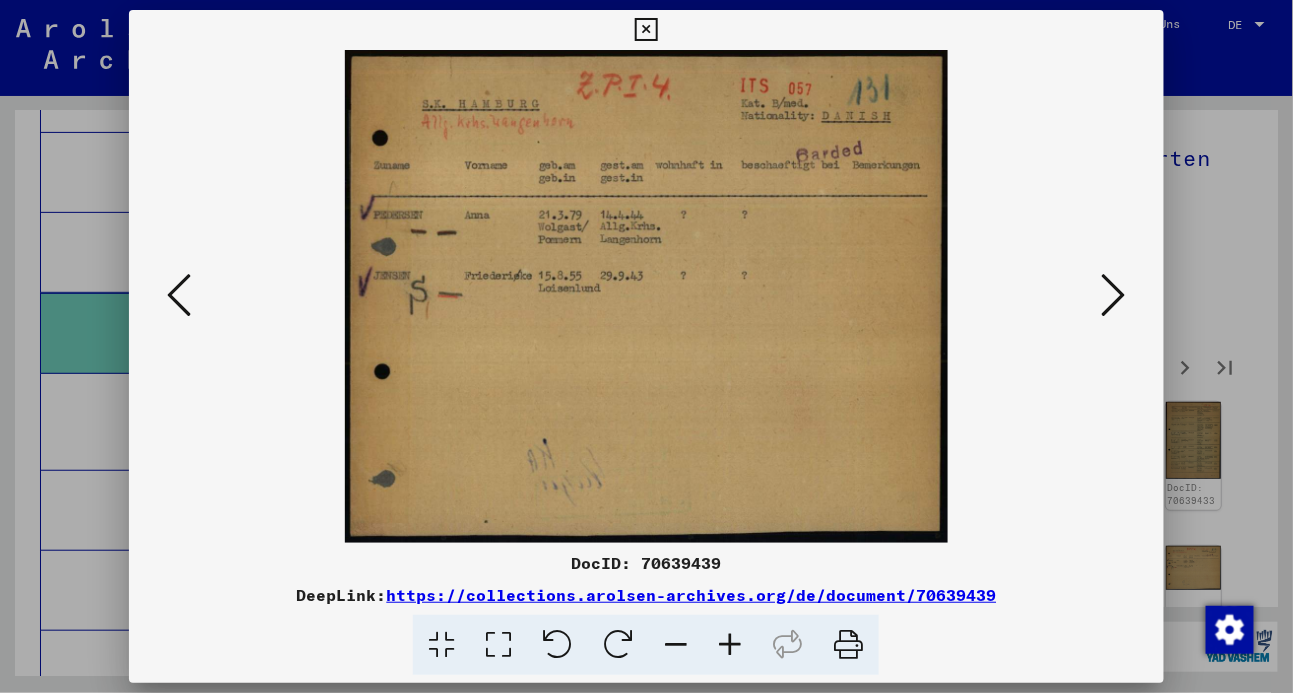 click at bounding box center [1114, 295] 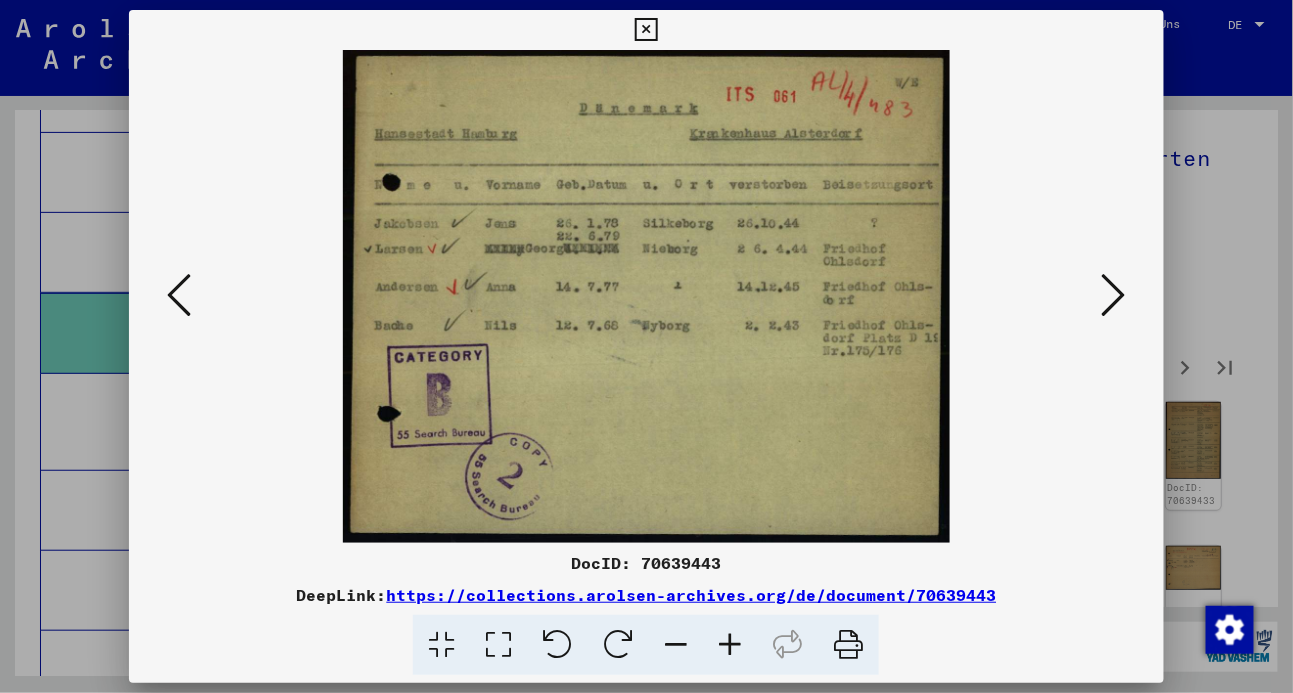 click at bounding box center [1114, 295] 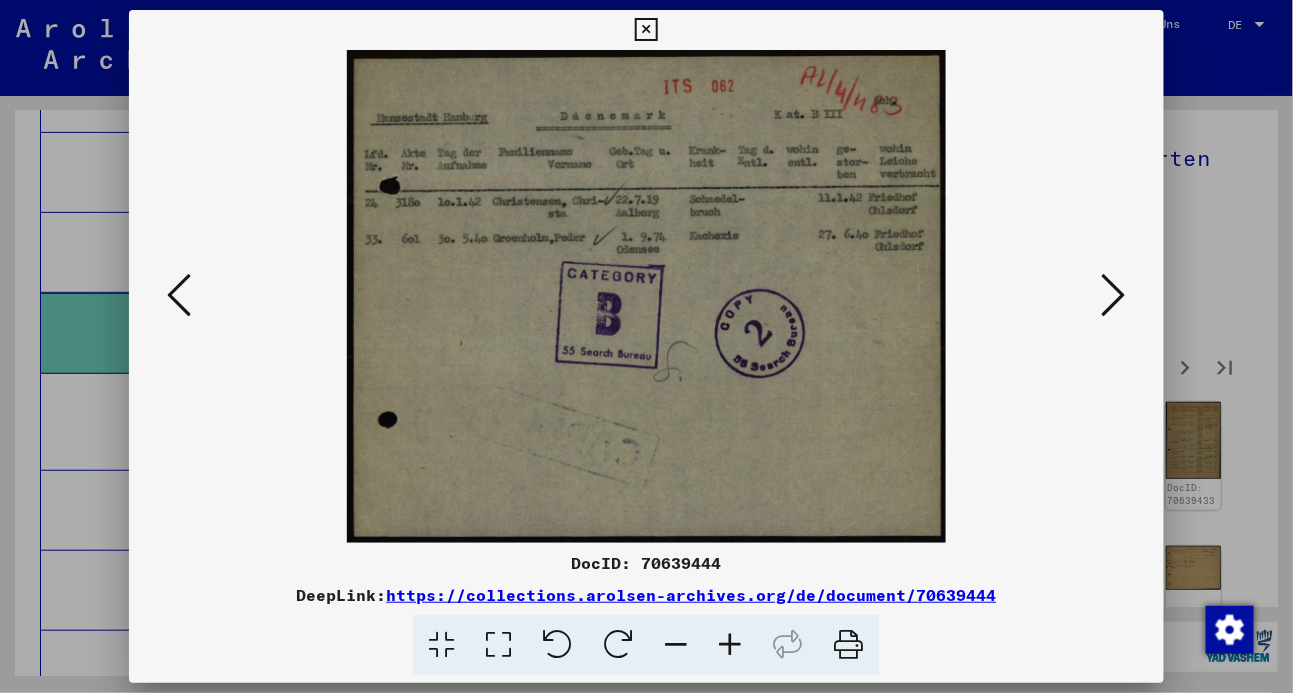 click at bounding box center (1114, 295) 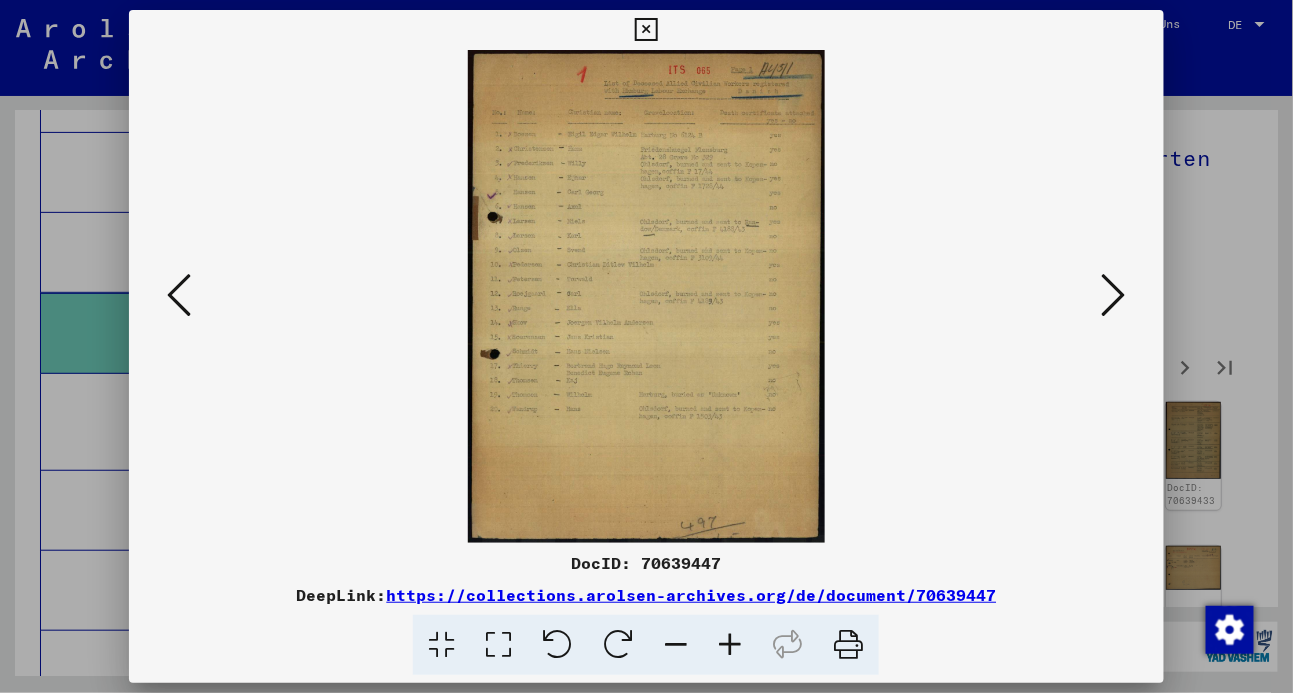 click at bounding box center (498, 645) 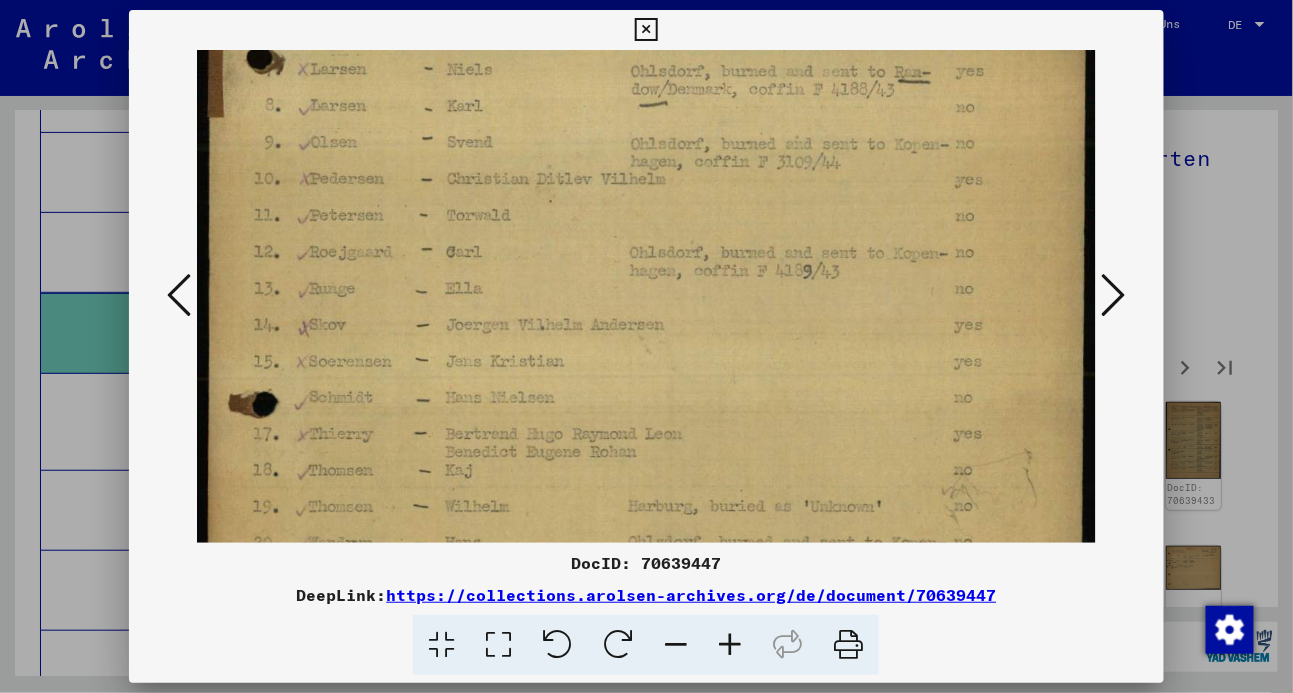 scroll, scrollTop: 414, scrollLeft: 0, axis: vertical 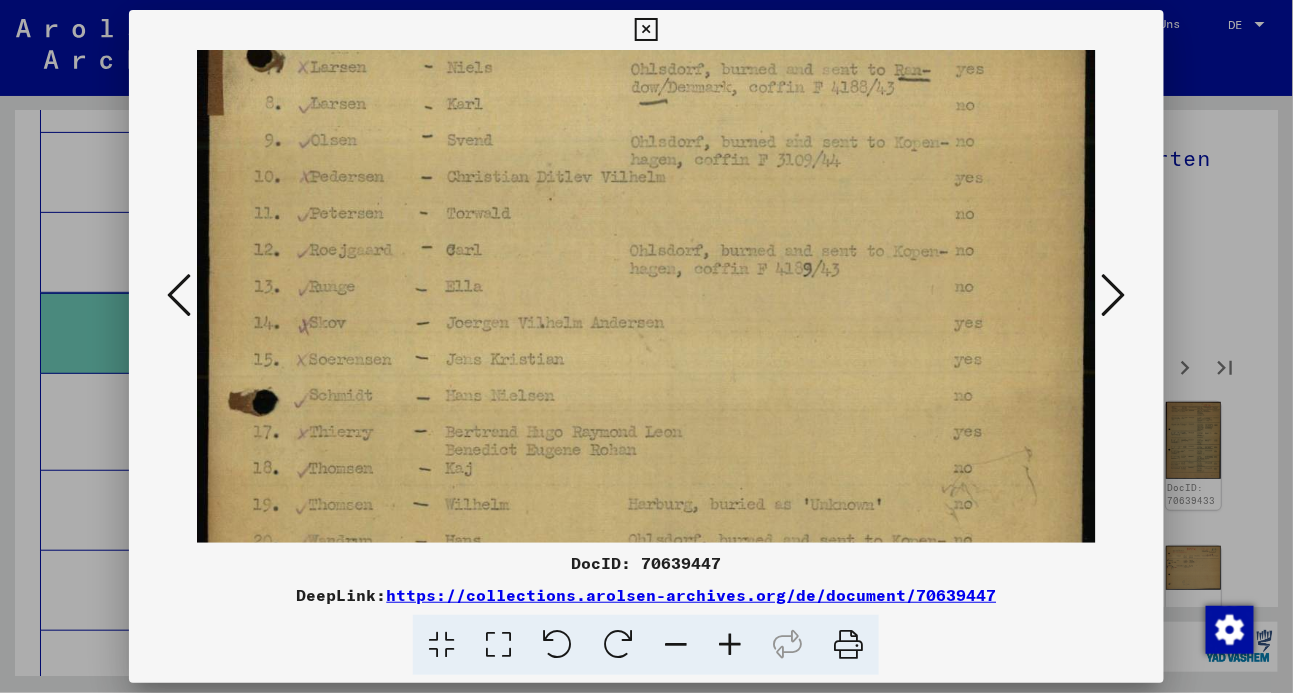 drag, startPoint x: 862, startPoint y: 269, endPoint x: 1005, endPoint y: -132, distance: 425.73465 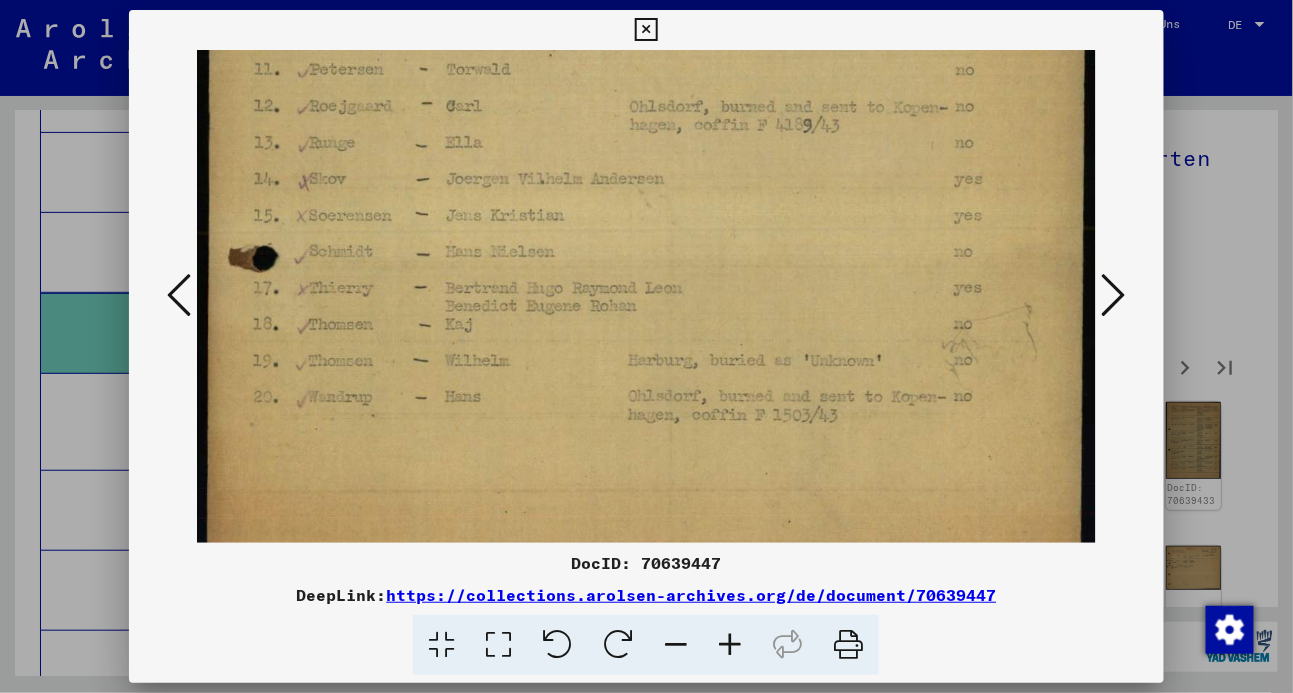 scroll, scrollTop: 565, scrollLeft: 0, axis: vertical 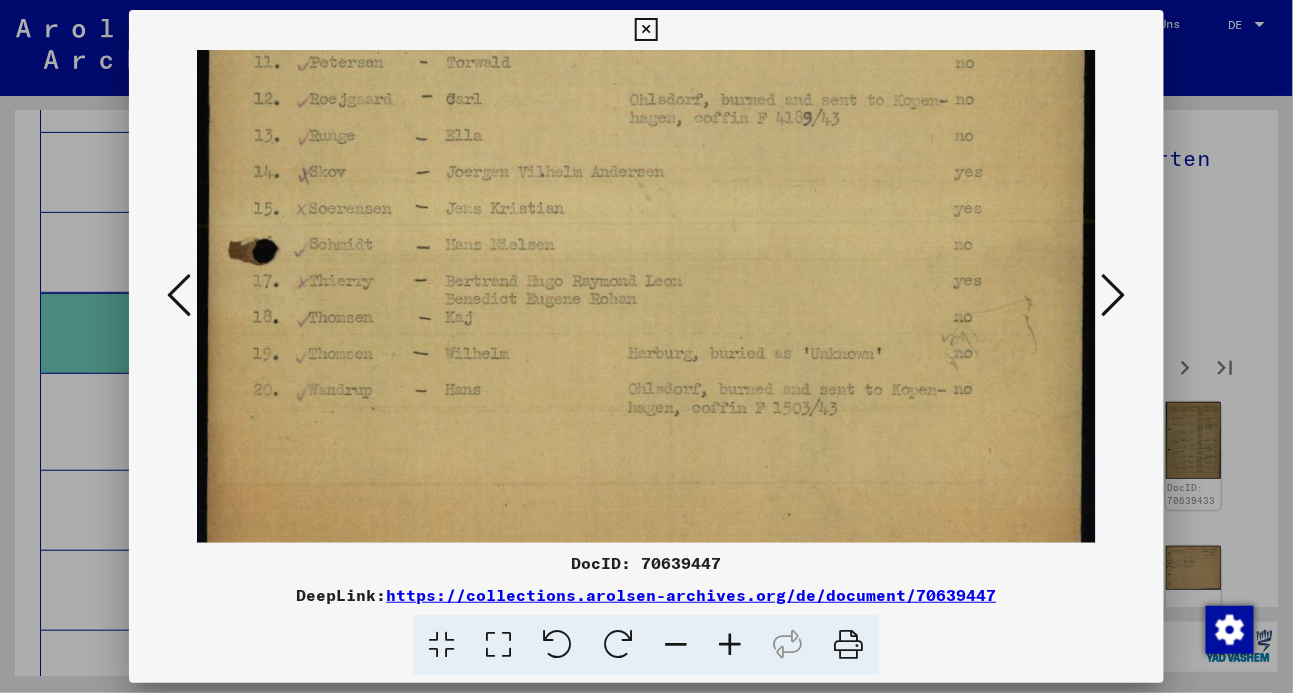 drag, startPoint x: 736, startPoint y: 328, endPoint x: 761, endPoint y: 179, distance: 151.08276 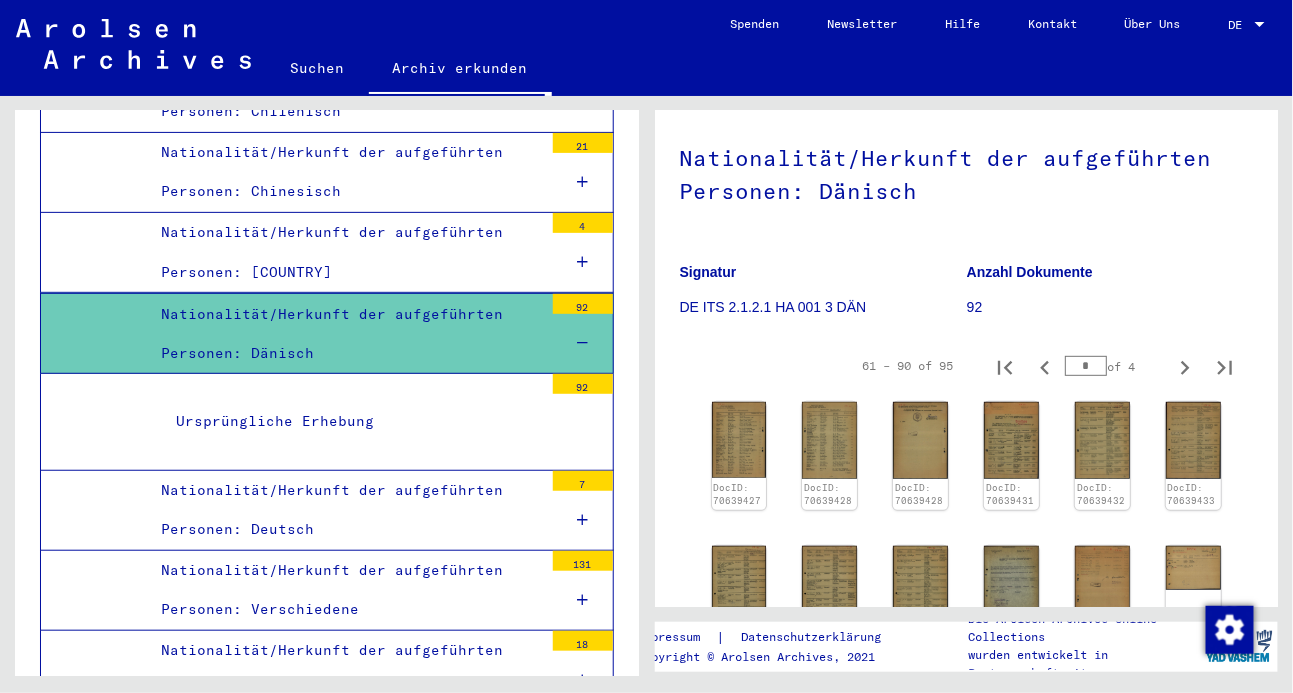 scroll, scrollTop: 162, scrollLeft: 0, axis: vertical 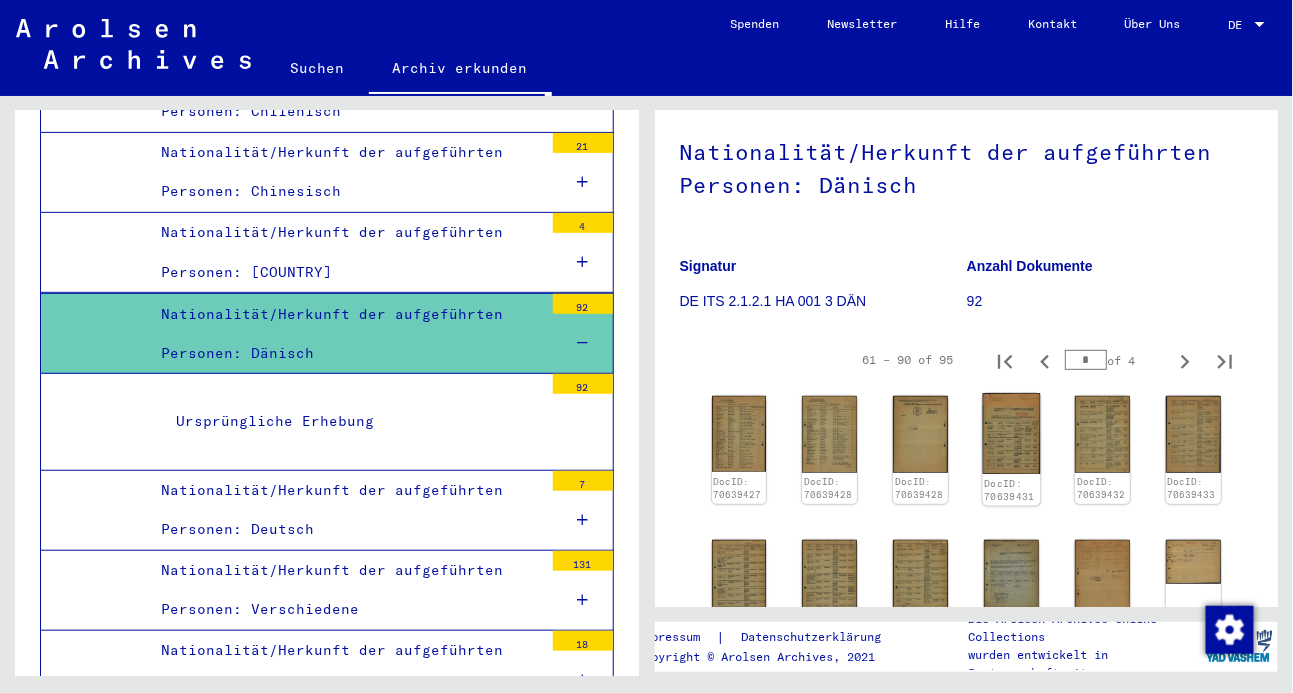 click 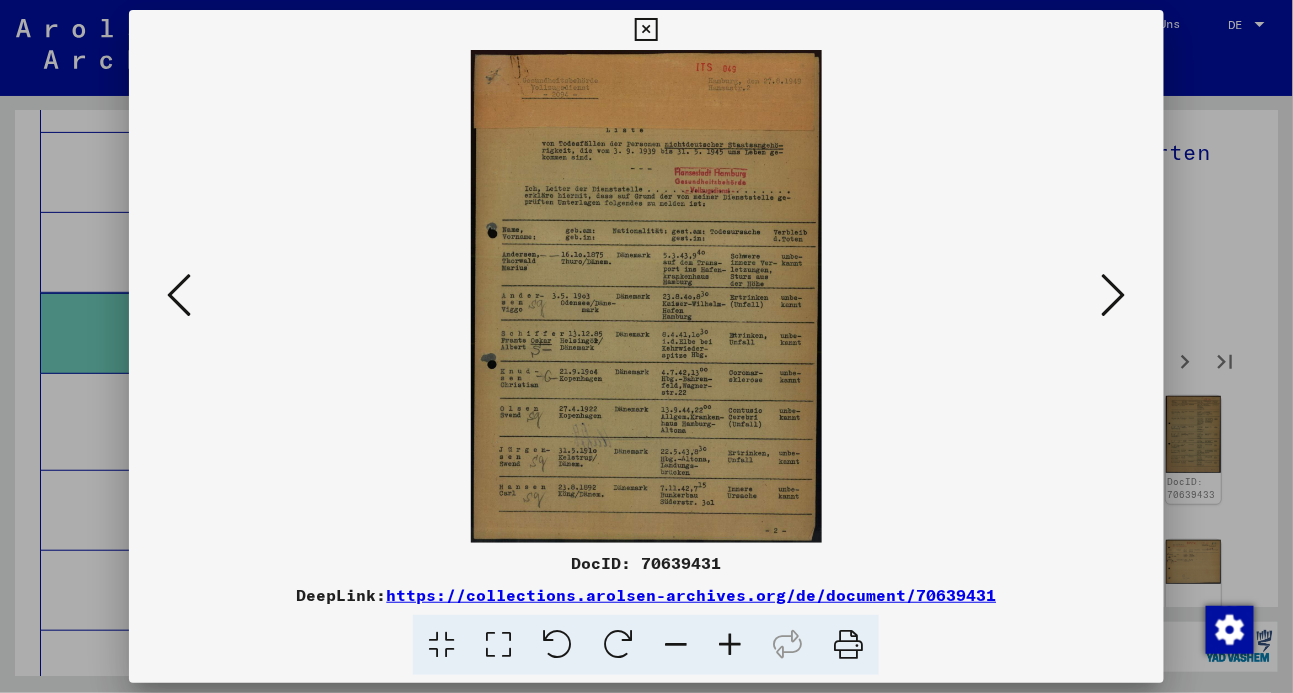 click at bounding box center [646, 30] 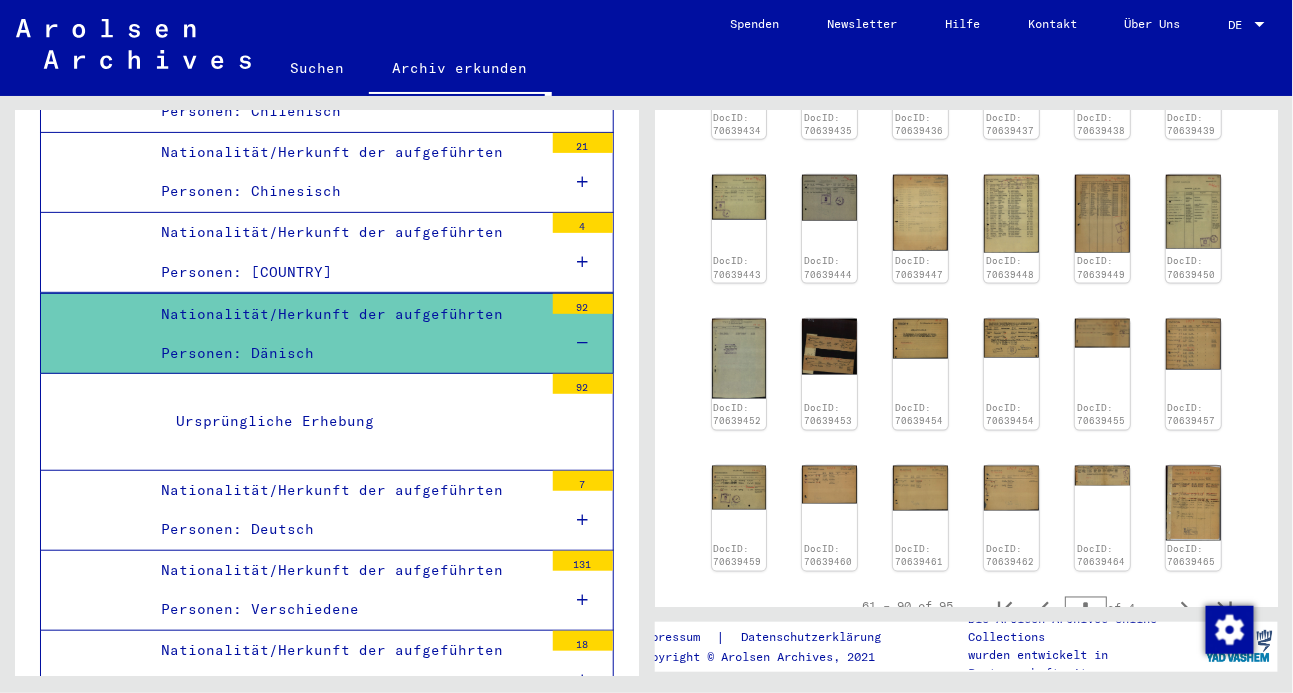 scroll, scrollTop: 672, scrollLeft: 0, axis: vertical 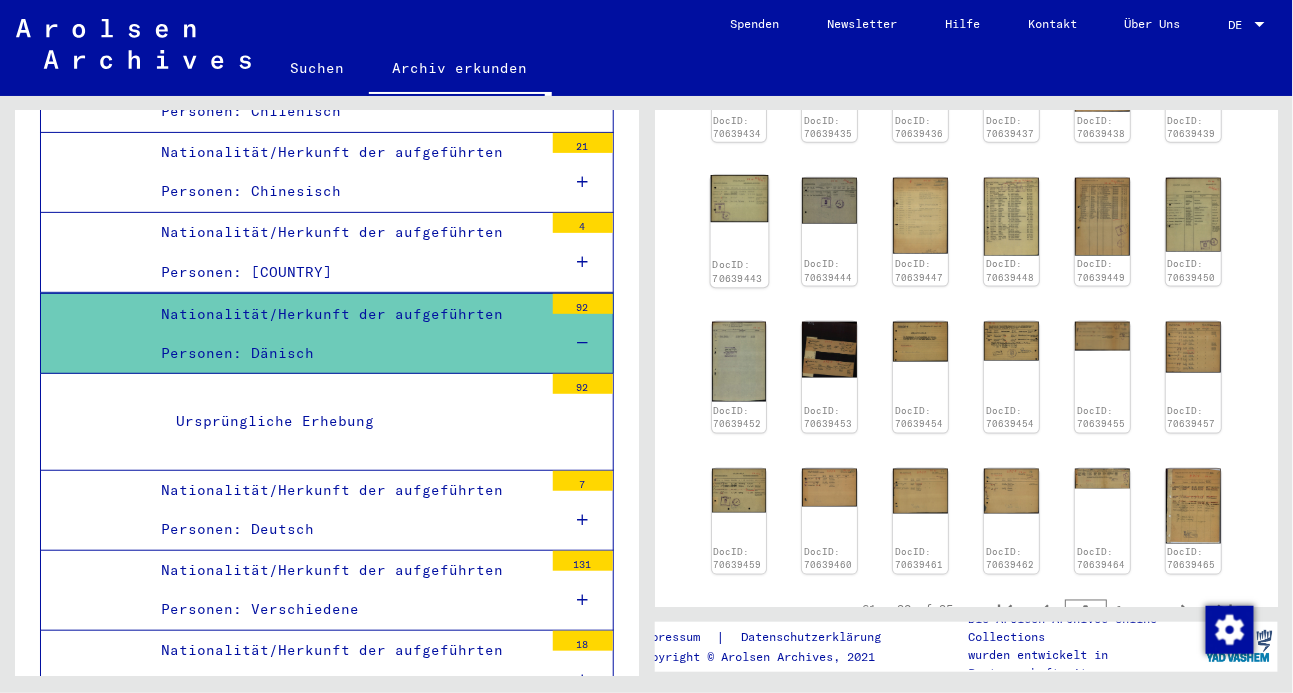 click 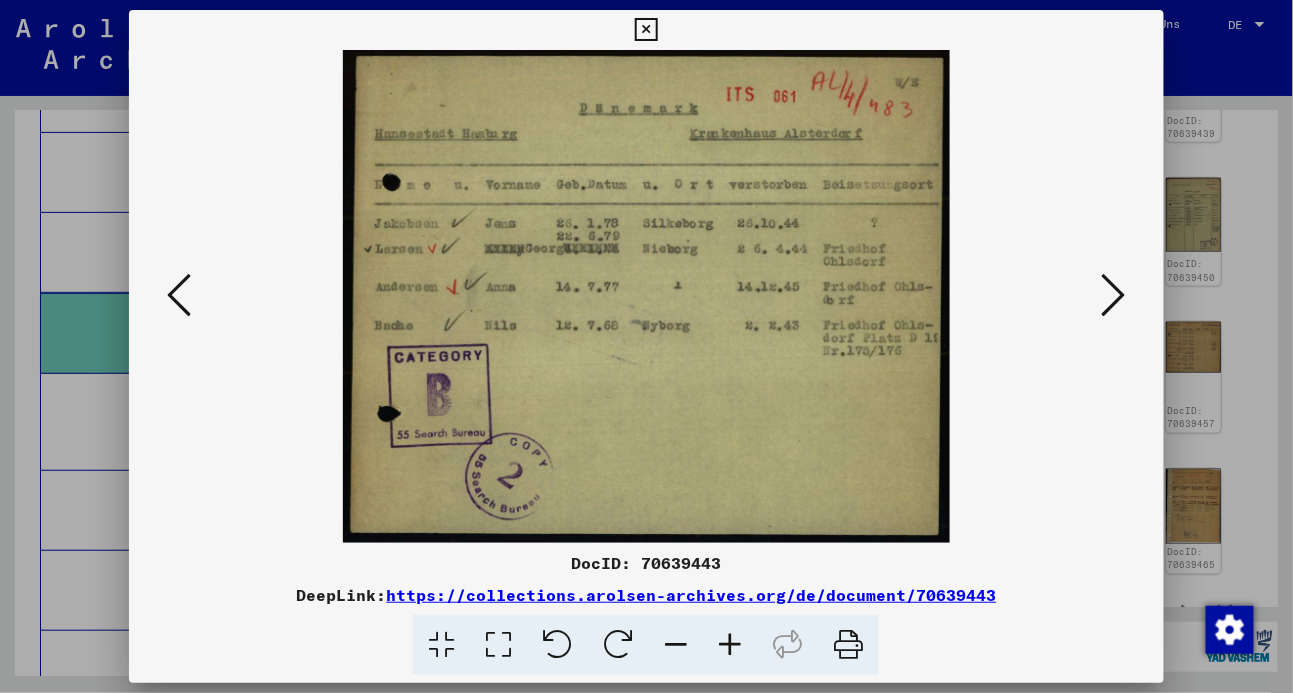 click at bounding box center (1114, 296) 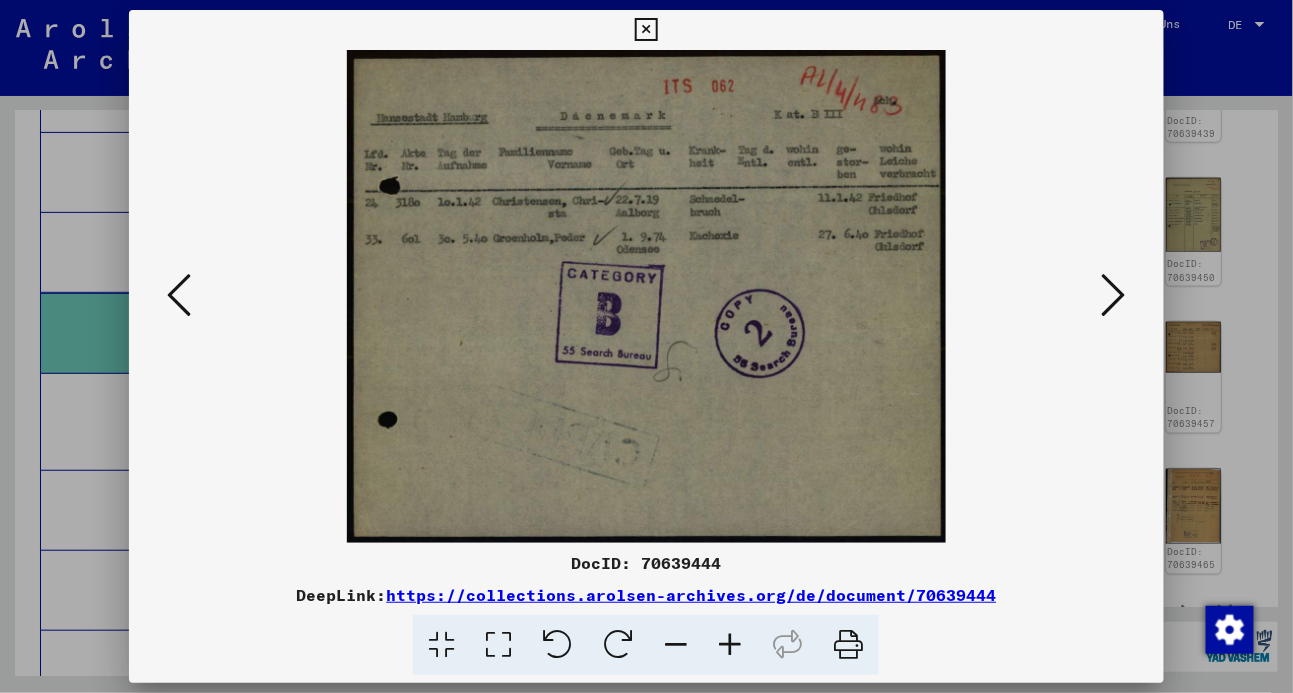click at bounding box center (1114, 296) 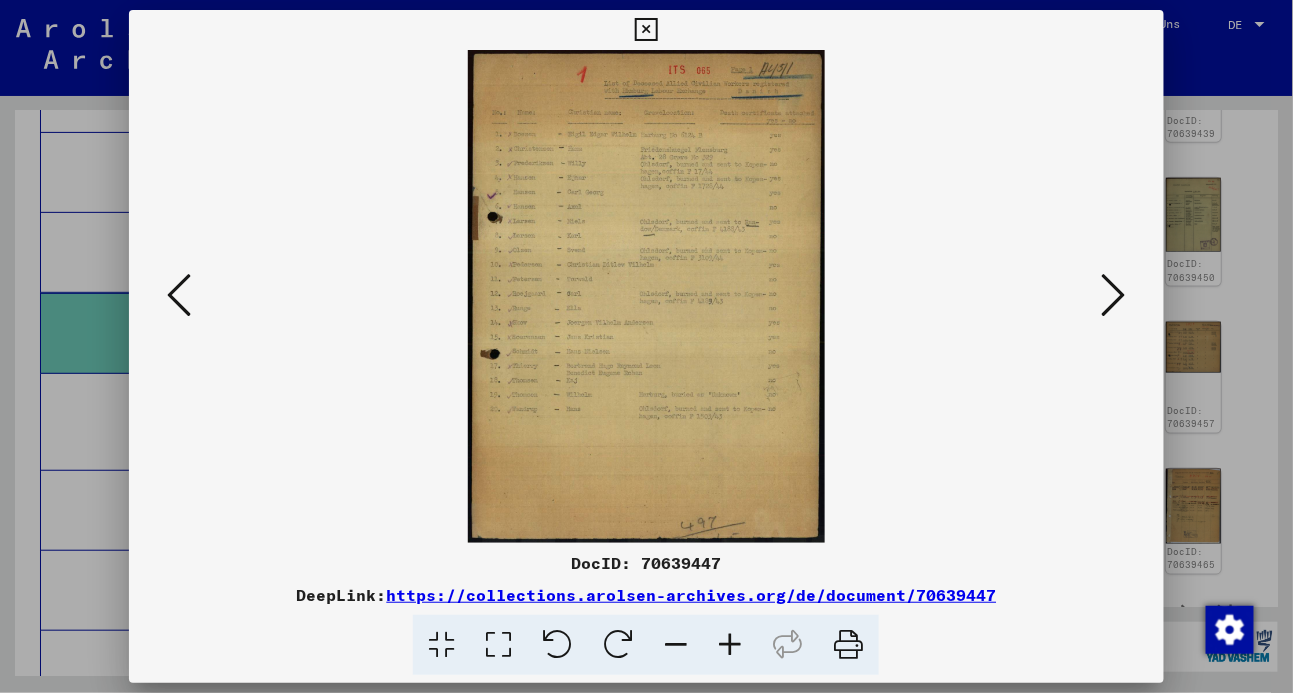 click at bounding box center [1114, 296] 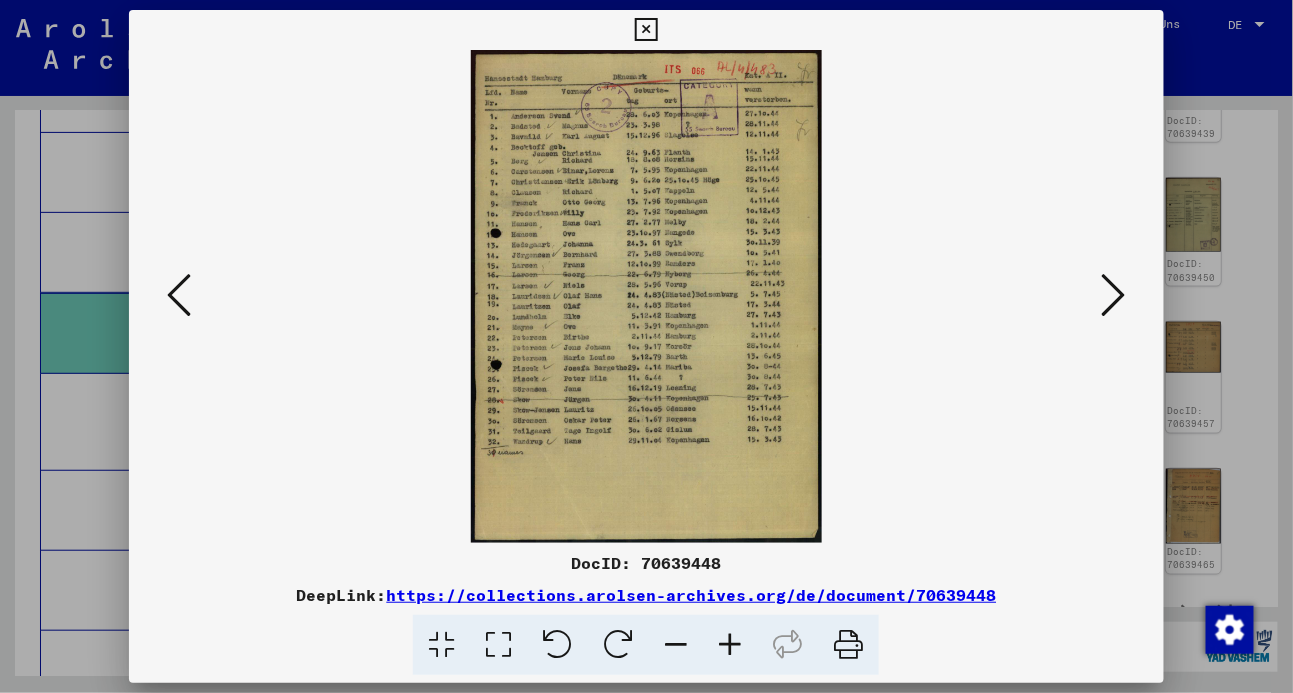 click at bounding box center (1114, 296) 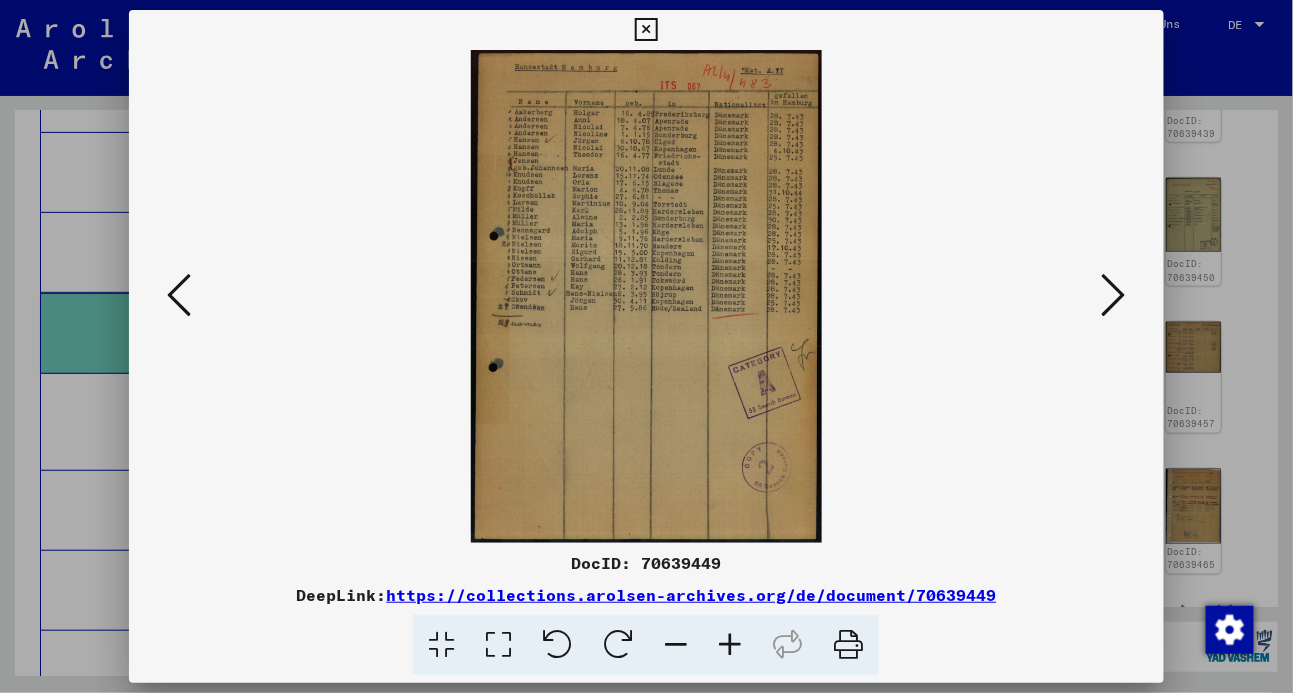 click at bounding box center [1114, 296] 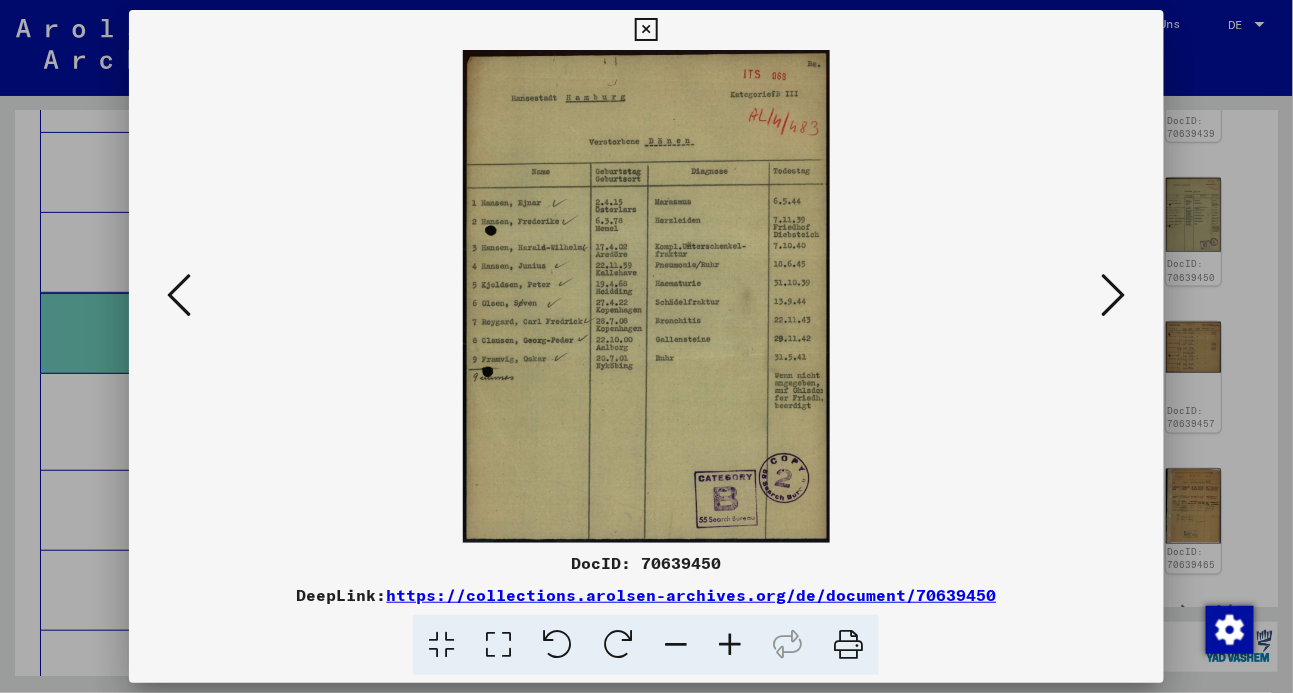 click at bounding box center [1114, 296] 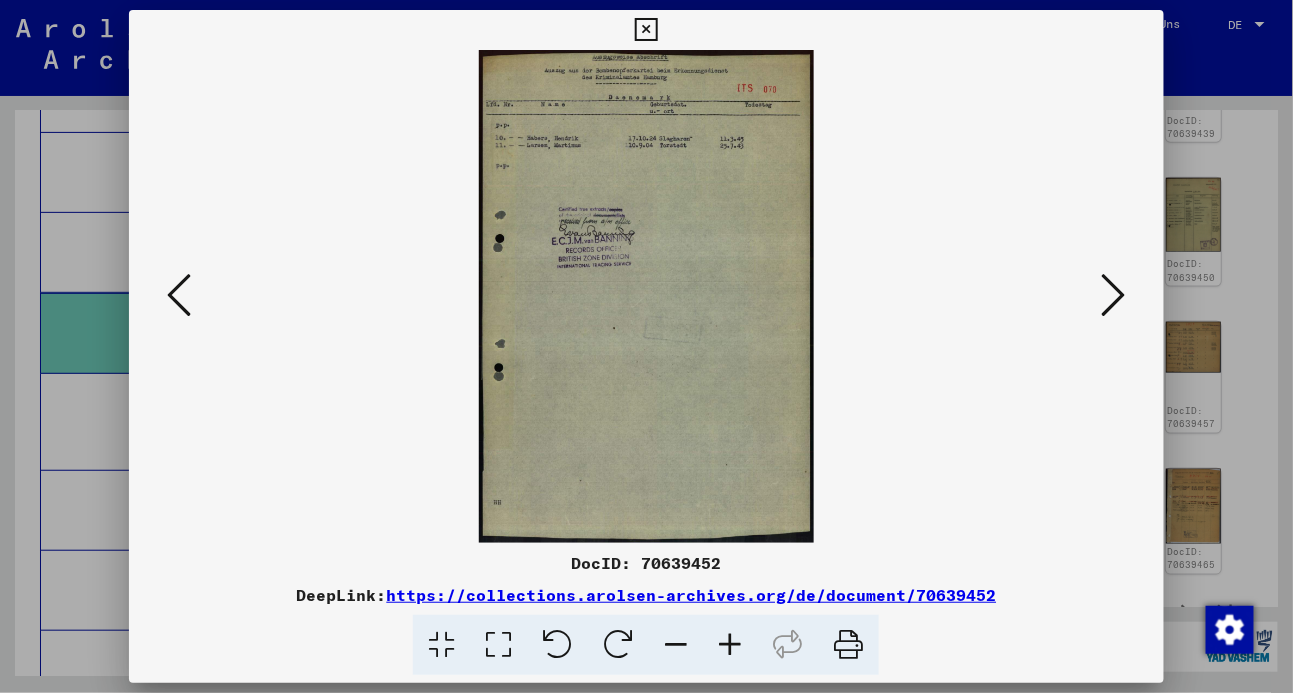 click at bounding box center [1114, 296] 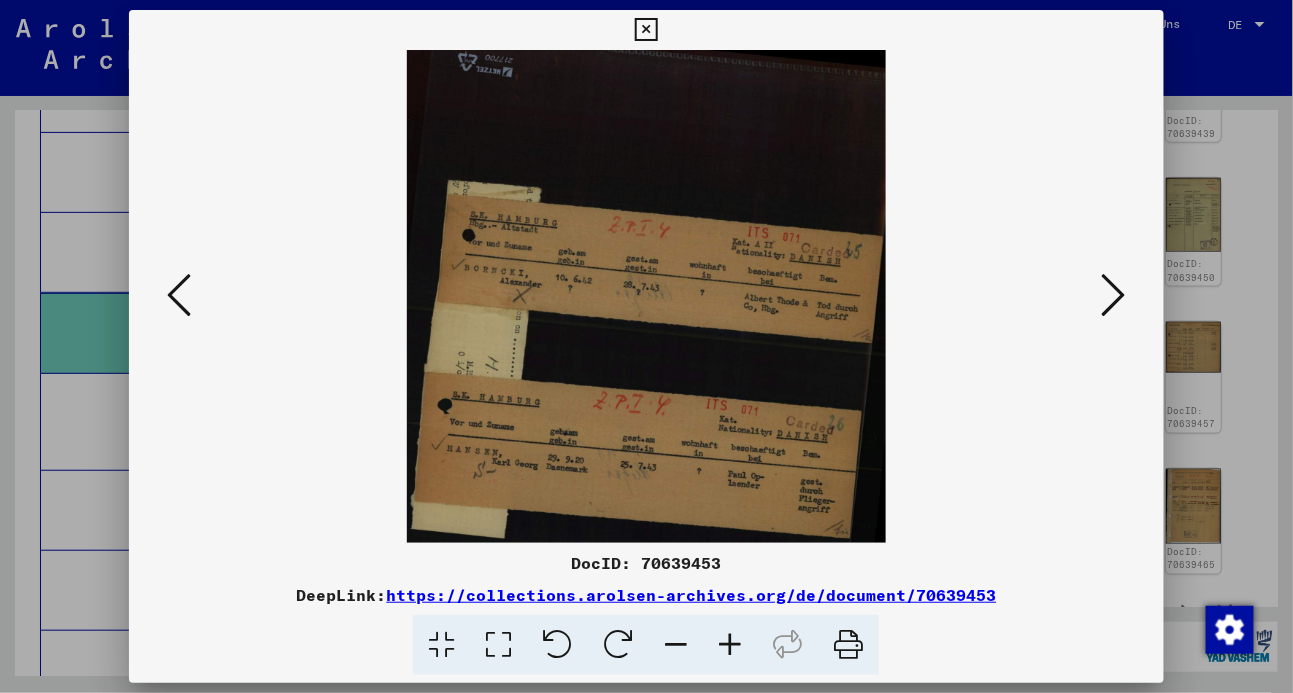 click at bounding box center (1114, 296) 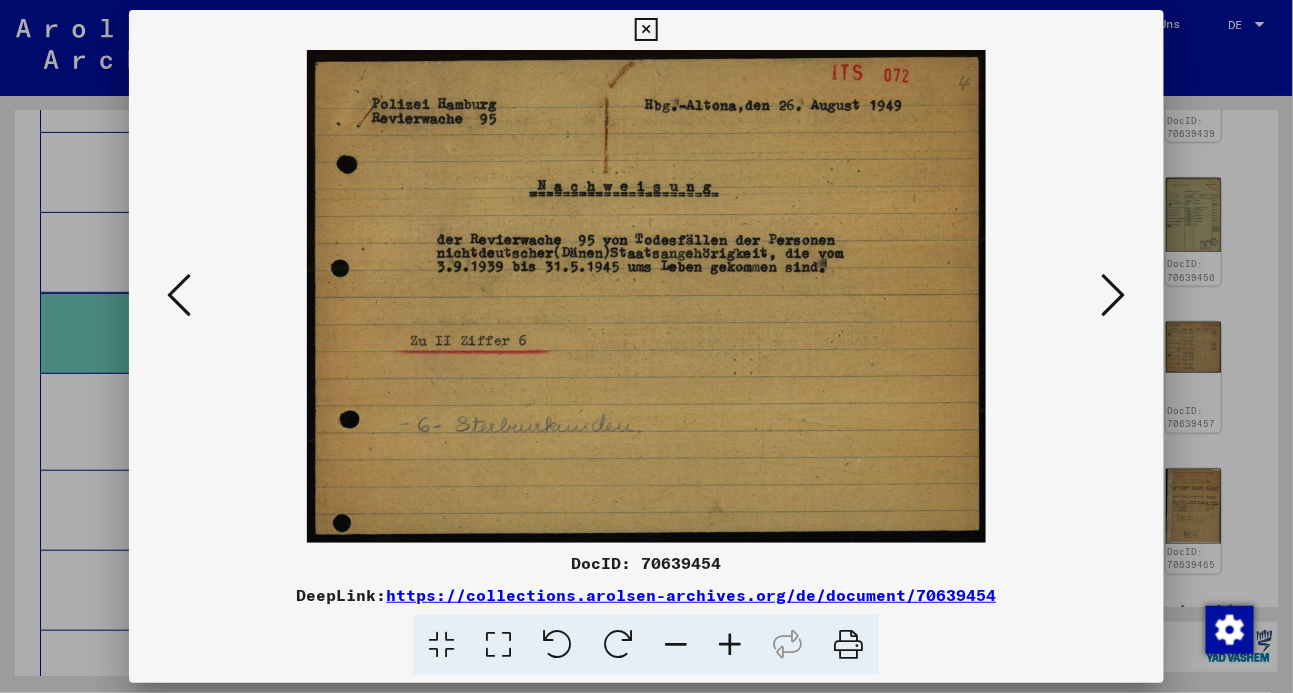 click at bounding box center [1114, 296] 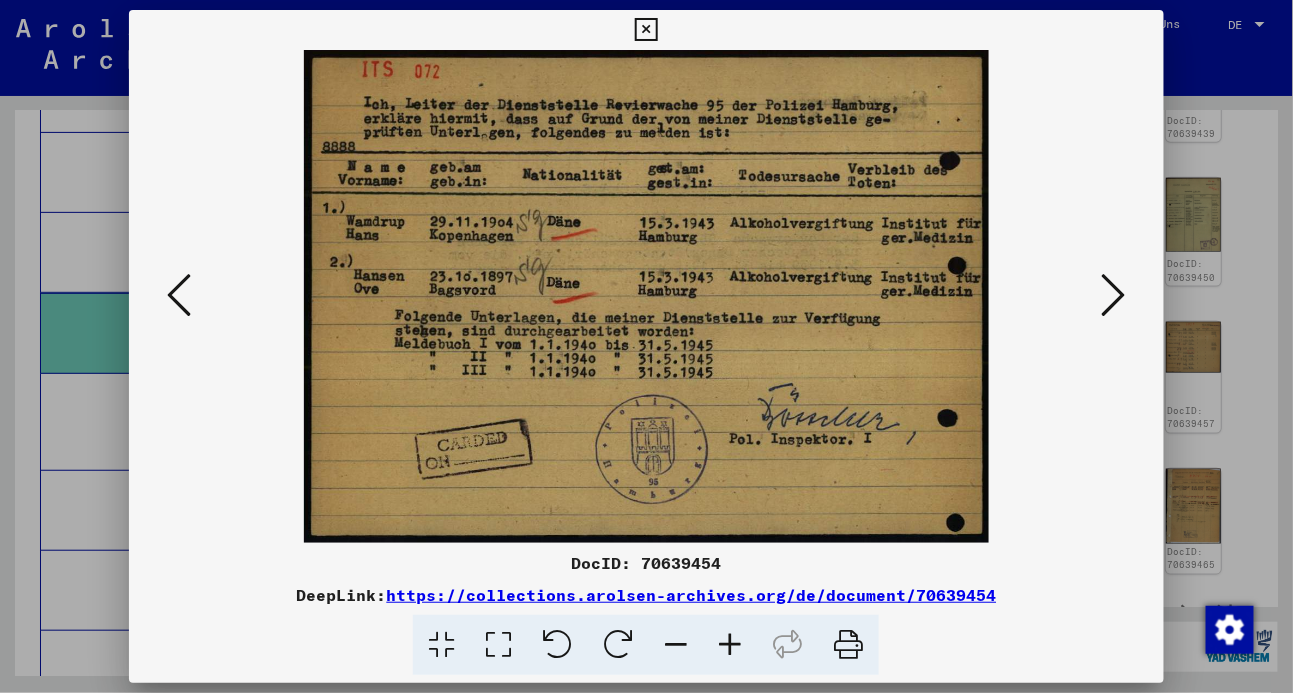 click at bounding box center (1114, 295) 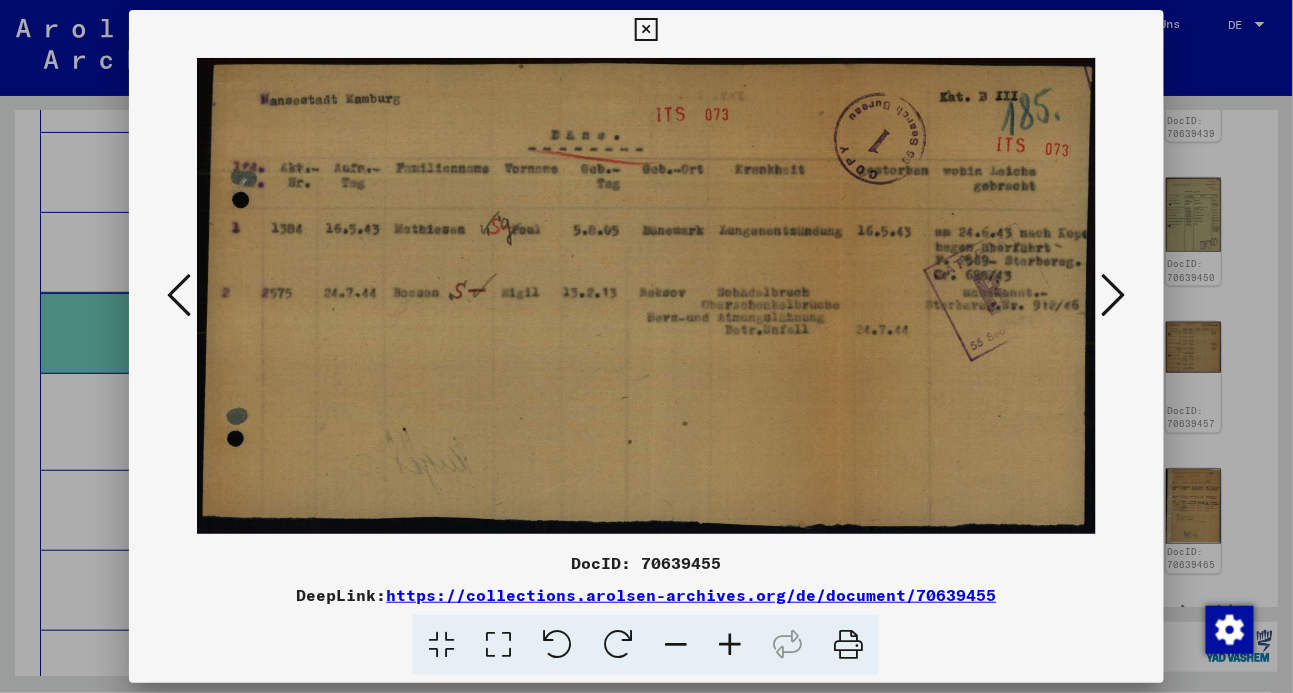 click at bounding box center (1114, 295) 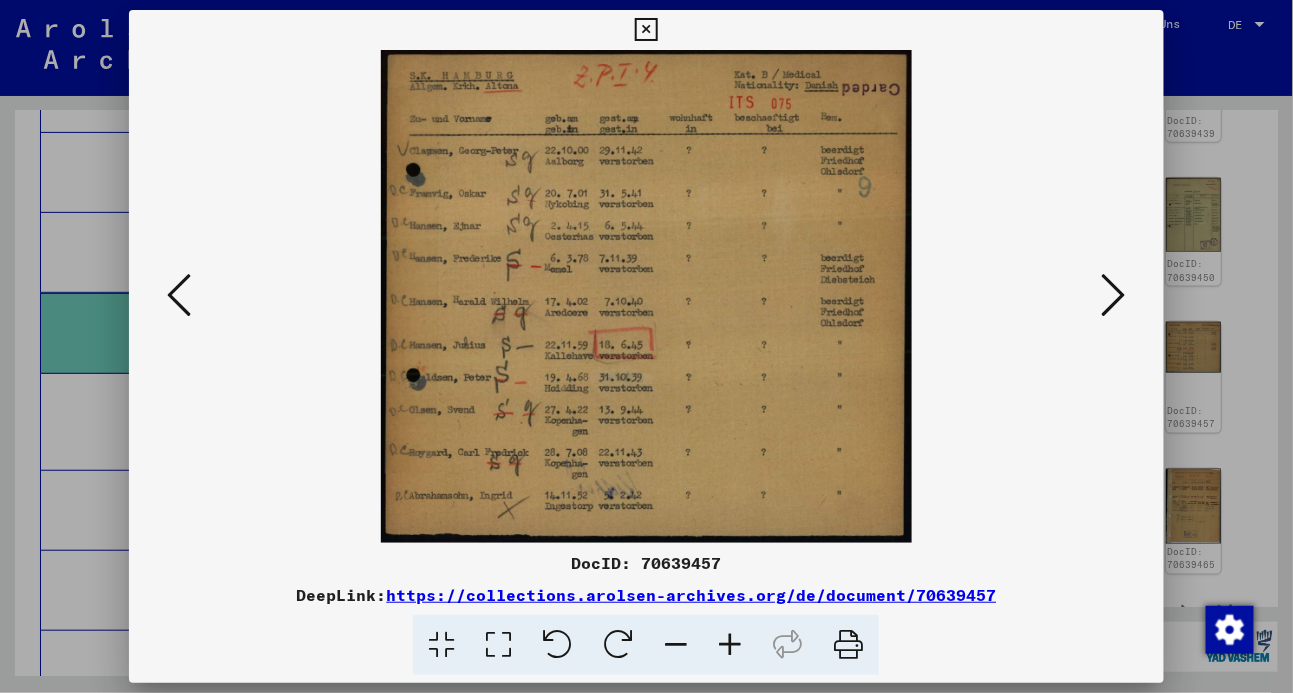 click at bounding box center [1114, 295] 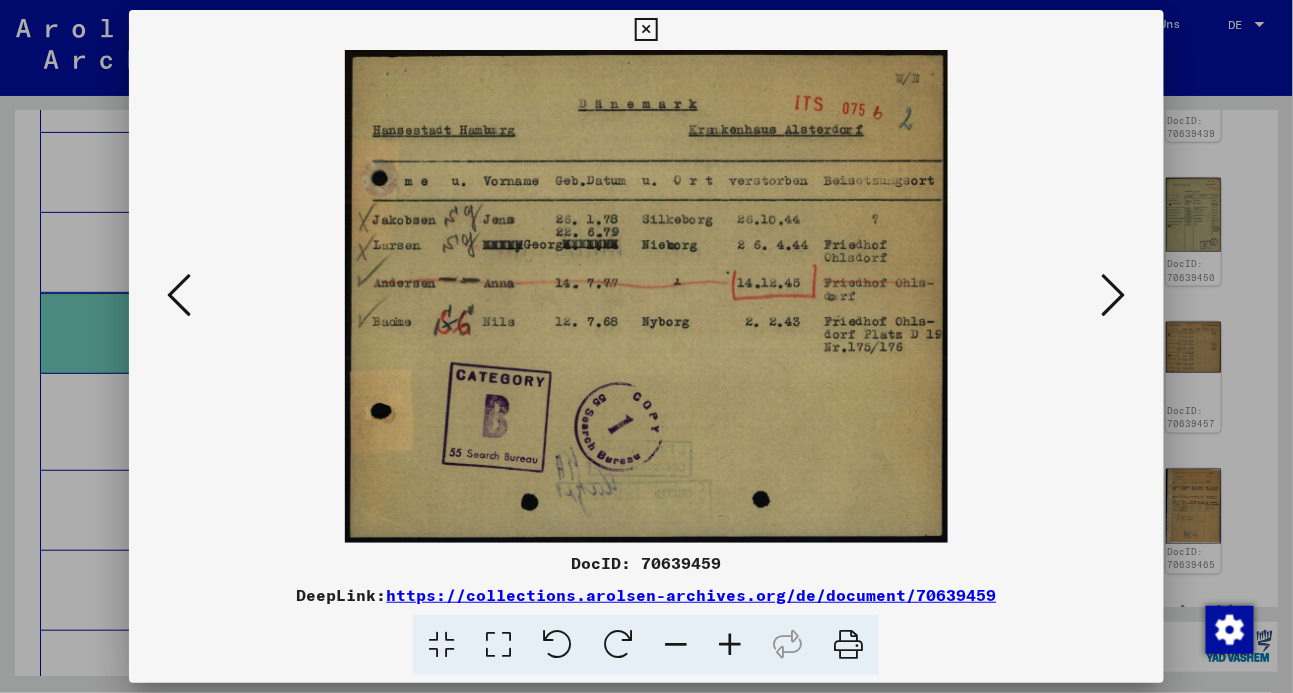 click at bounding box center [1114, 295] 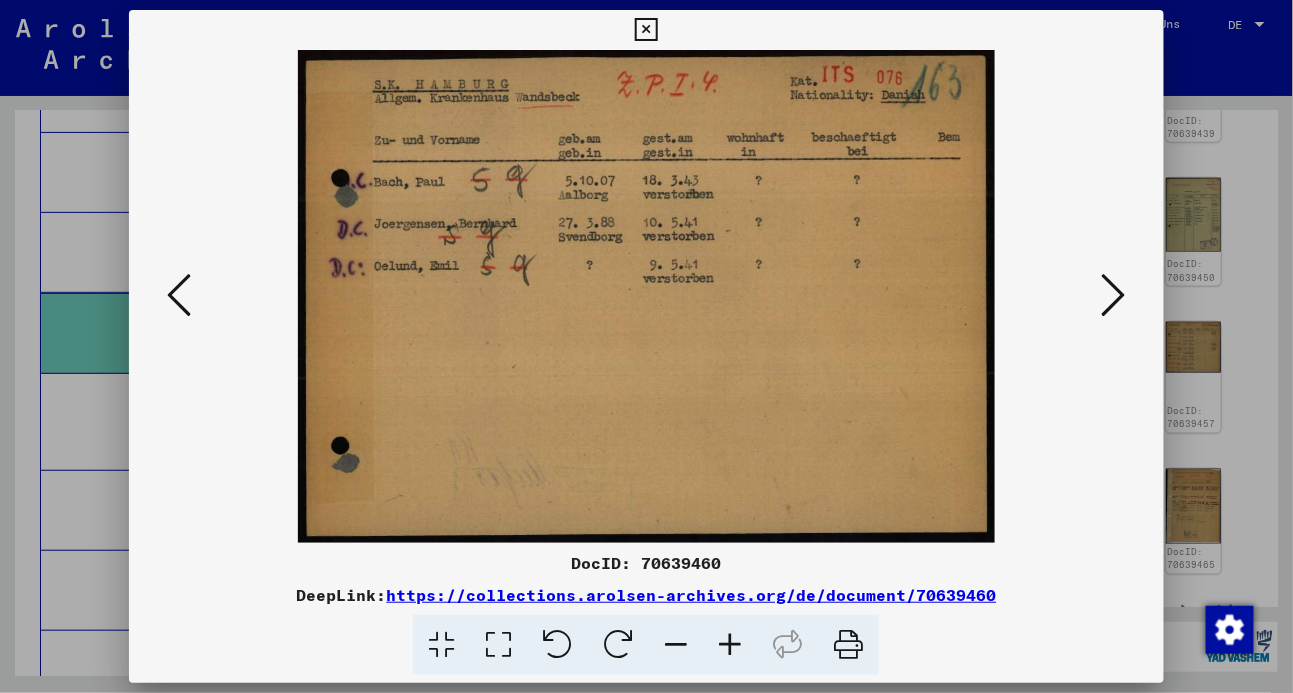 click at bounding box center (1114, 295) 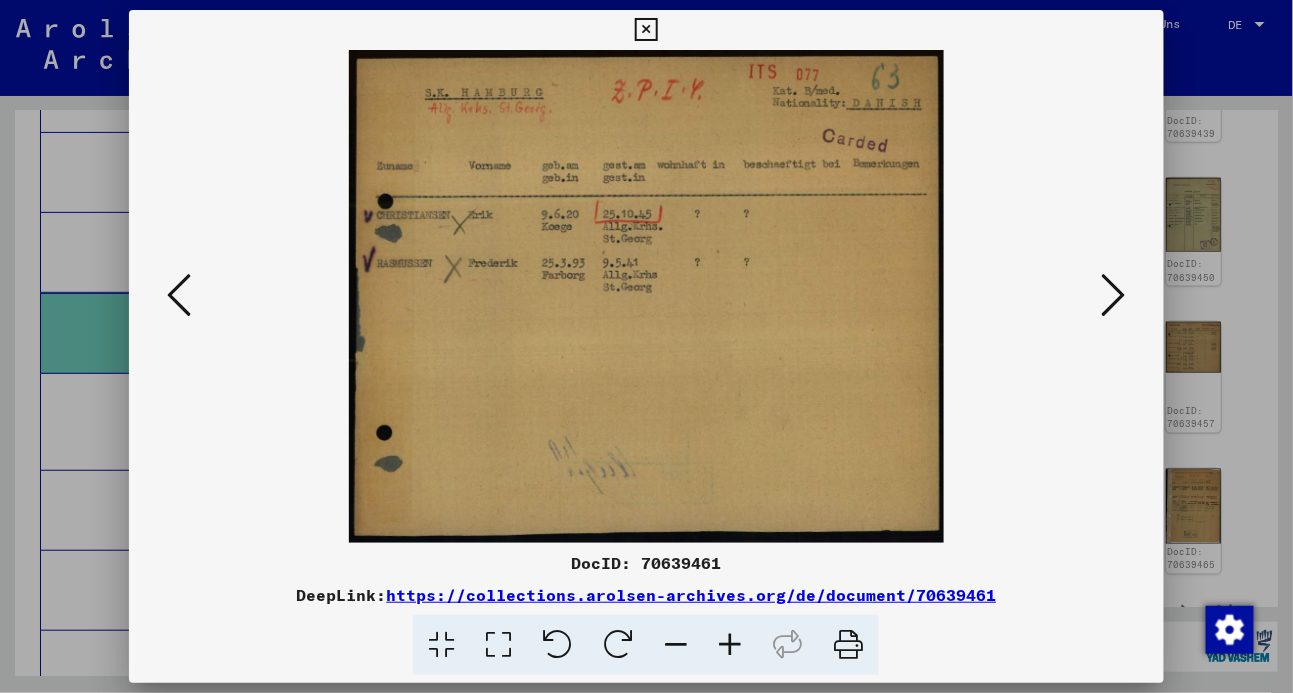click at bounding box center [1114, 295] 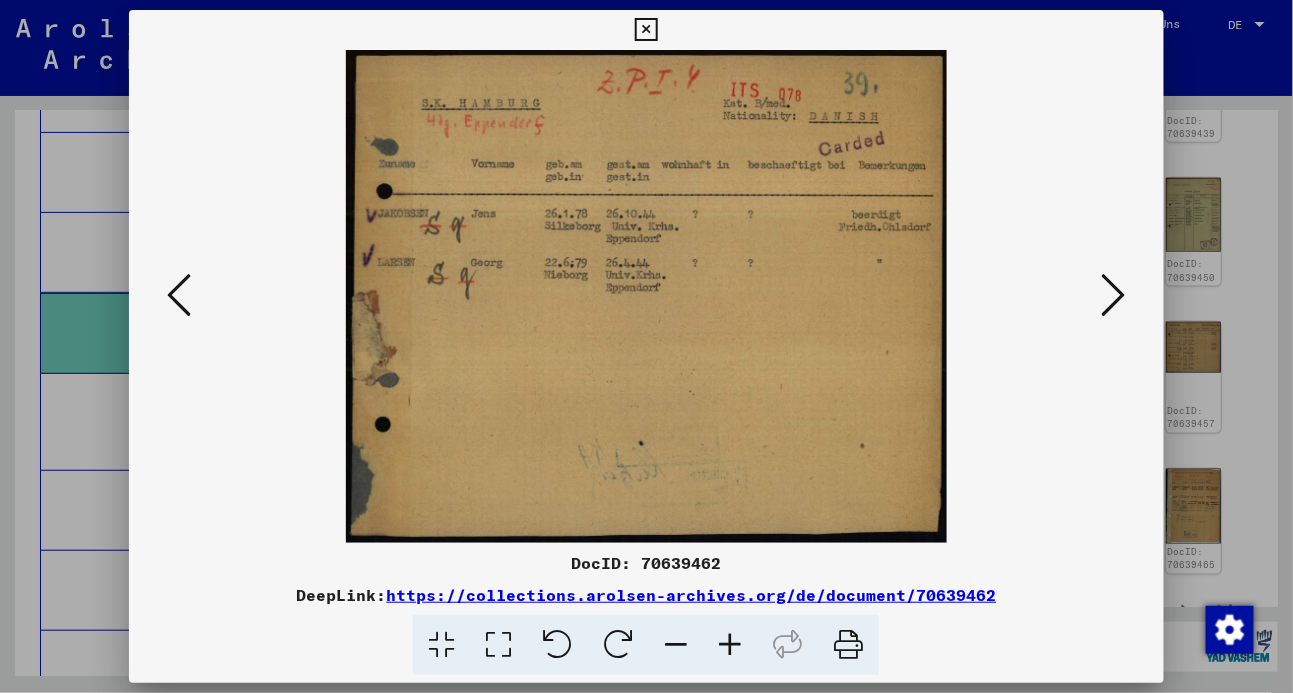 click at bounding box center (1114, 295) 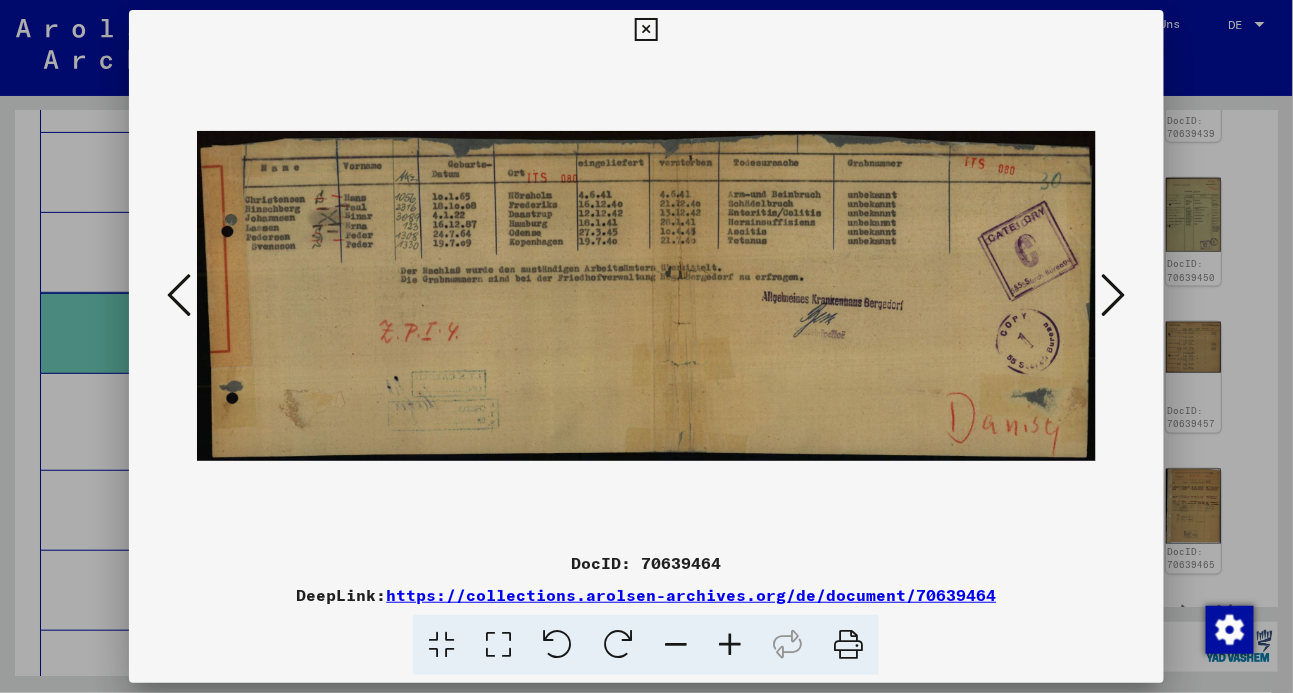 click at bounding box center [1114, 295] 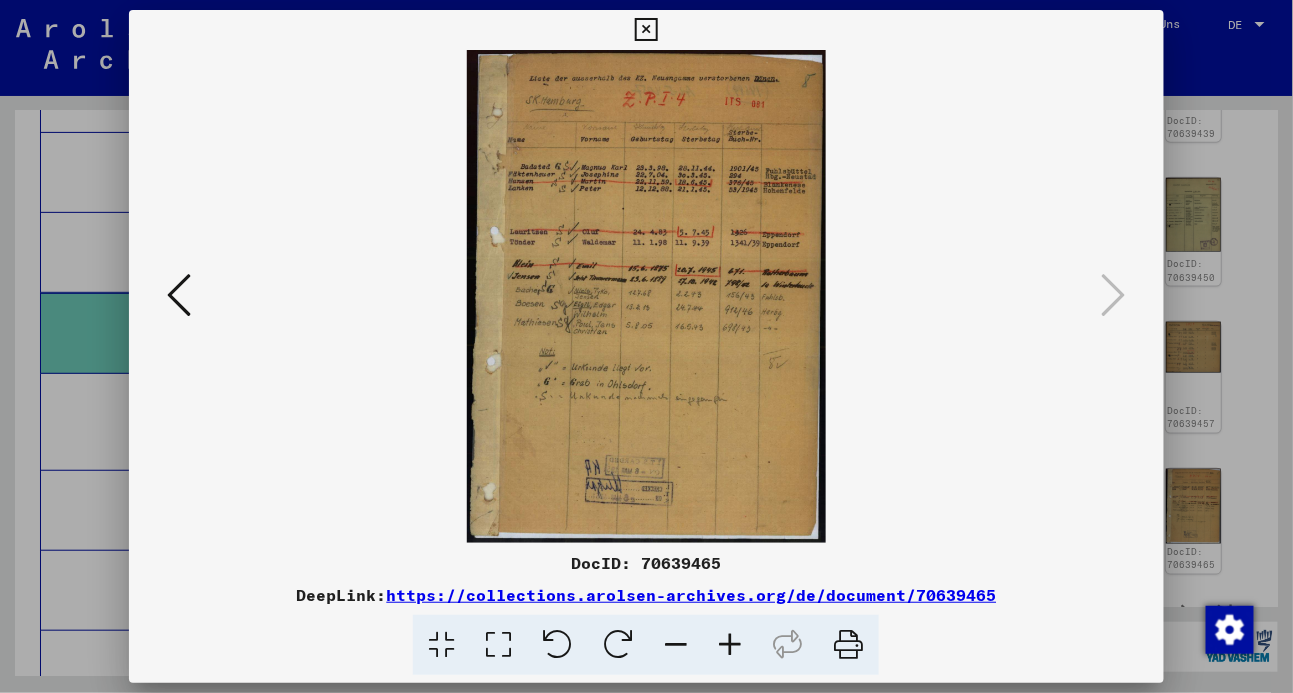 click at bounding box center (646, 30) 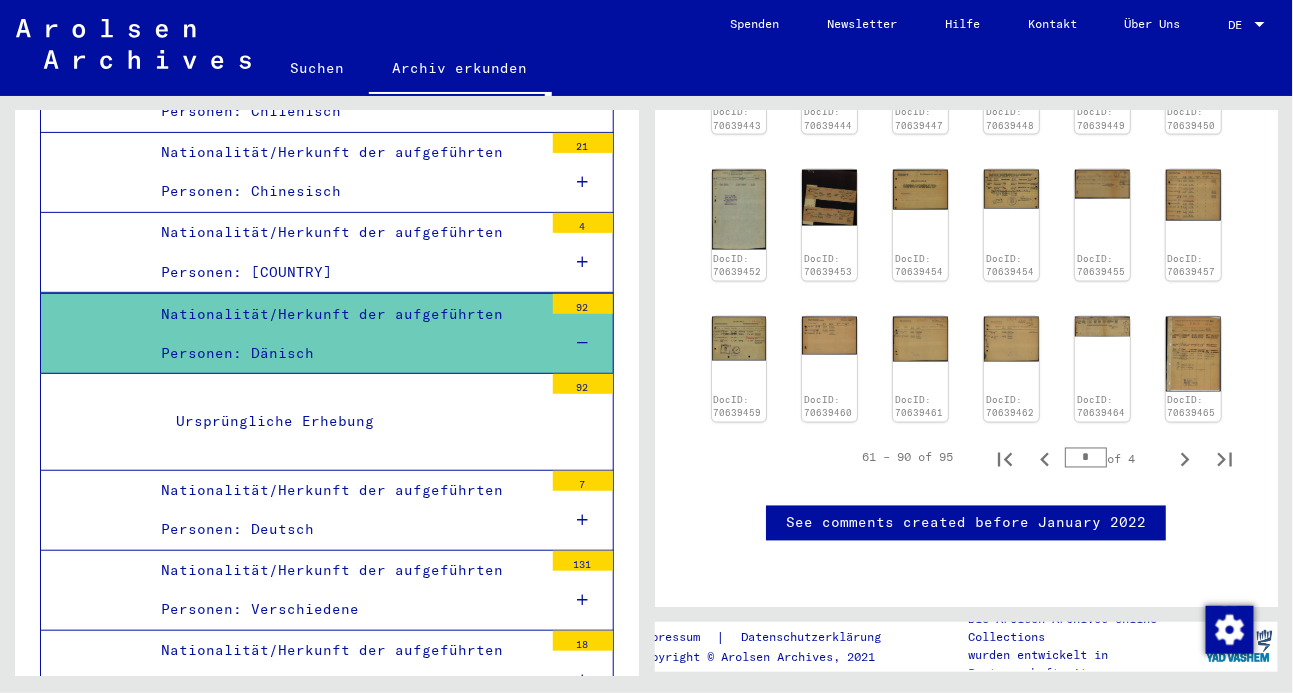 scroll, scrollTop: 889, scrollLeft: 0, axis: vertical 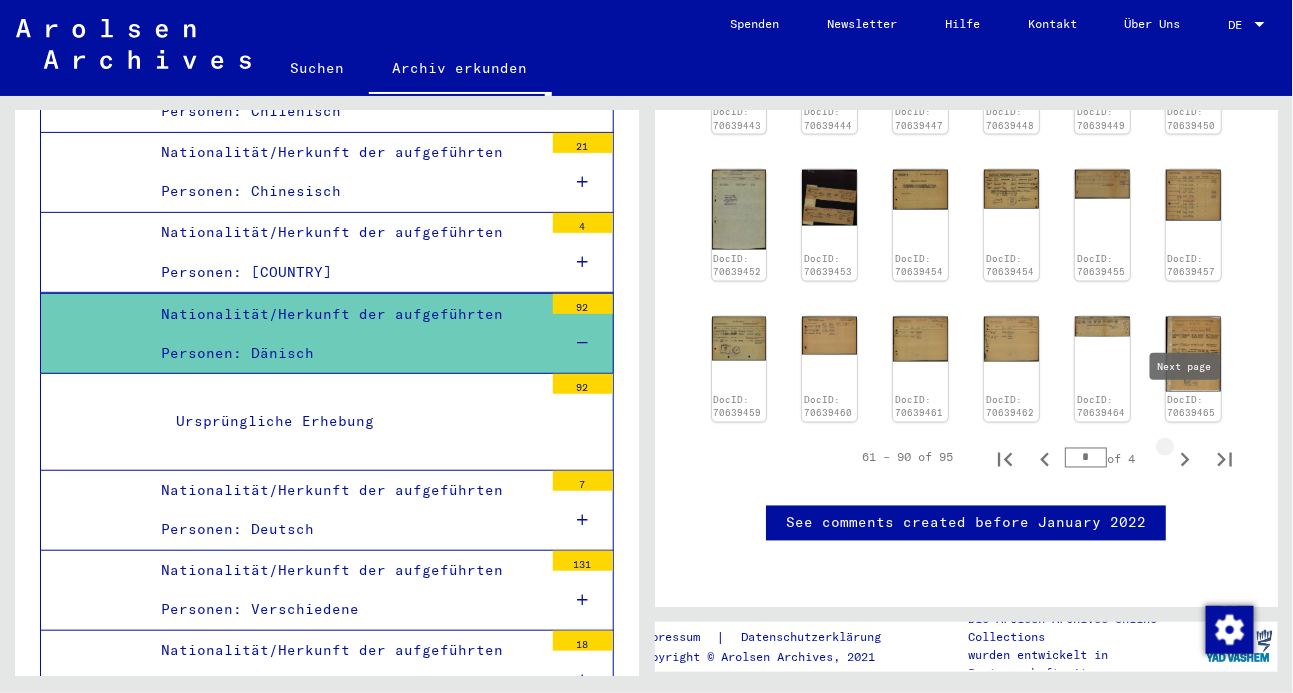 click 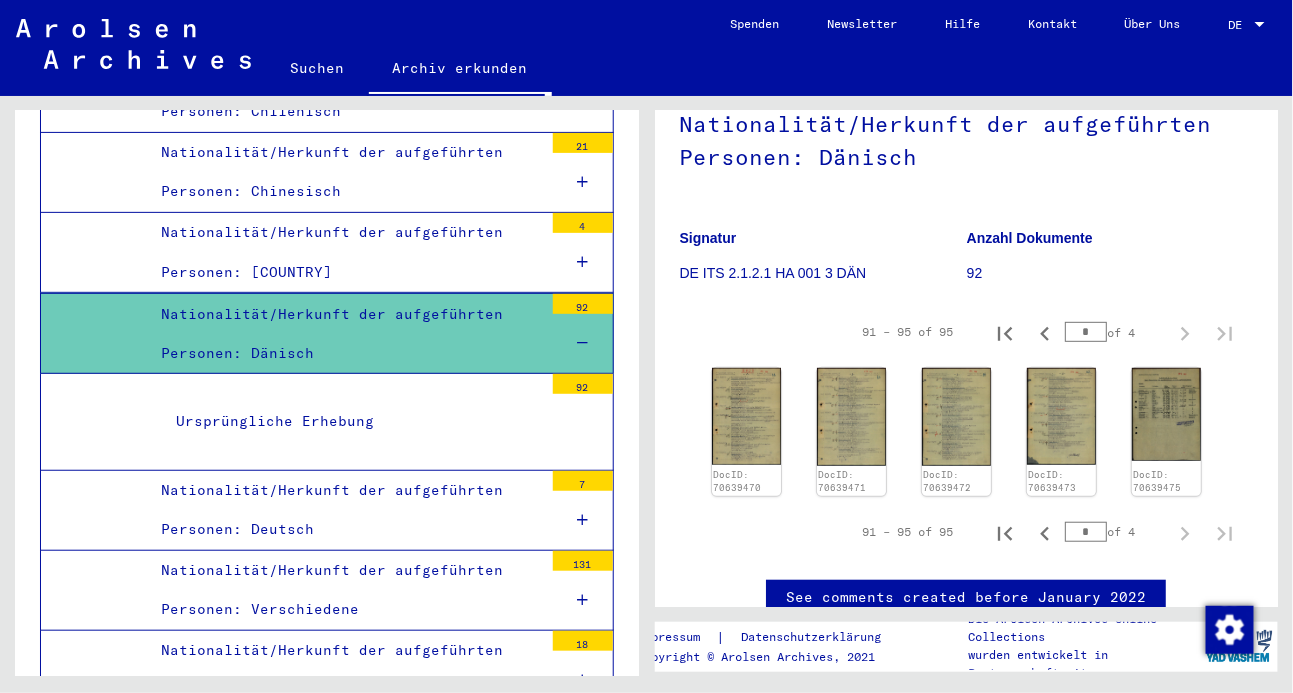 scroll, scrollTop: 204, scrollLeft: 0, axis: vertical 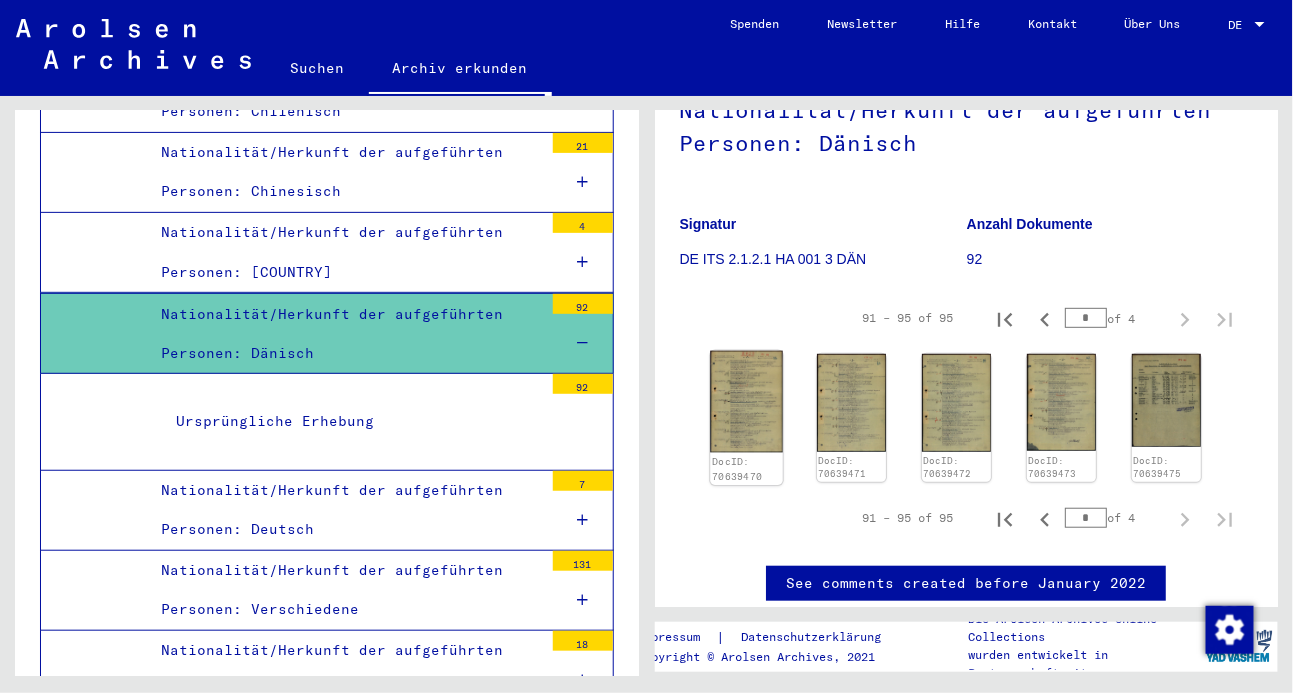 click 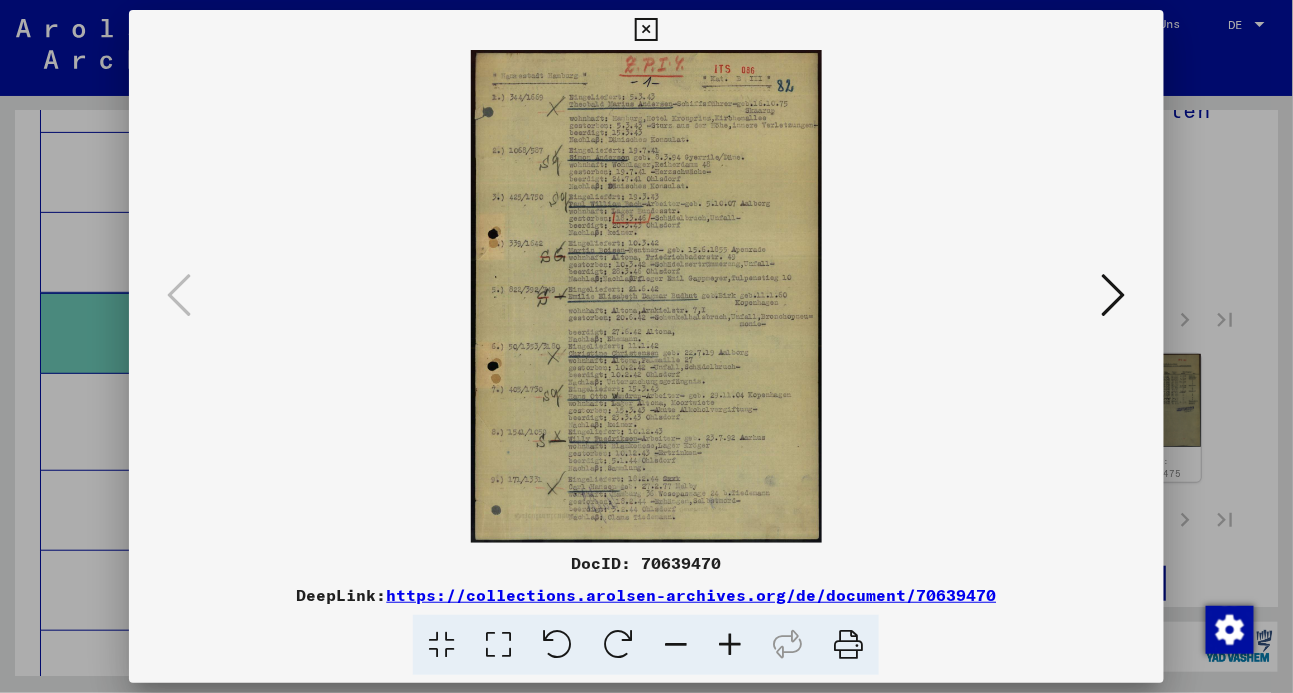click at bounding box center (1114, 295) 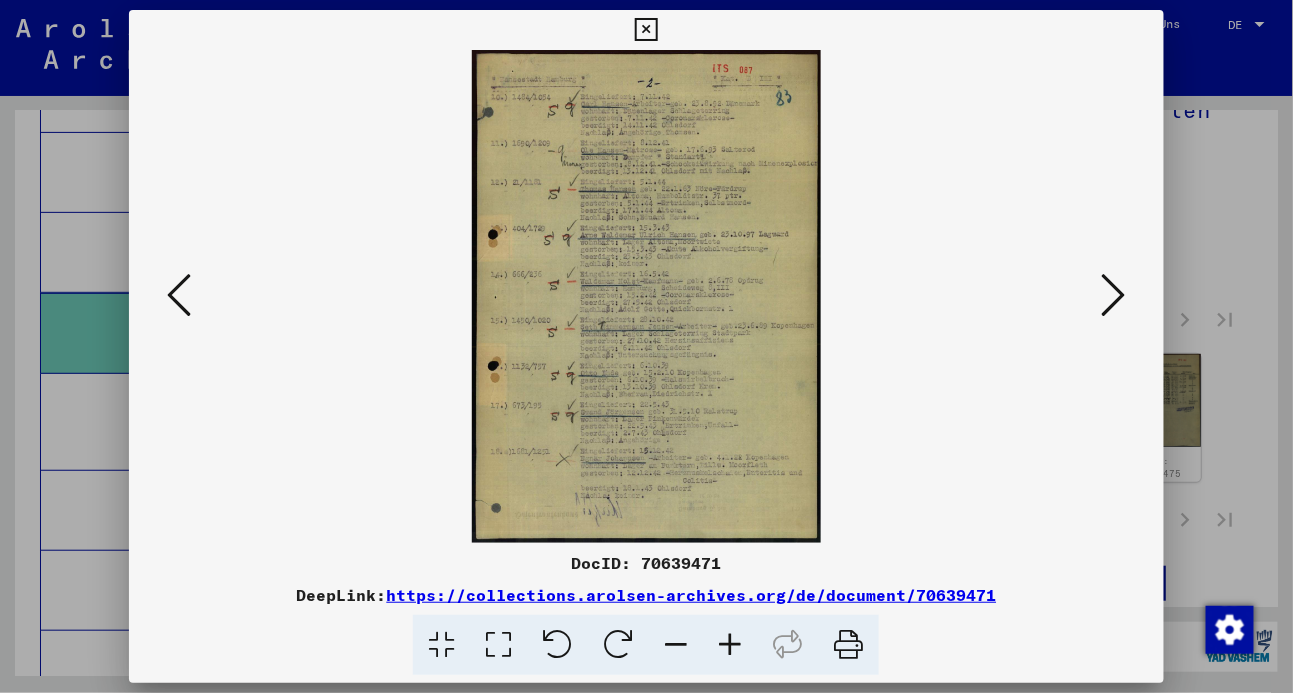 click at bounding box center [1114, 295] 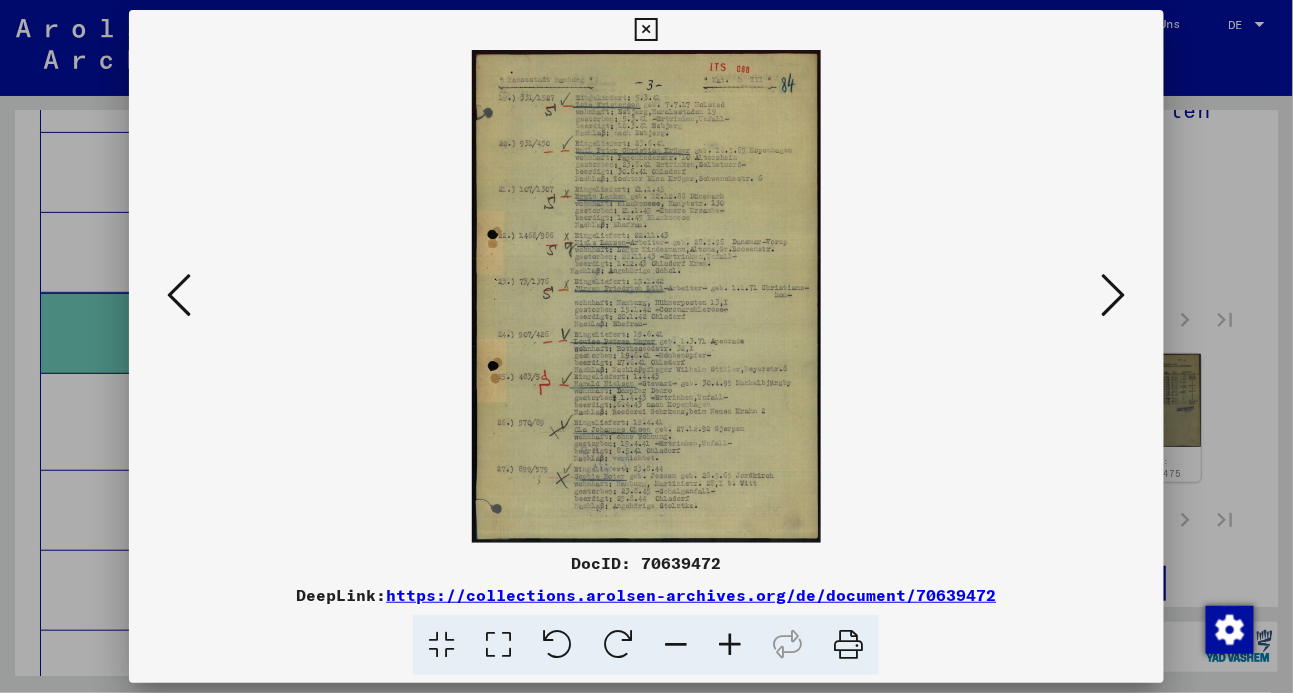 click at bounding box center [1114, 295] 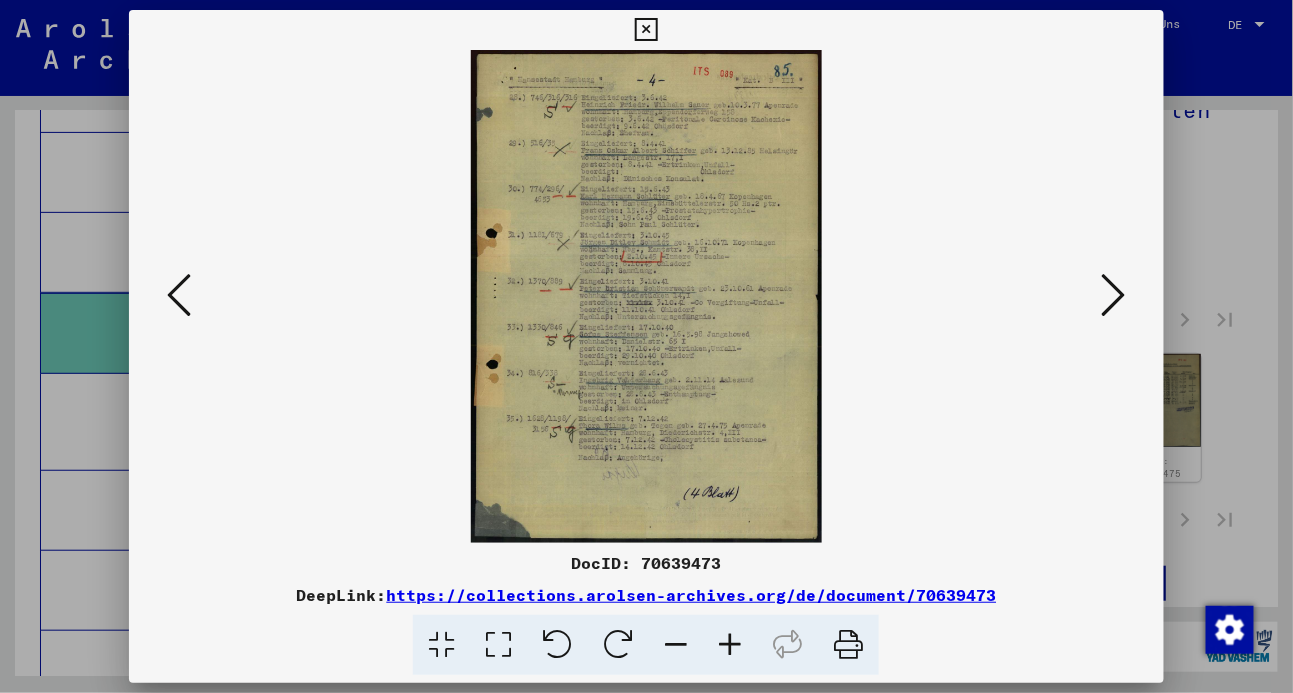 click at bounding box center [1114, 295] 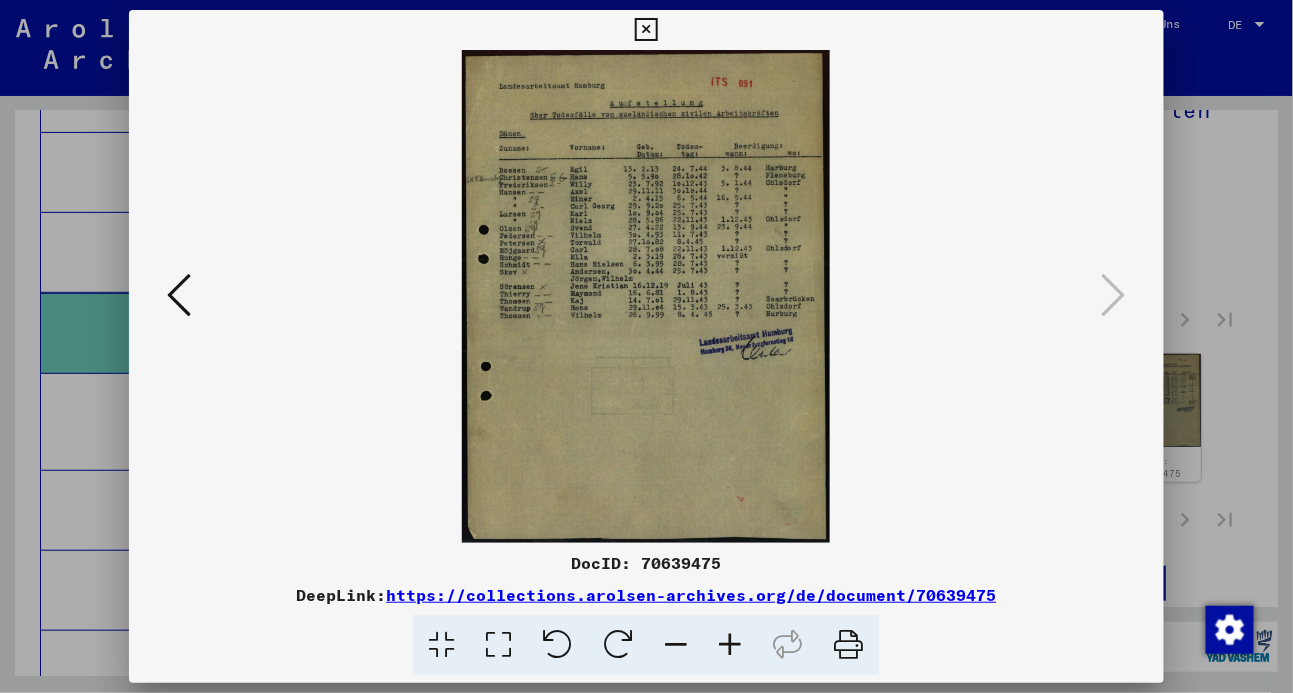 click at bounding box center [646, 30] 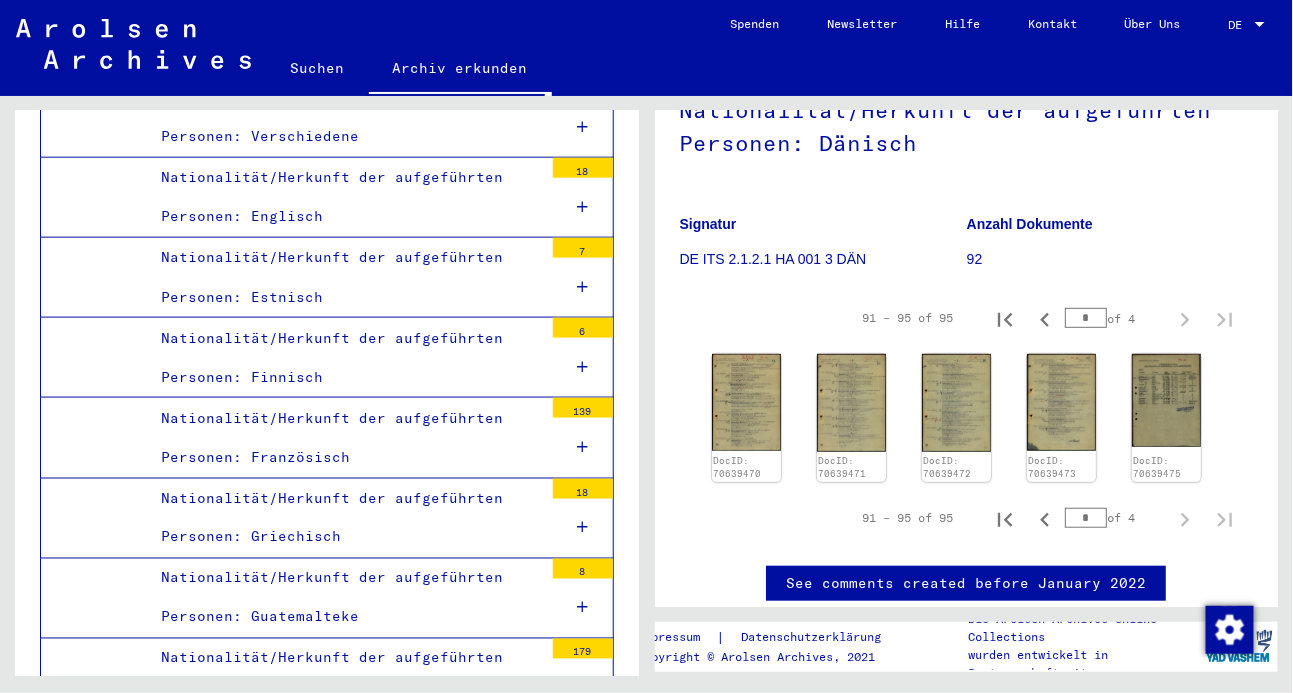 scroll, scrollTop: 2832, scrollLeft: 0, axis: vertical 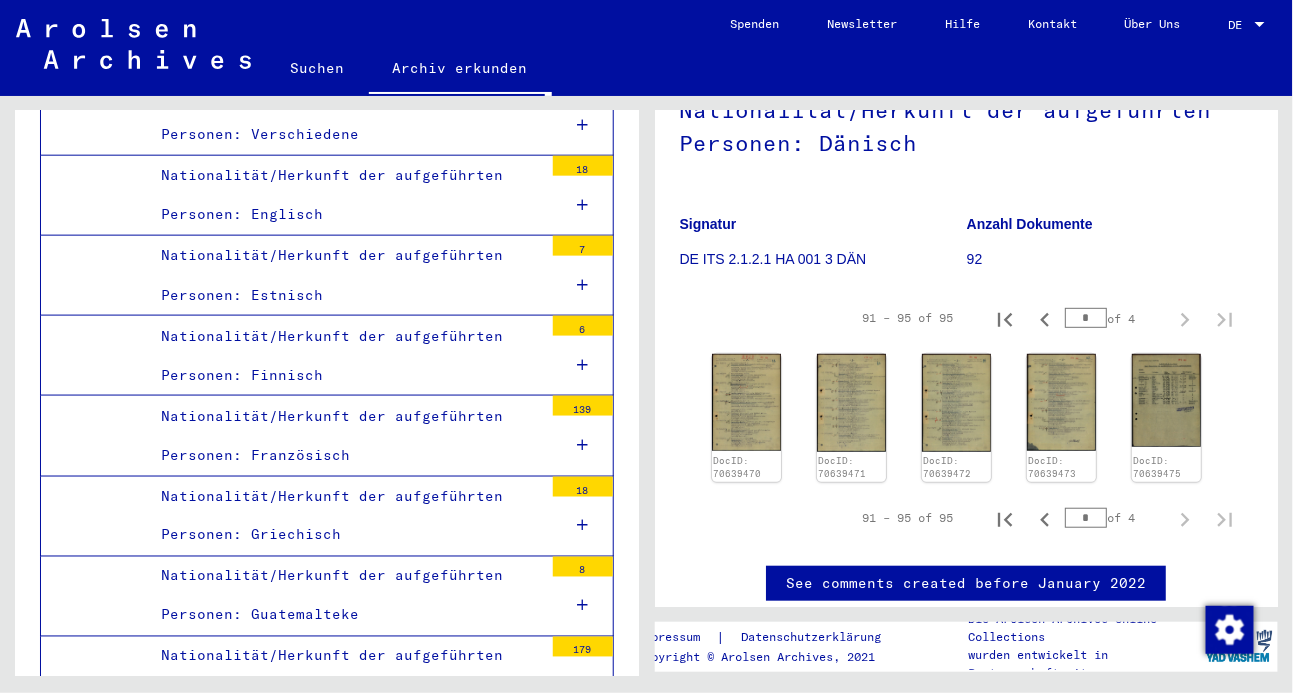 click on "Nationalität/Herkunft der aufgeführten Personen: Französisch" at bounding box center [344, 436] 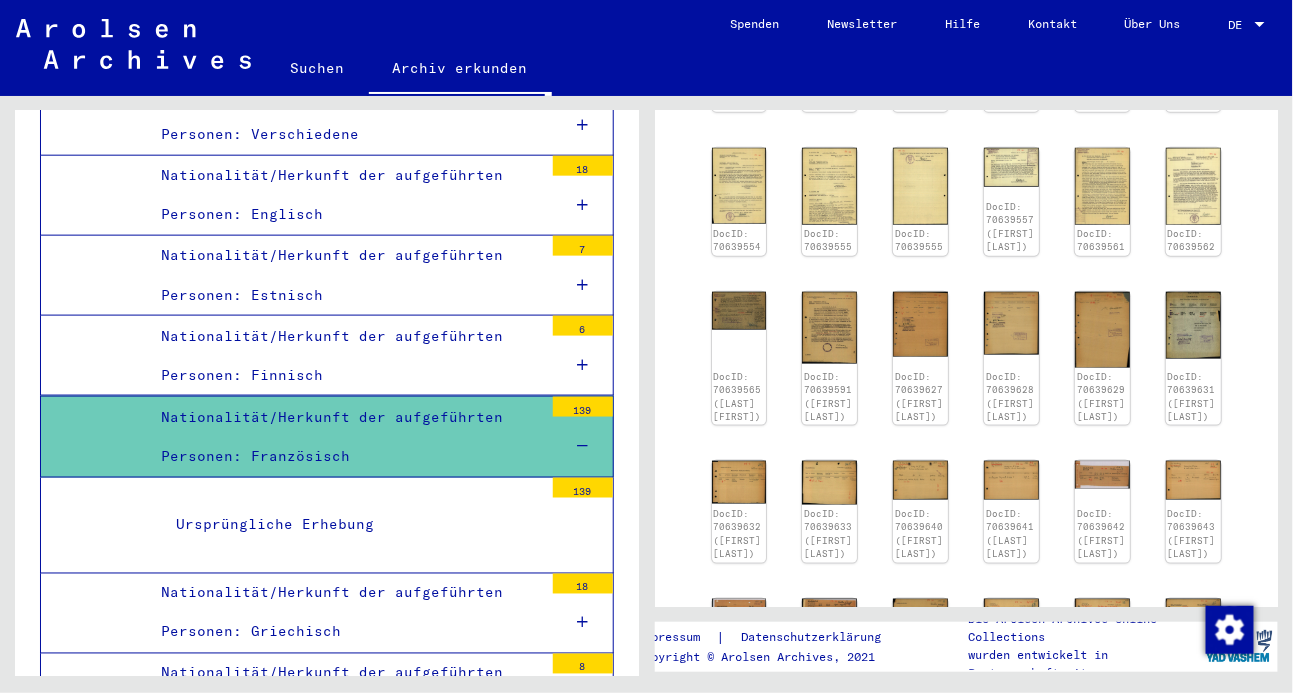 scroll, scrollTop: 575, scrollLeft: 0, axis: vertical 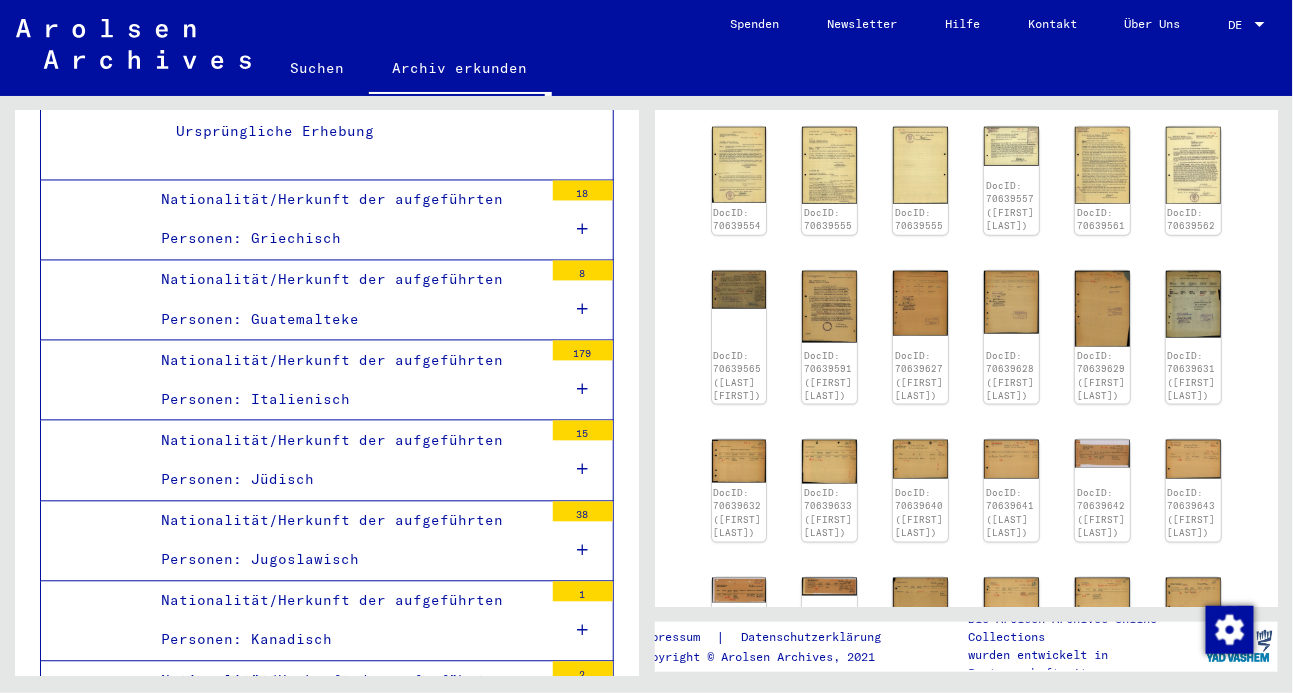 click on "Nationalität/Herkunft der aufgeführten Personen: Jugoslawisch" at bounding box center (344, 541) 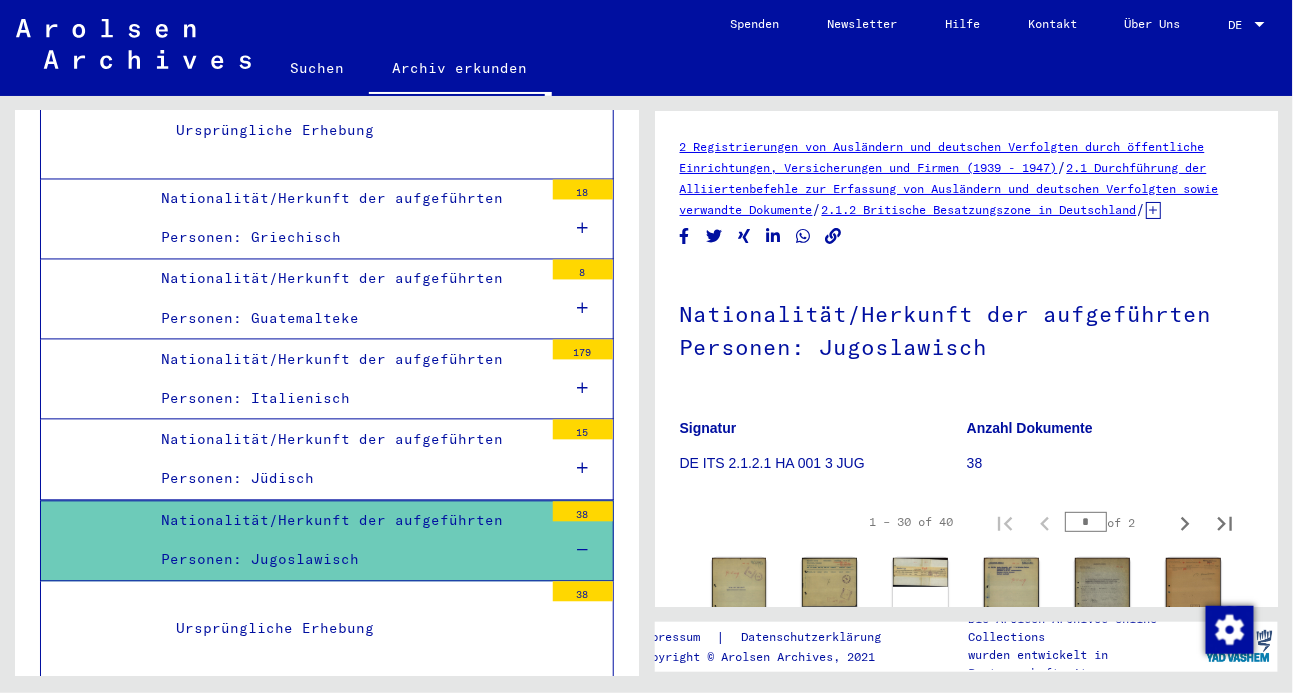 scroll, scrollTop: 0, scrollLeft: 0, axis: both 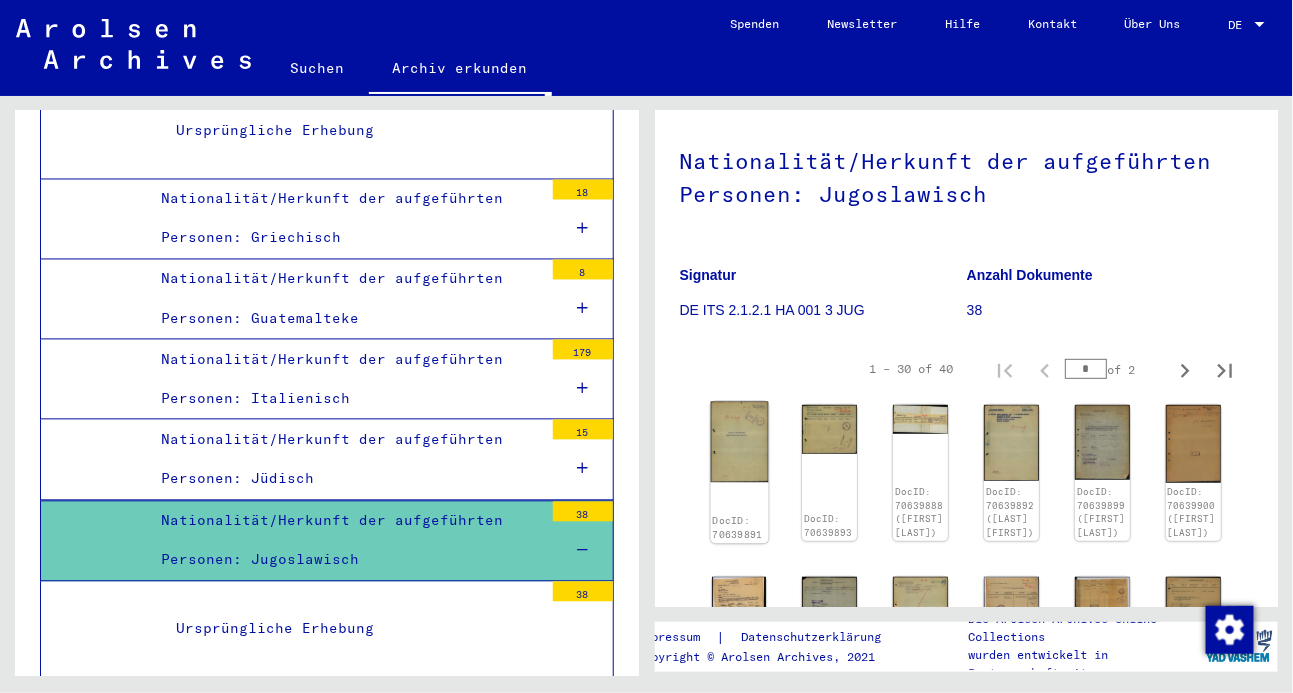 click 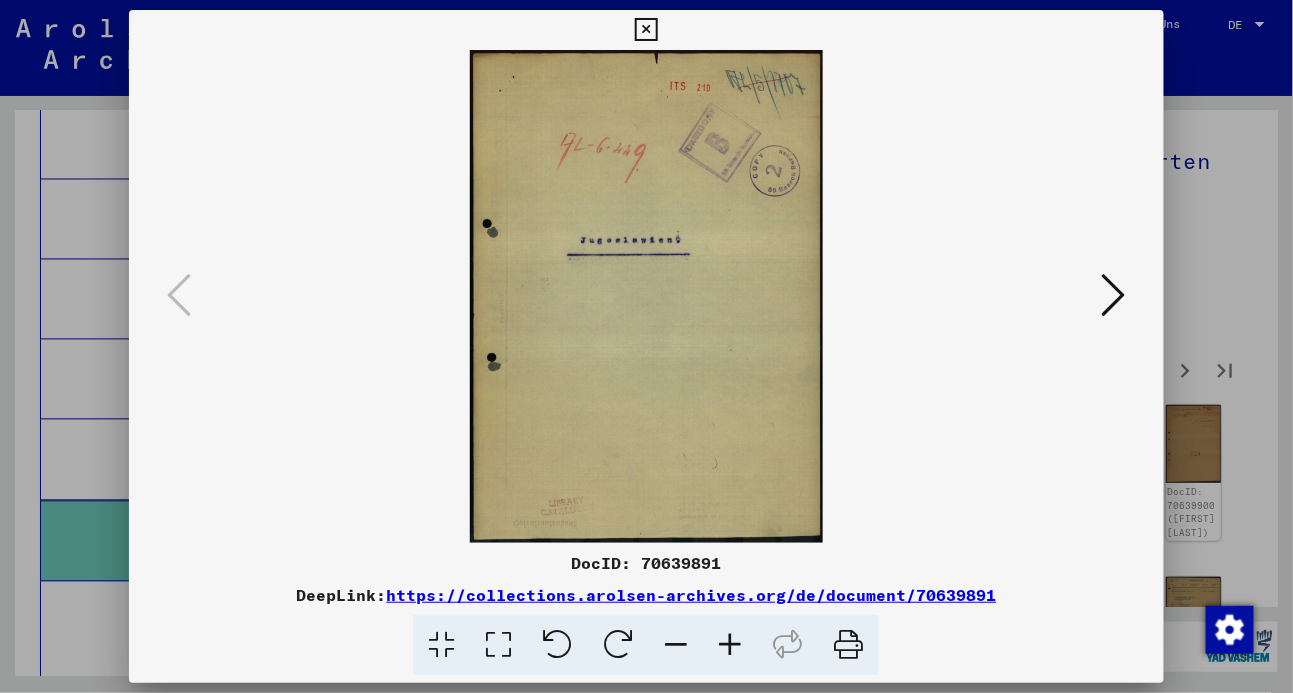 click at bounding box center [1114, 295] 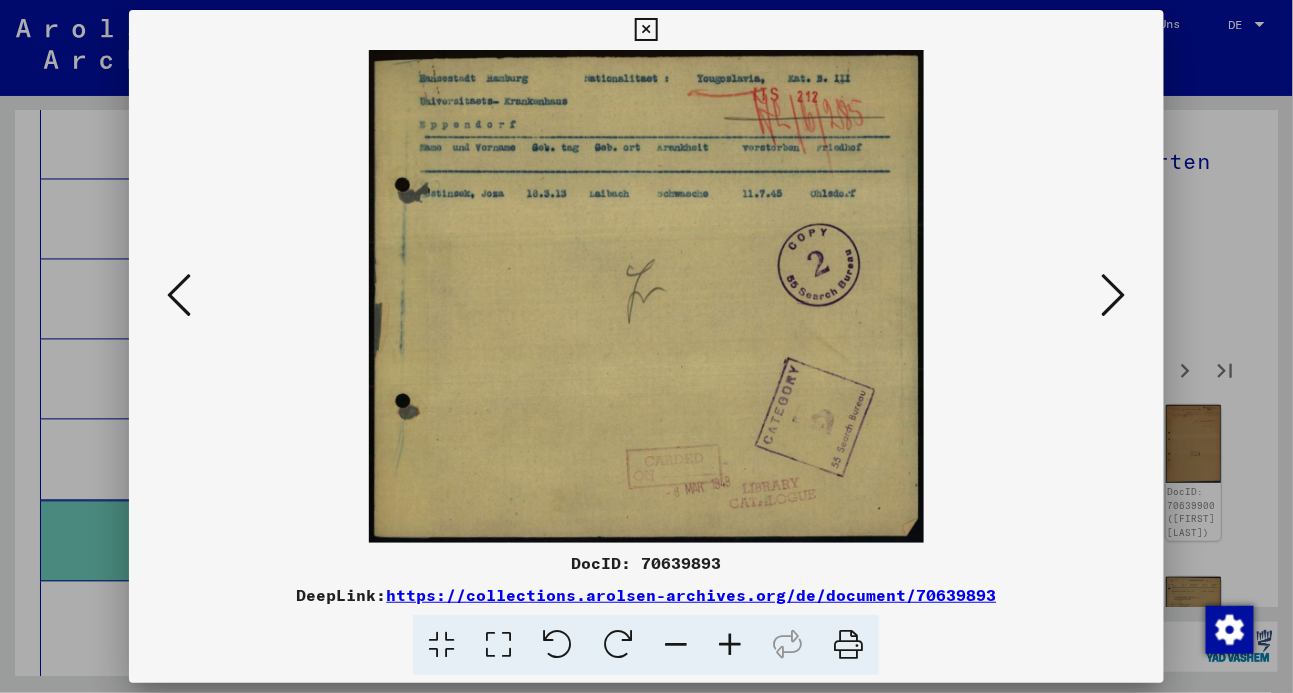 click at bounding box center (1114, 295) 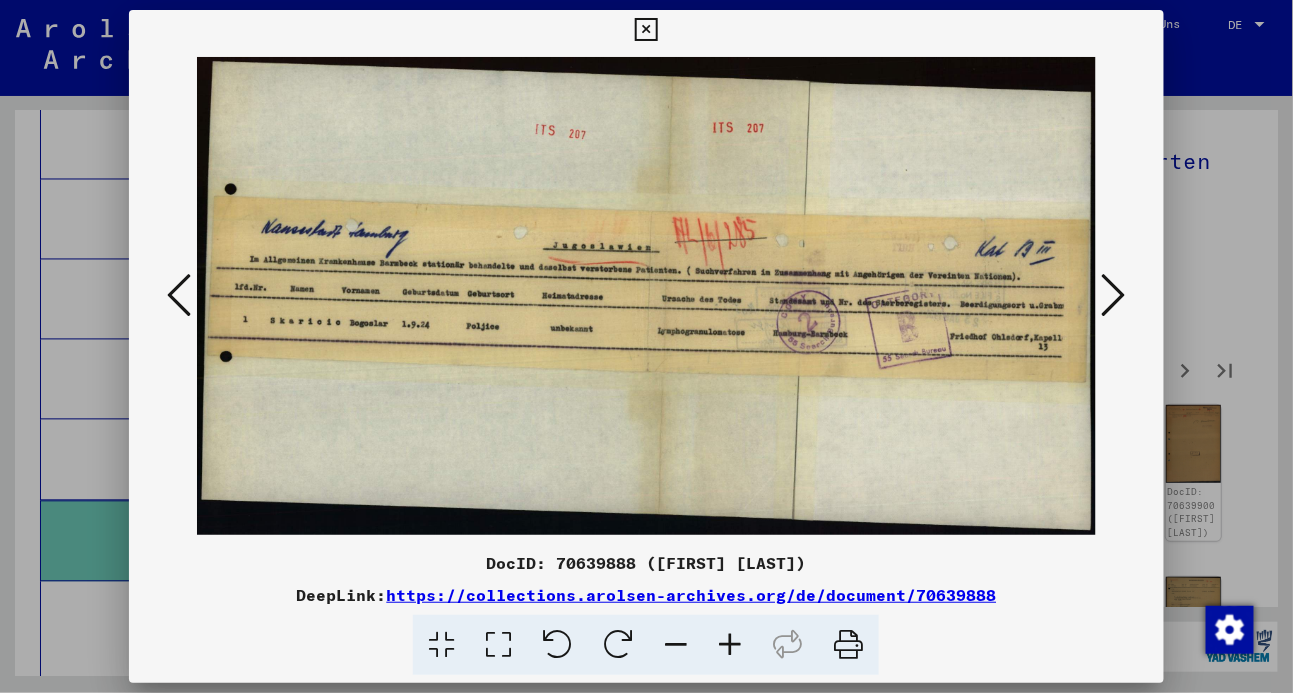 click at bounding box center (1114, 295) 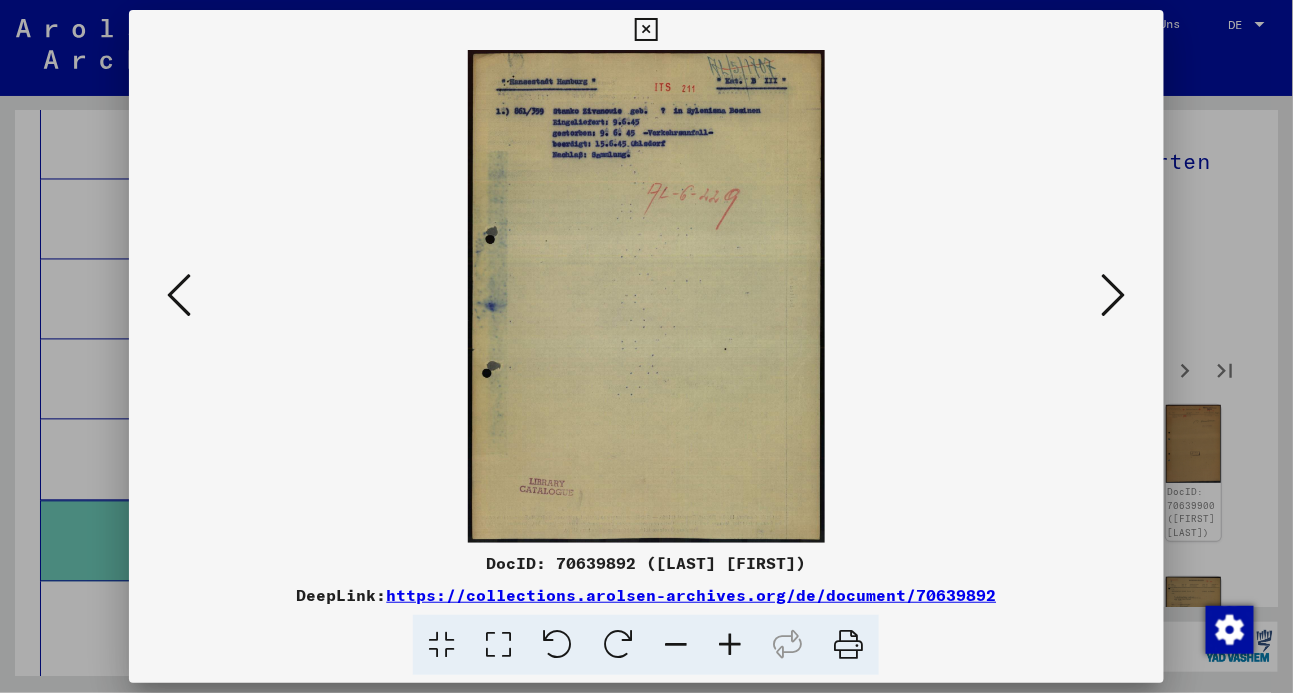 click at bounding box center [1114, 295] 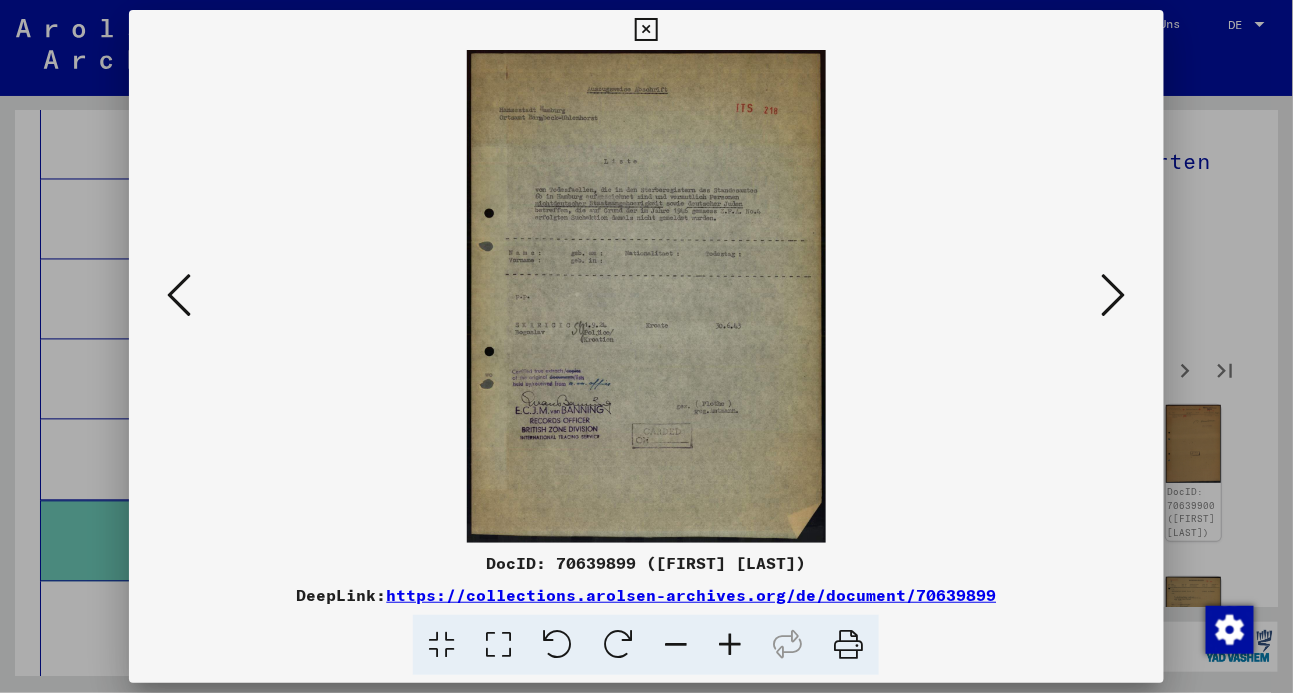 click at bounding box center (1114, 295) 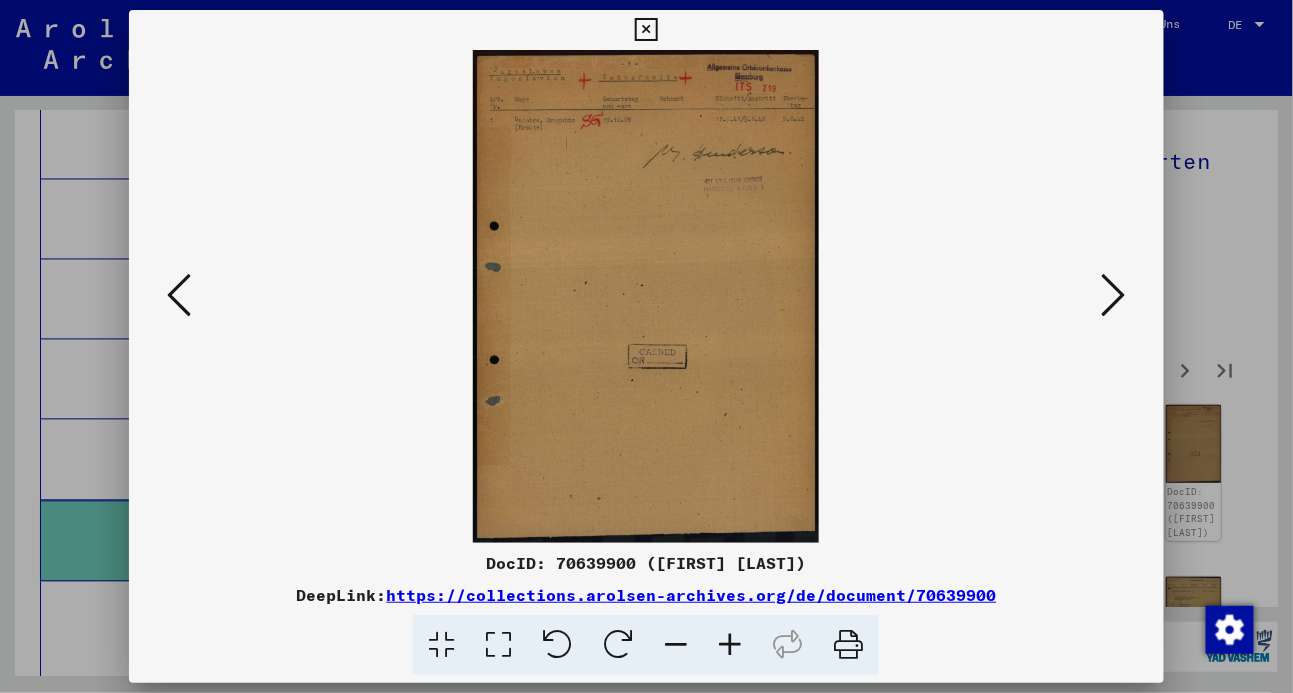 click at bounding box center (1114, 295) 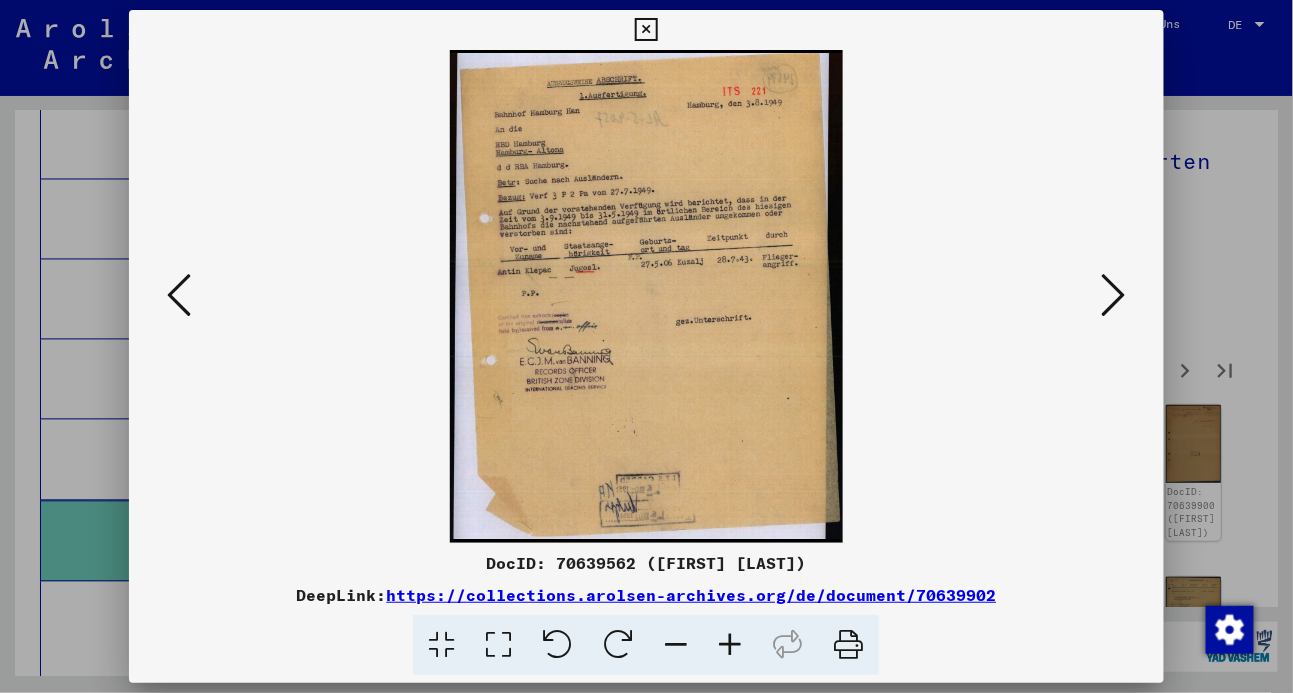 click at bounding box center [1114, 295] 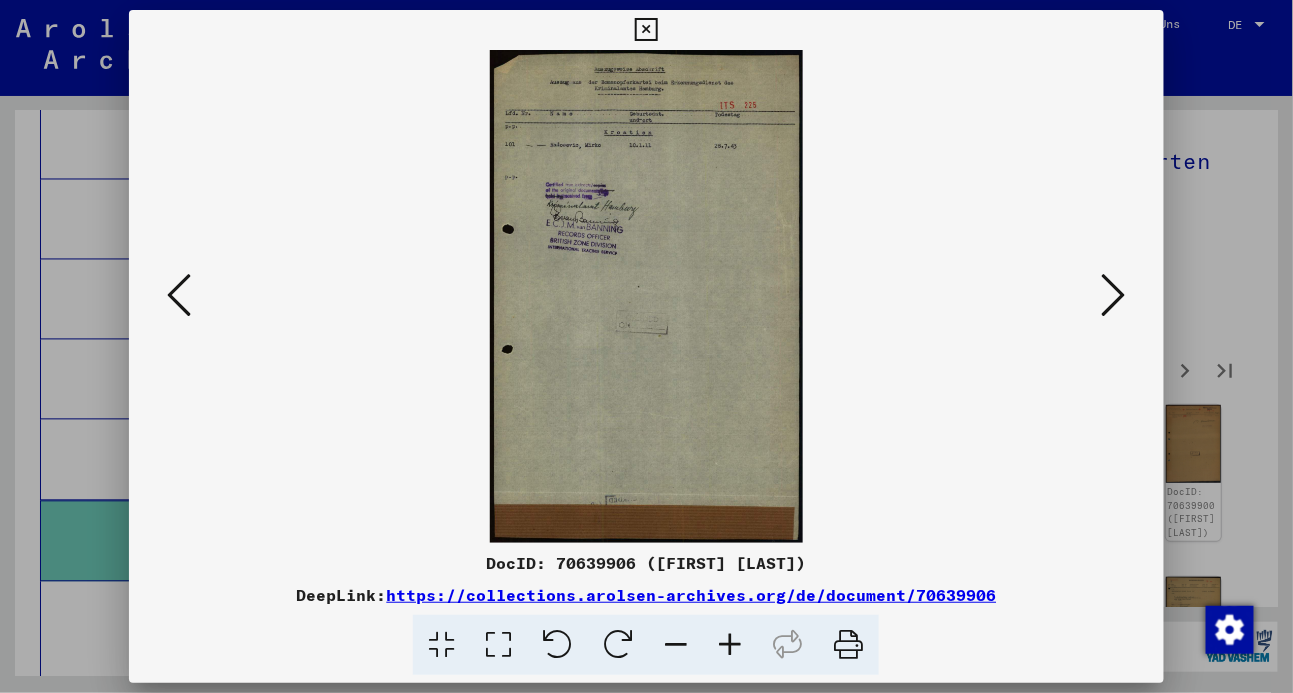 click at bounding box center [1114, 295] 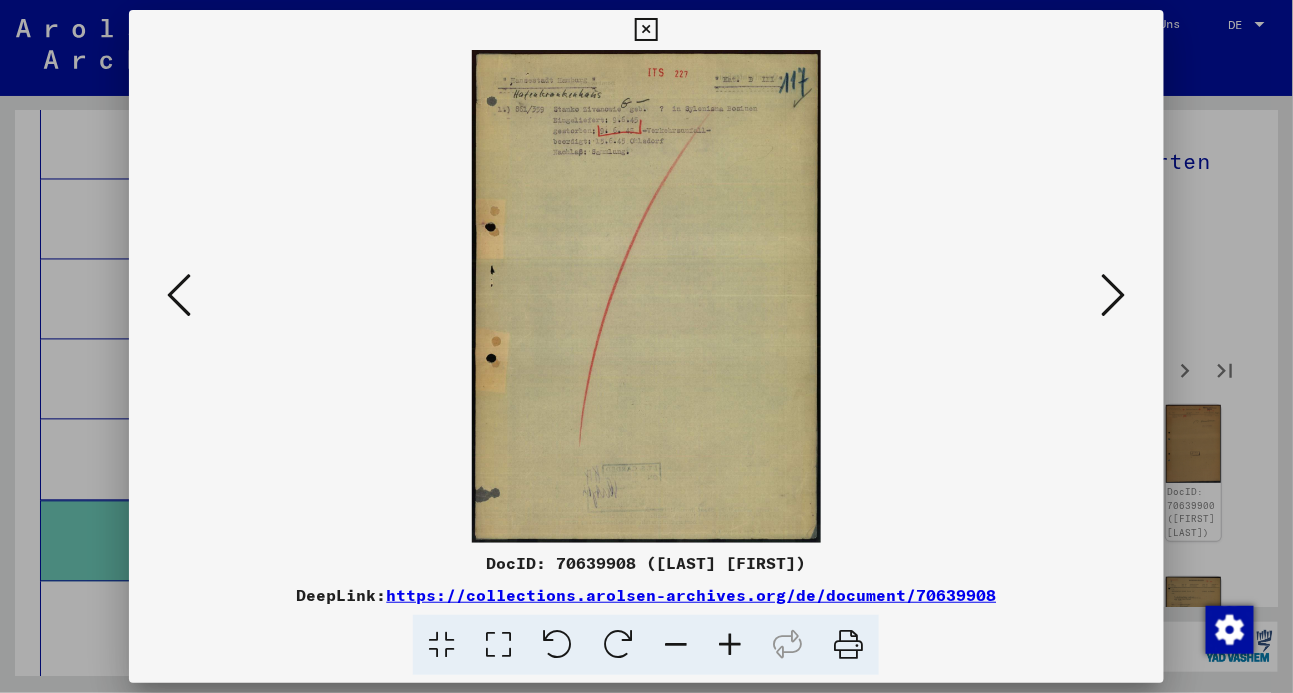 click at bounding box center [1114, 295] 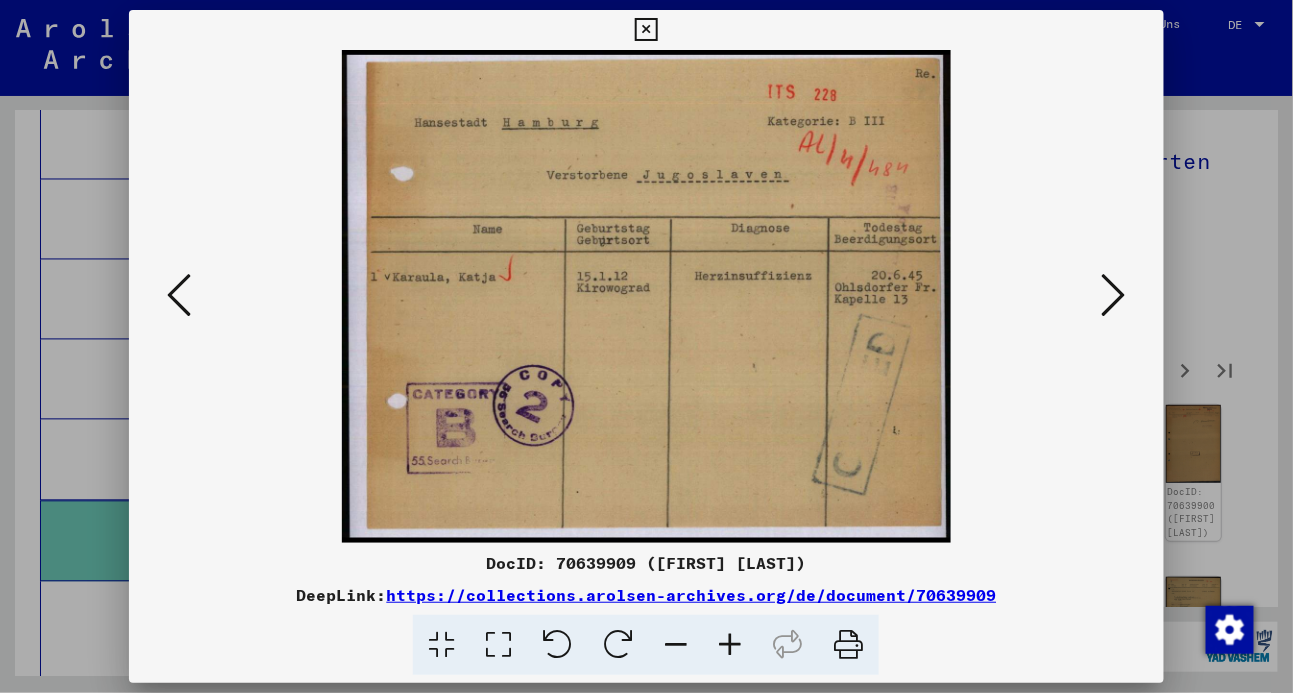 click at bounding box center (1114, 295) 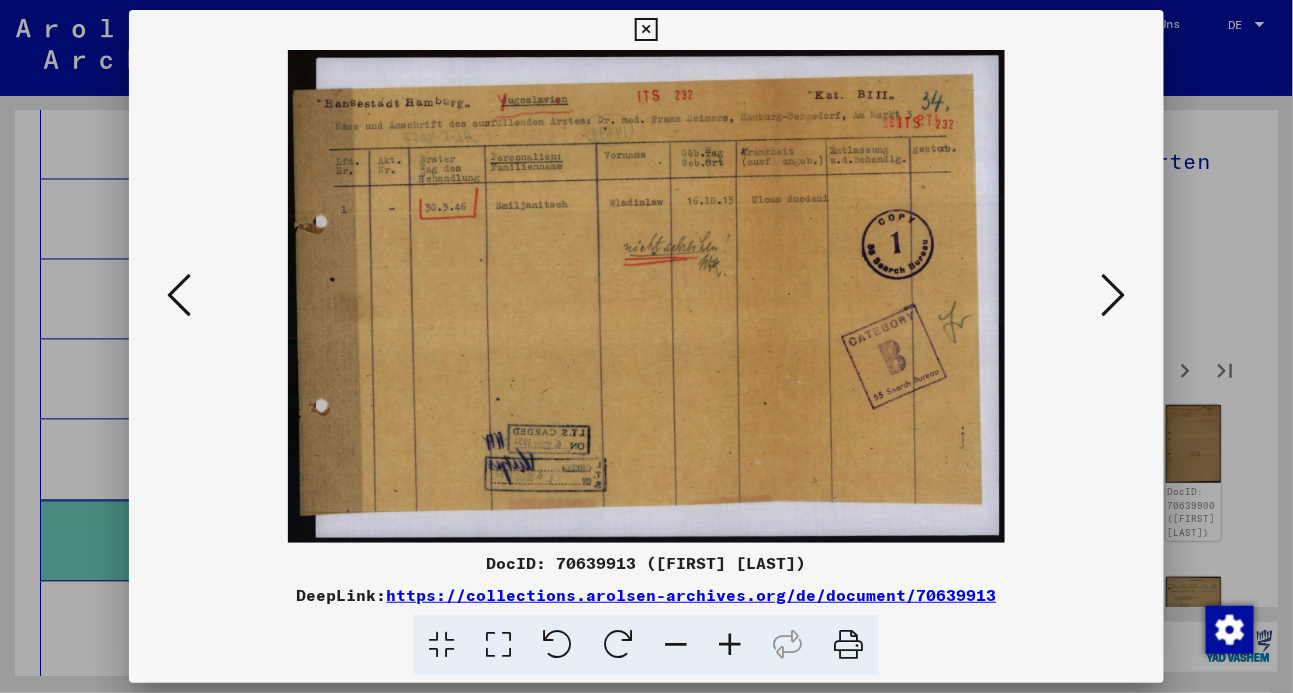 click at bounding box center (1114, 295) 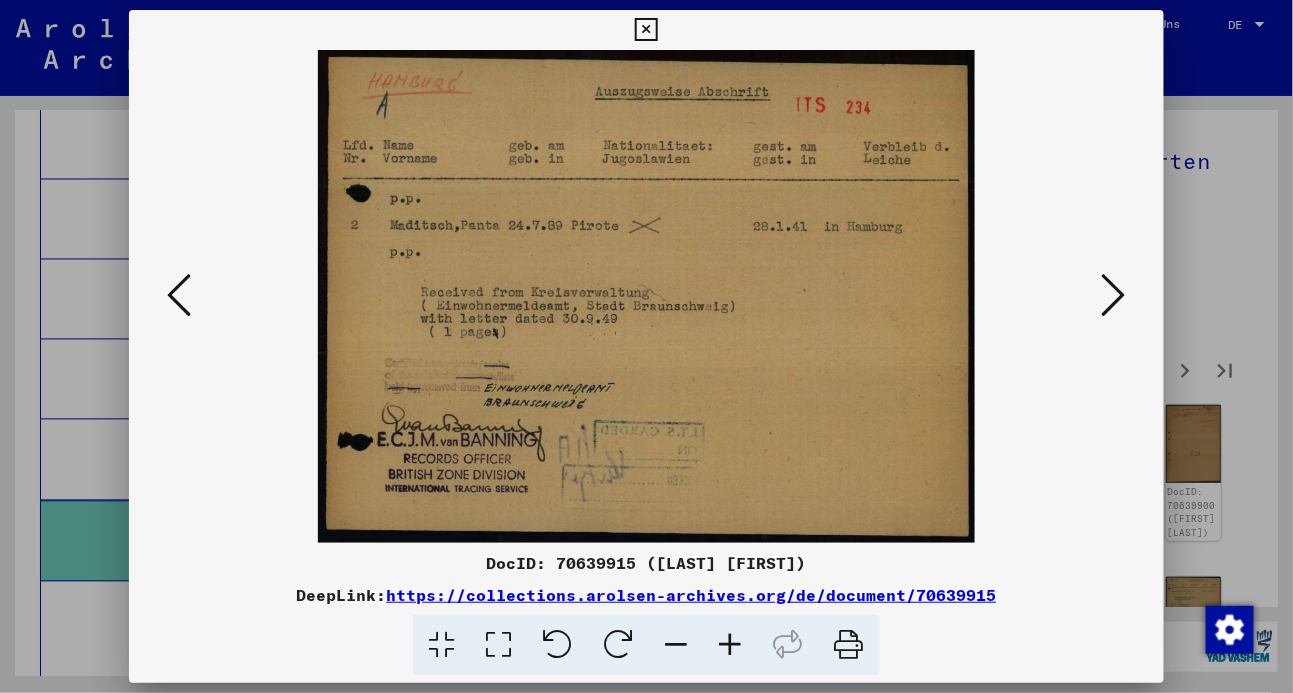click at bounding box center [1114, 295] 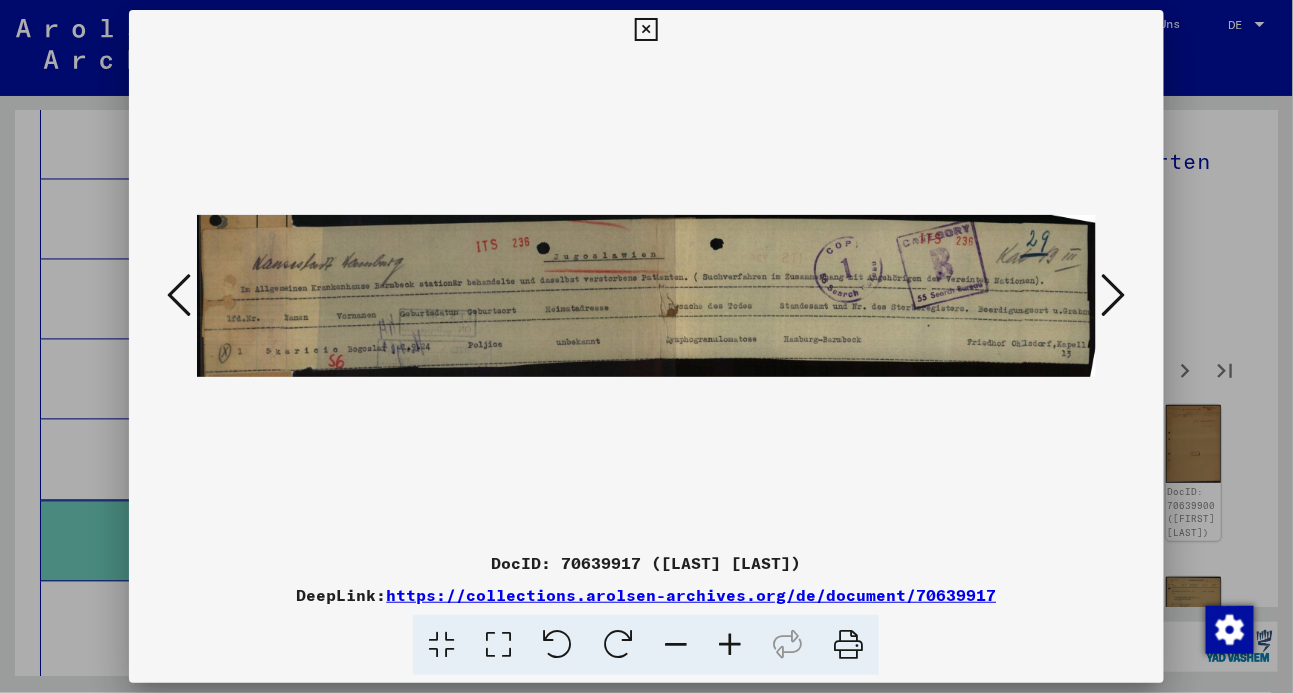 click at bounding box center (1114, 295) 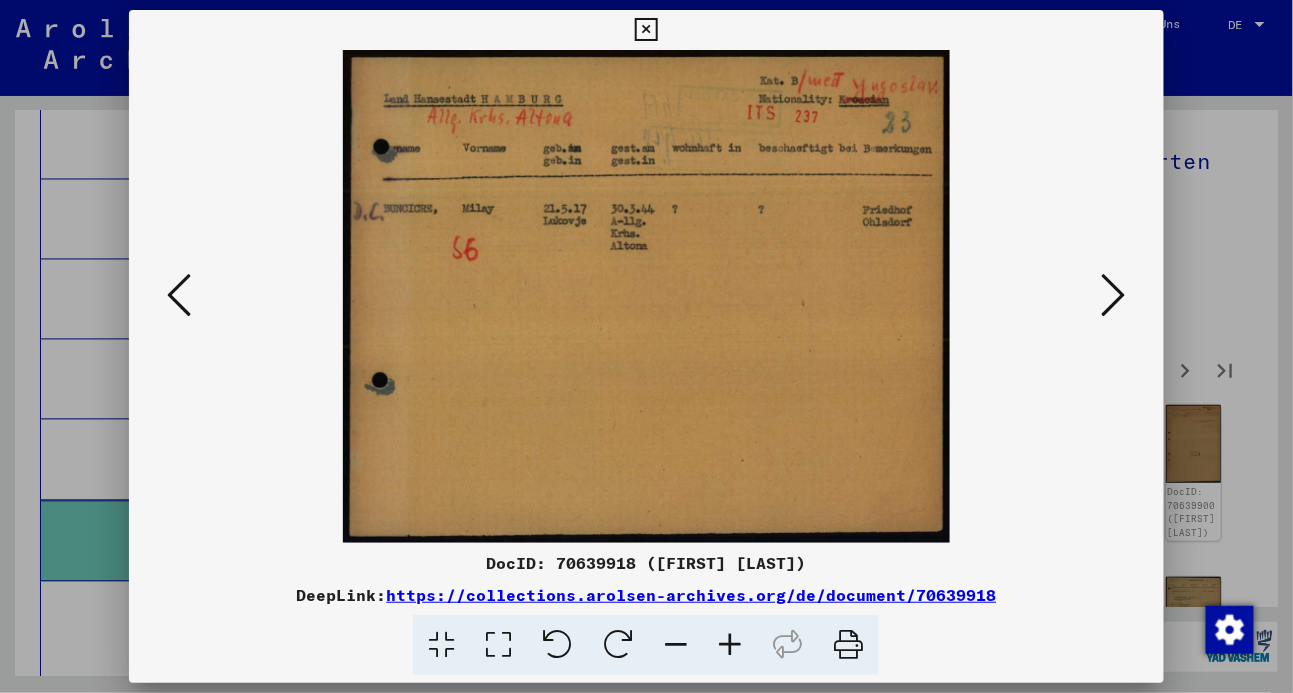 click at bounding box center [1114, 295] 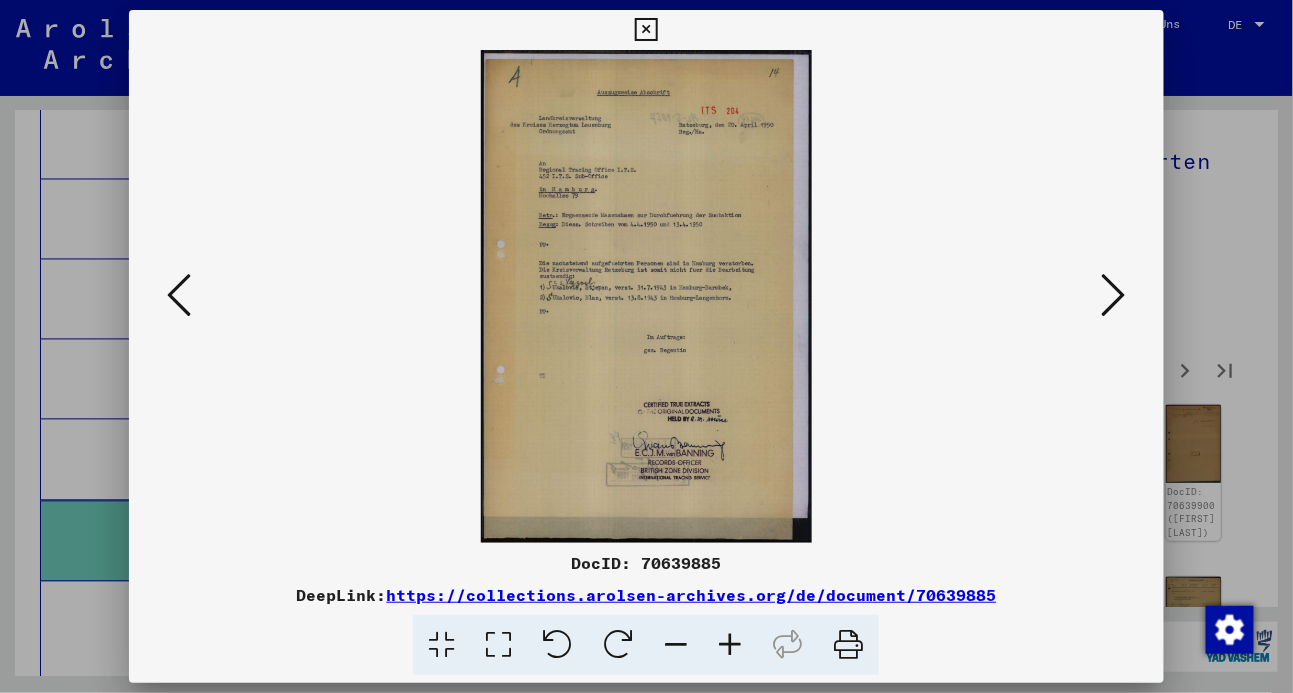 click at bounding box center (1114, 295) 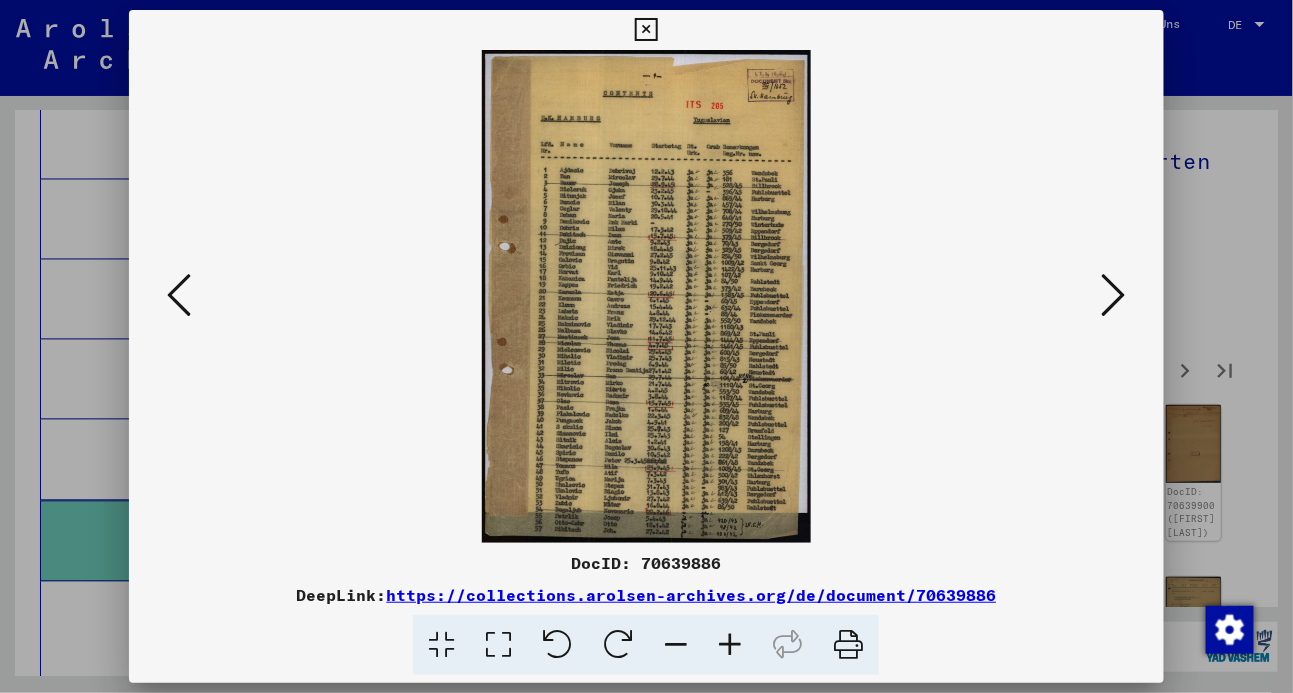 click at bounding box center (1114, 295) 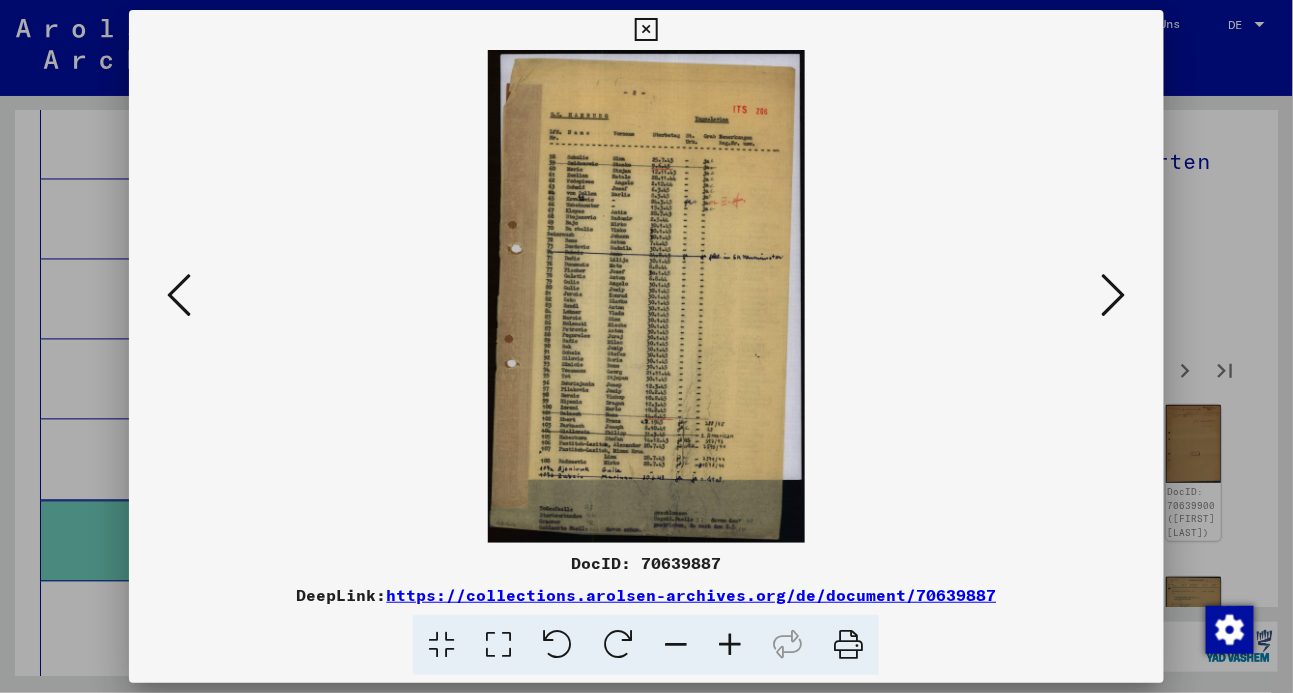 click at bounding box center [1114, 295] 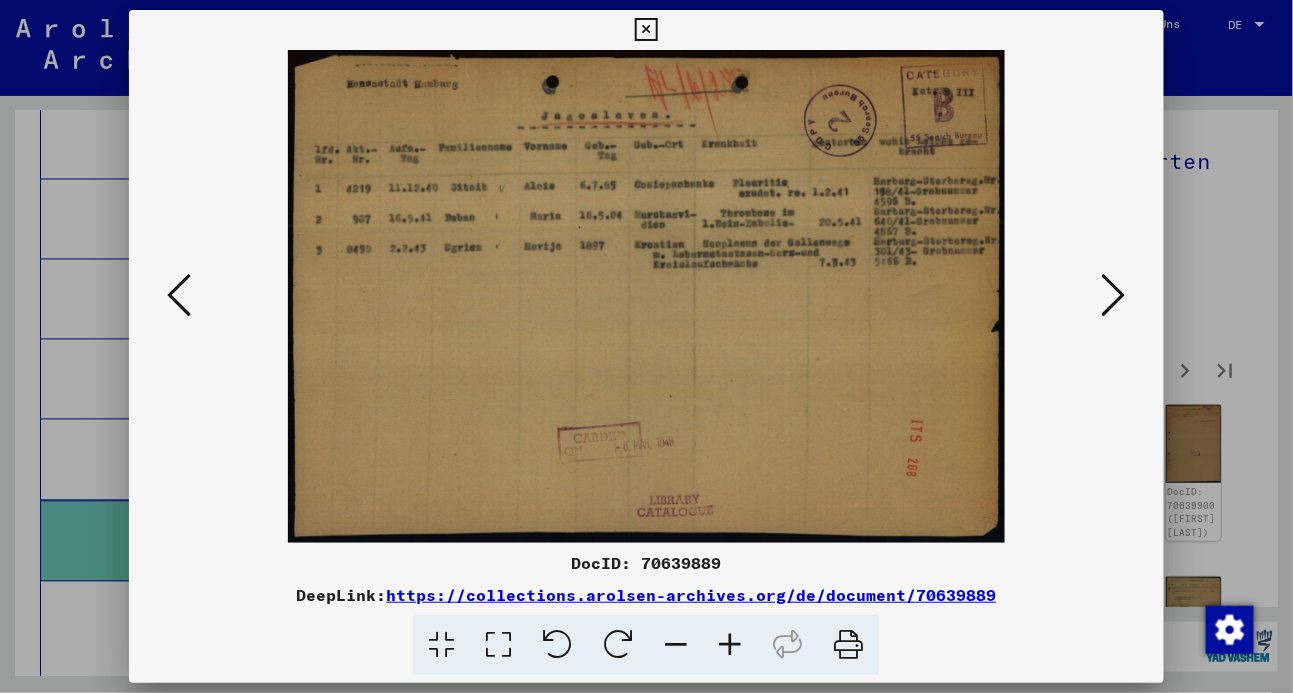 click at bounding box center [1114, 295] 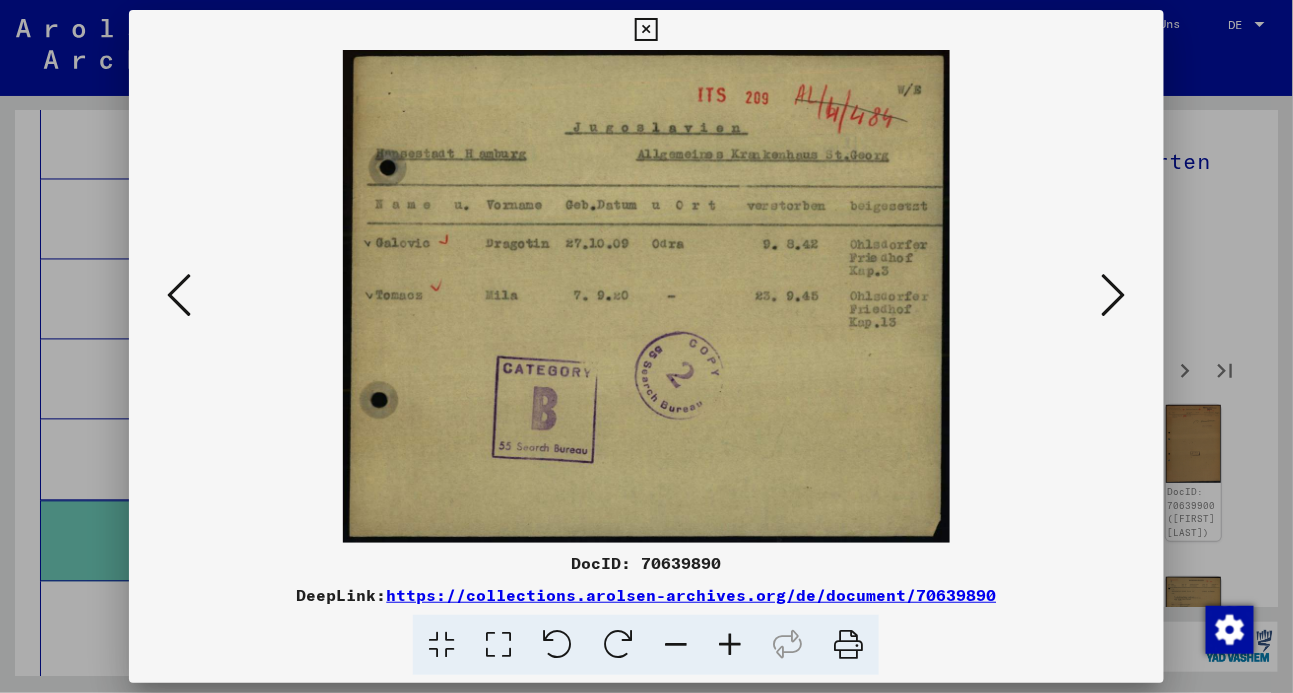 click at bounding box center (1114, 295) 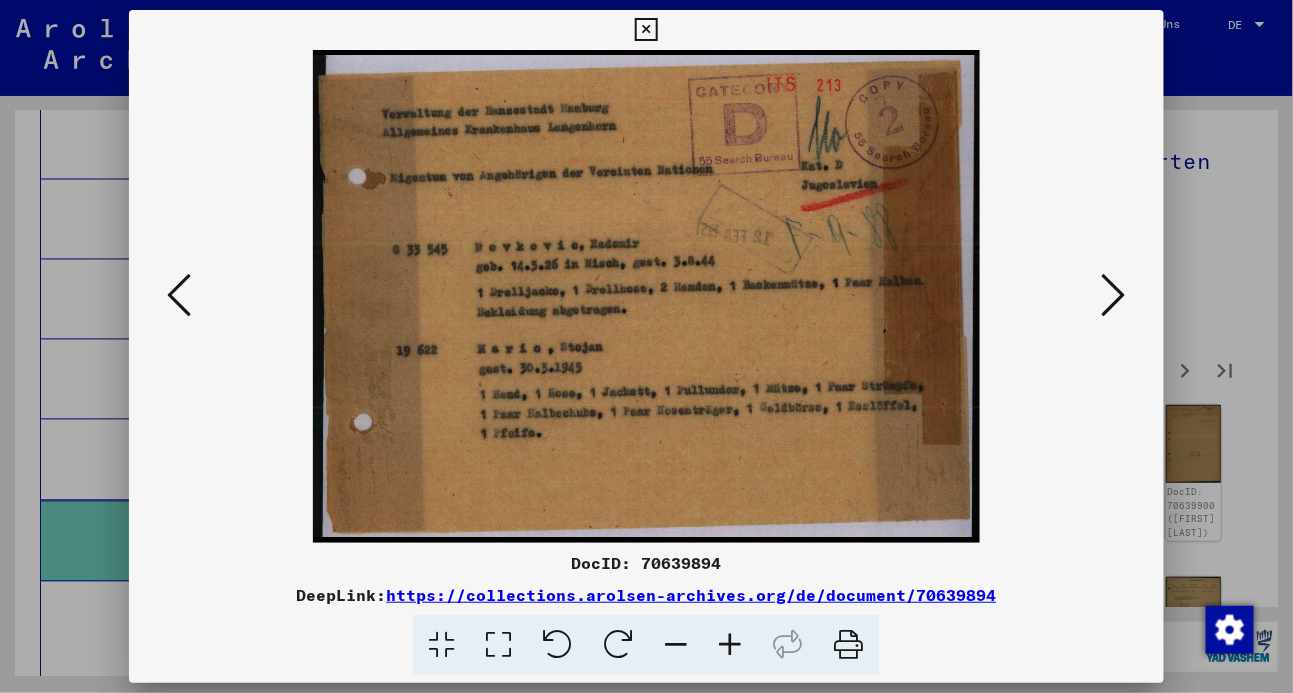 click at bounding box center [1114, 295] 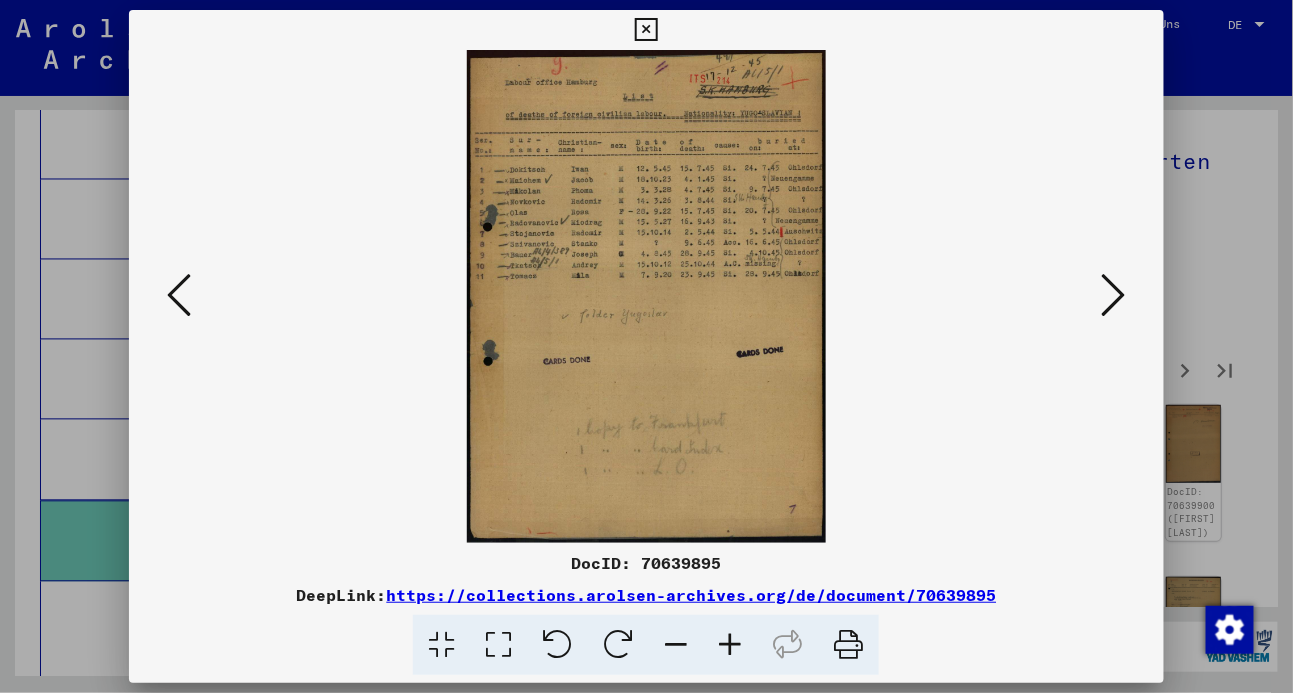 click at bounding box center (1114, 295) 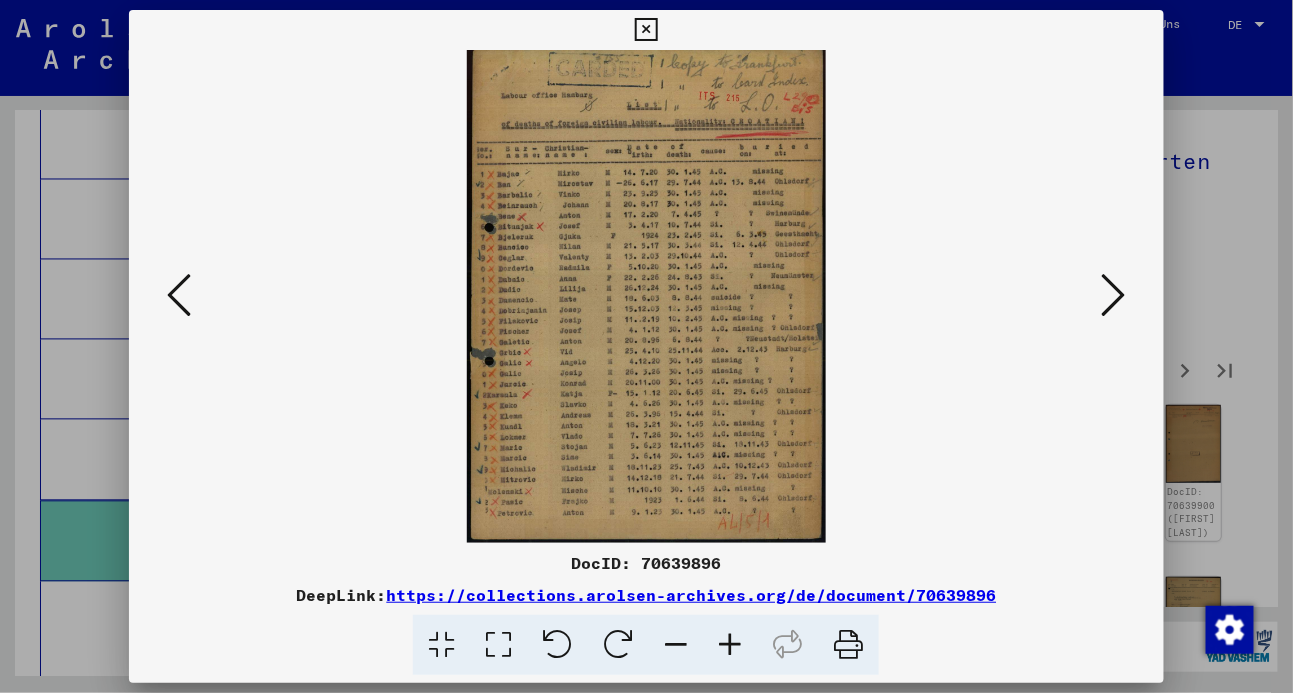 click at bounding box center (1114, 295) 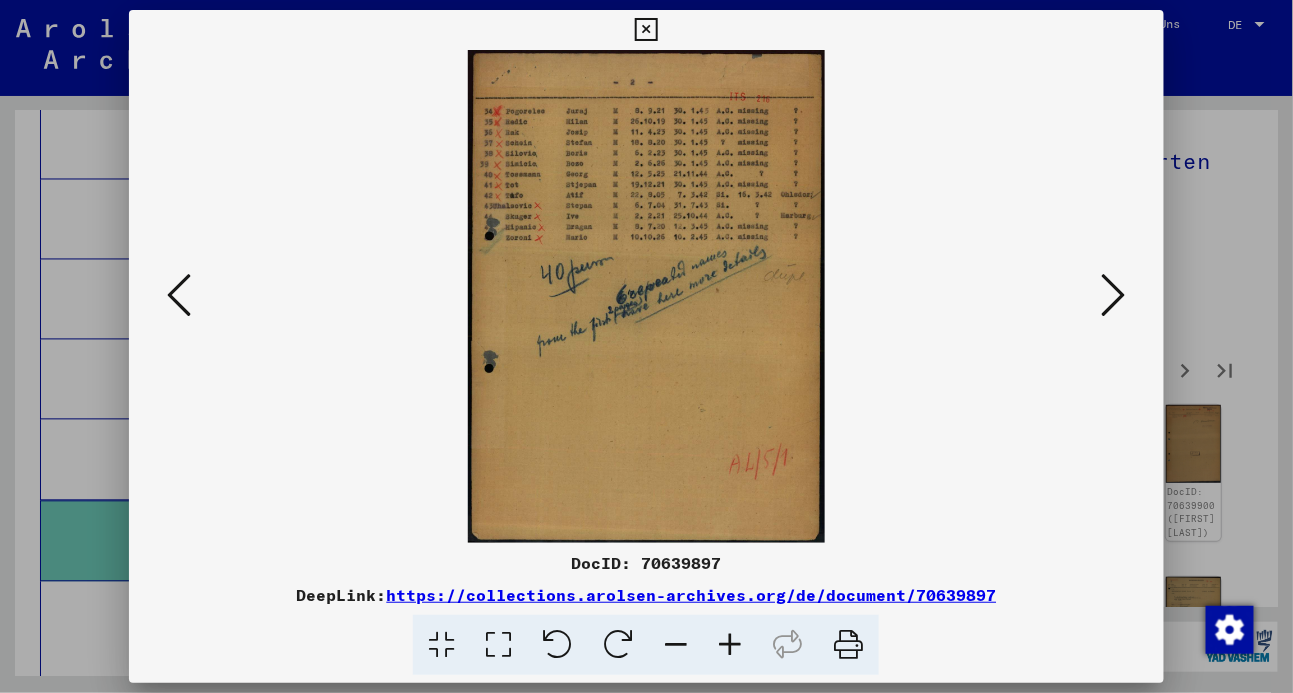 click at bounding box center [1114, 295] 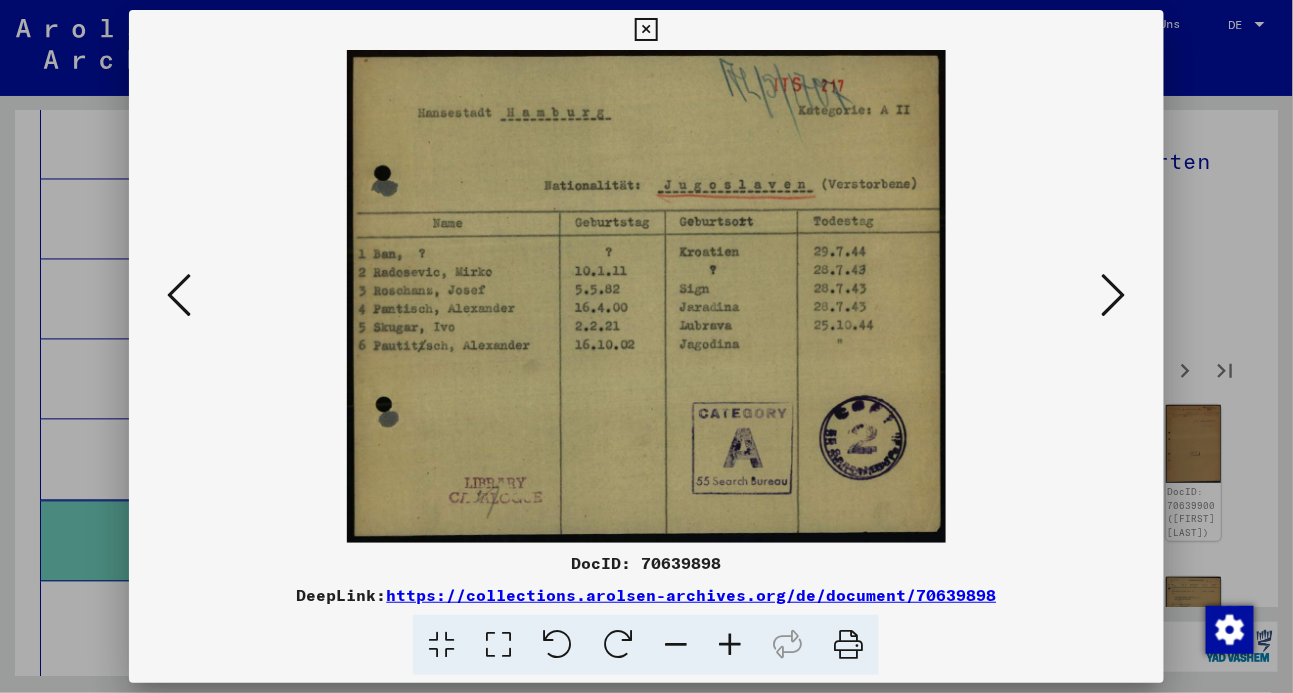 click at bounding box center (1114, 295) 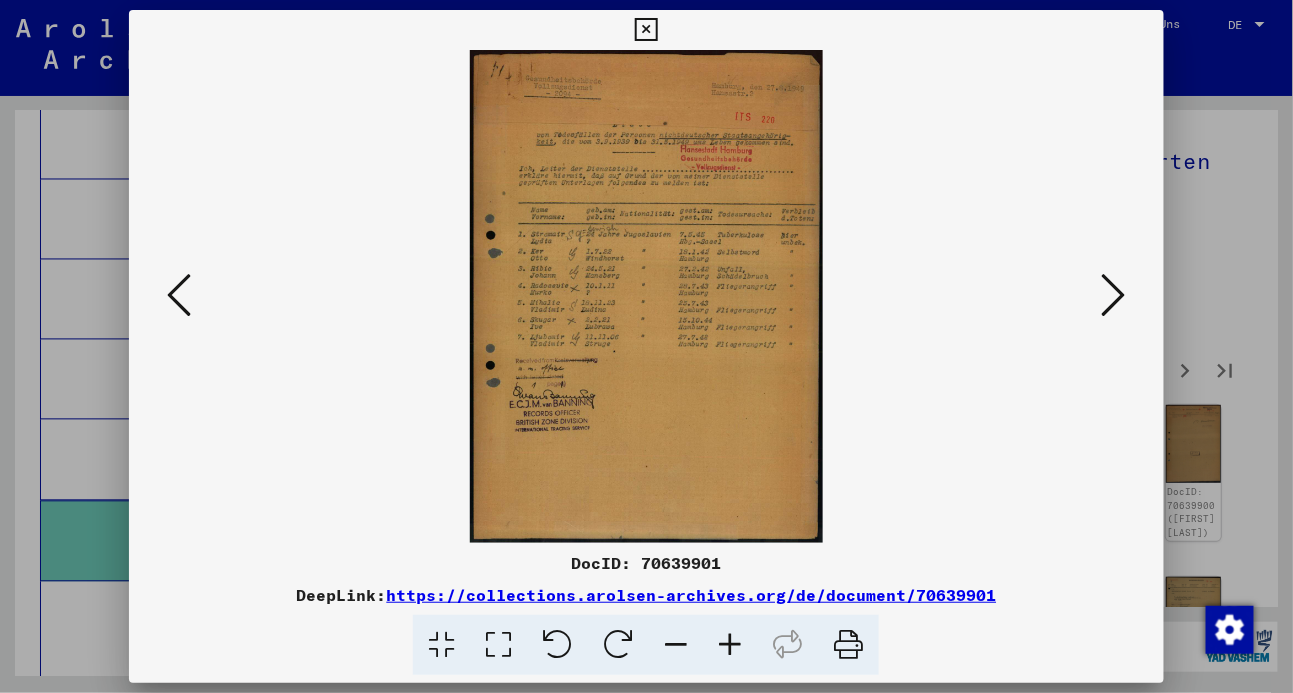 click at bounding box center [1114, 295] 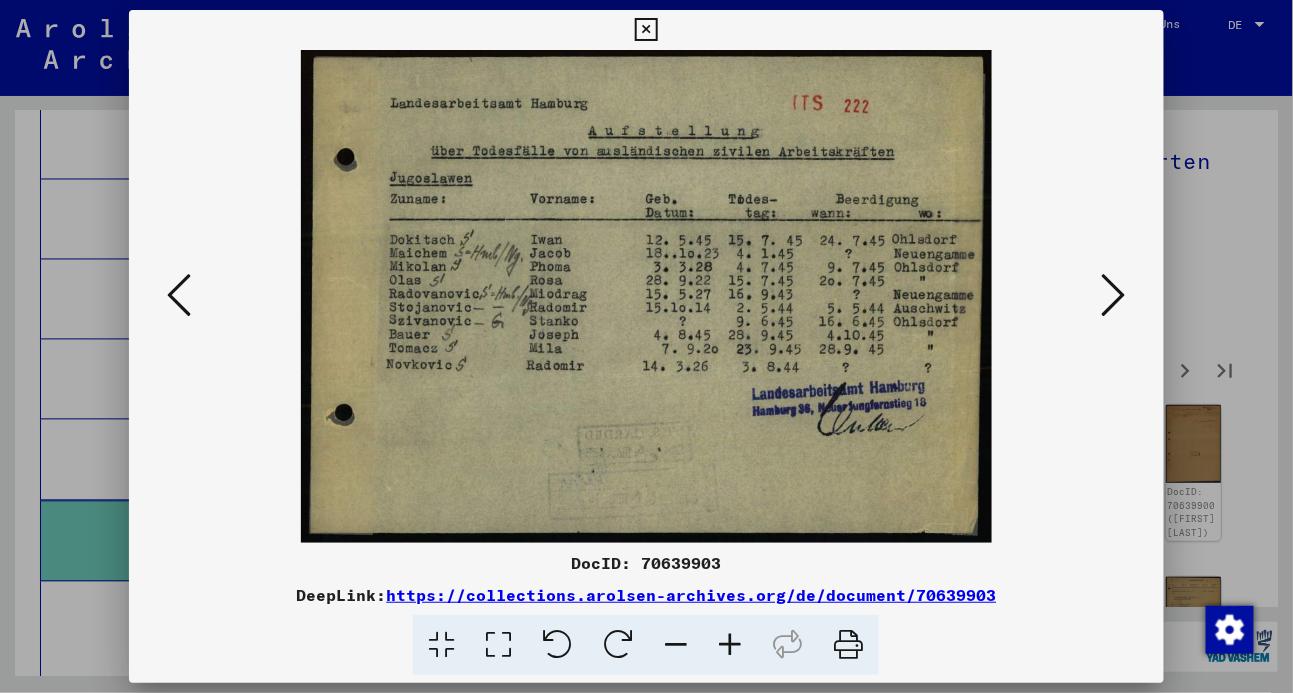 click at bounding box center [1114, 295] 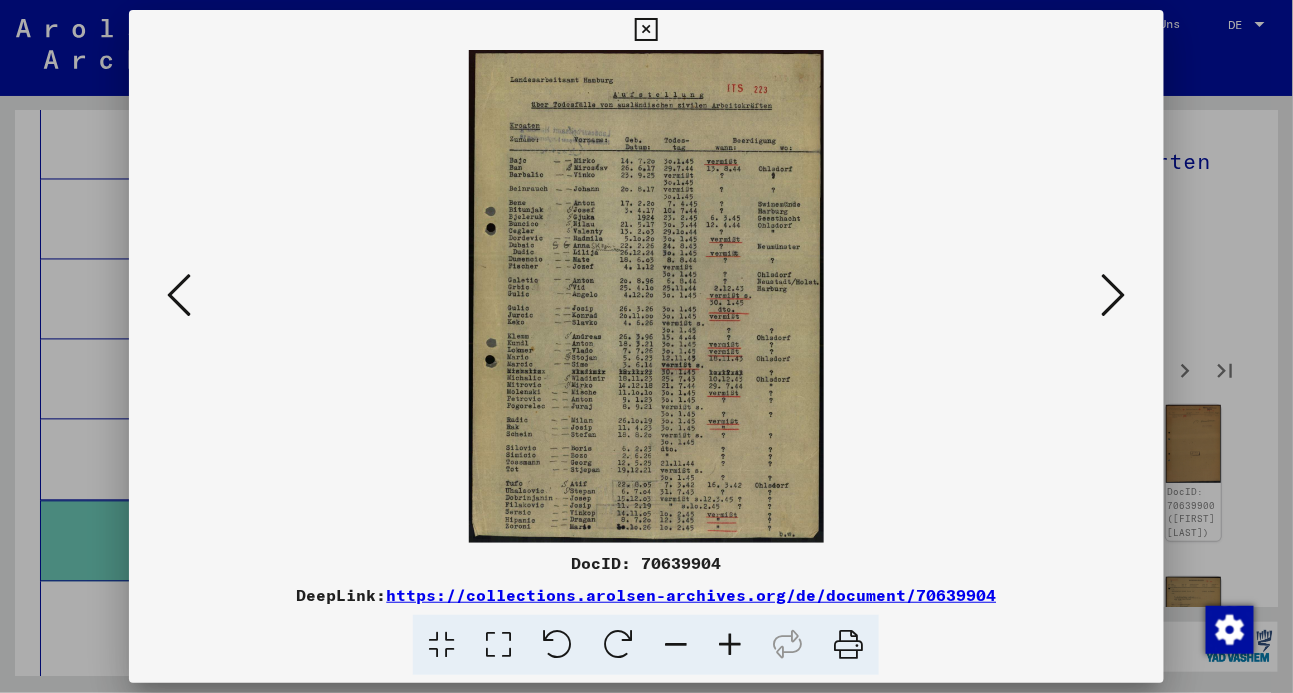 click at bounding box center [1114, 295] 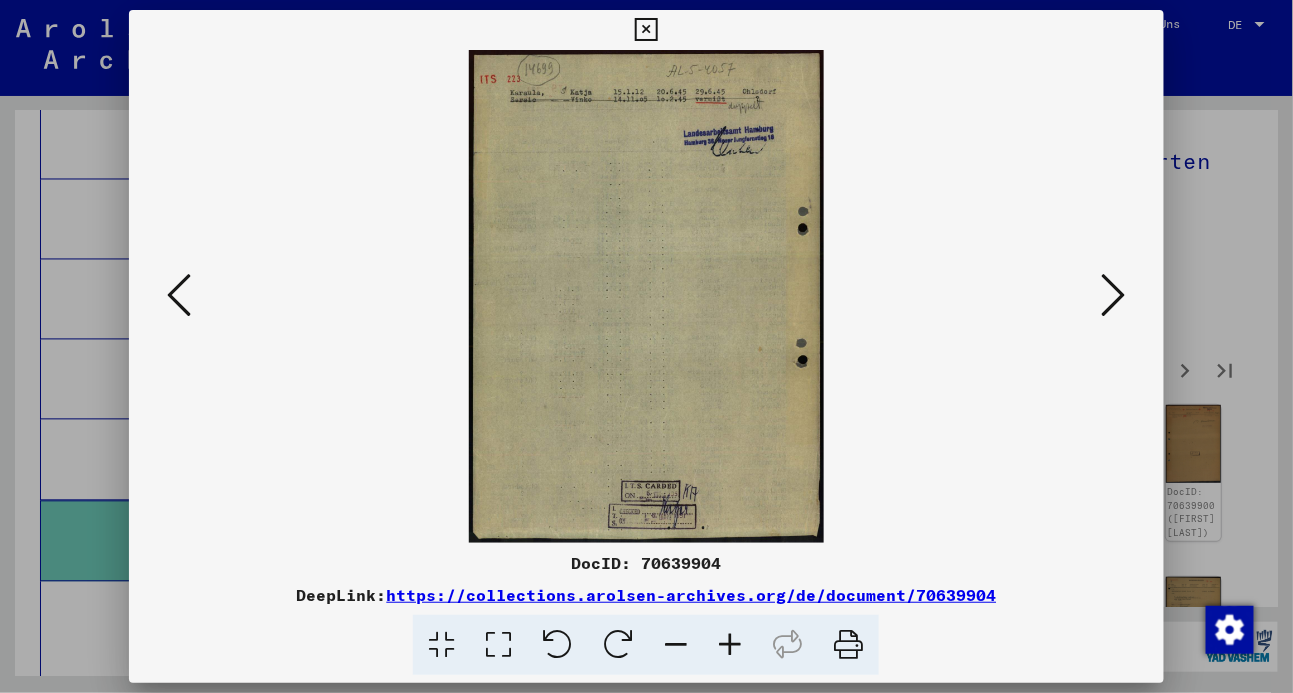 click at bounding box center [1114, 295] 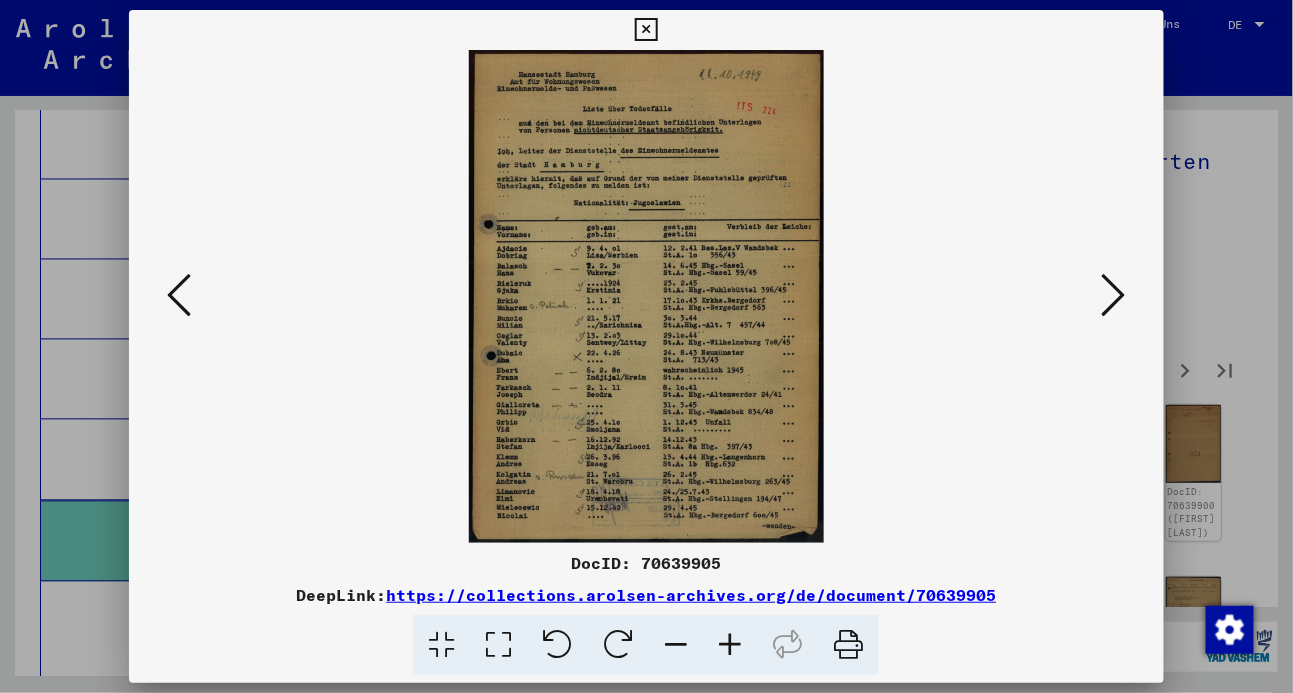 click at bounding box center (1114, 295) 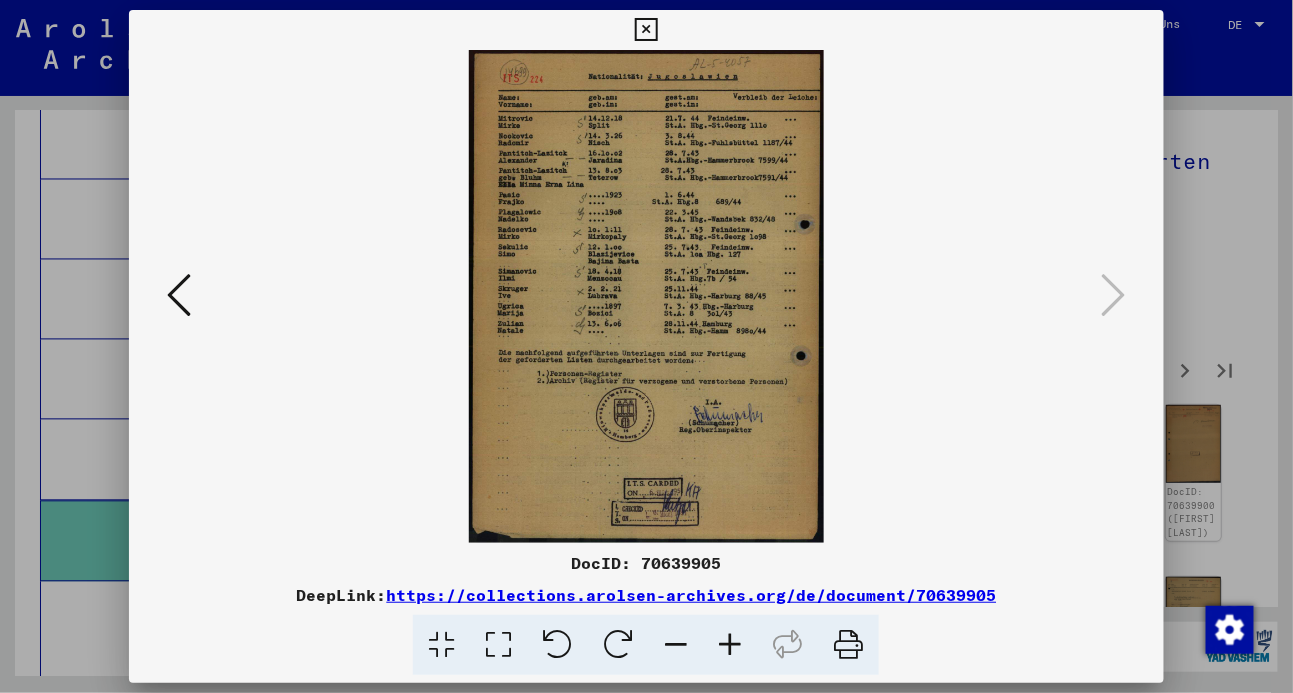 click at bounding box center [646, 30] 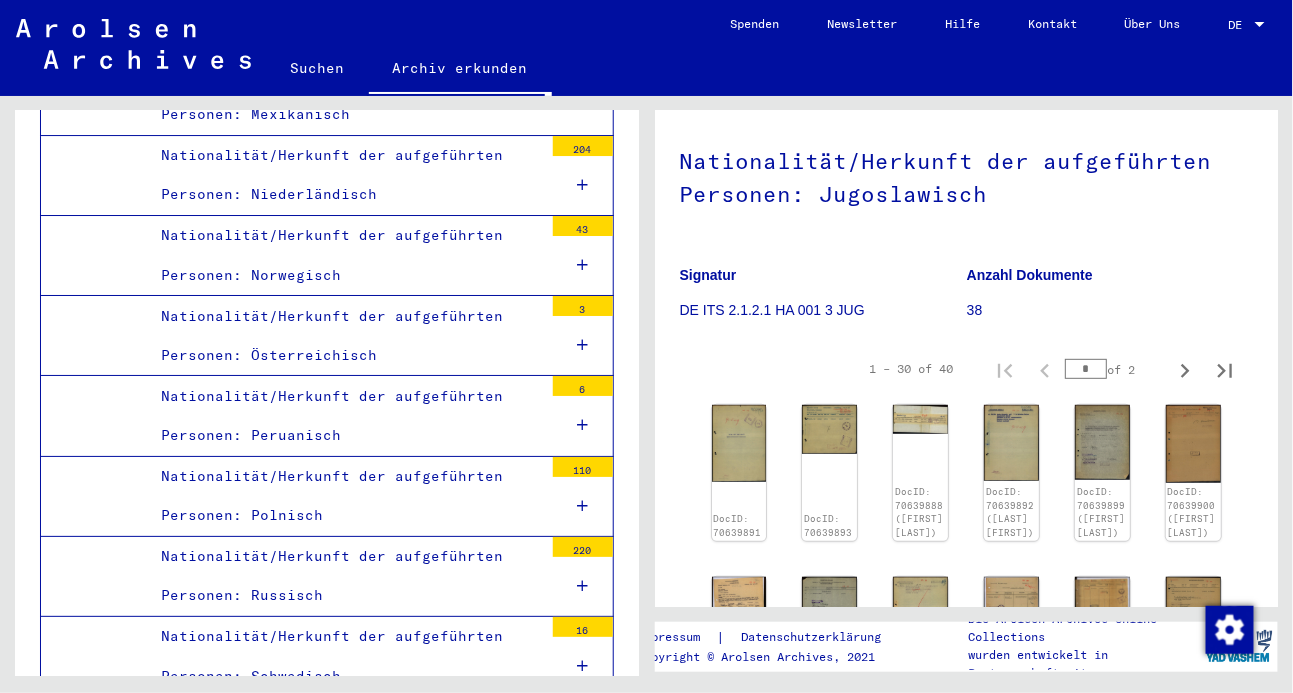 scroll, scrollTop: 4209, scrollLeft: 0, axis: vertical 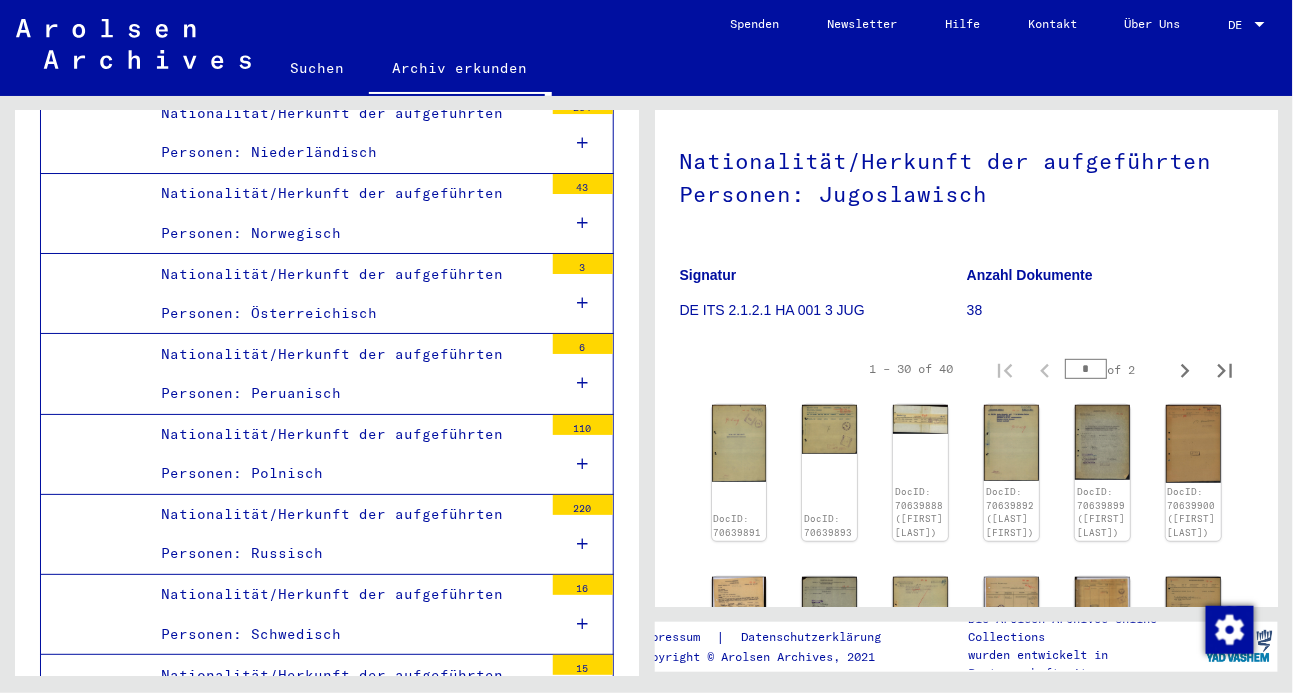 click on "Nationalität/Herkunft der aufgeführten Personen: Polnisch" at bounding box center [344, 454] 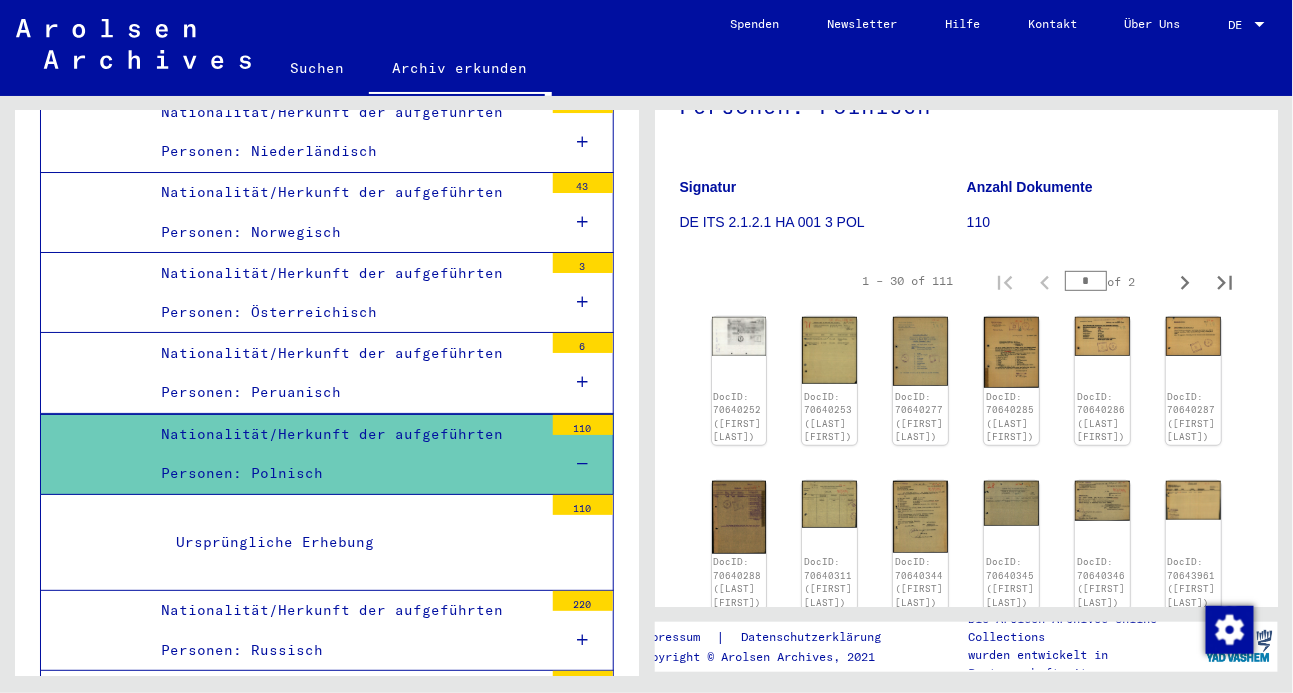scroll, scrollTop: 256, scrollLeft: 0, axis: vertical 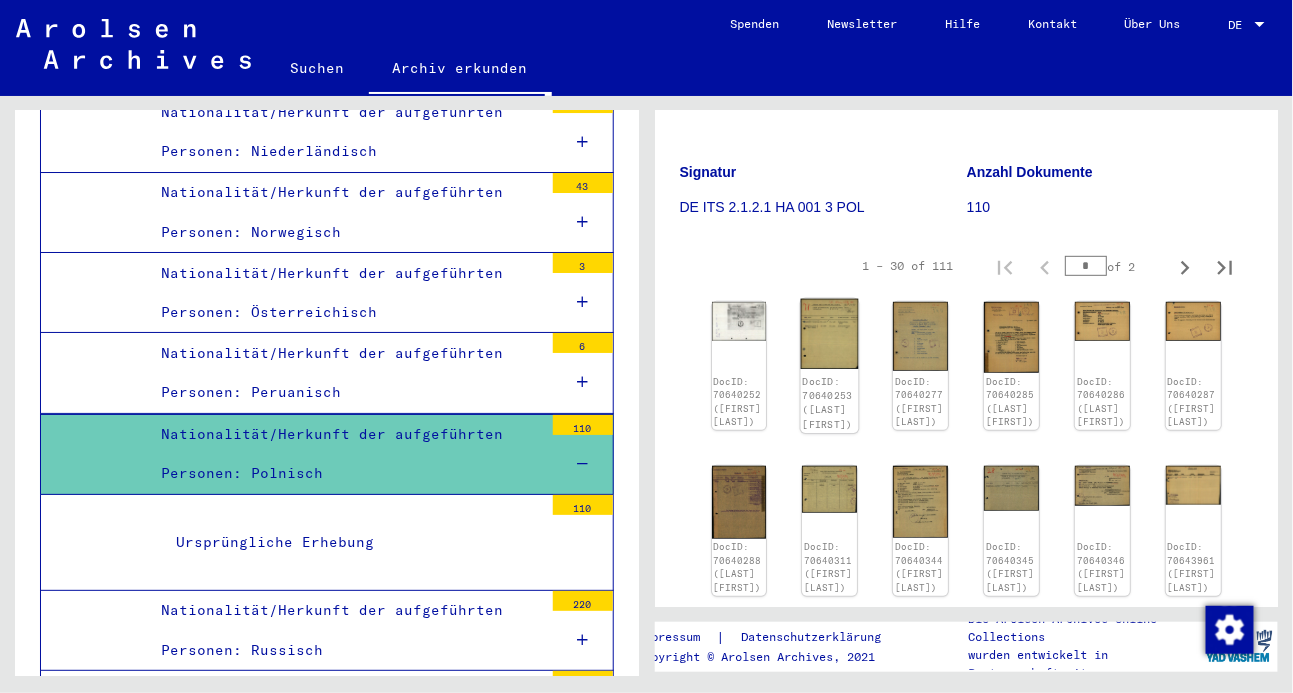 click 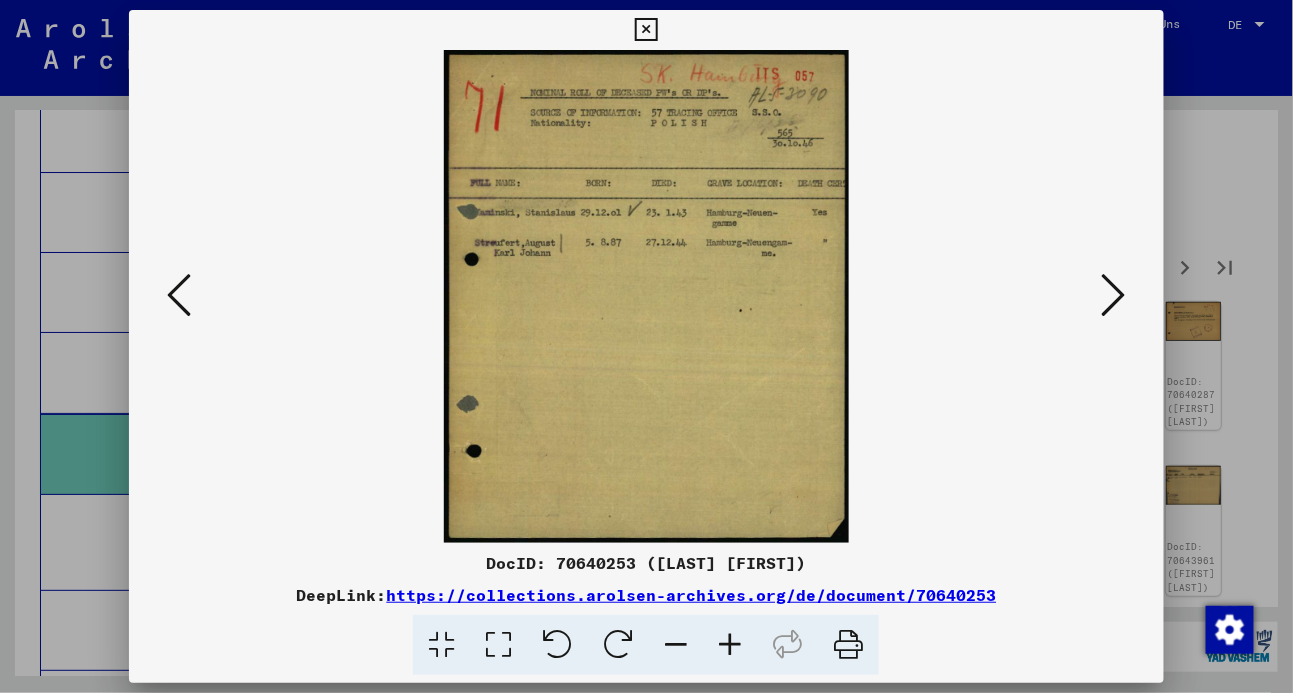 click at bounding box center [1114, 295] 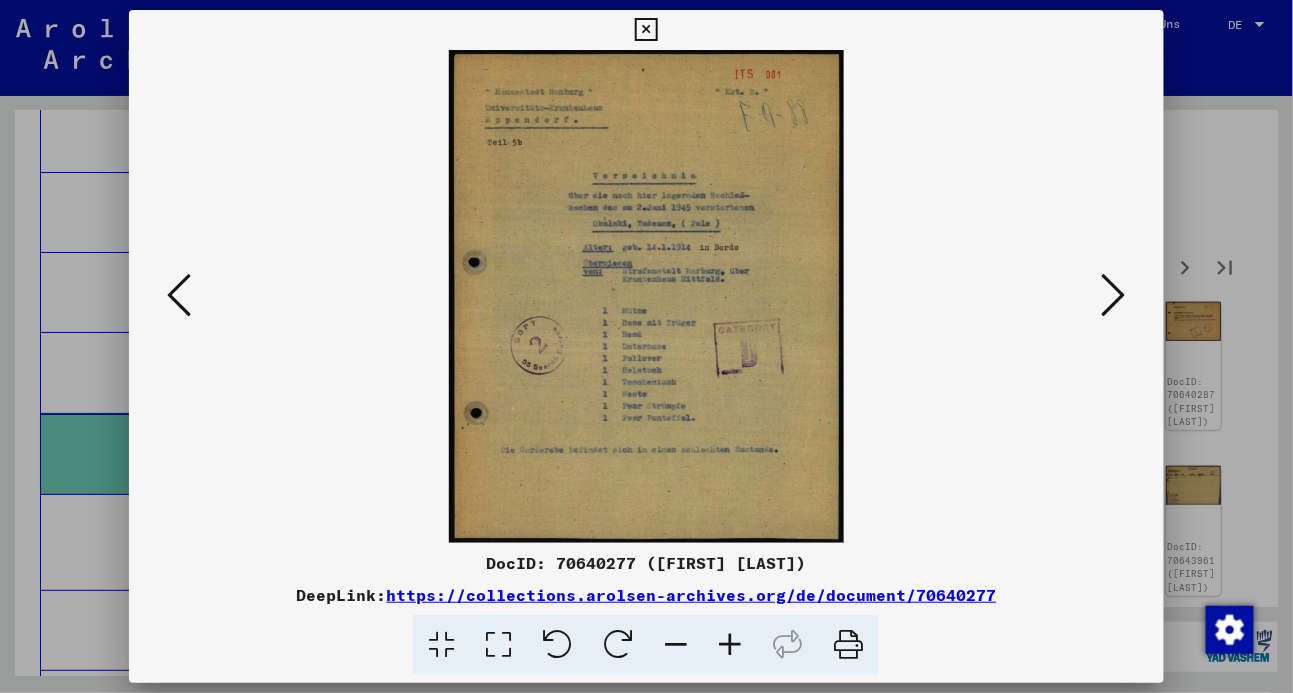 click at bounding box center [1114, 295] 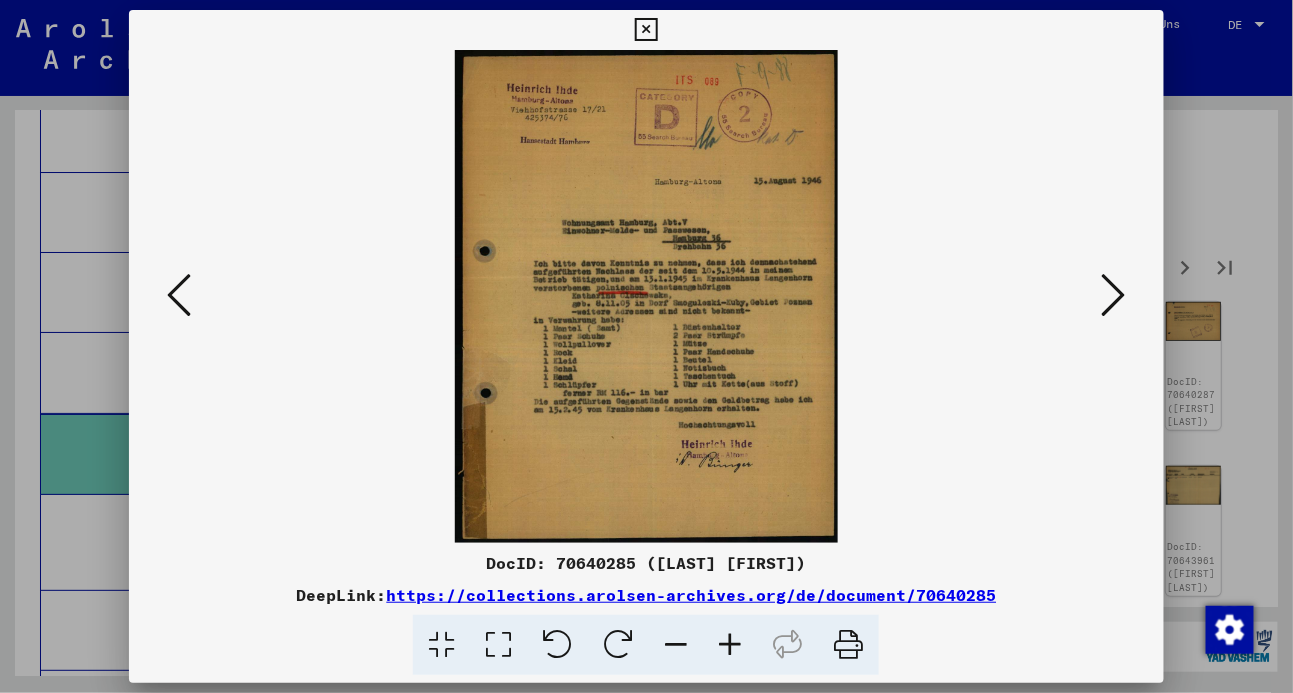 click at bounding box center [1114, 295] 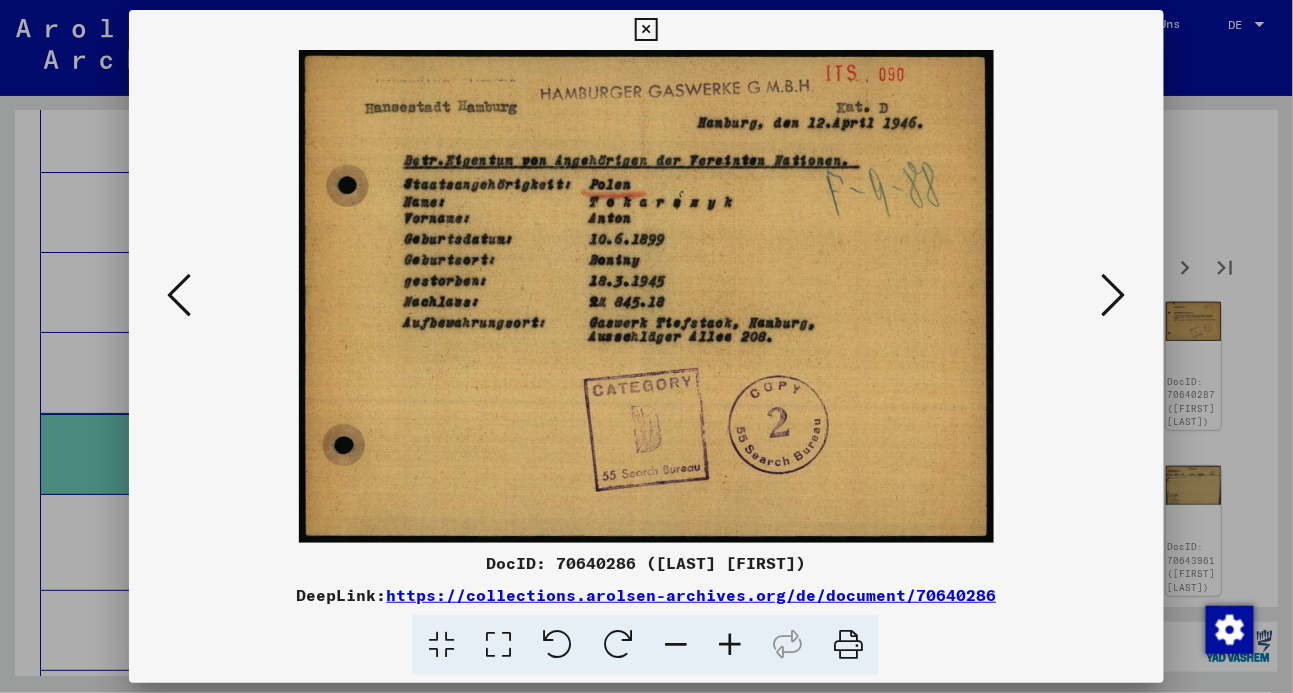 click at bounding box center [1114, 295] 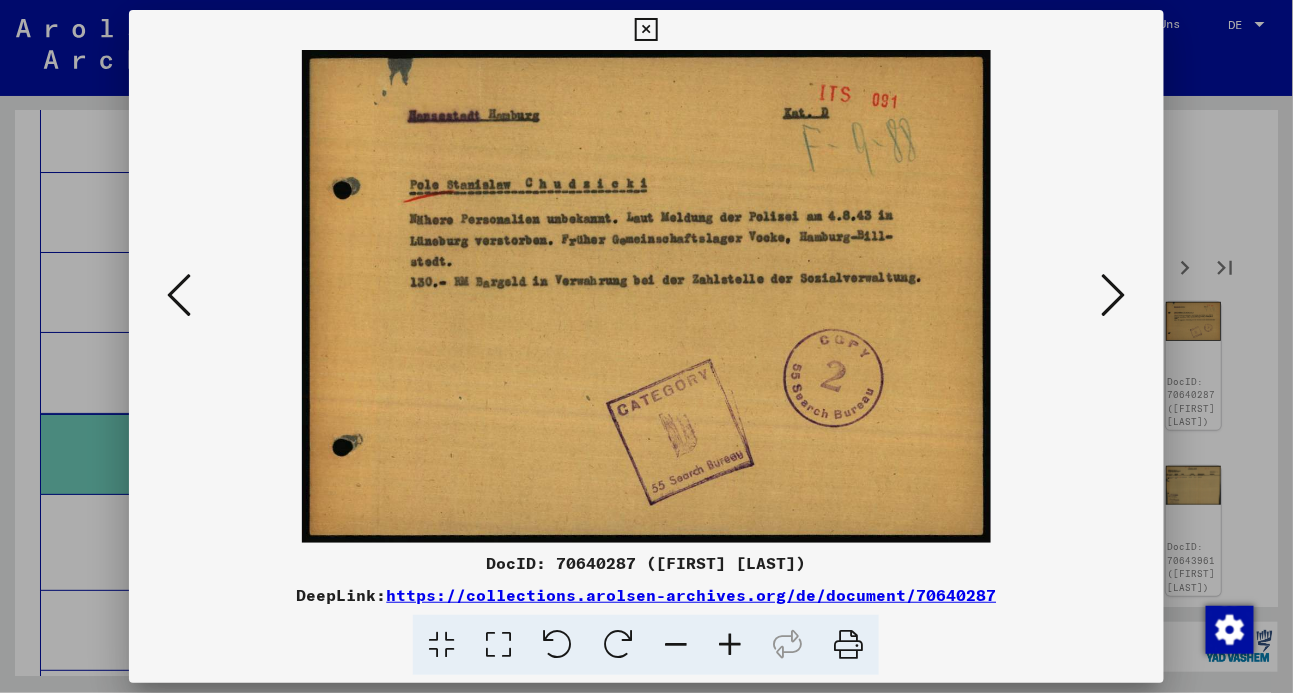 click at bounding box center [1114, 295] 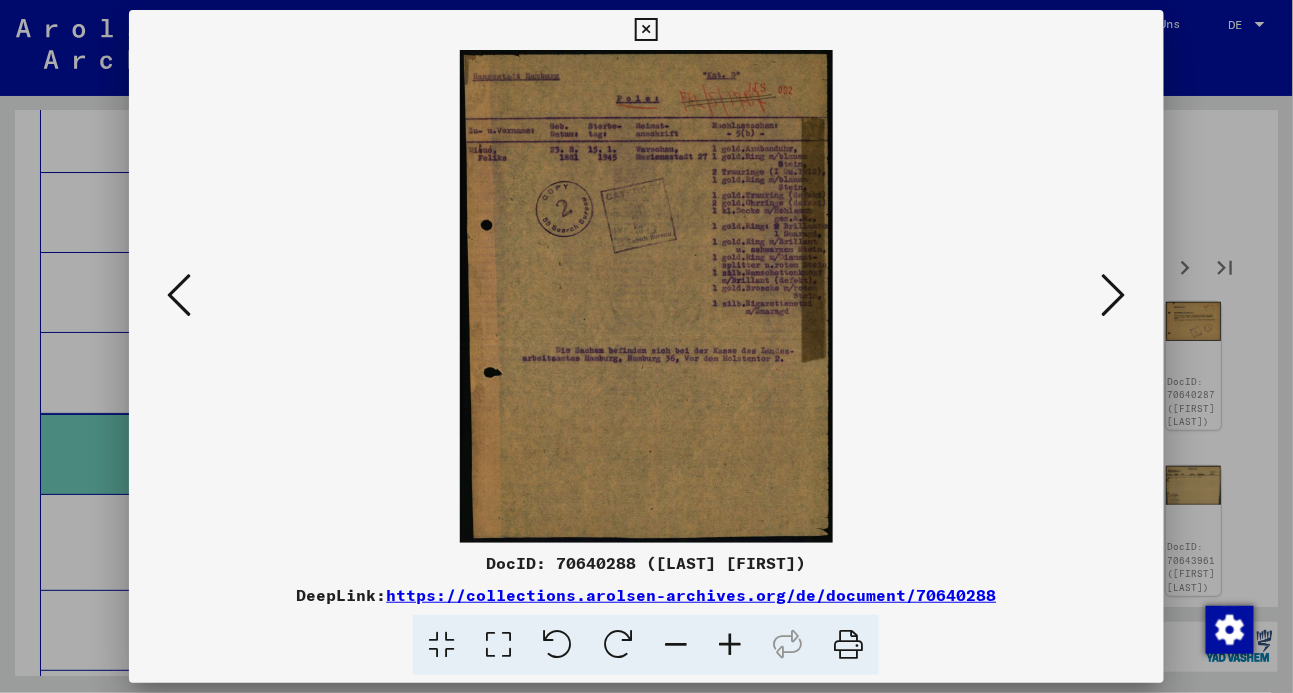 click at bounding box center (1114, 295) 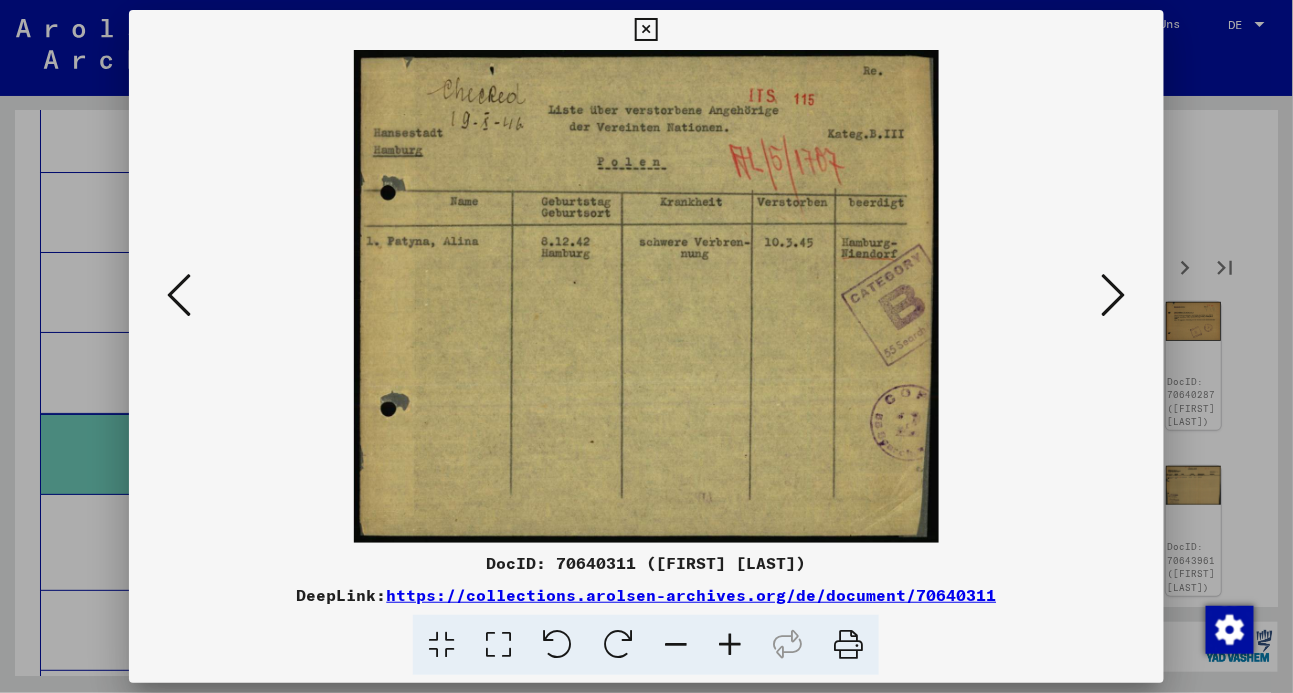 click at bounding box center (1114, 295) 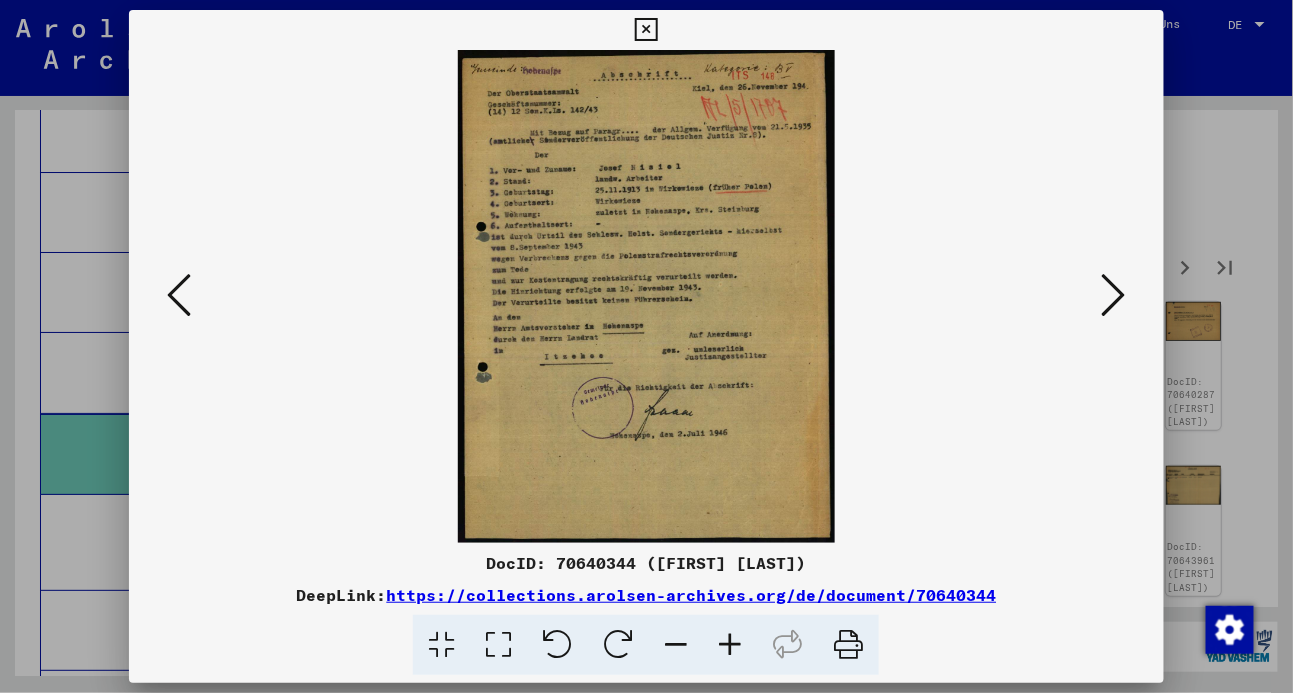 click at bounding box center [1114, 295] 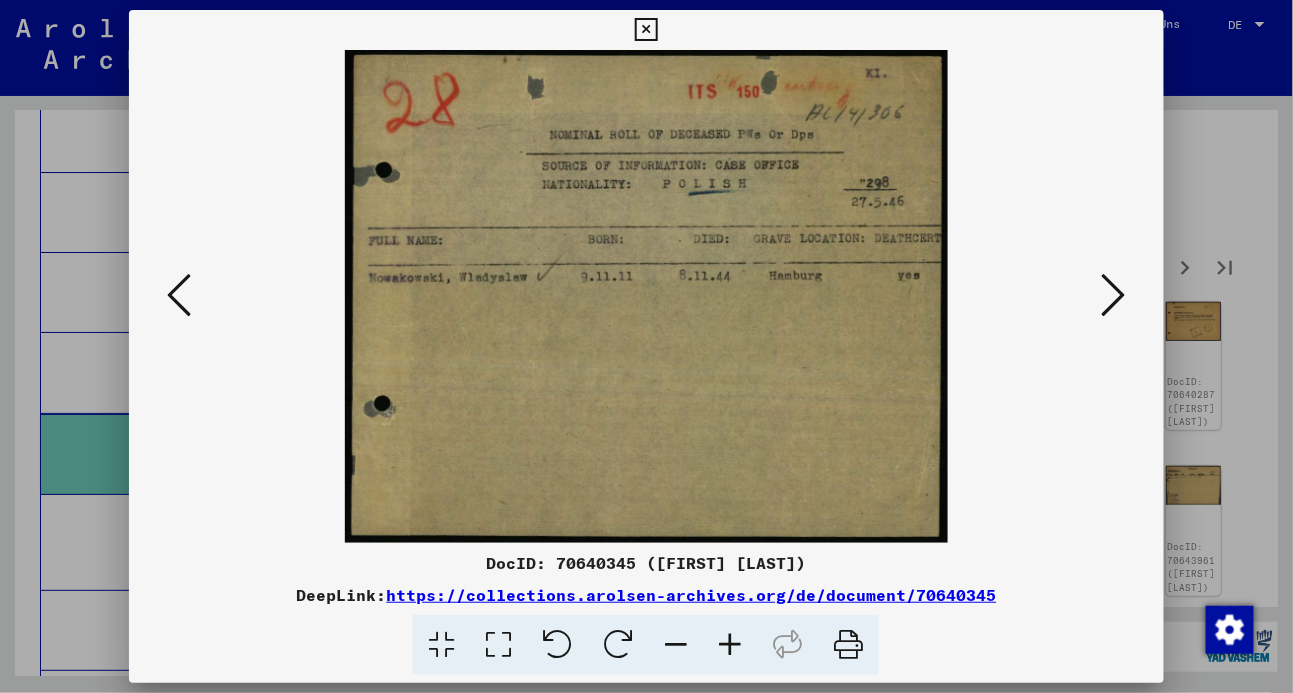 click at bounding box center (1114, 295) 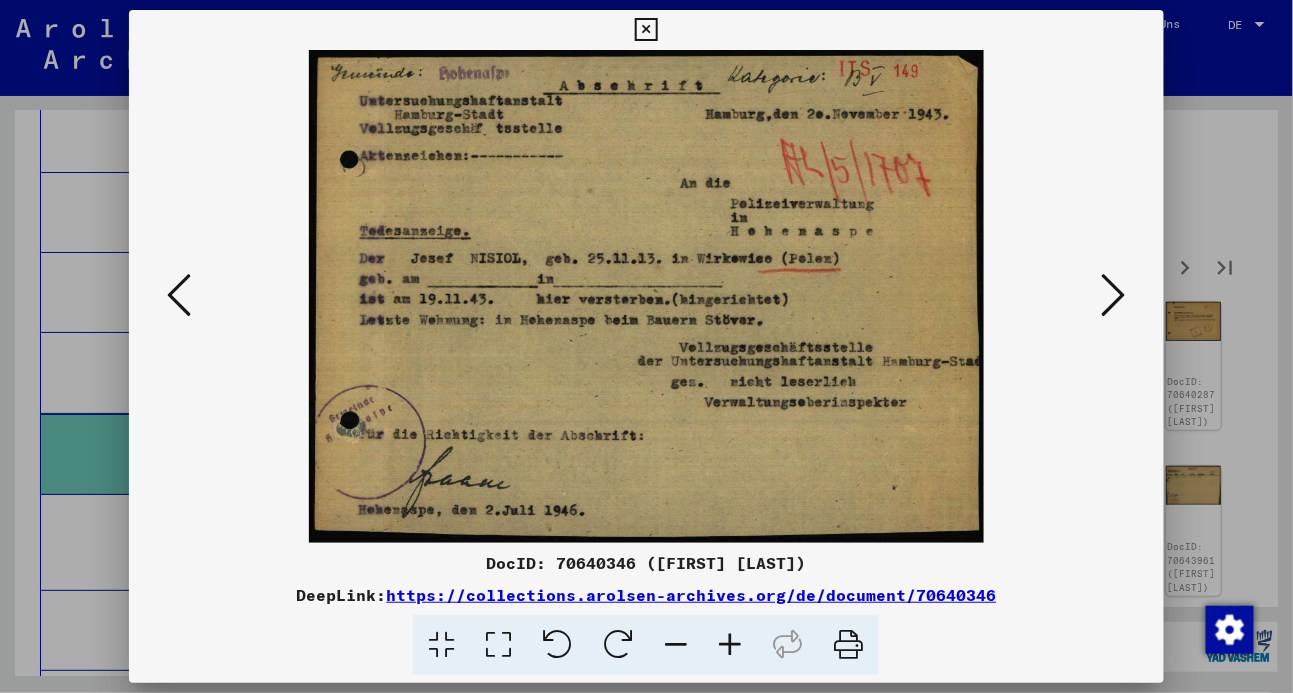 click at bounding box center (1114, 295) 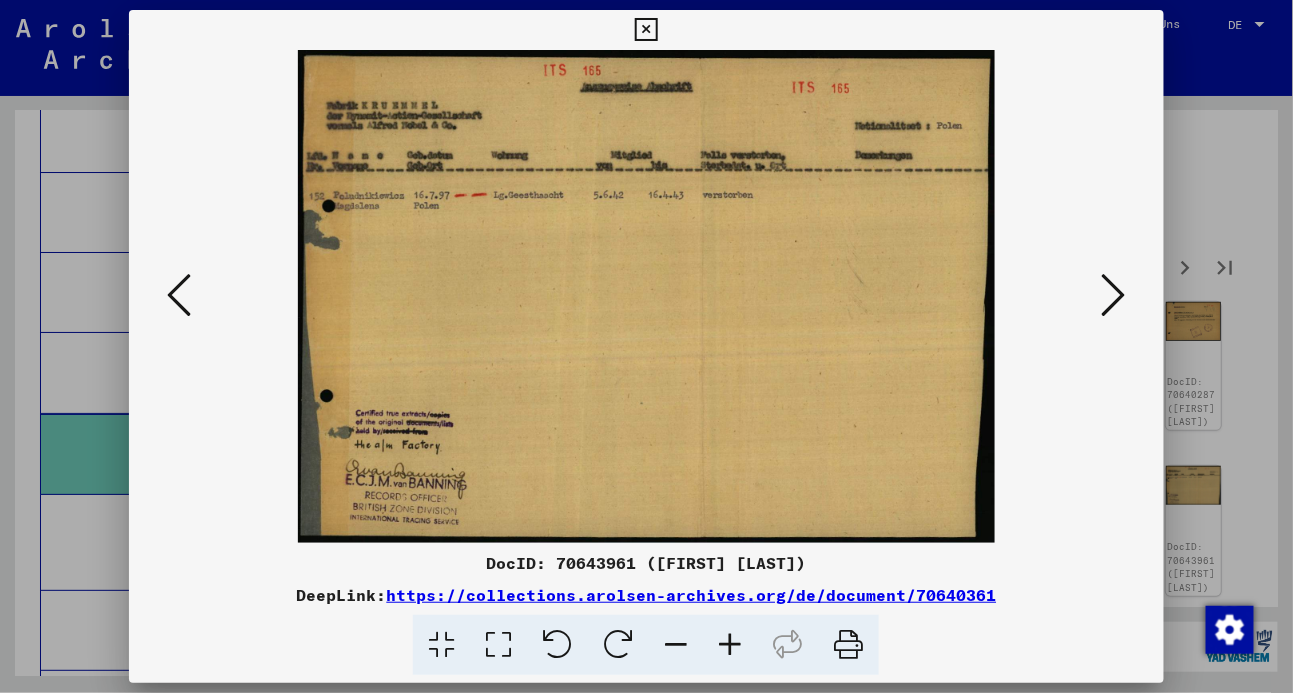 click at bounding box center [1114, 295] 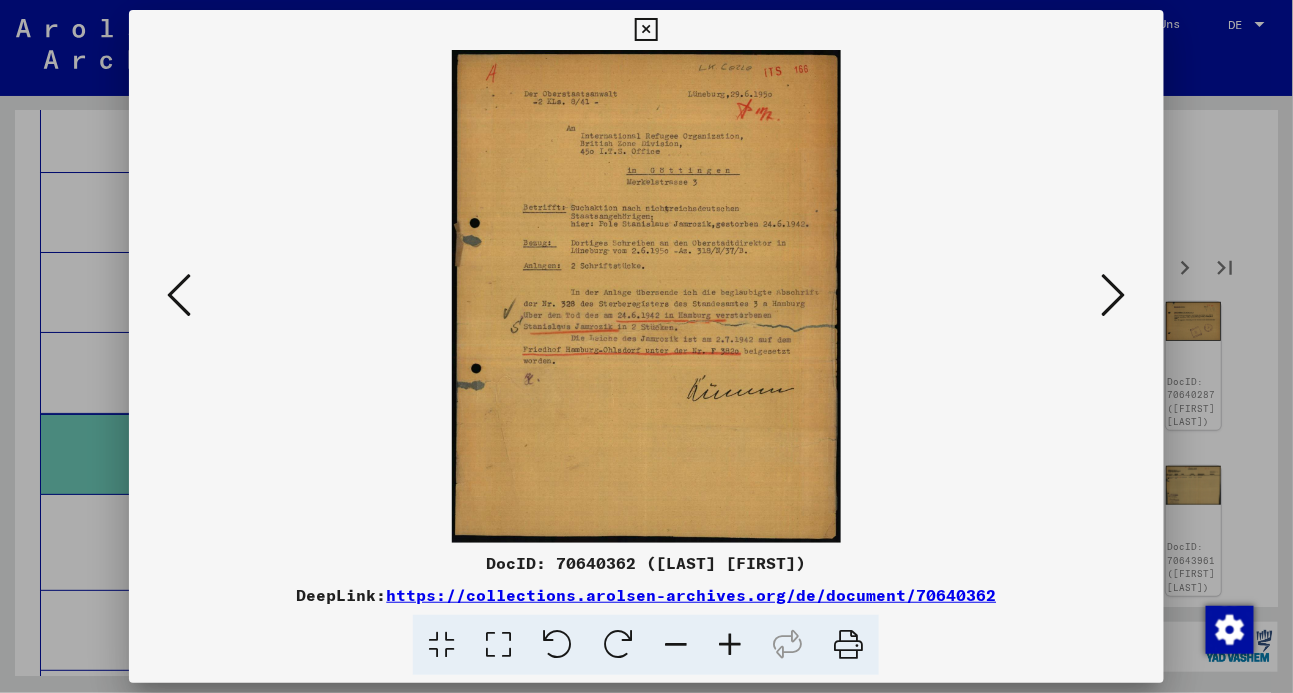 click at bounding box center [1114, 295] 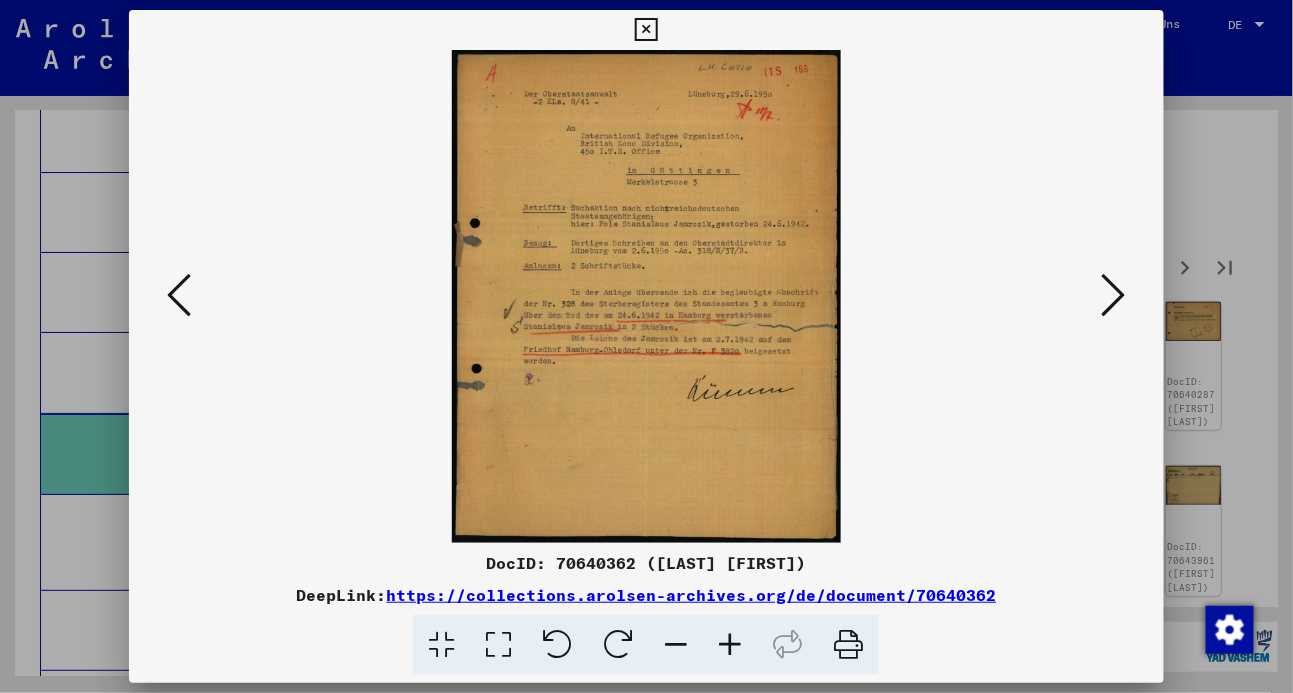 click at bounding box center (1114, 295) 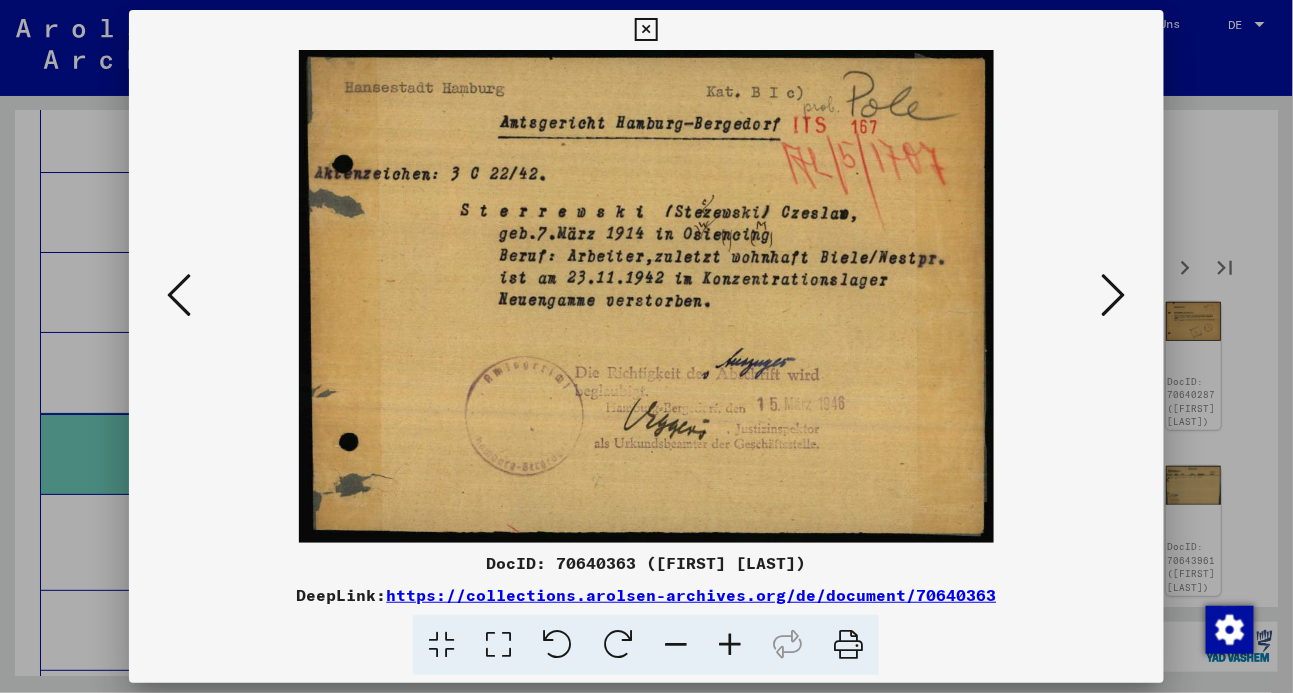 click at bounding box center [1114, 295] 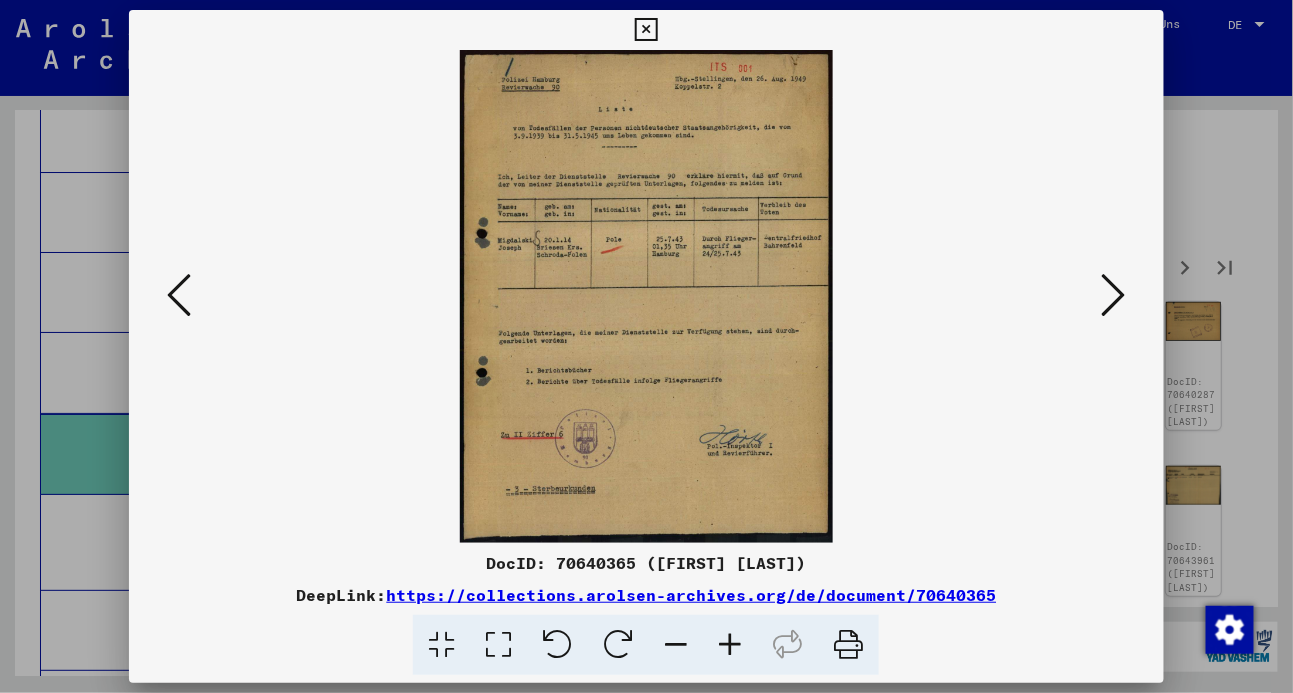 click at bounding box center (1114, 295) 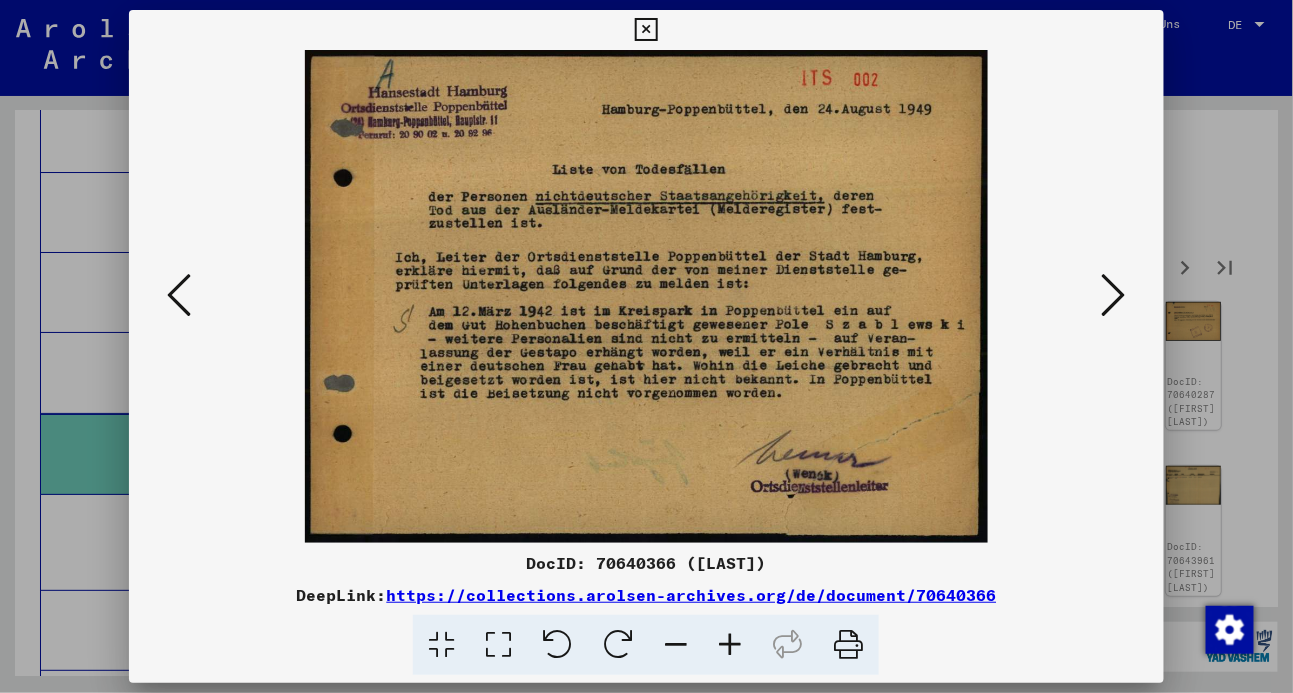 click at bounding box center [1114, 295] 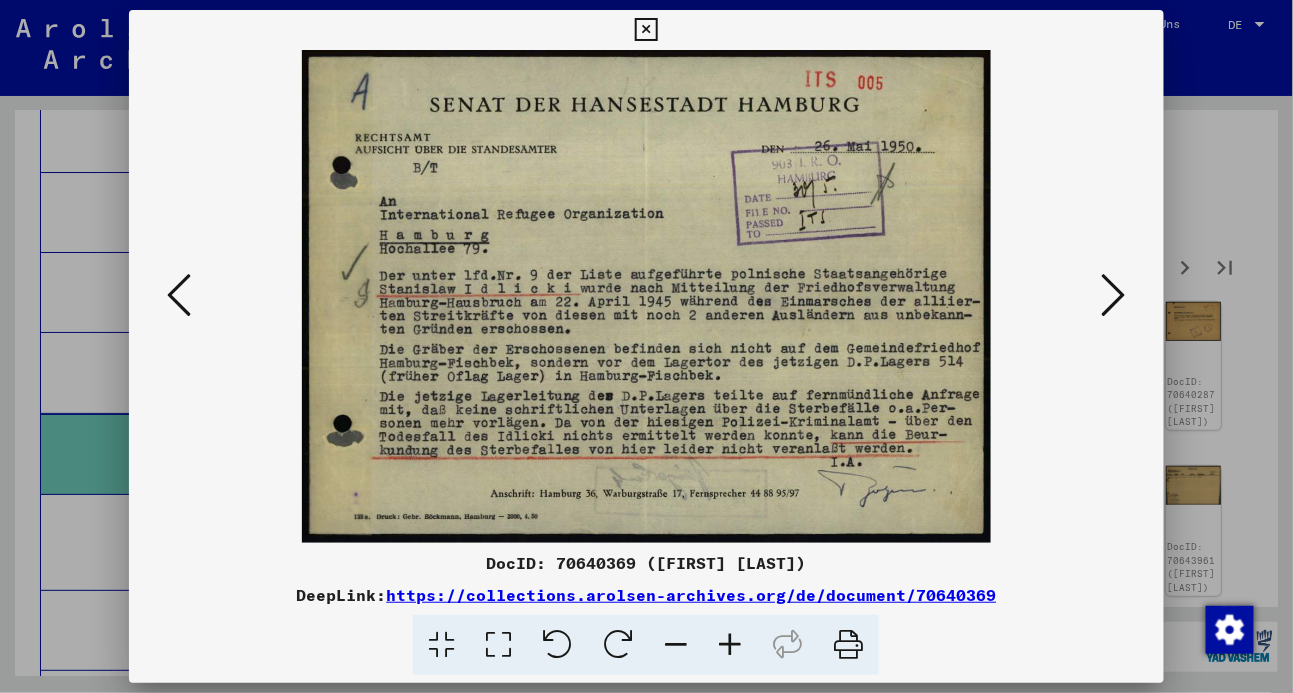 click at bounding box center (1114, 295) 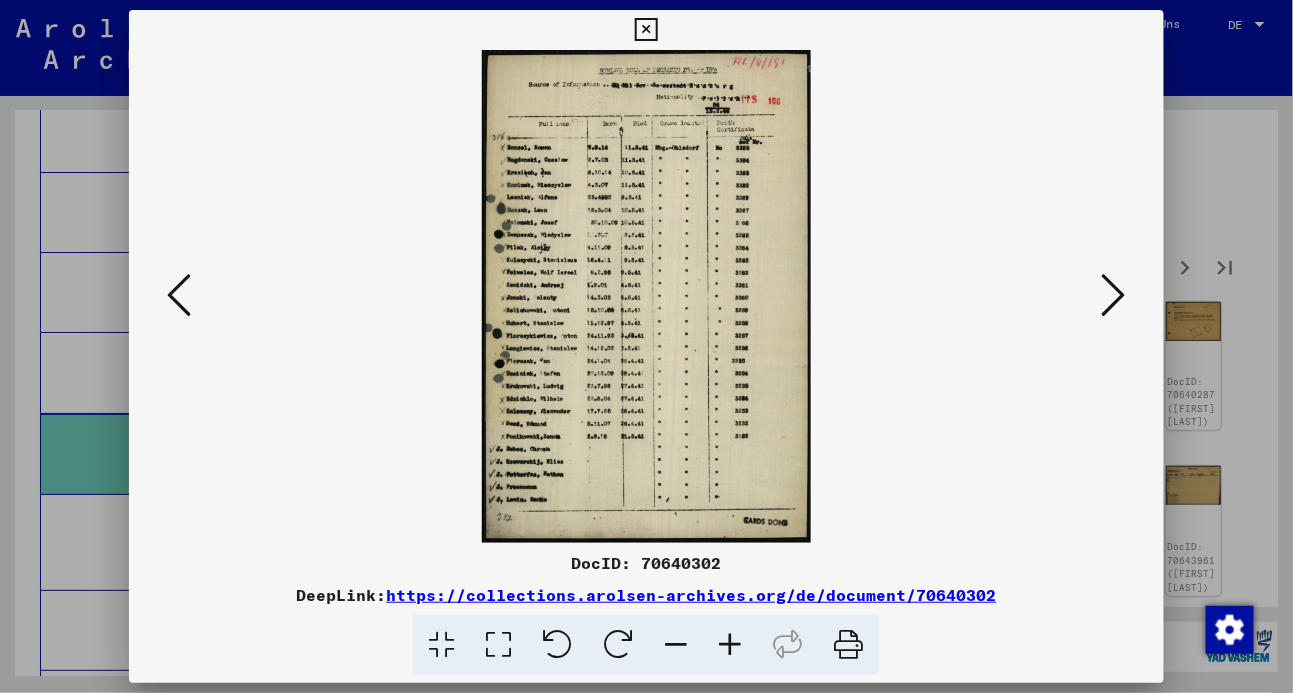click at bounding box center [1114, 295] 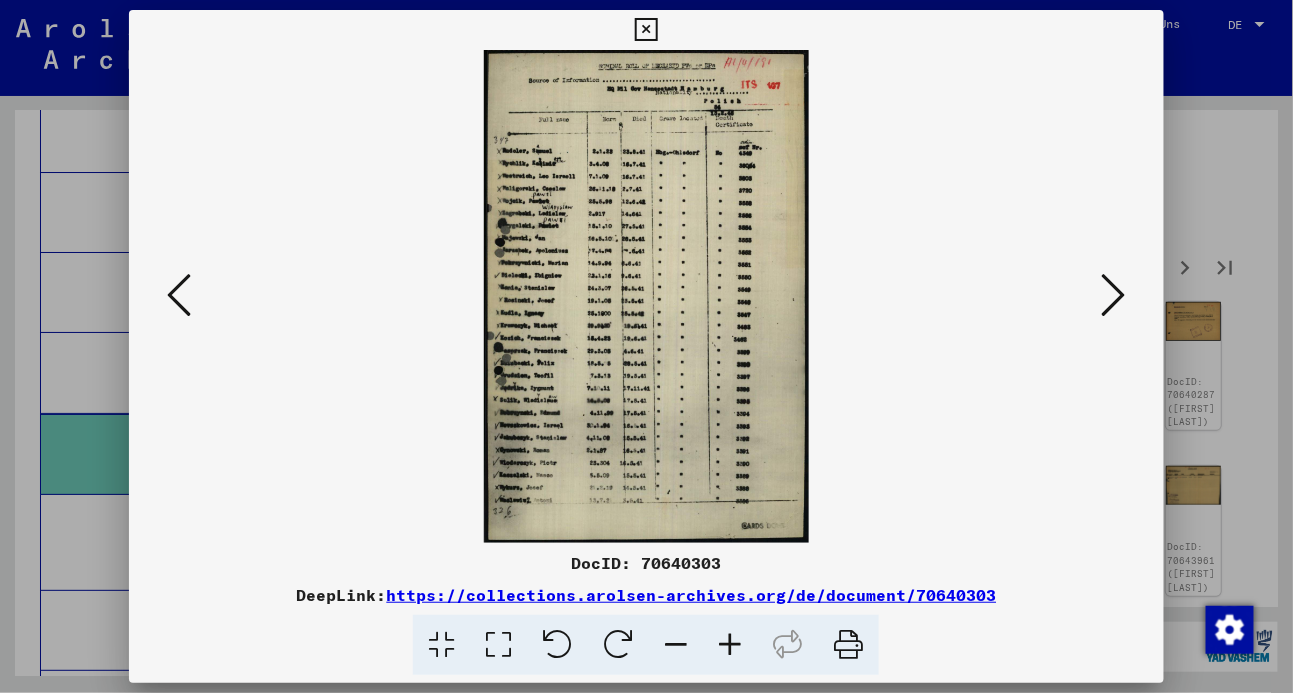 click at bounding box center (1114, 295) 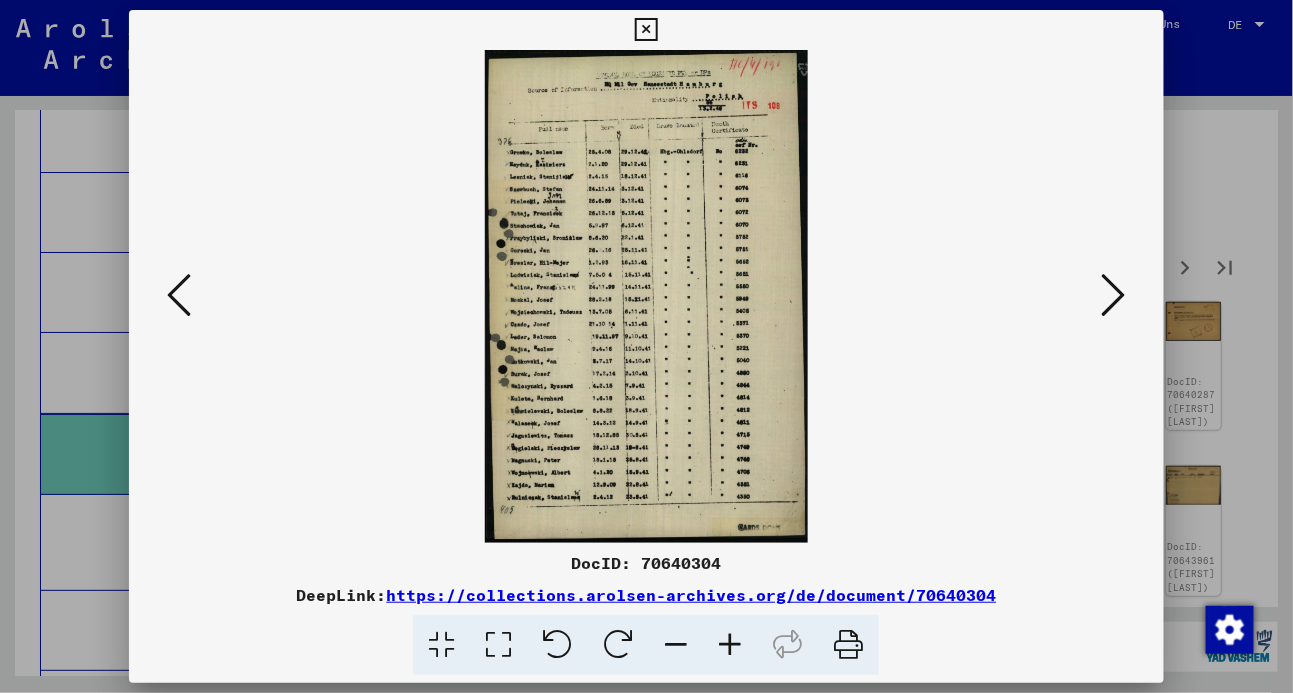 click at bounding box center (1114, 295) 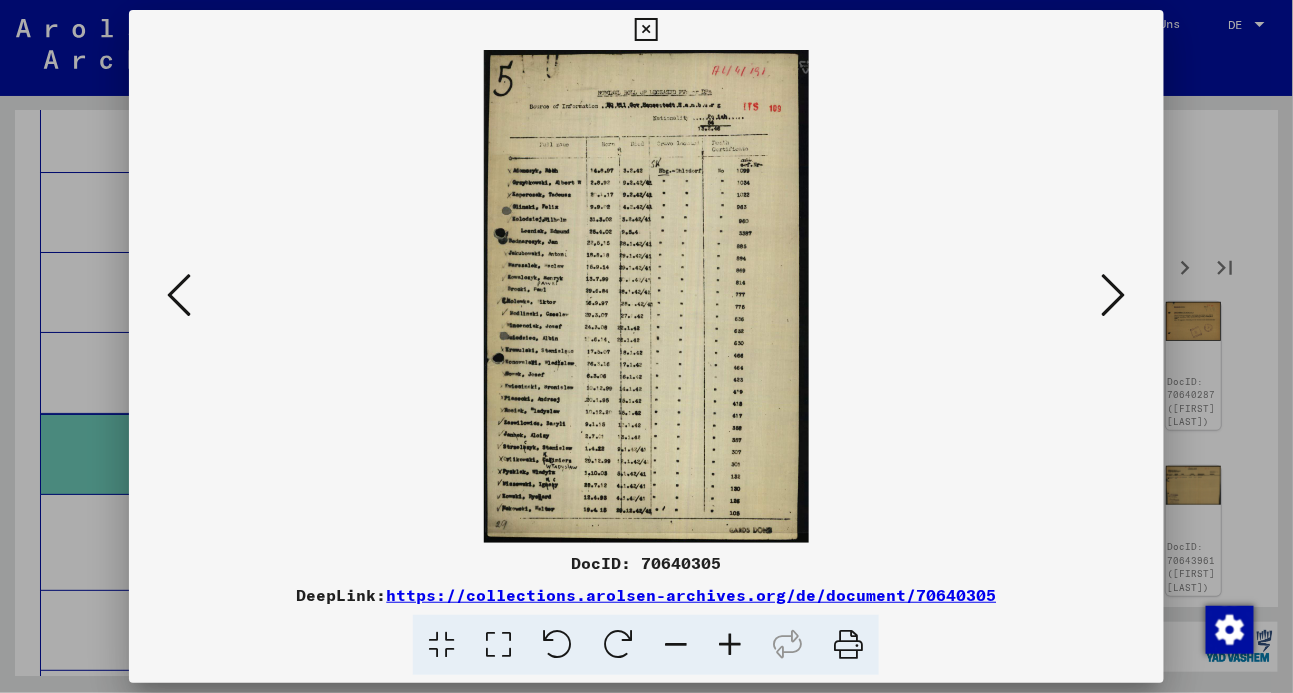 click at bounding box center (1114, 295) 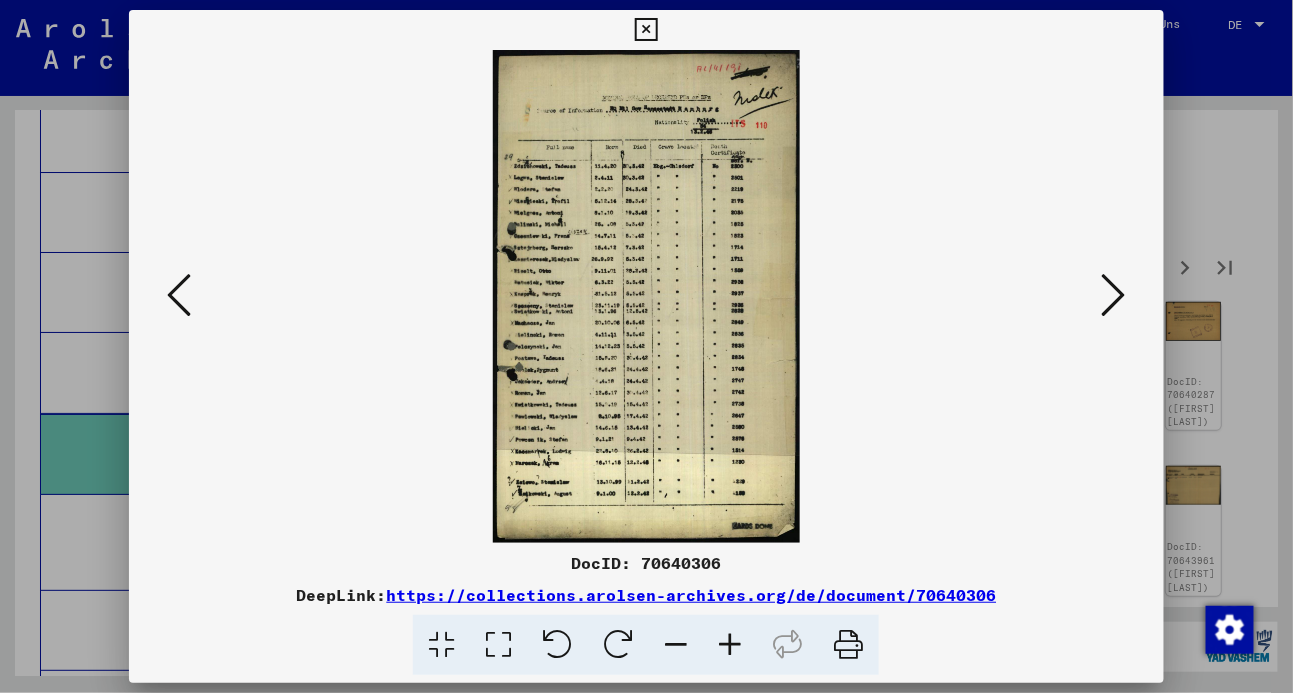 click at bounding box center (1114, 295) 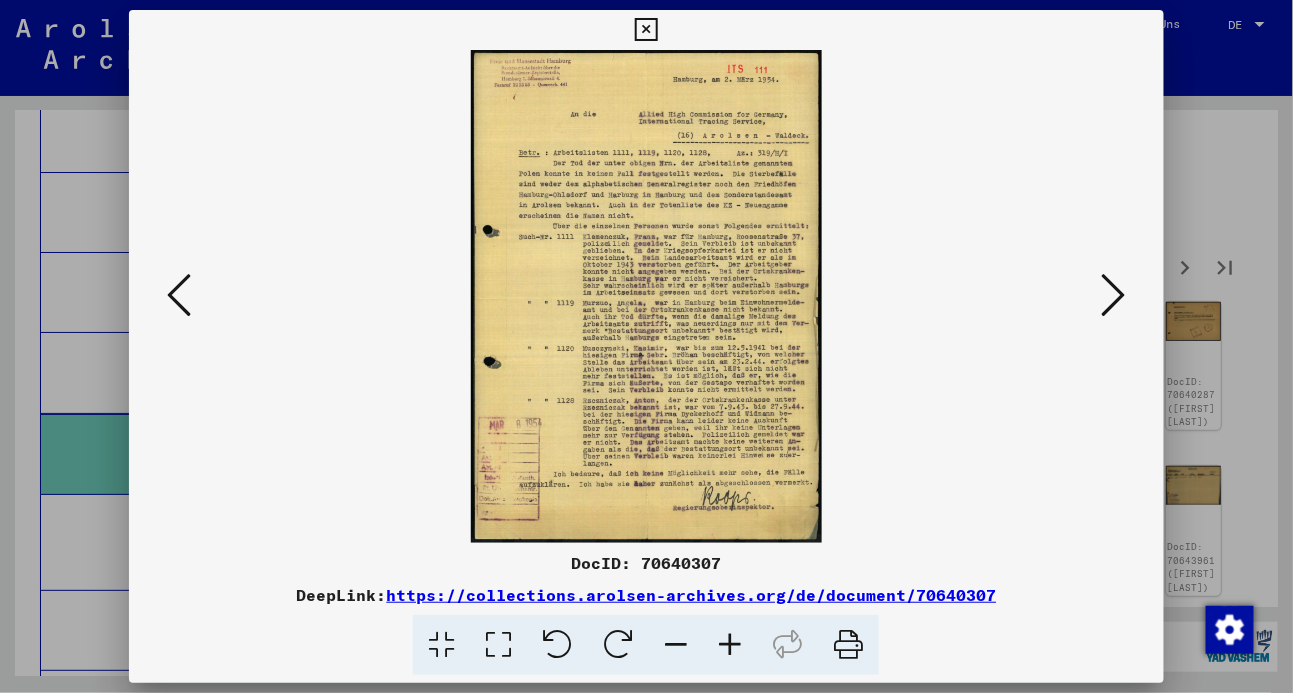 click at bounding box center [1114, 295] 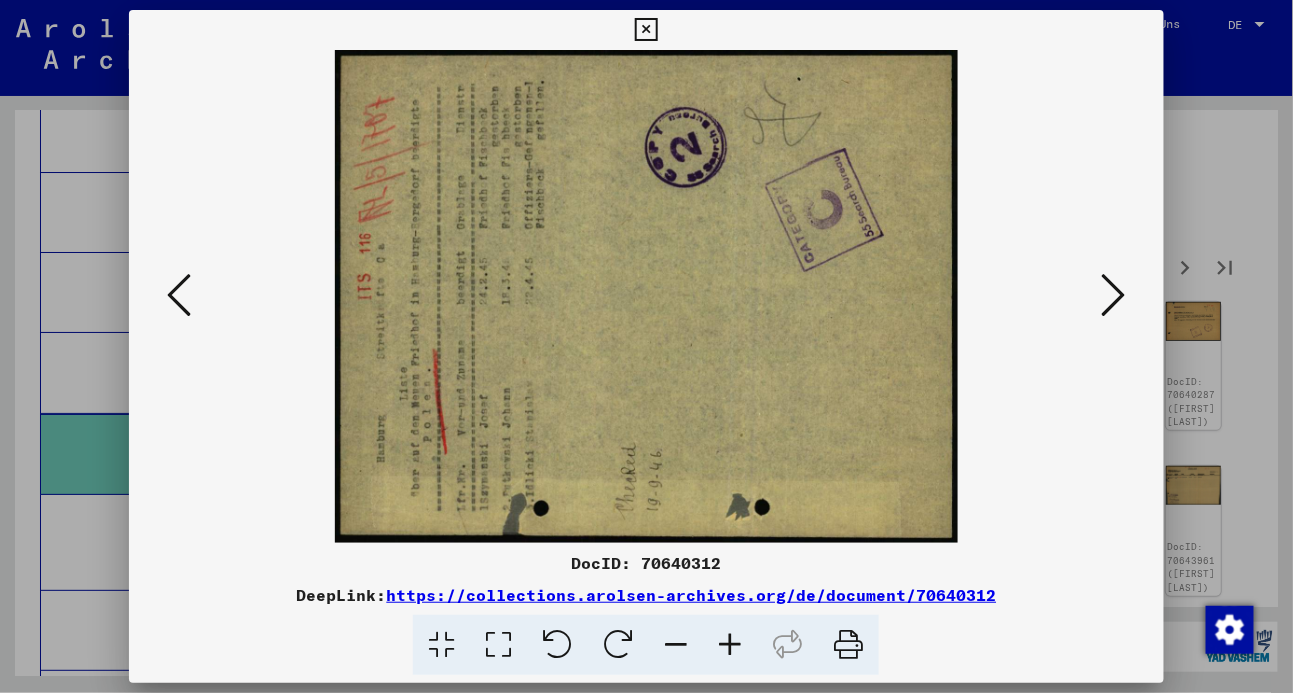 click at bounding box center (1114, 295) 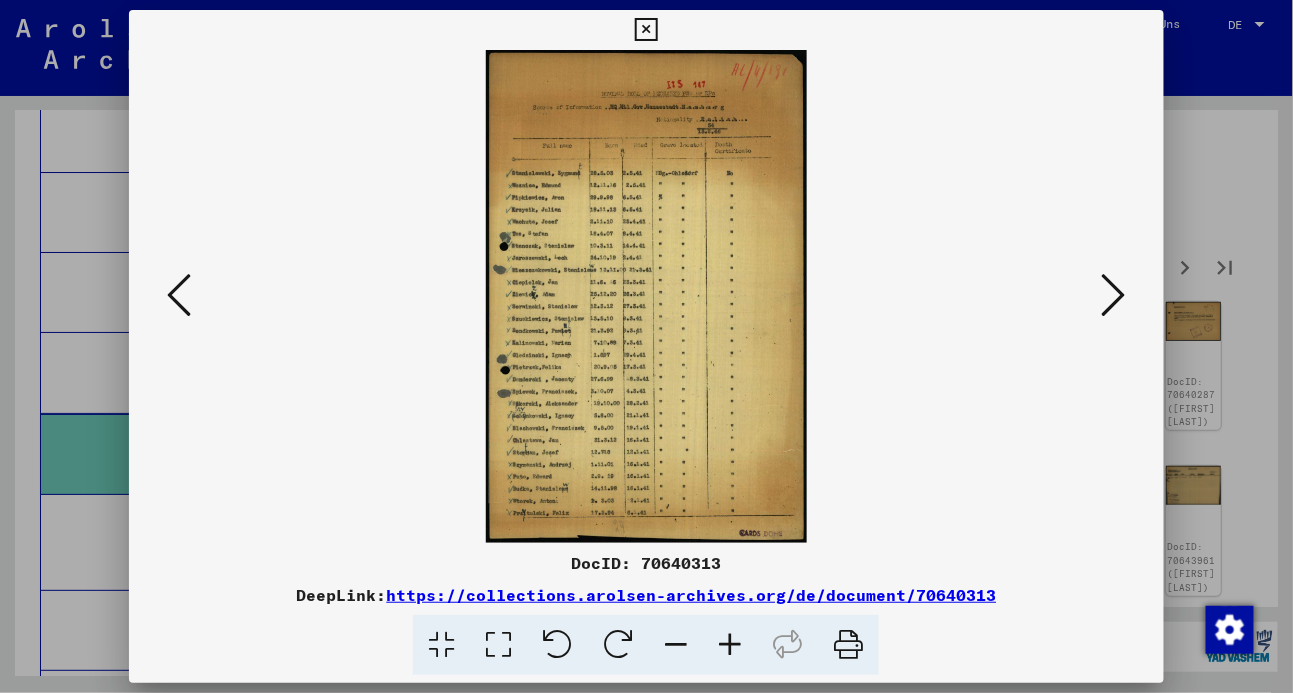 click at bounding box center [1114, 295] 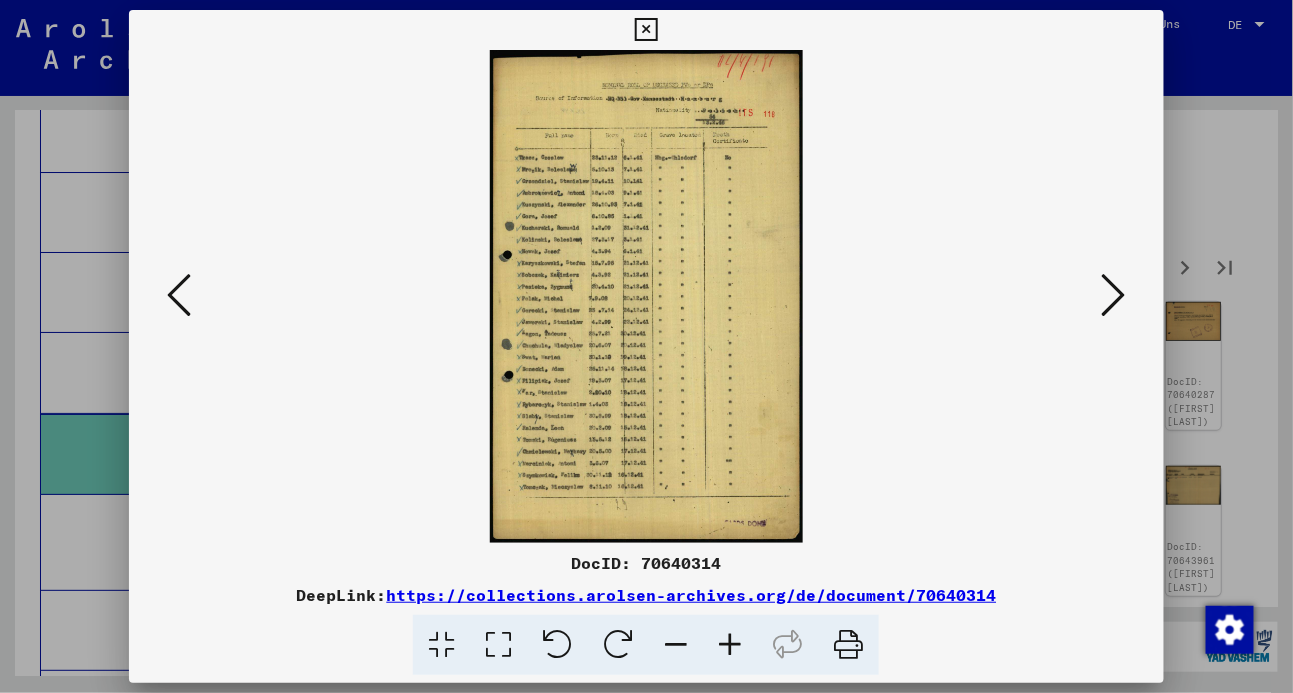 click at bounding box center [1114, 295] 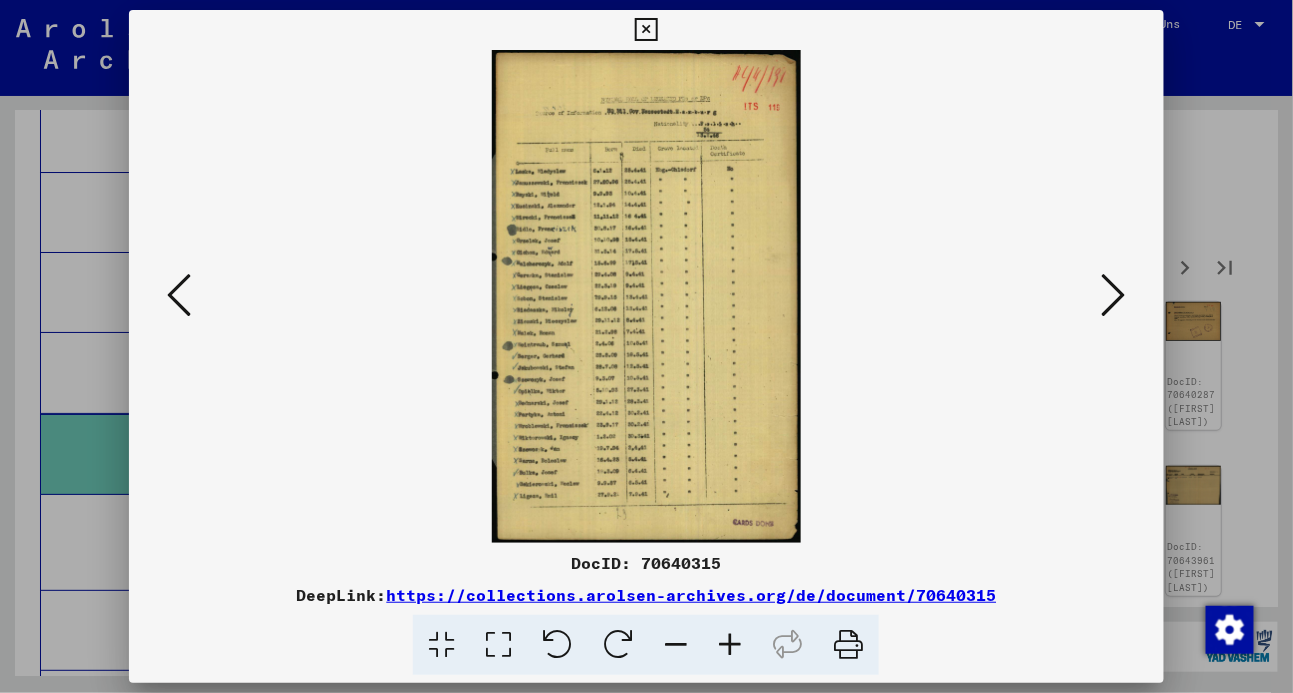 click at bounding box center (1114, 295) 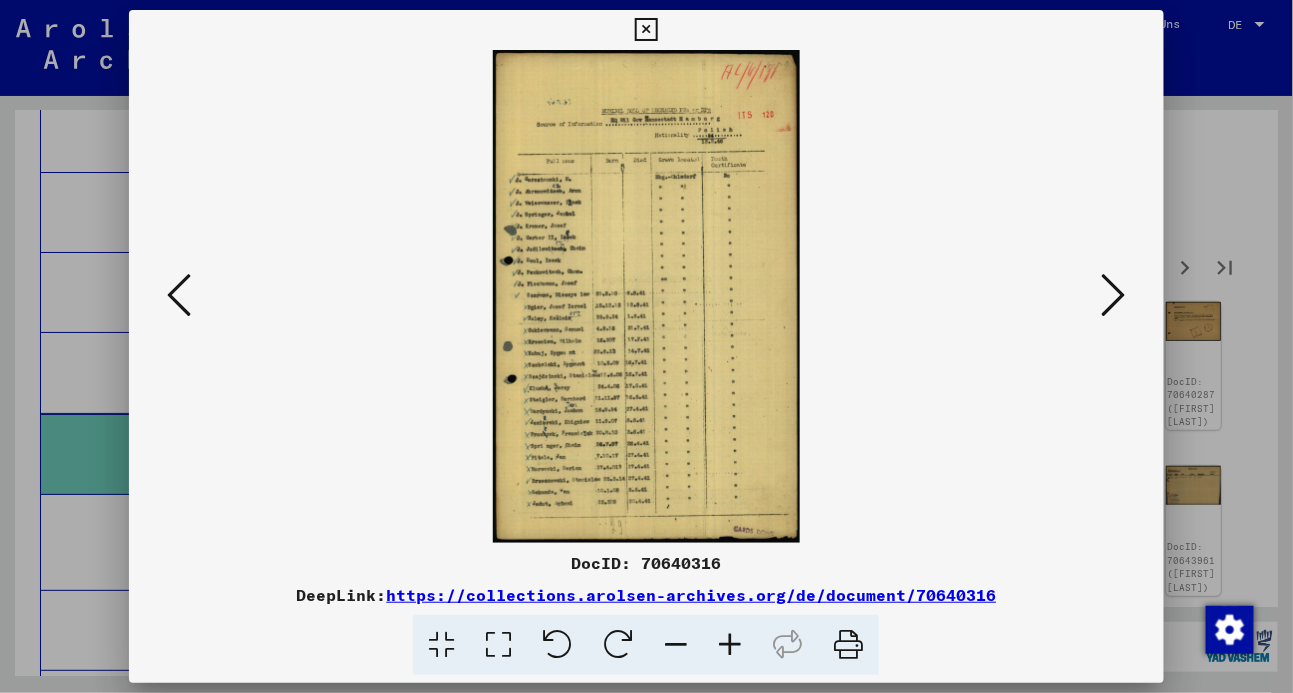 click at bounding box center [1114, 295] 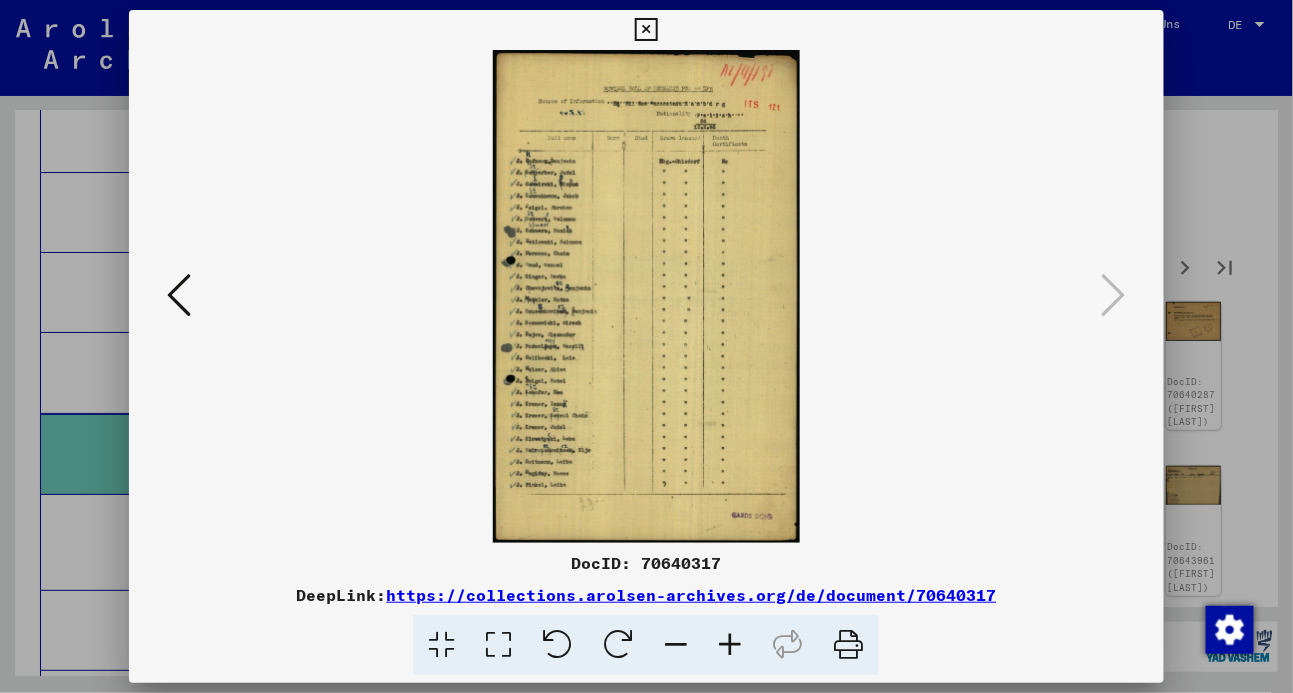 click at bounding box center [646, 30] 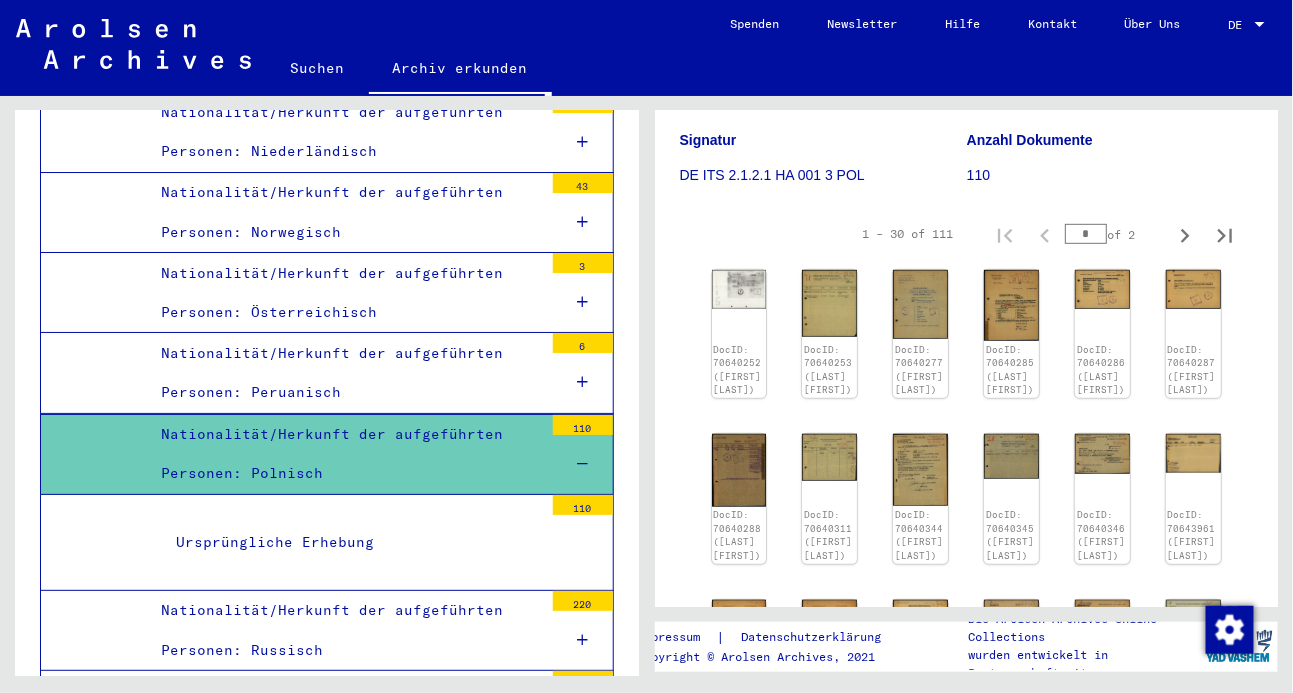 scroll, scrollTop: 290, scrollLeft: 0, axis: vertical 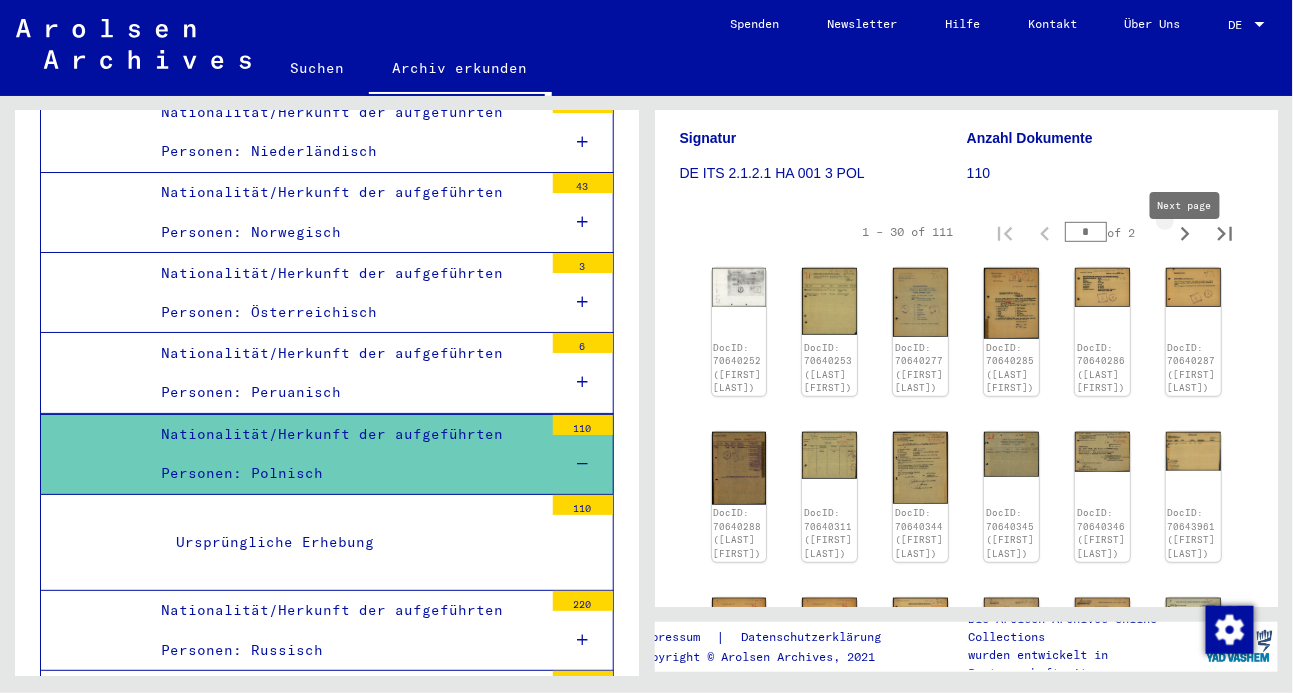 click 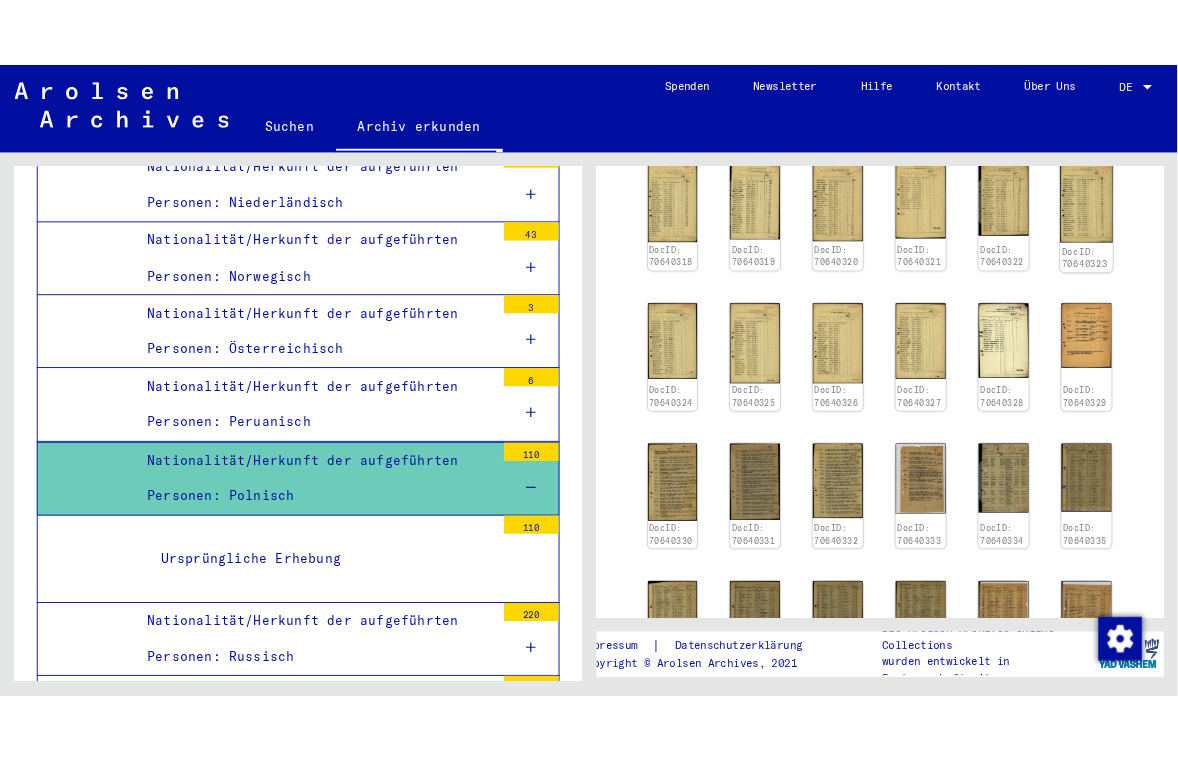 scroll, scrollTop: 452, scrollLeft: 0, axis: vertical 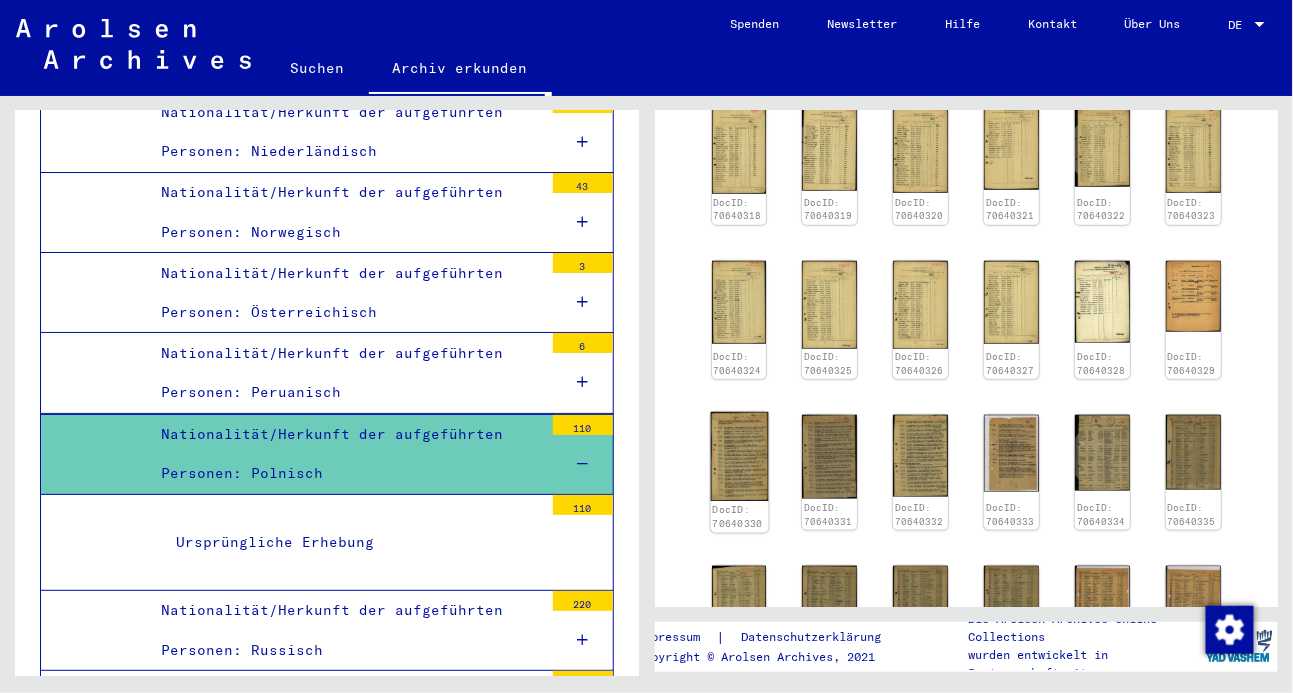 click 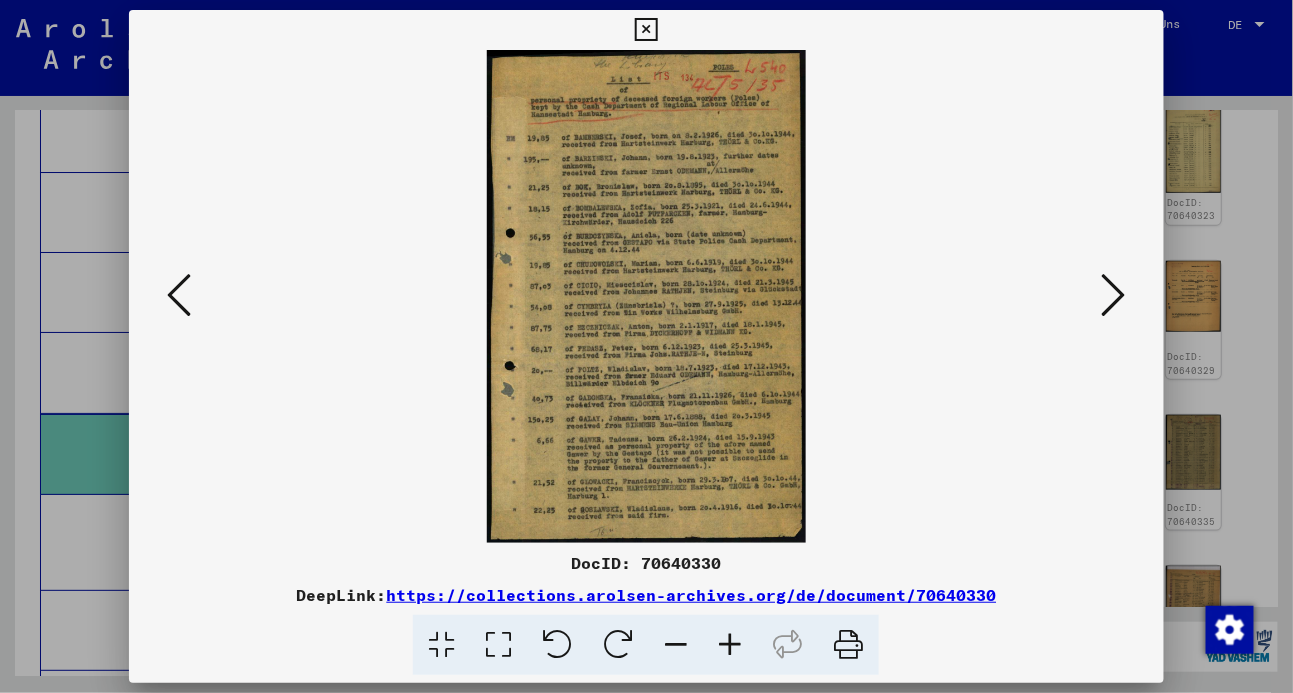 click at bounding box center (1114, 295) 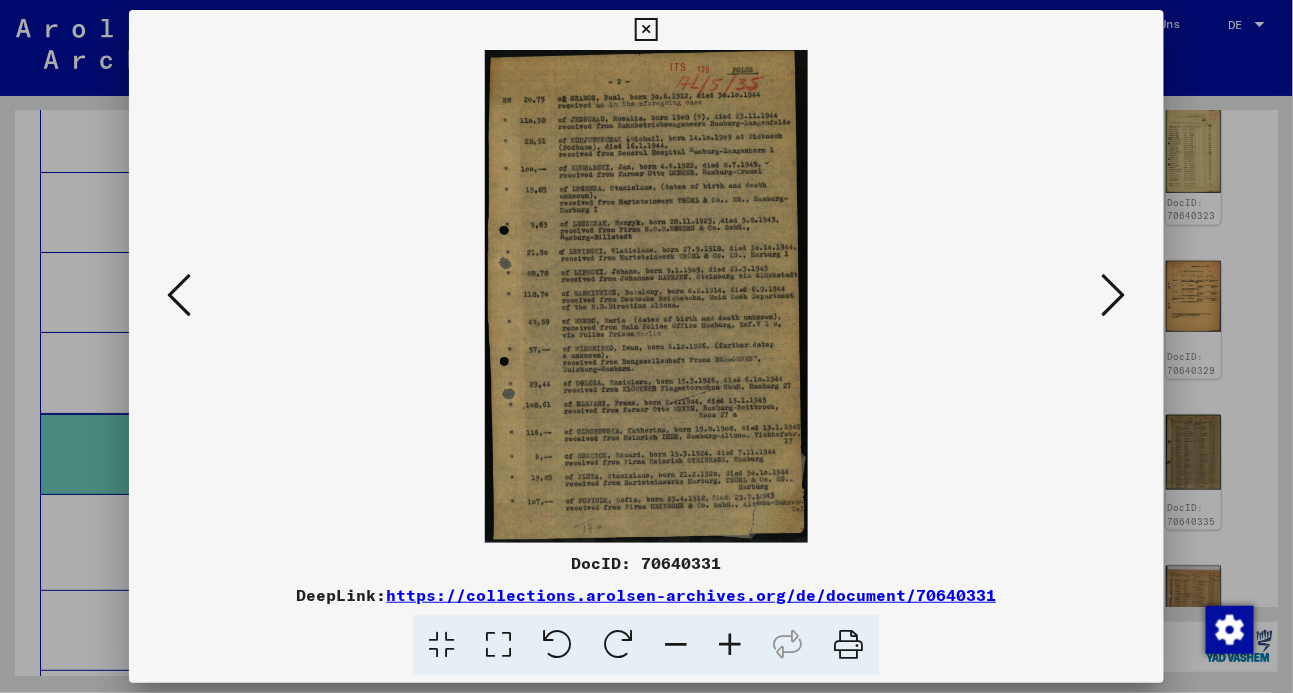 click at bounding box center (1114, 295) 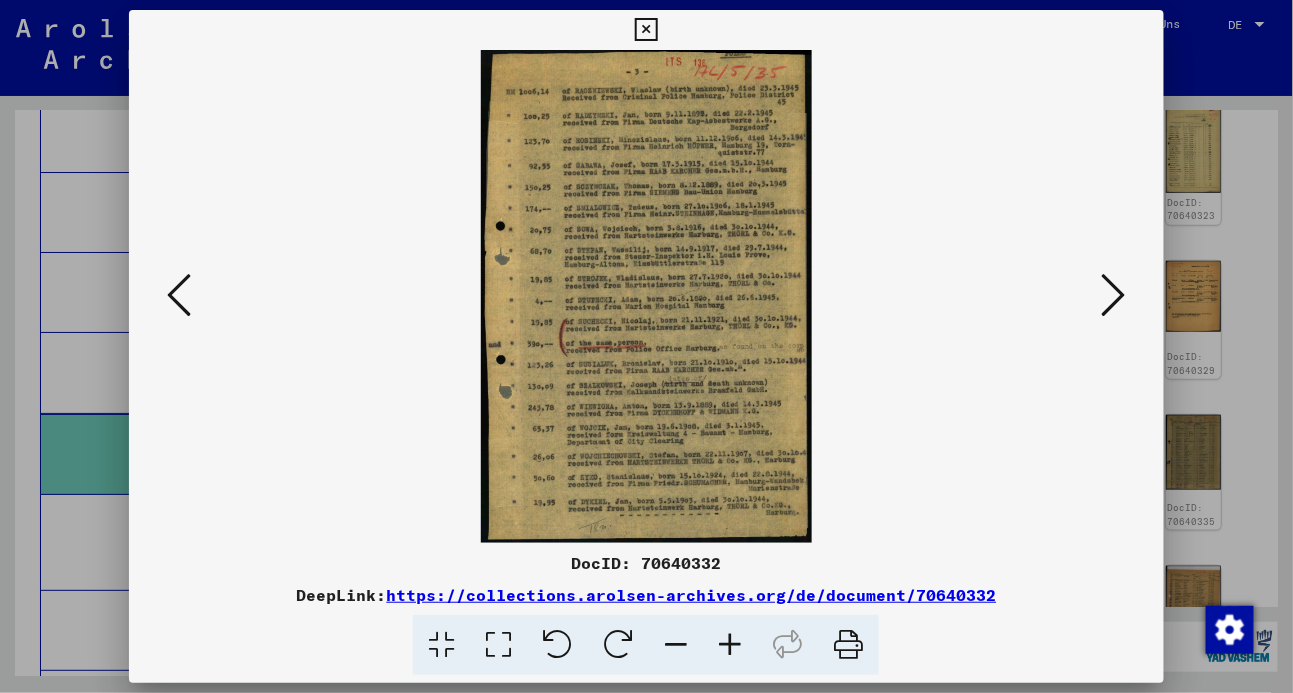 click at bounding box center [1114, 295] 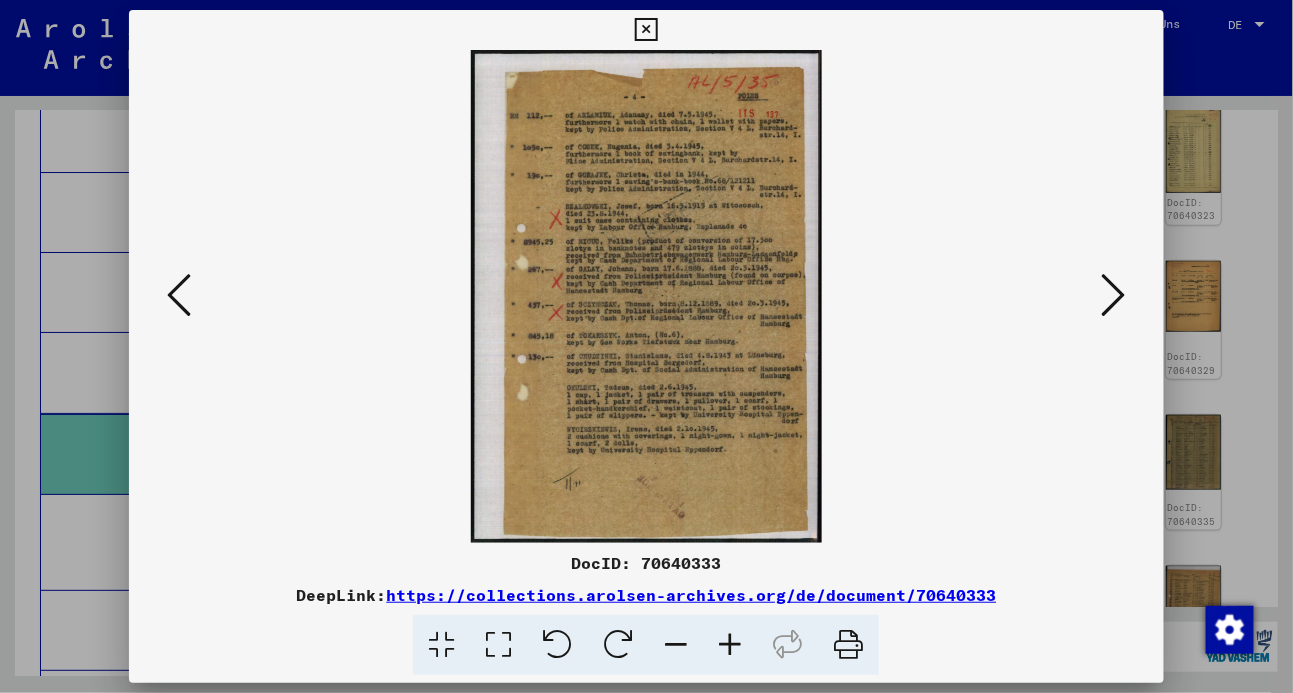 click at bounding box center [1114, 295] 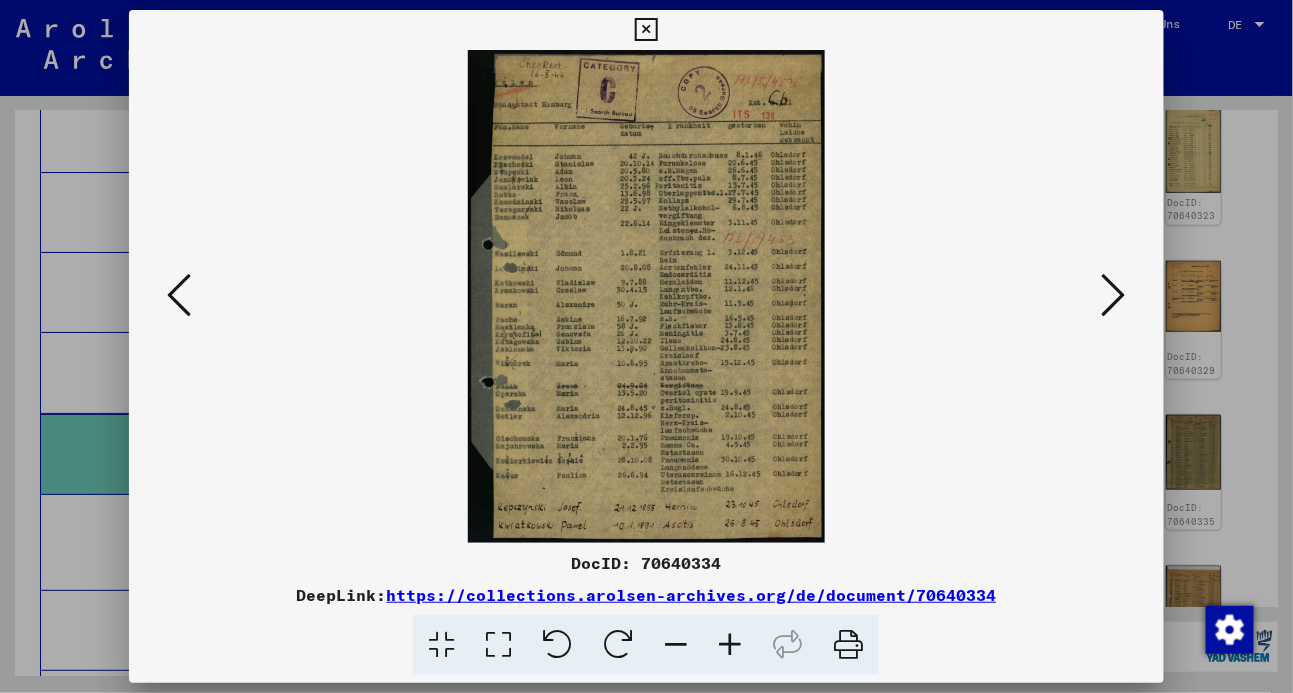 click at bounding box center [1114, 295] 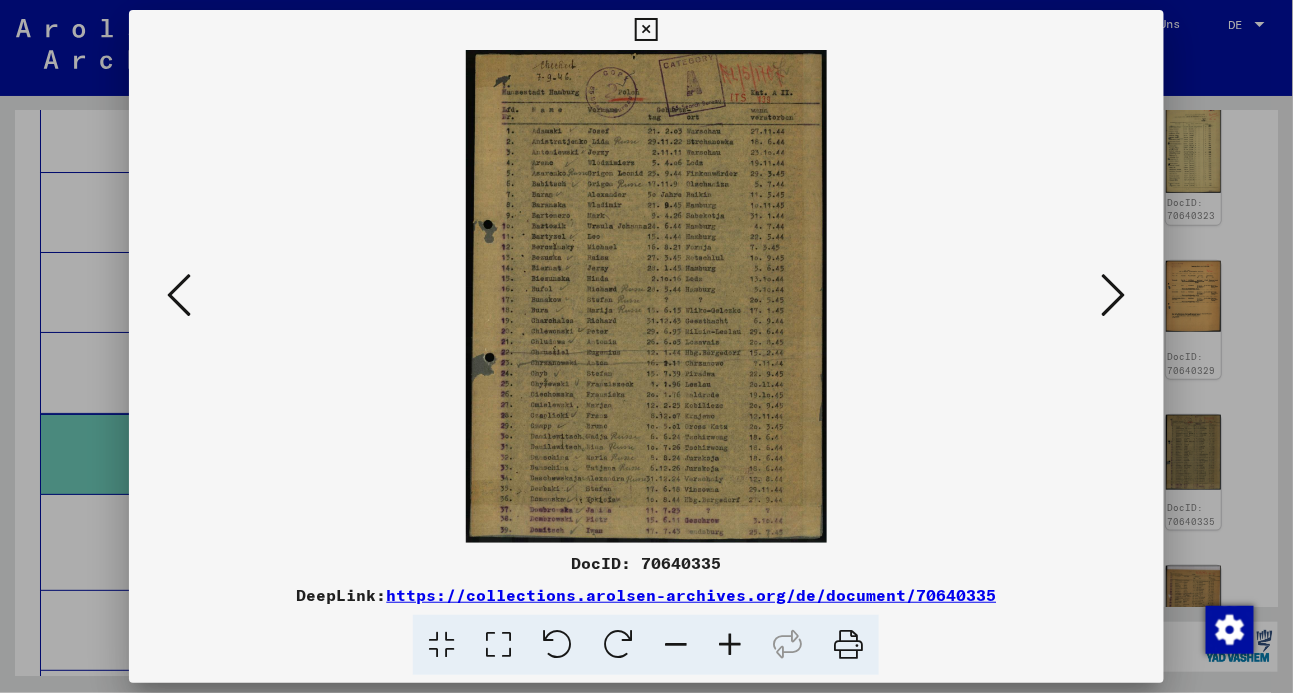 click at bounding box center (1114, 295) 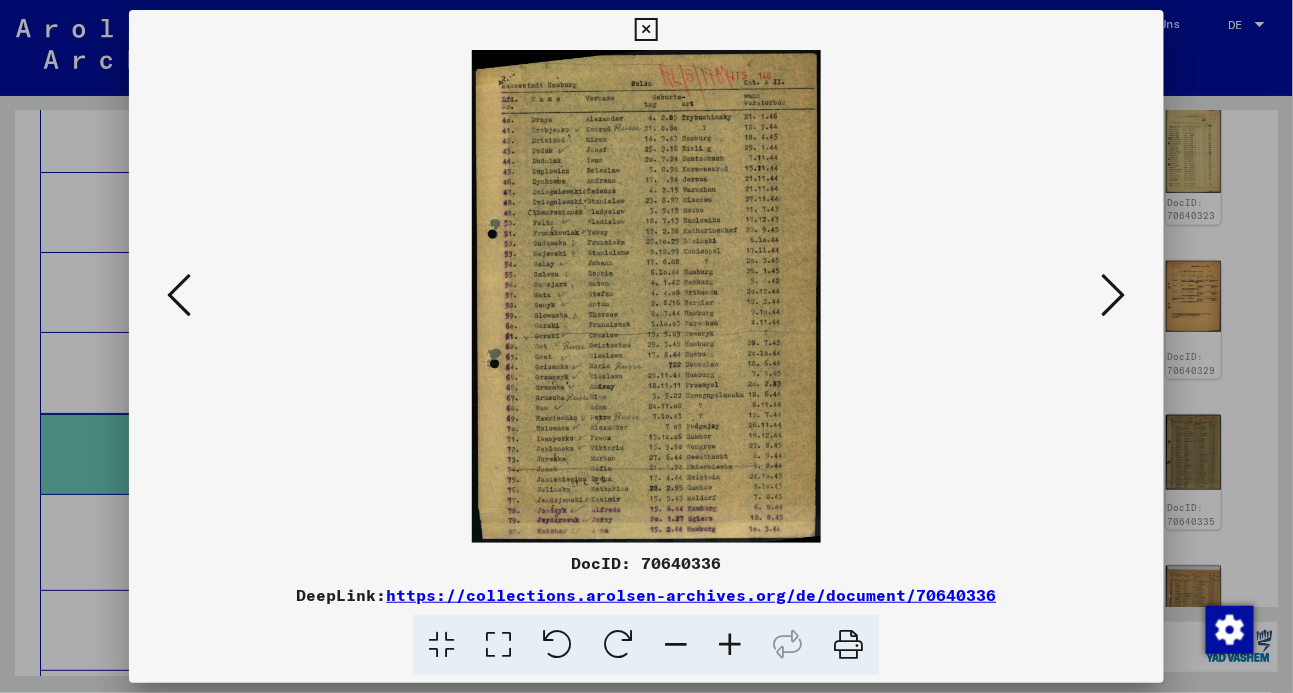 click at bounding box center (1114, 295) 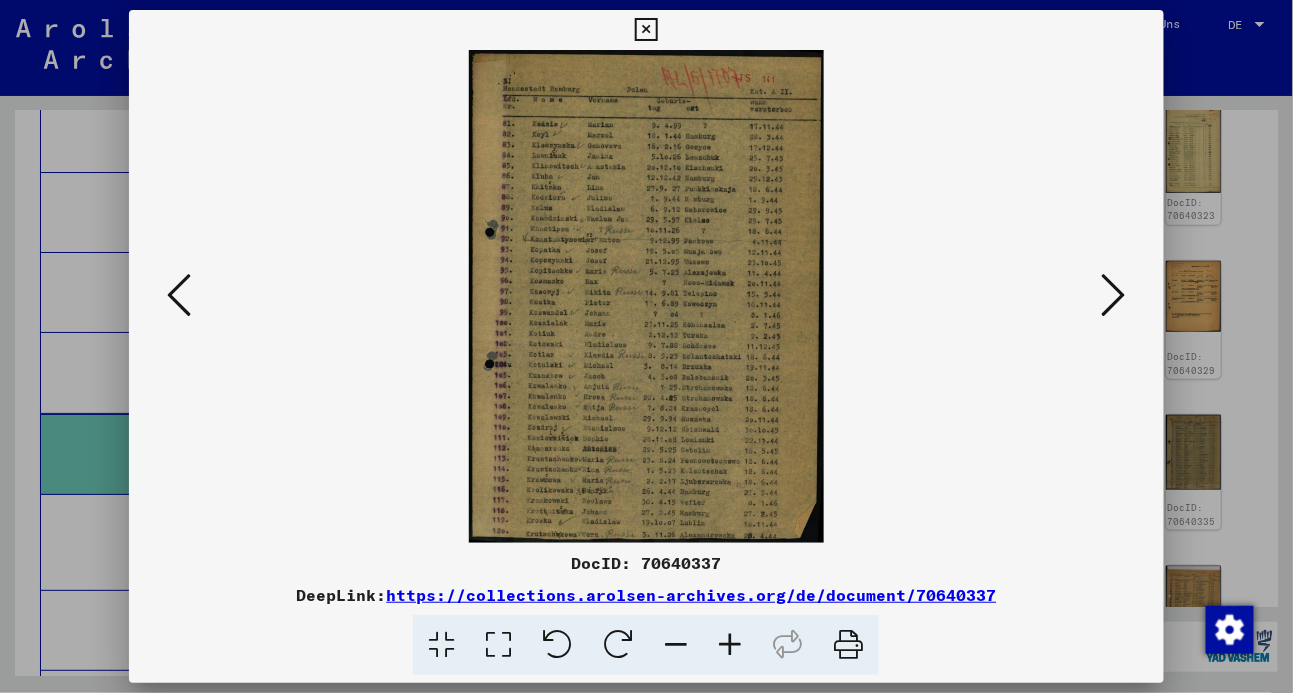 click at bounding box center [1114, 295] 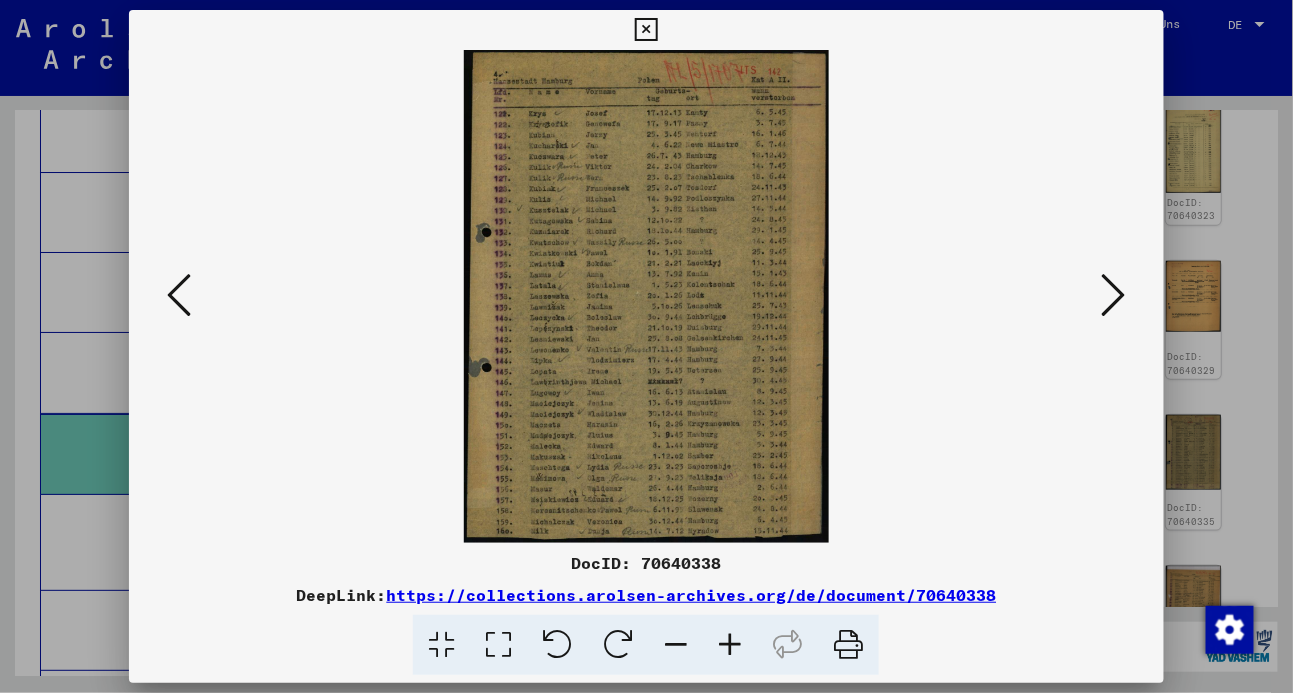 click at bounding box center [1114, 295] 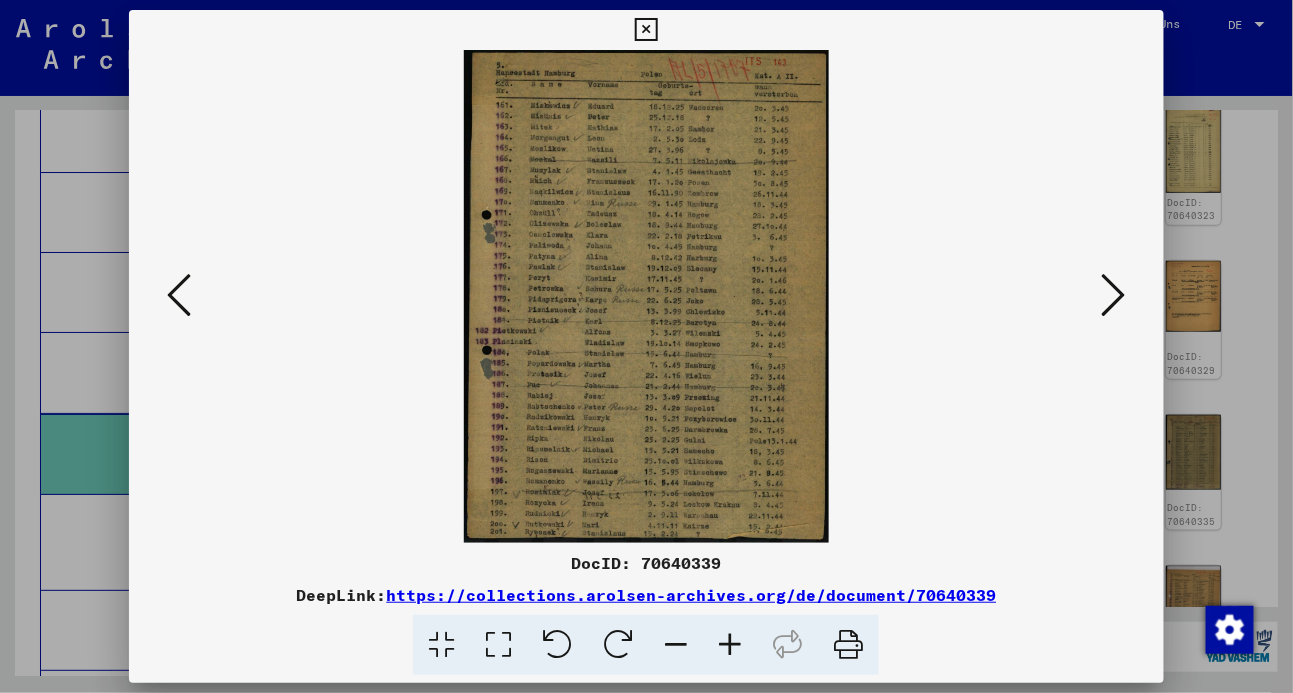 click at bounding box center (1114, 295) 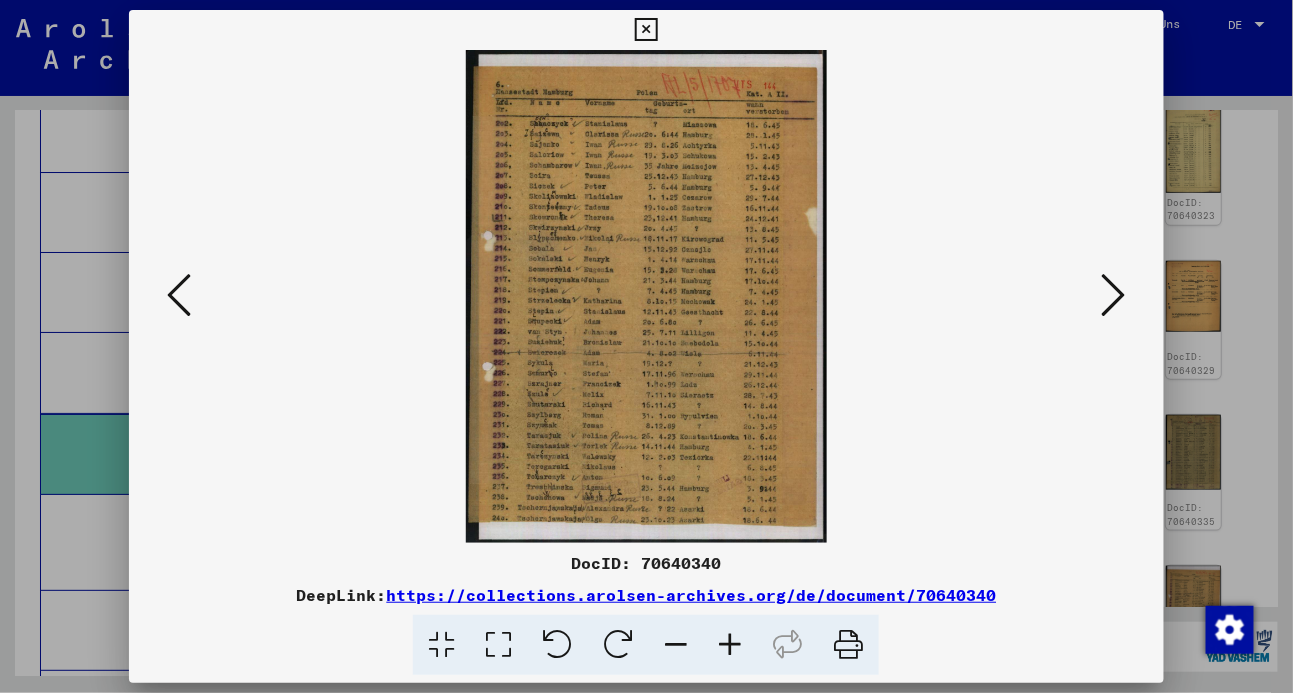 click at bounding box center [1114, 295] 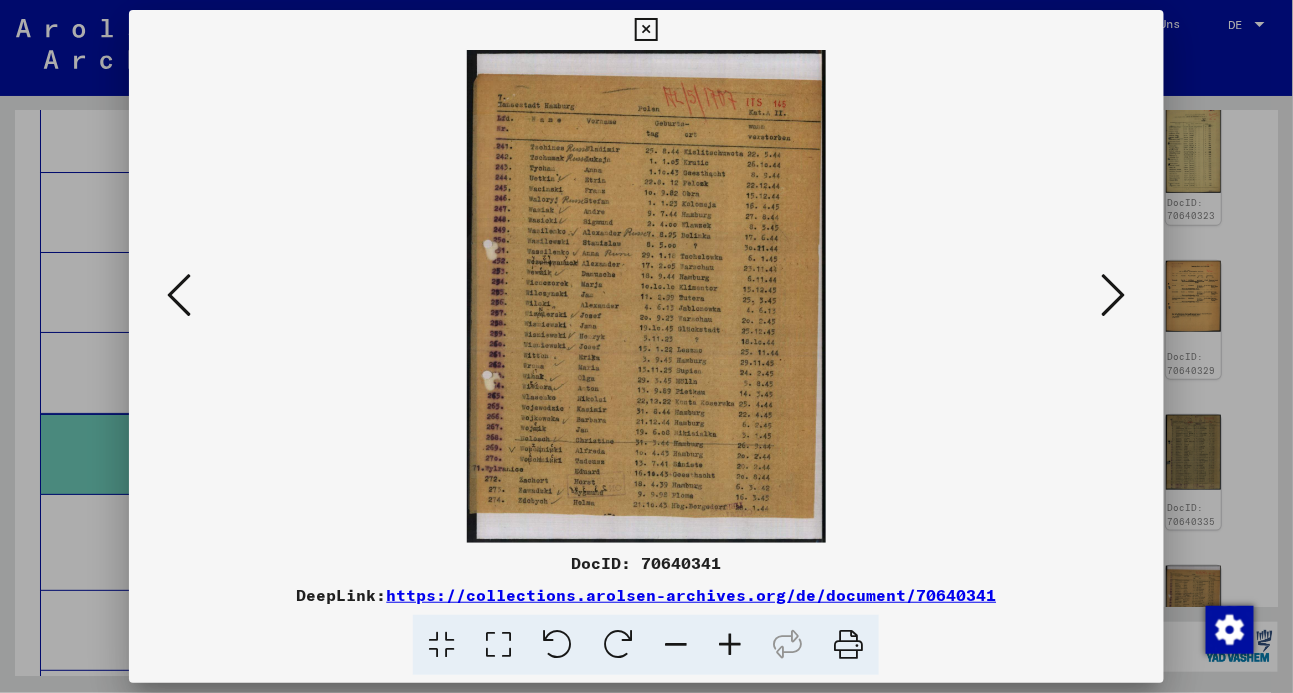 click at bounding box center [1114, 295] 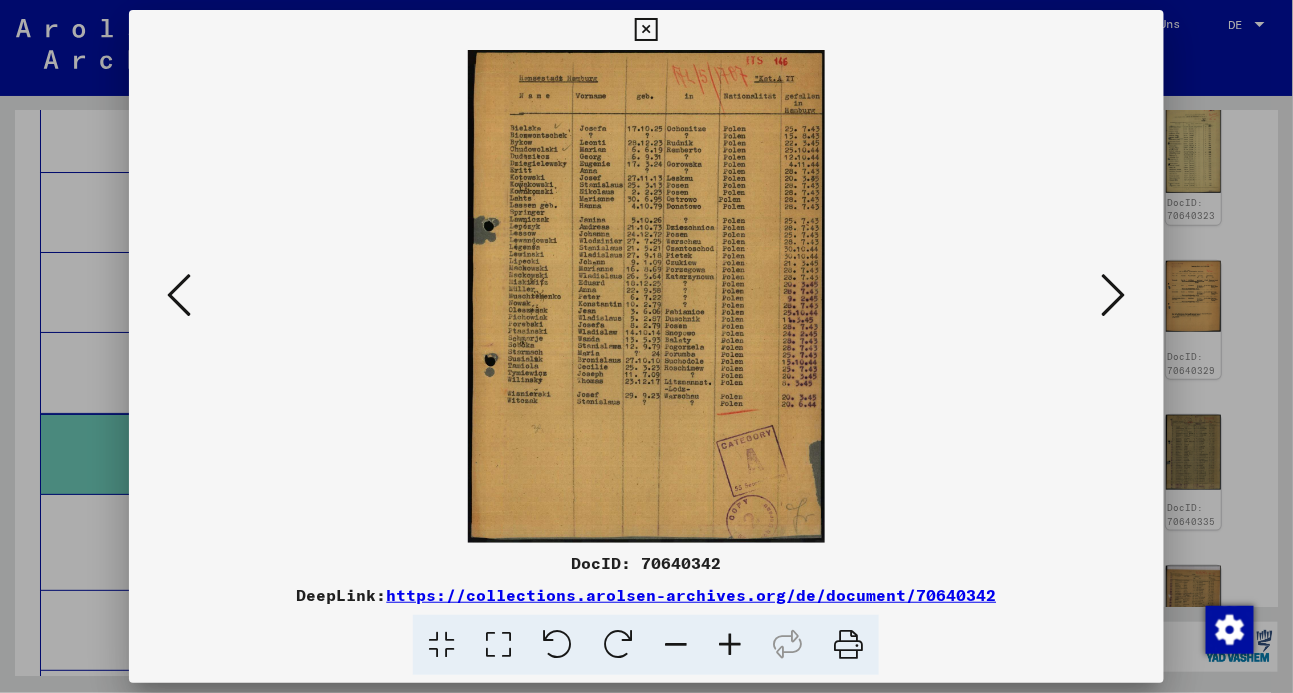 click at bounding box center (1114, 295) 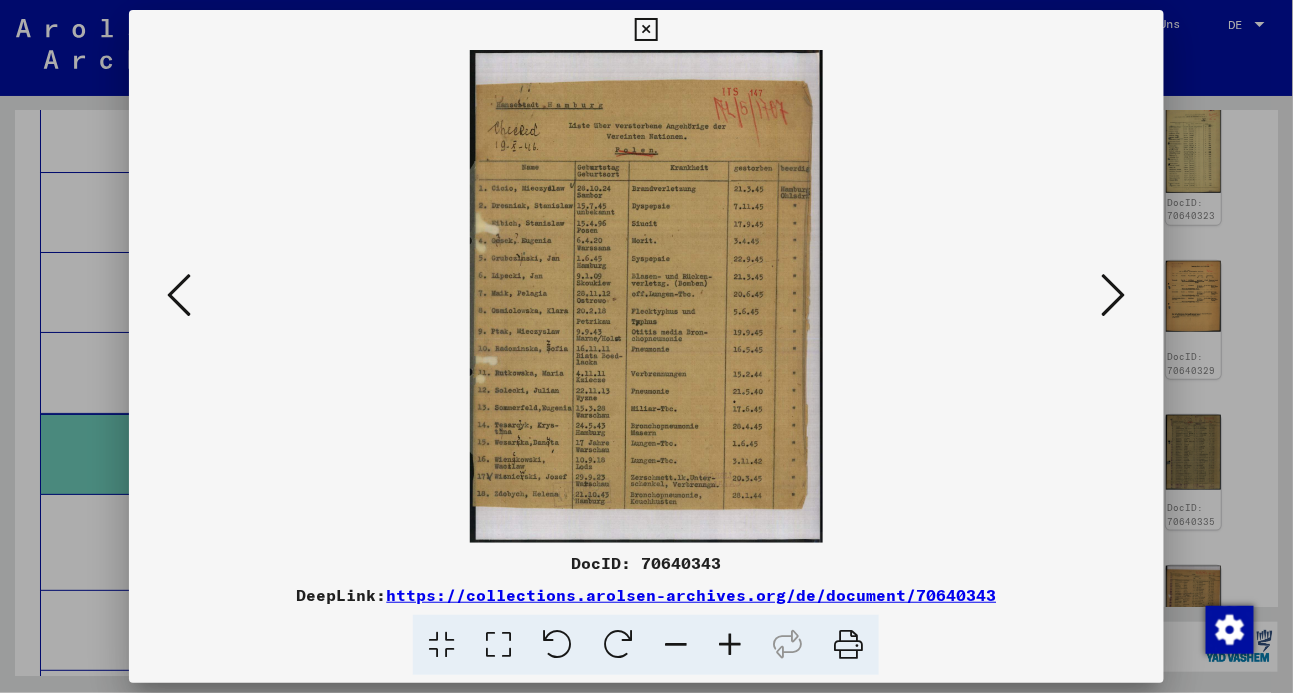 click at bounding box center [1114, 295] 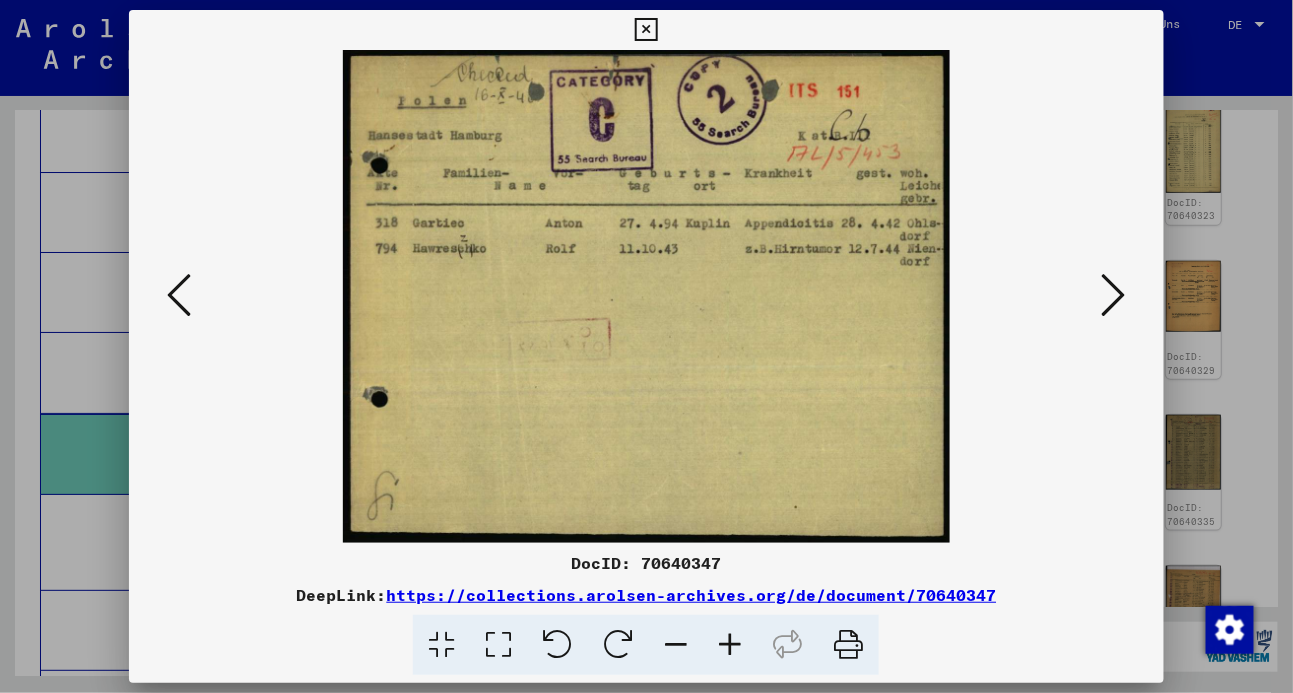 click at bounding box center [1114, 295] 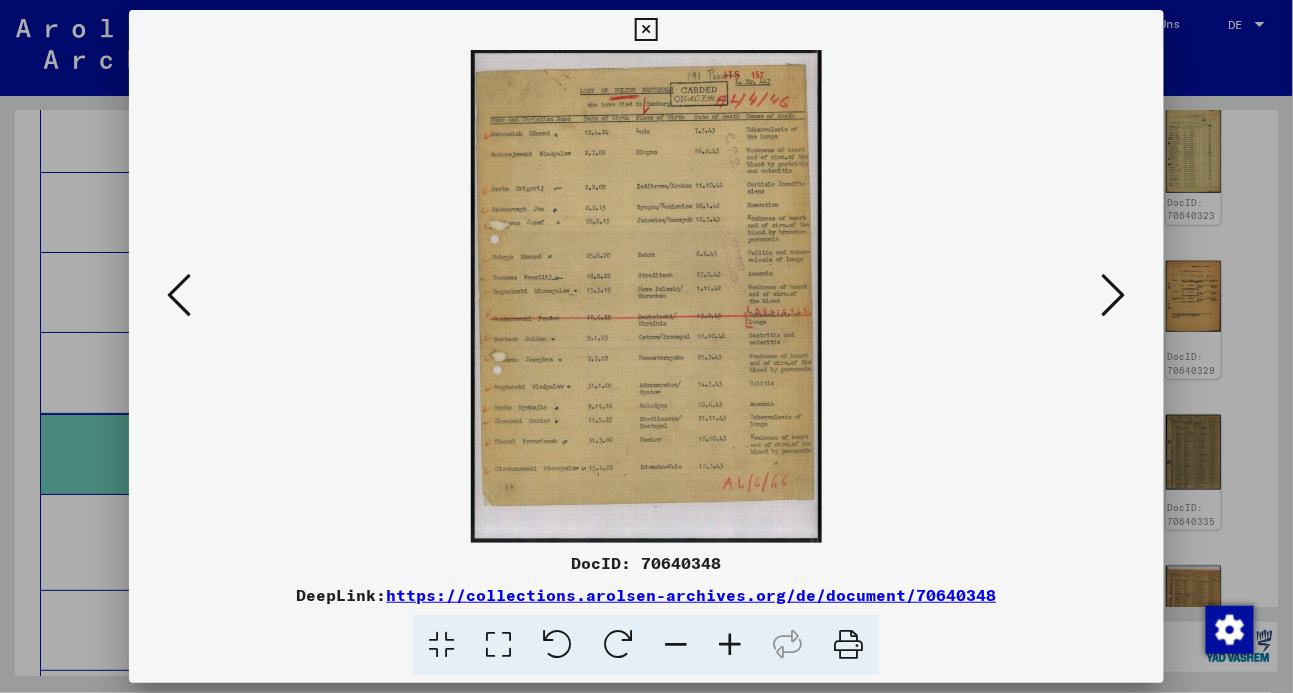 click at bounding box center (1114, 295) 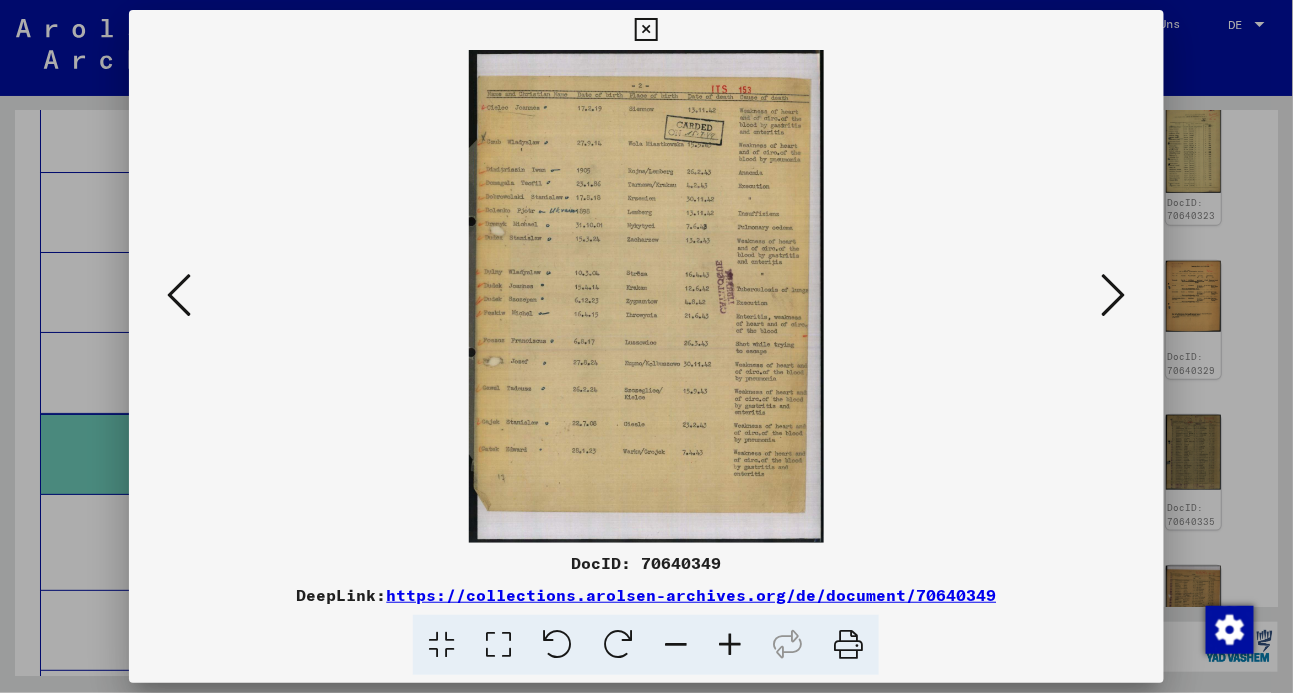 click at bounding box center (1114, 295) 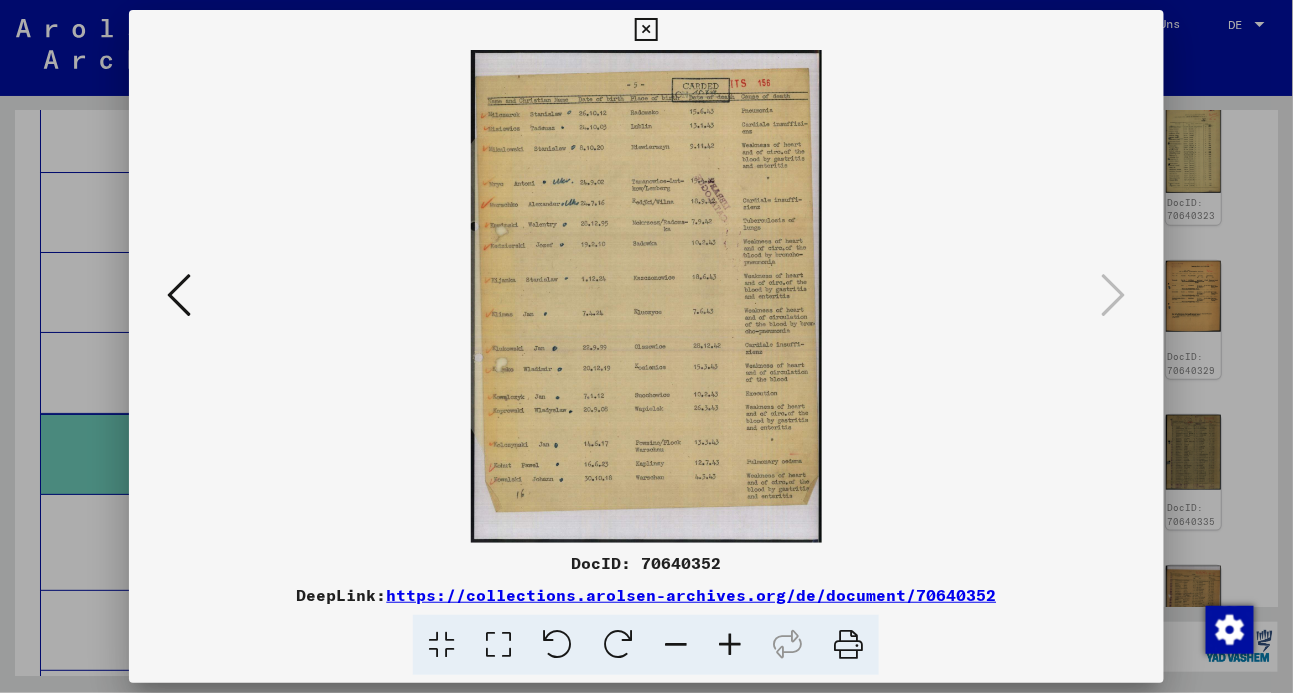 click at bounding box center [646, 30] 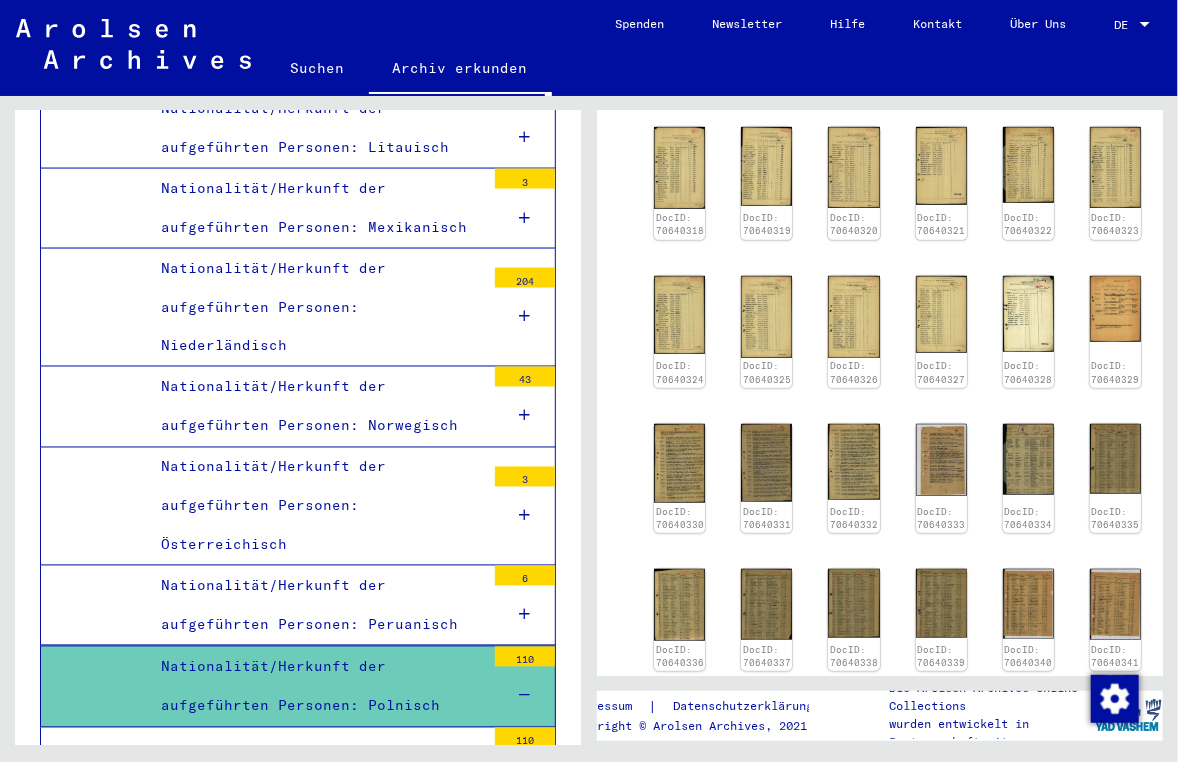 scroll, scrollTop: 4325, scrollLeft: 0, axis: vertical 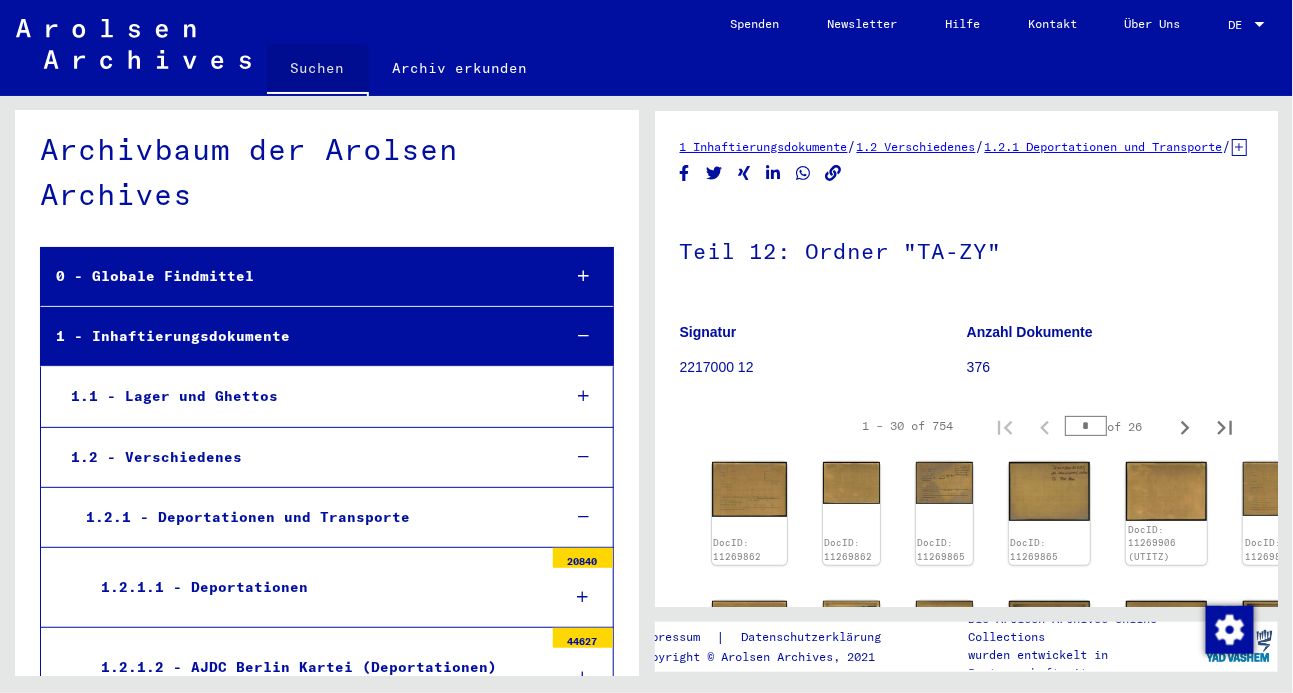 click on "Suchen" 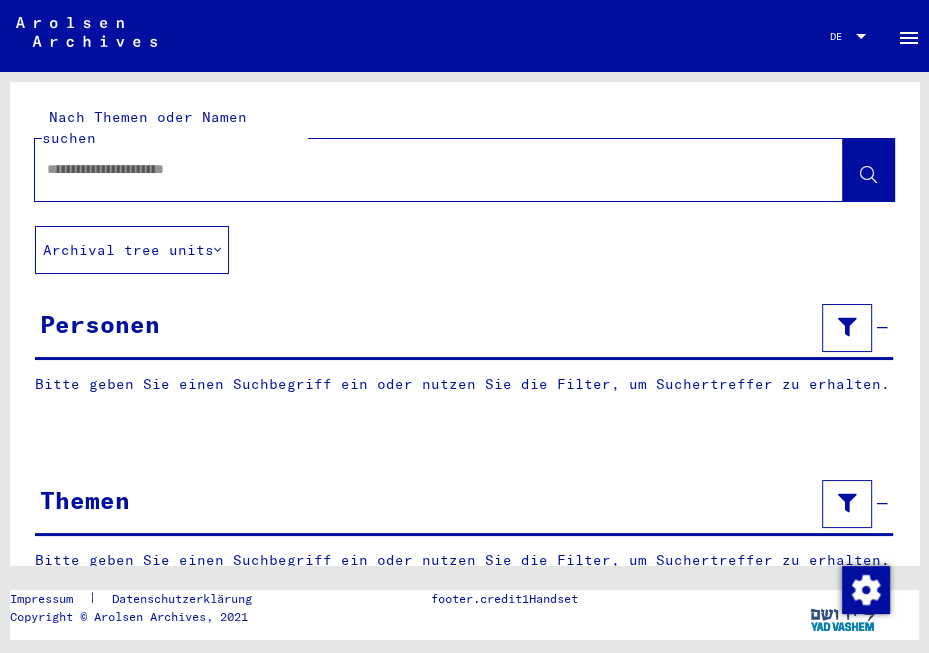 click at bounding box center [421, 169] 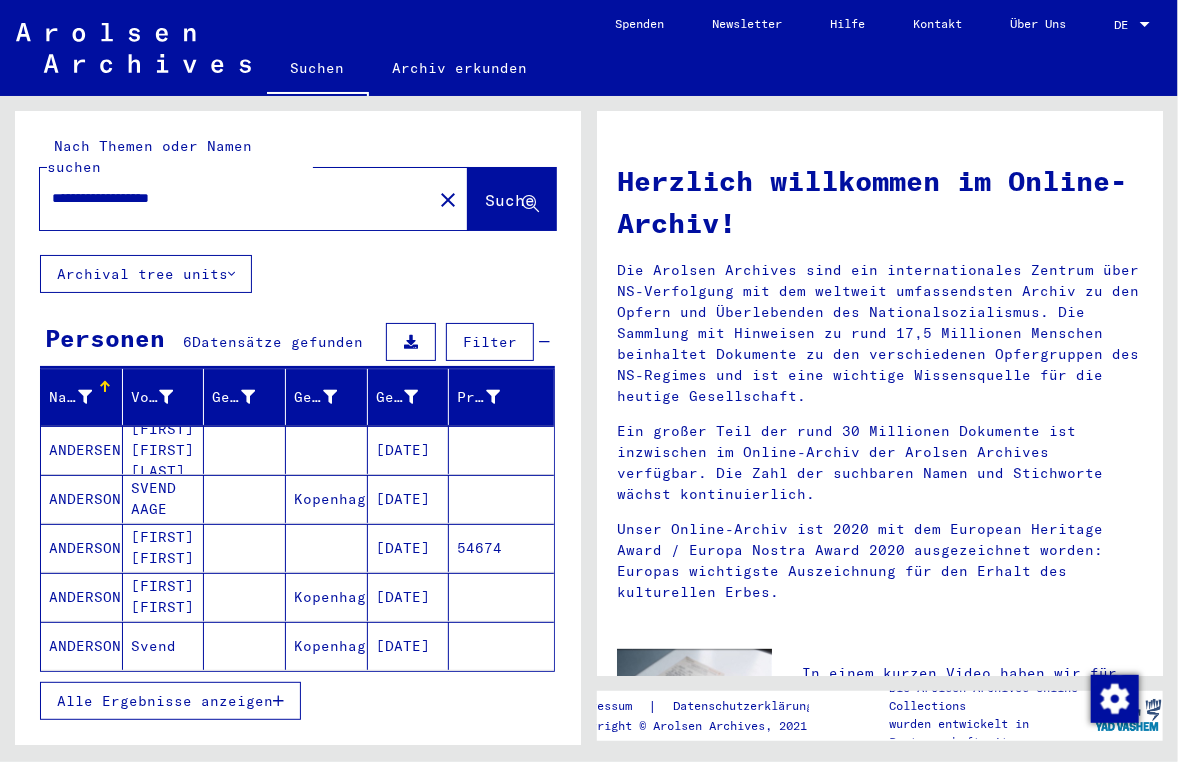 click on "ANDERSEN" at bounding box center [82, 499] 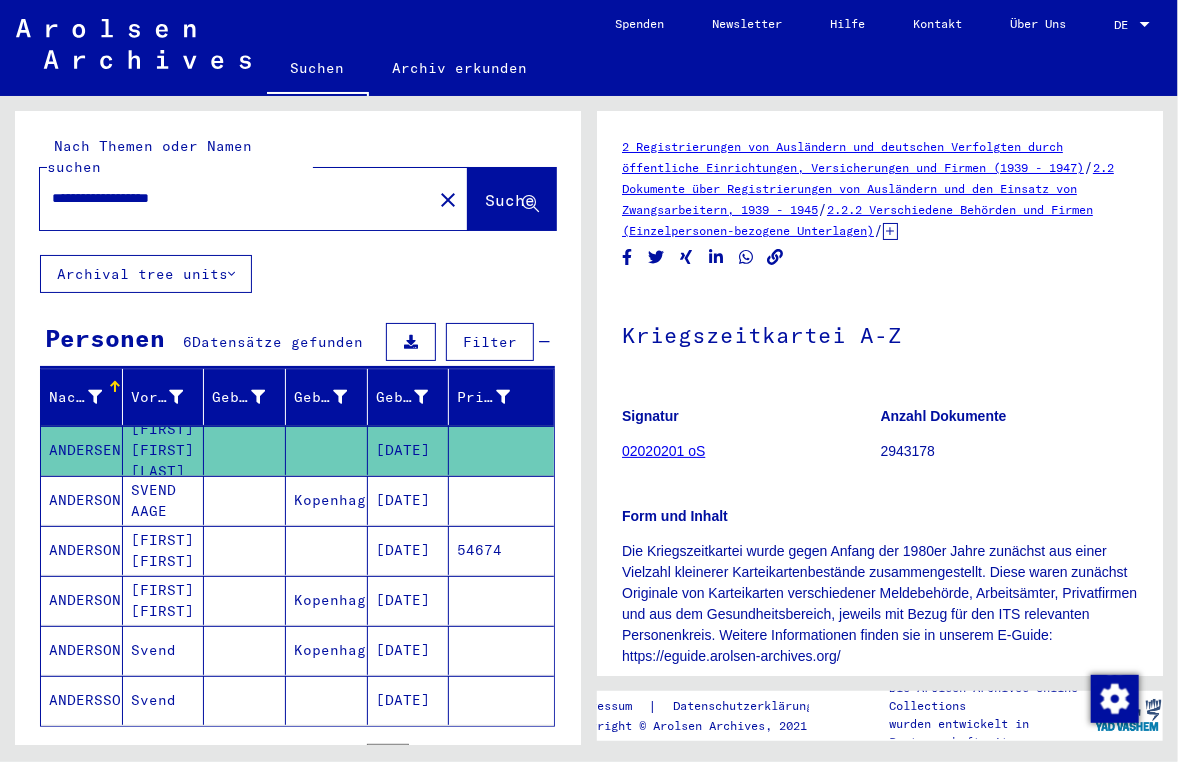 scroll, scrollTop: 0, scrollLeft: 0, axis: both 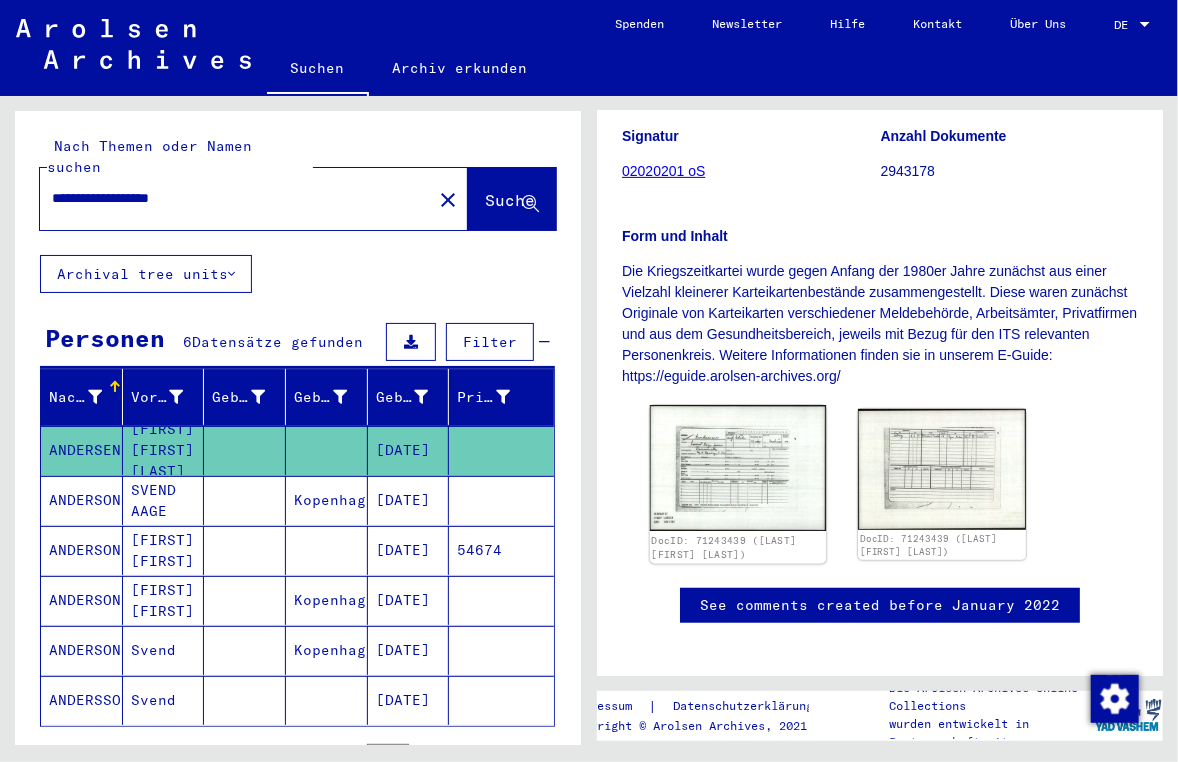 click 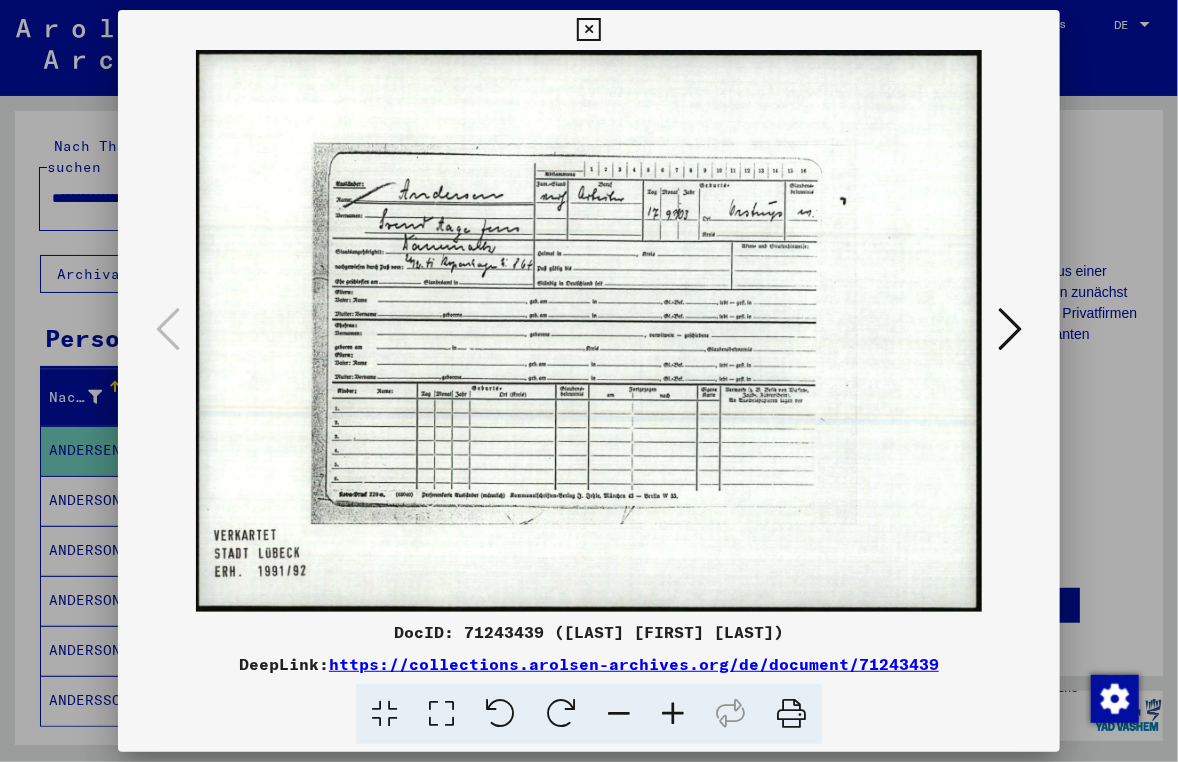 click at bounding box center (588, 30) 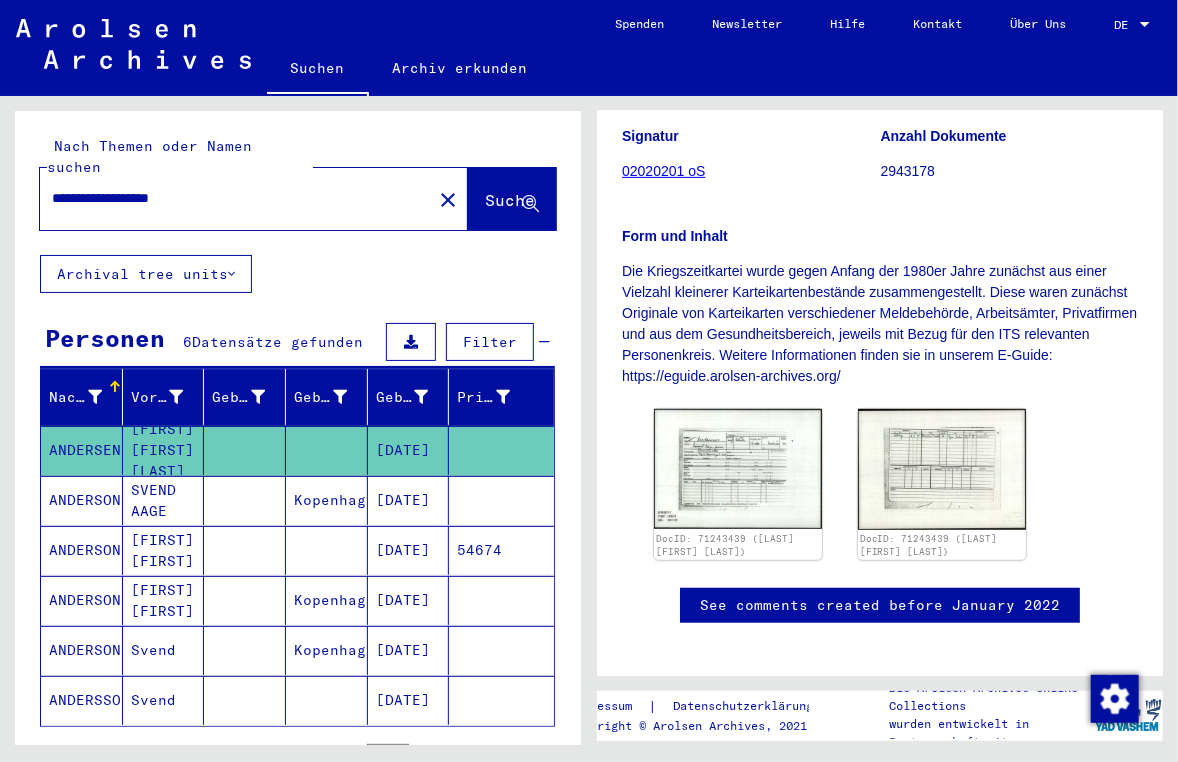 click on "ANDERSON" at bounding box center [82, 550] 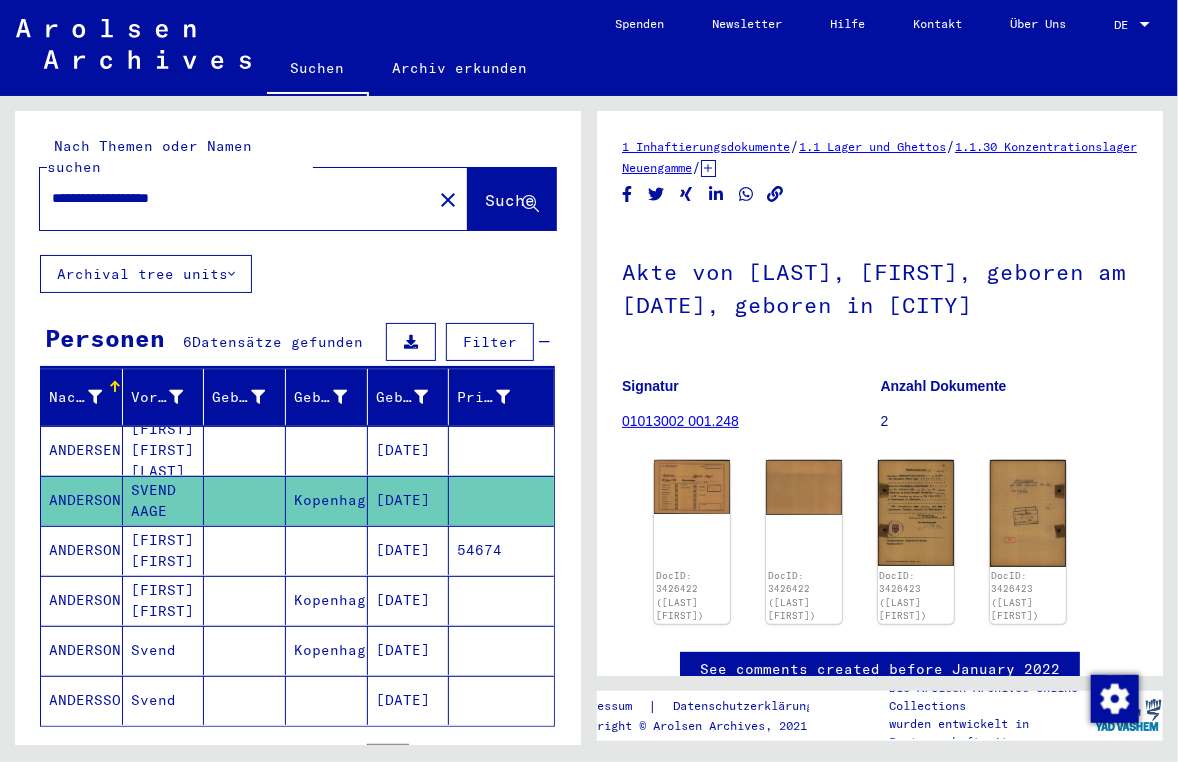 scroll, scrollTop: 0, scrollLeft: 0, axis: both 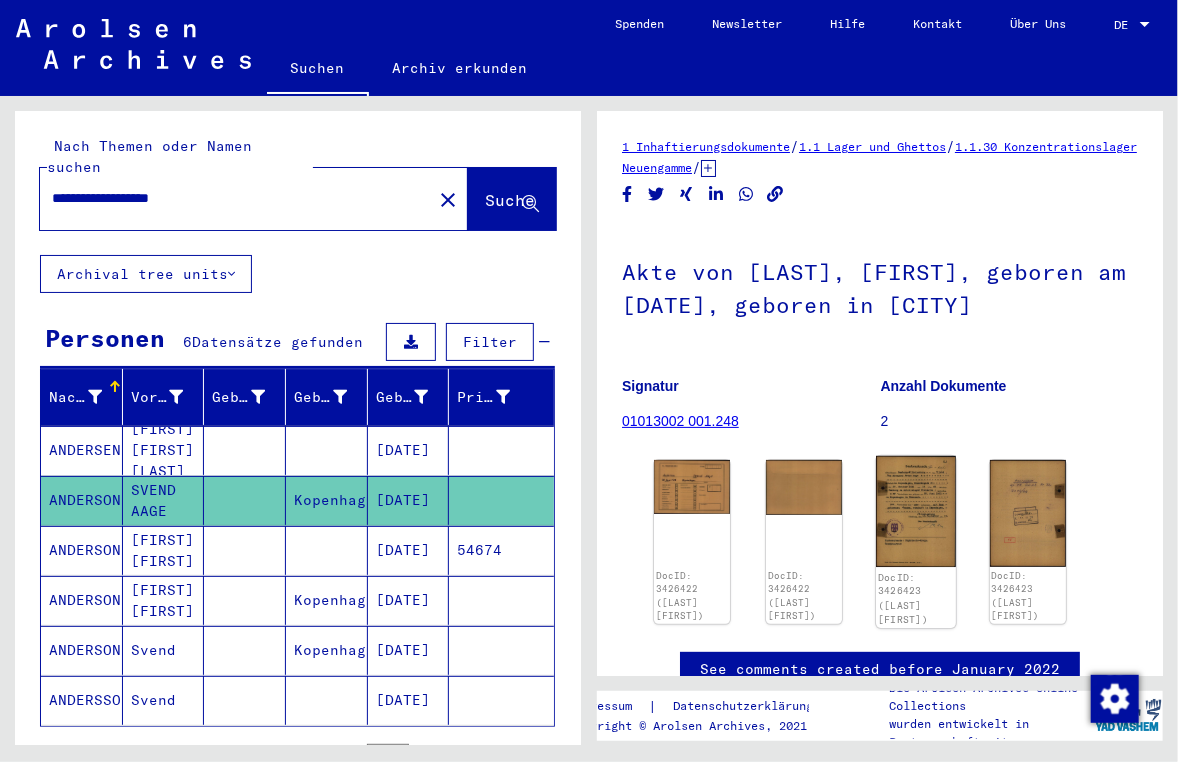 click 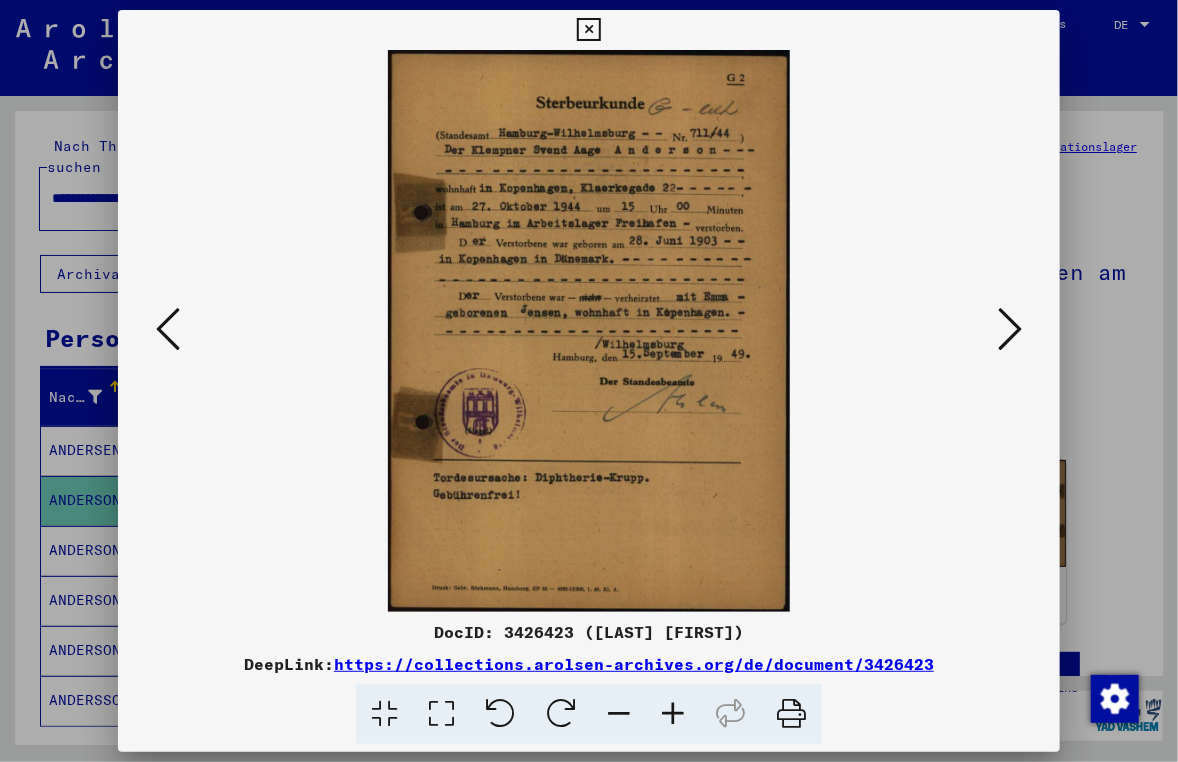 click at bounding box center (588, 30) 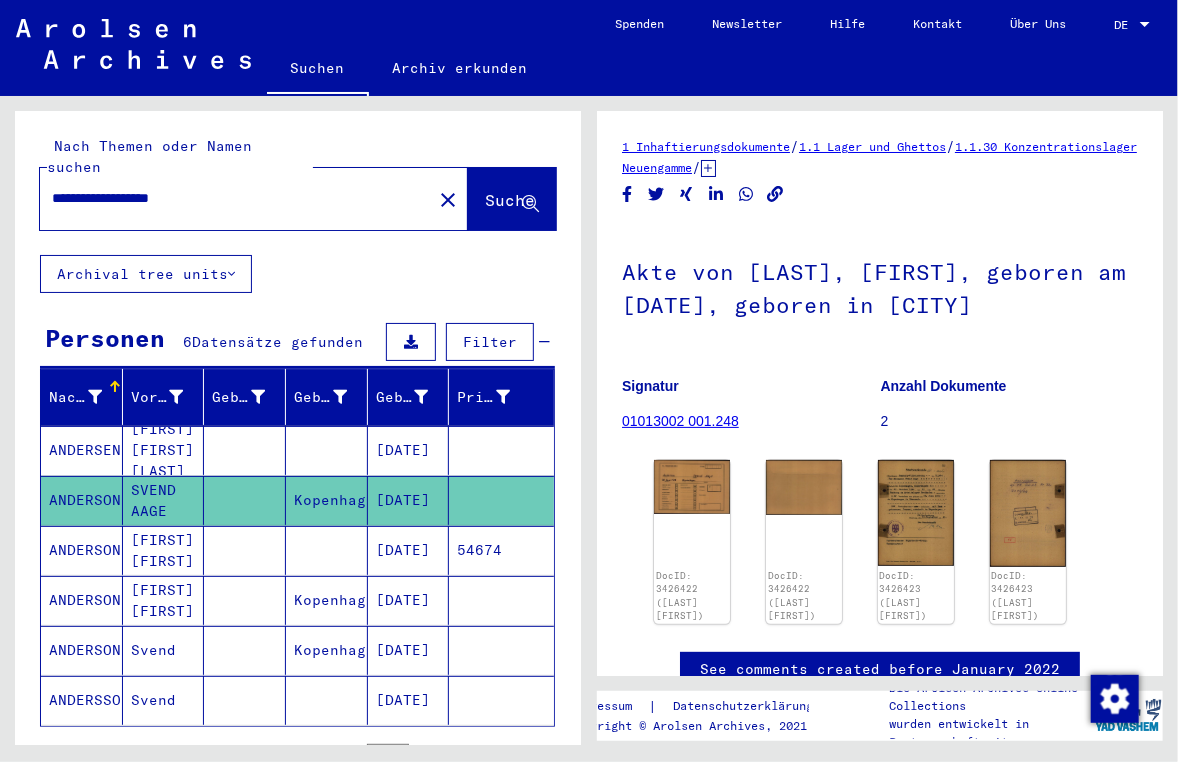 click on "ANDERSON" at bounding box center [82, 600] 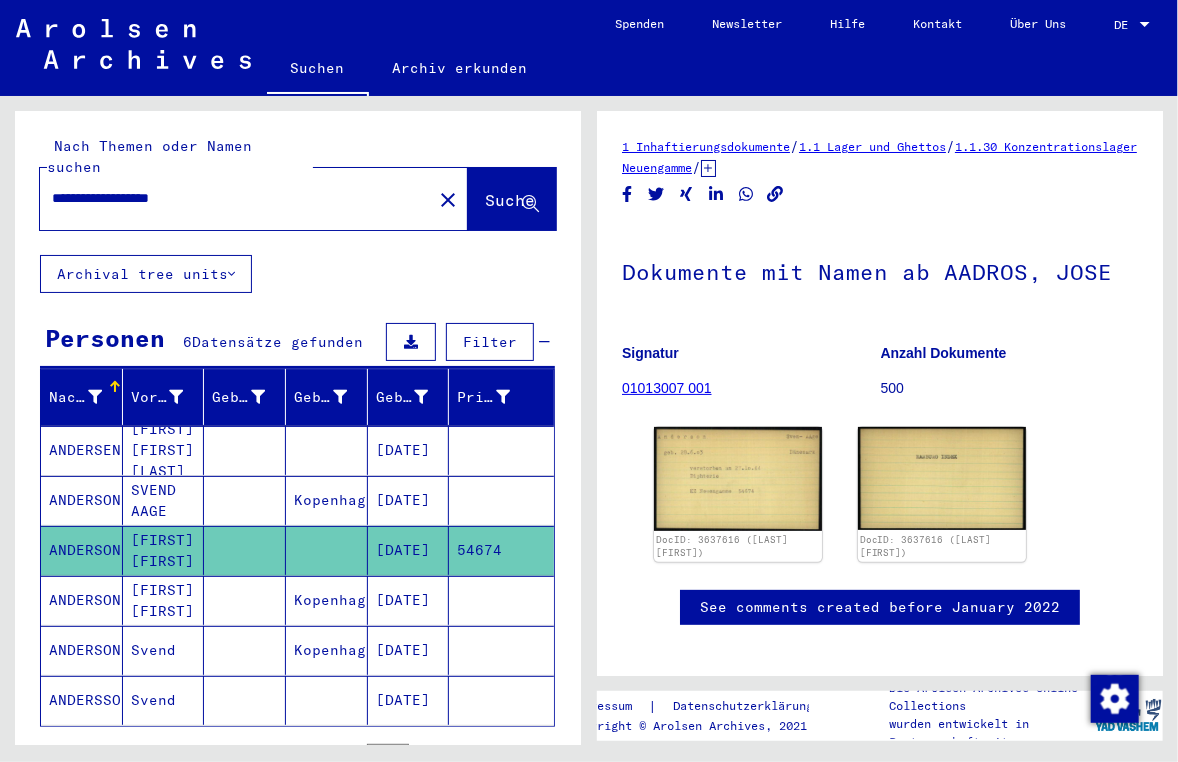 scroll, scrollTop: 0, scrollLeft: 0, axis: both 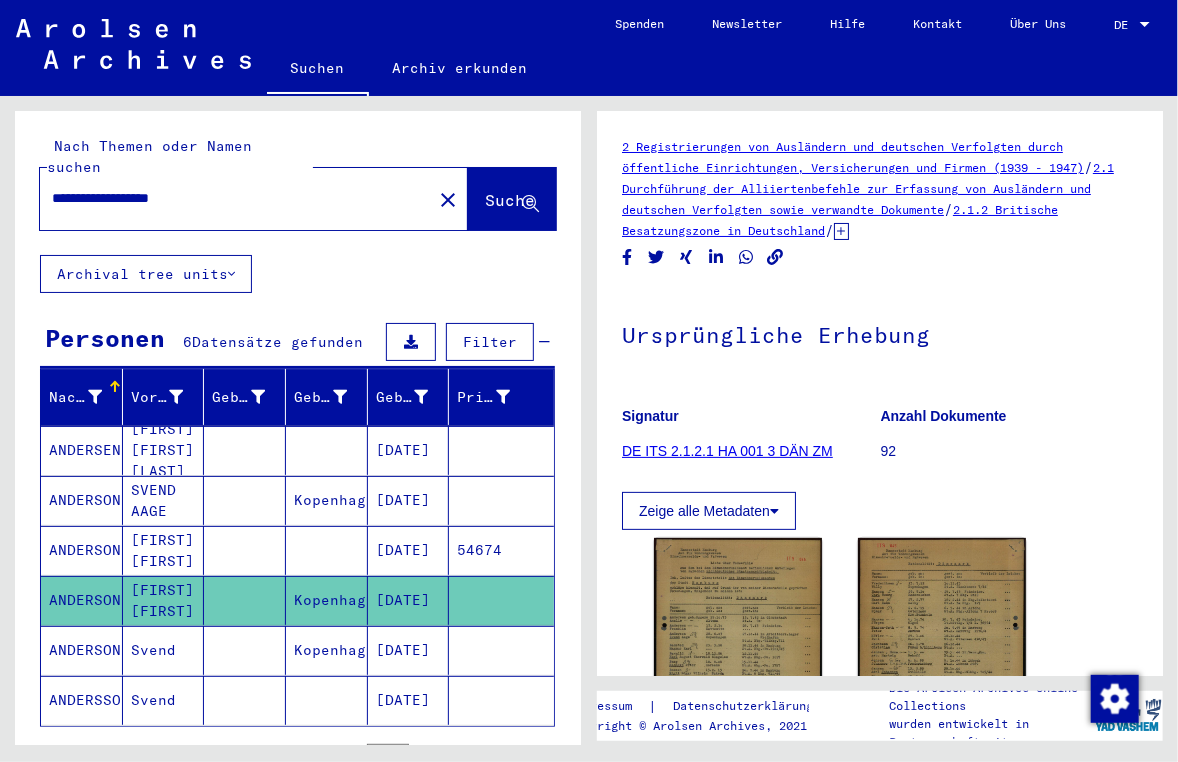 click on "Svend" at bounding box center [164, 700] 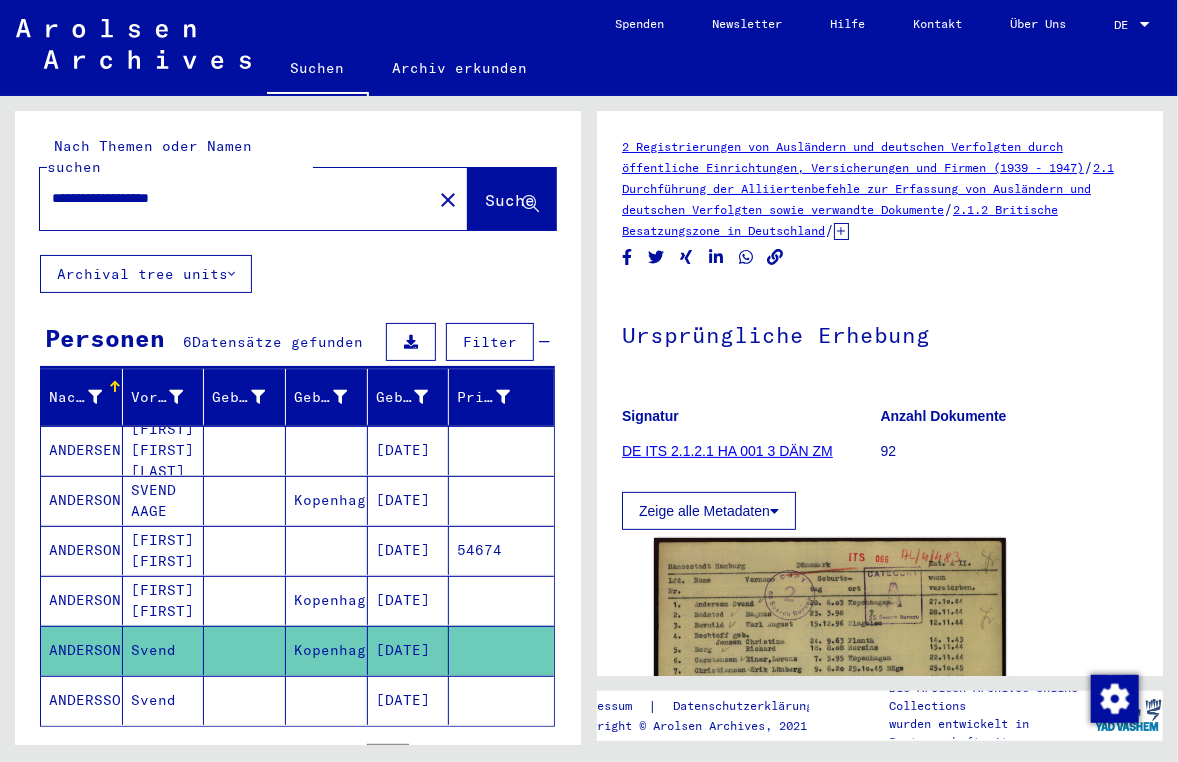 scroll, scrollTop: 0, scrollLeft: 0, axis: both 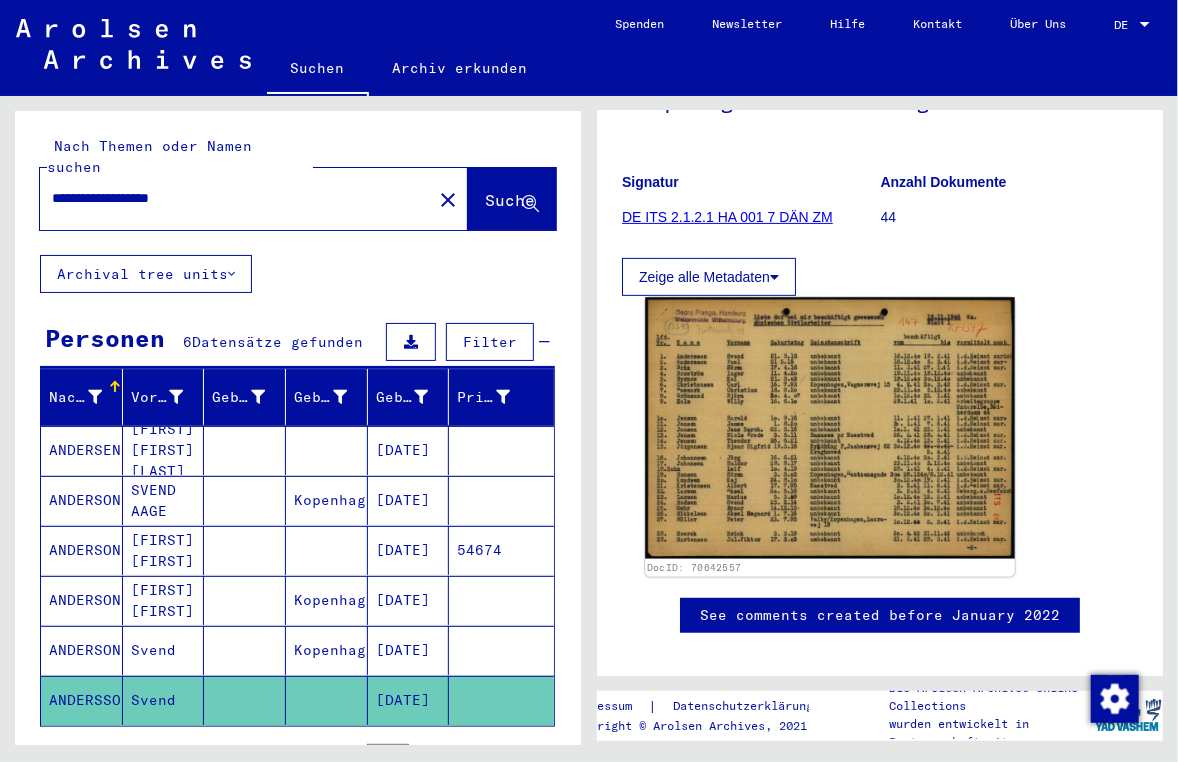 click 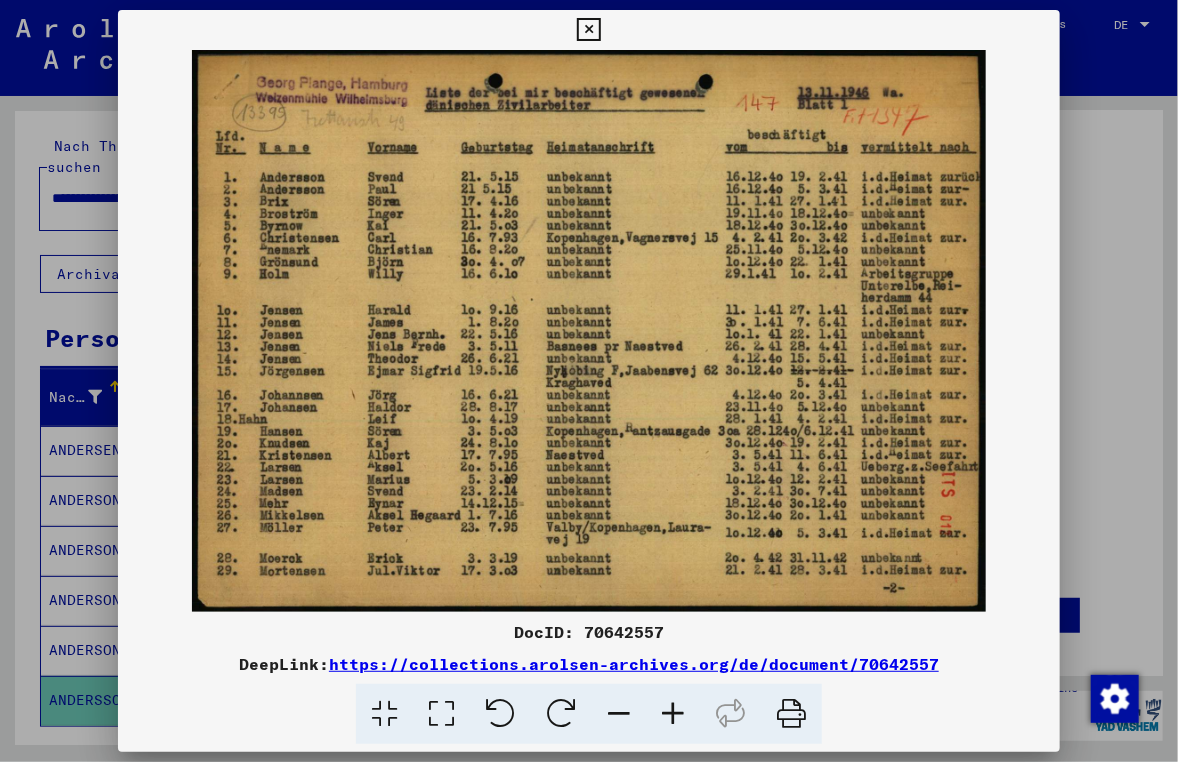 click at bounding box center [589, 331] 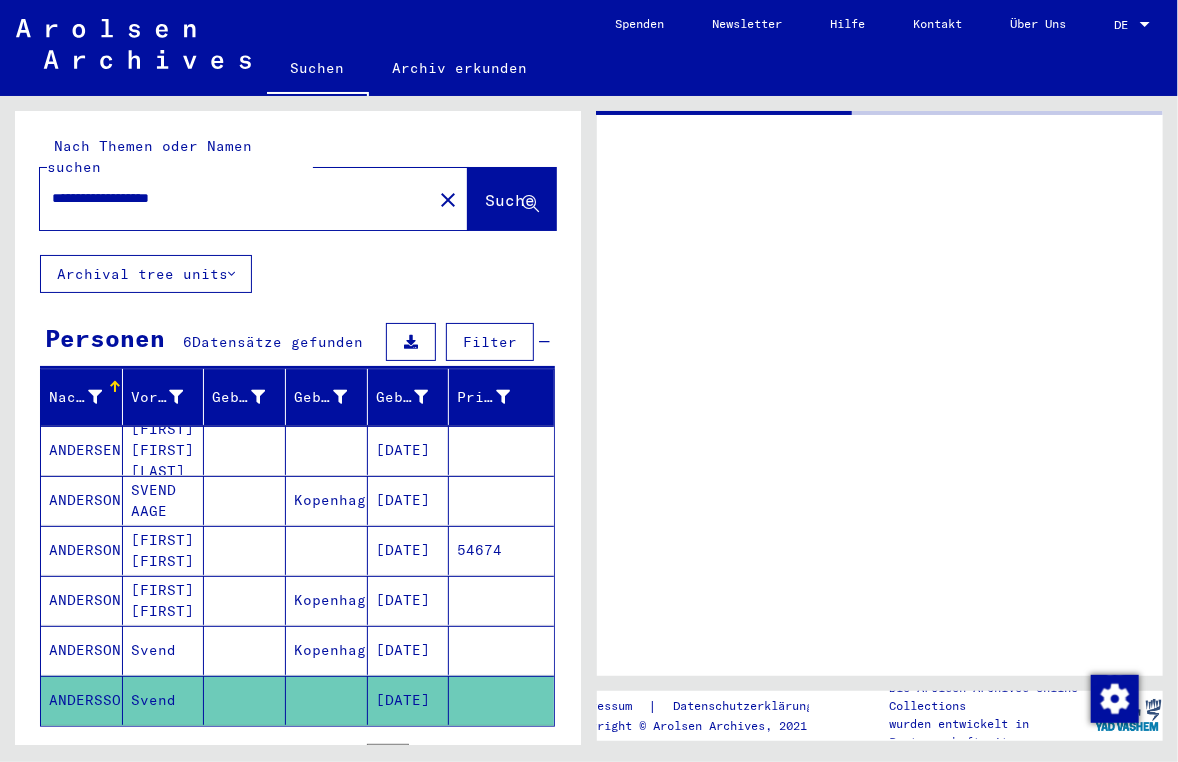 scroll, scrollTop: 0, scrollLeft: 0, axis: both 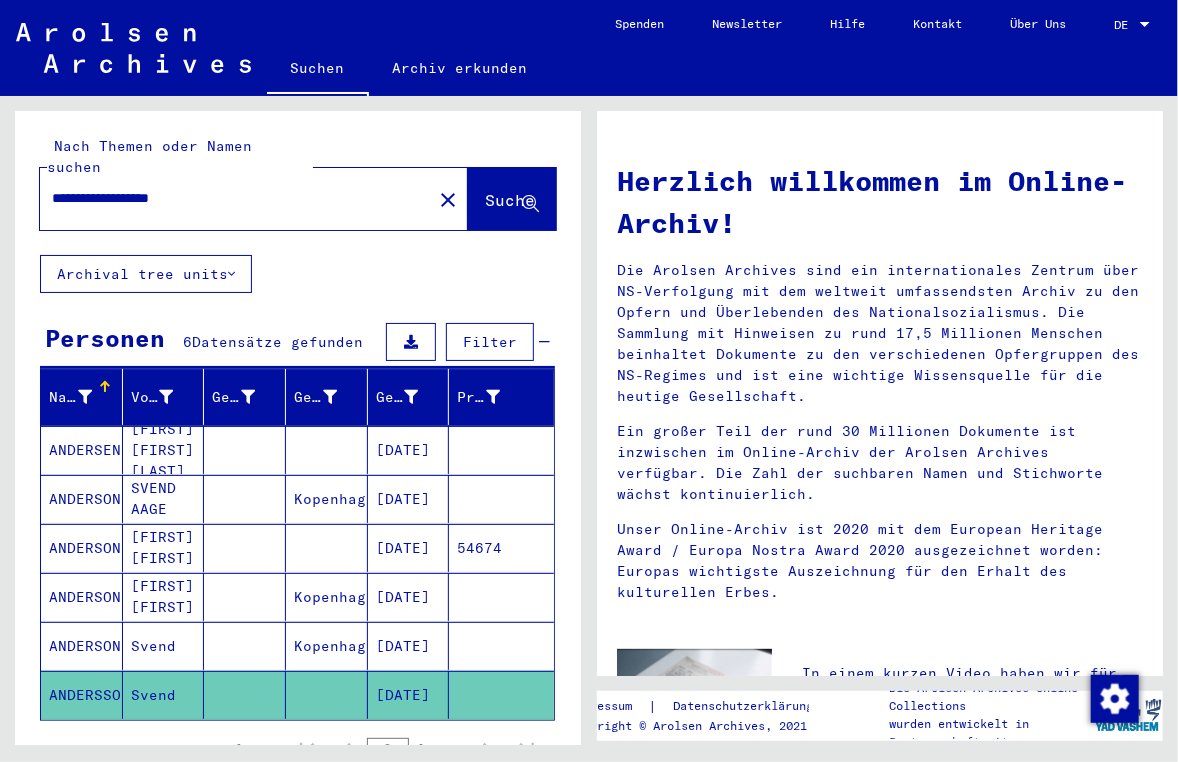 type on "**********" 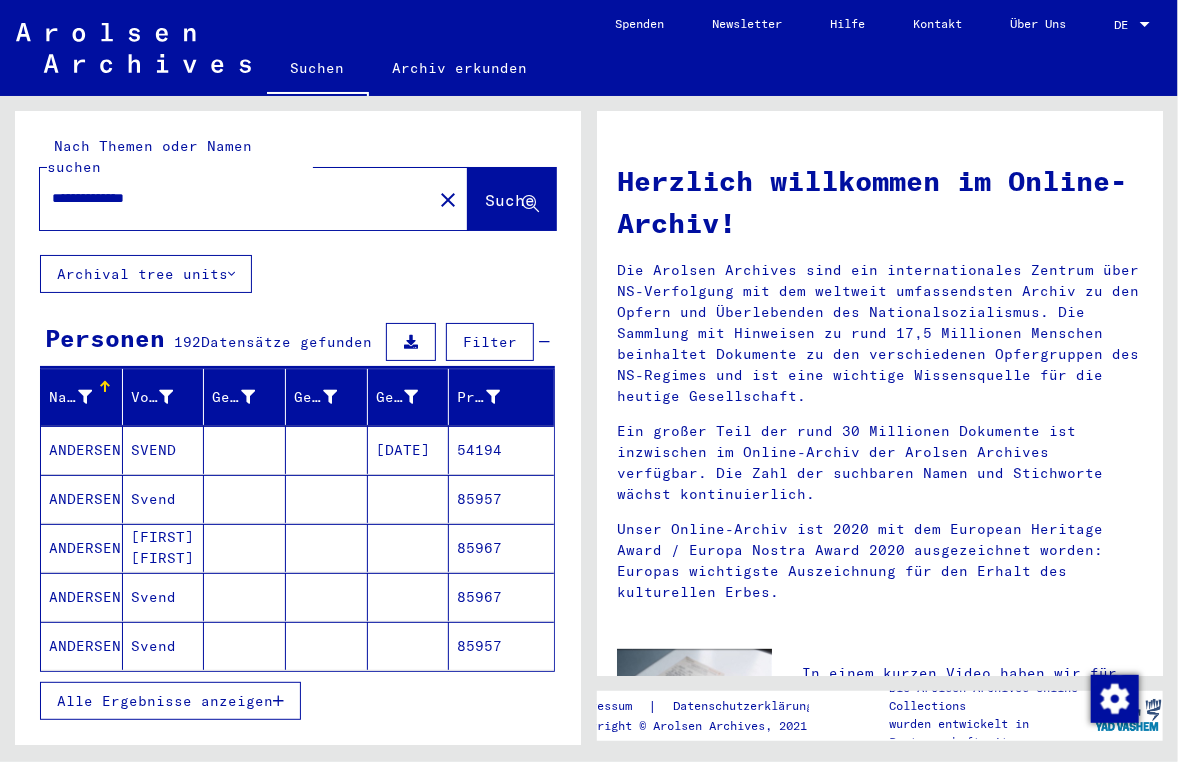 type 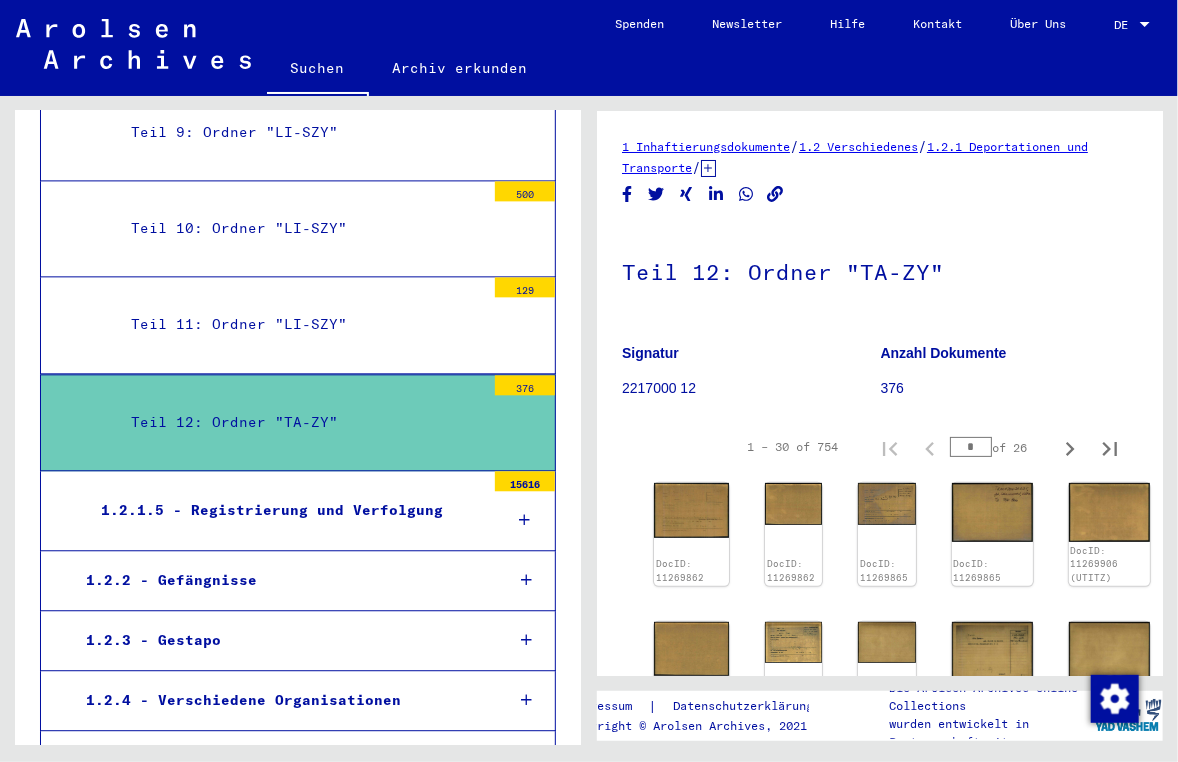 scroll, scrollTop: 1726, scrollLeft: 0, axis: vertical 